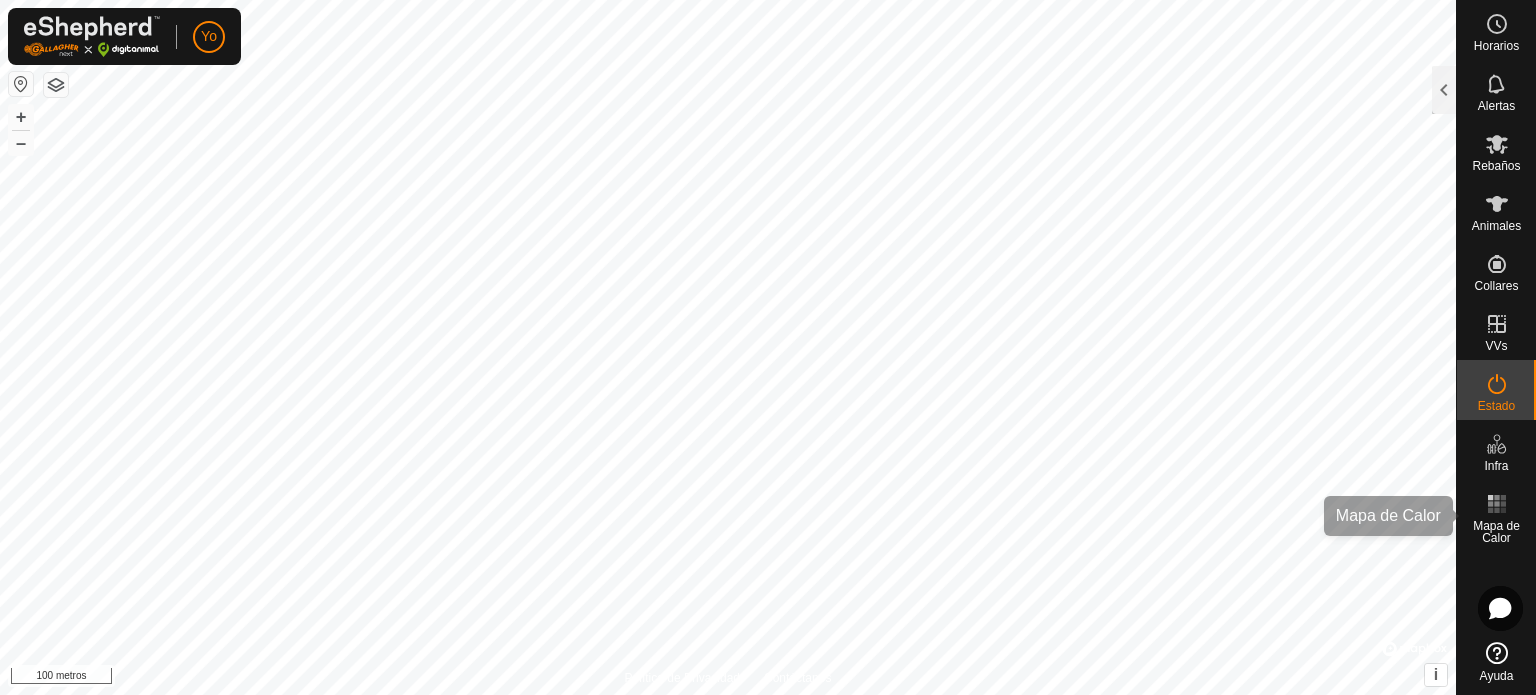 scroll, scrollTop: 0, scrollLeft: 0, axis: both 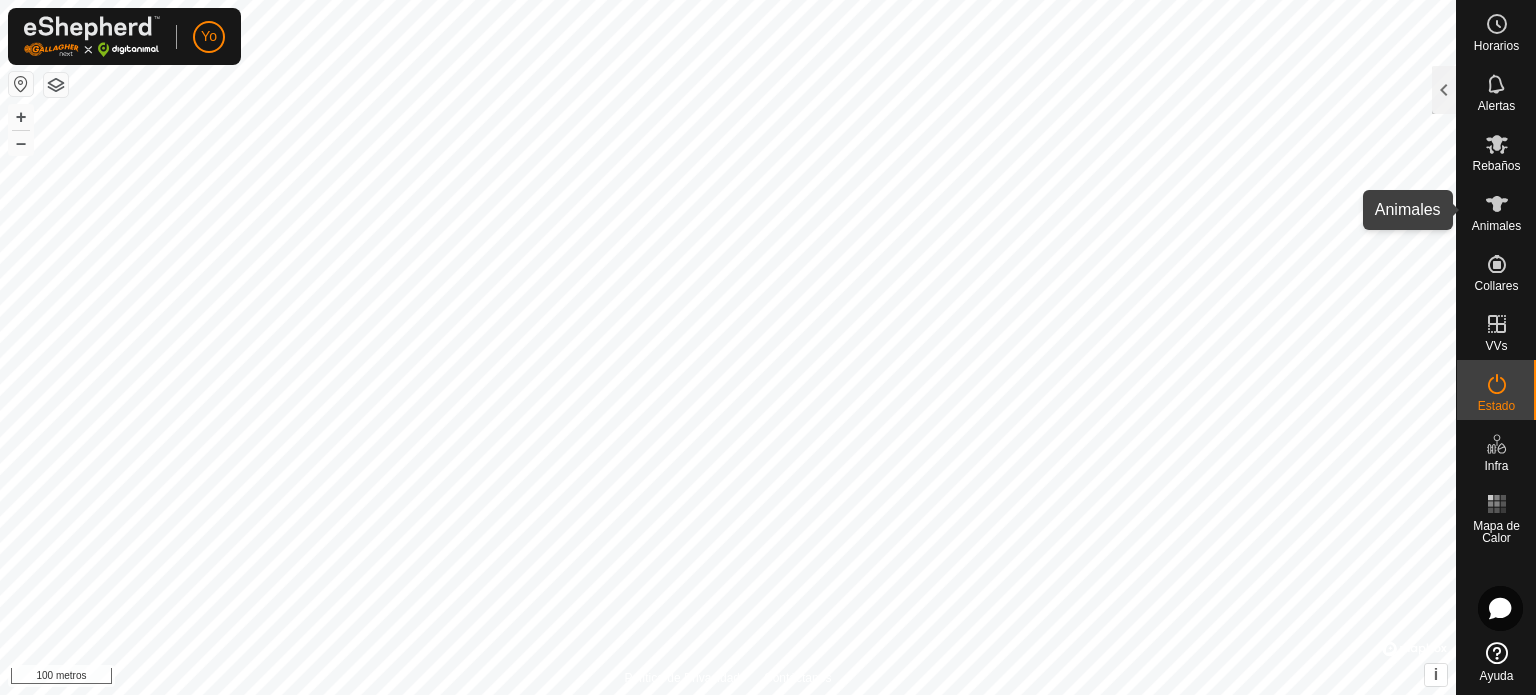 click 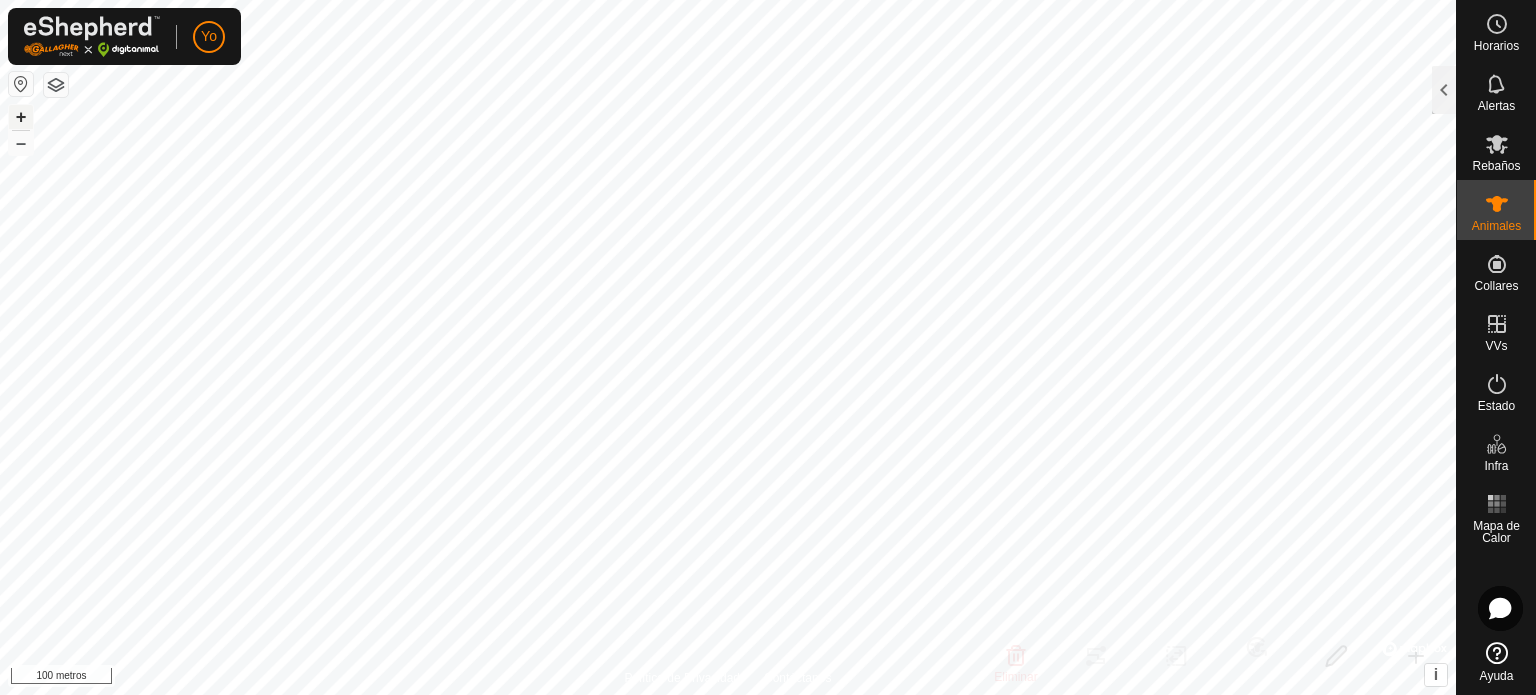 click on "+" at bounding box center [21, 116] 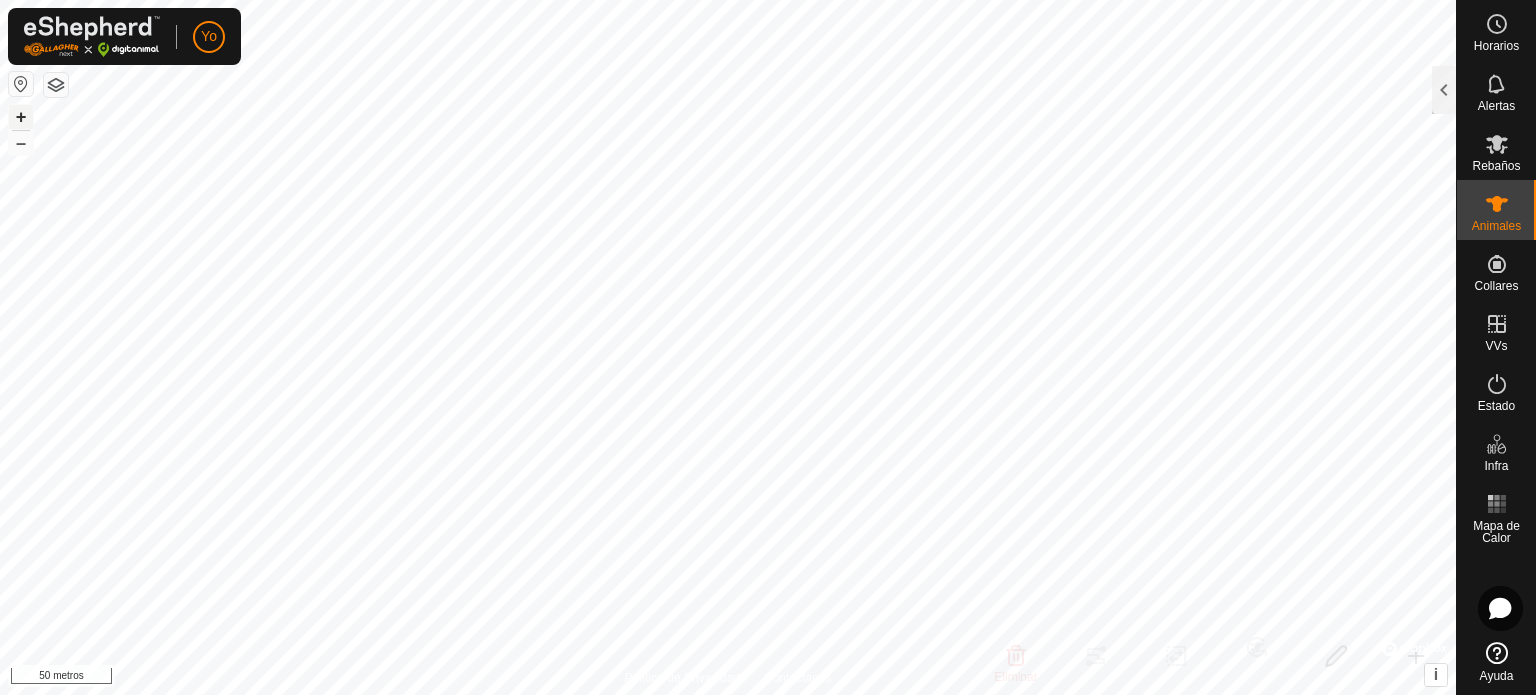 click on "+" at bounding box center (21, 116) 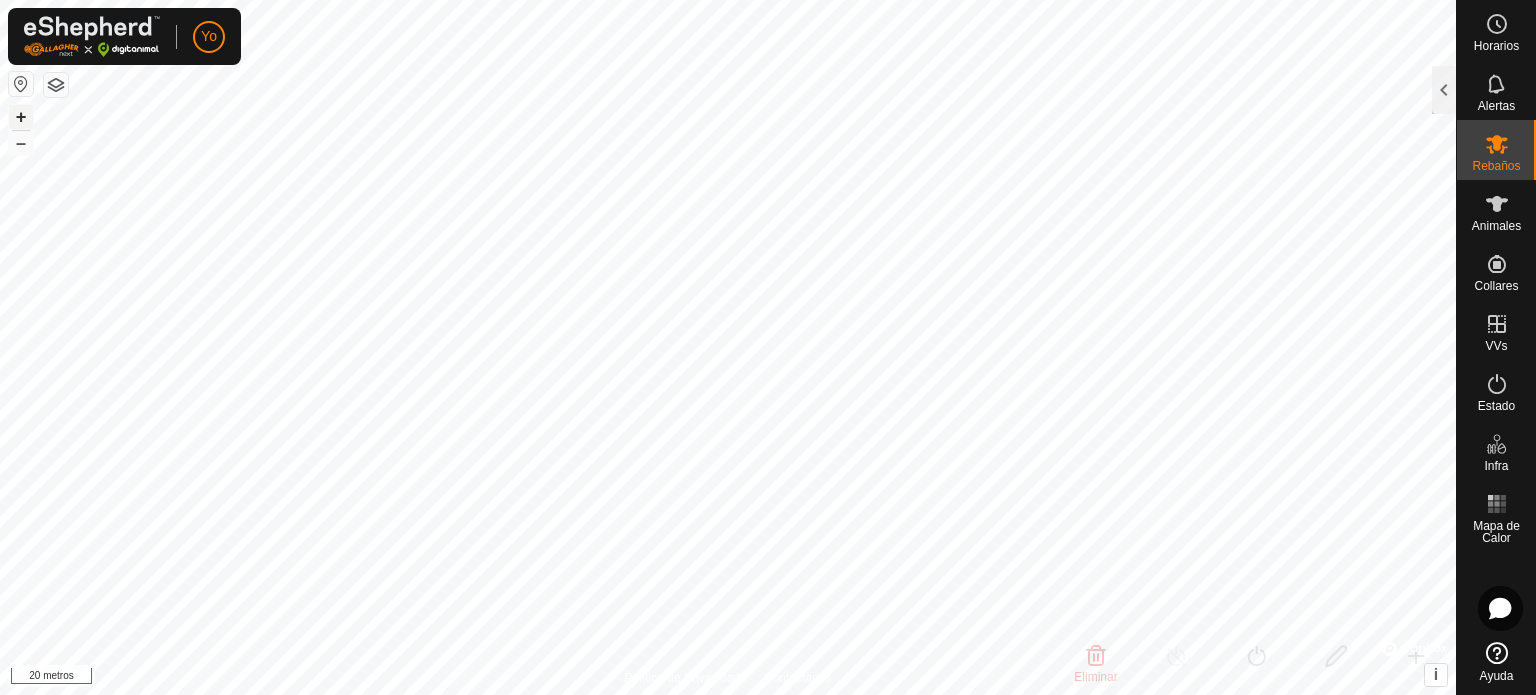 checkbox on "false" 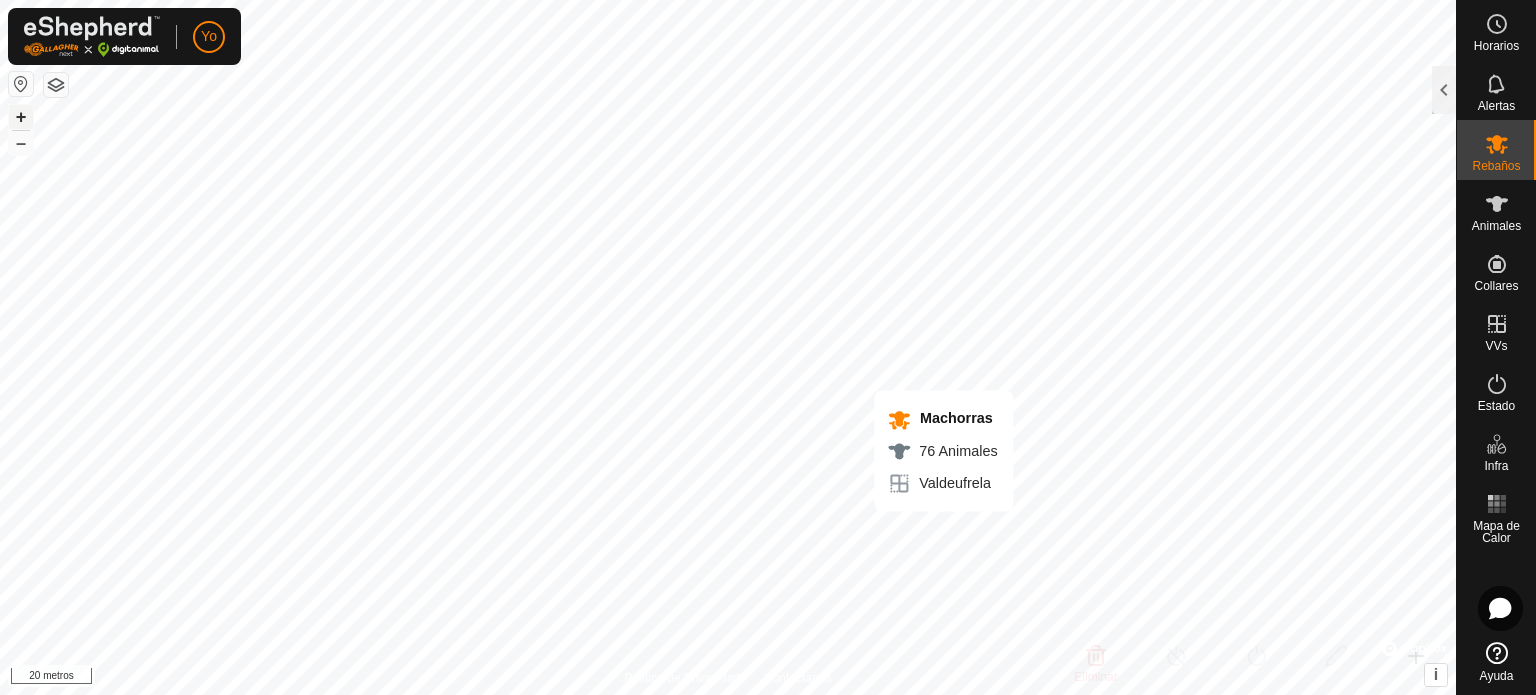checkbox on "true" 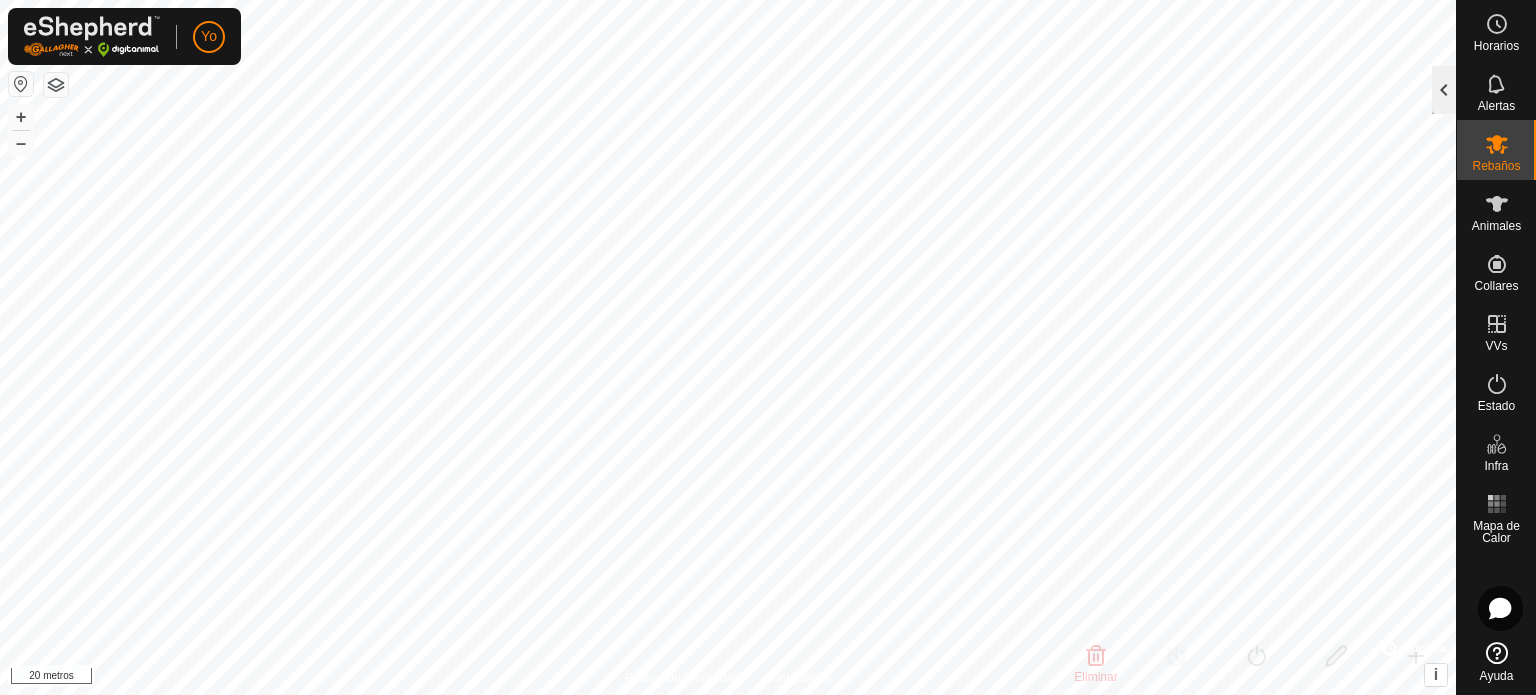 click 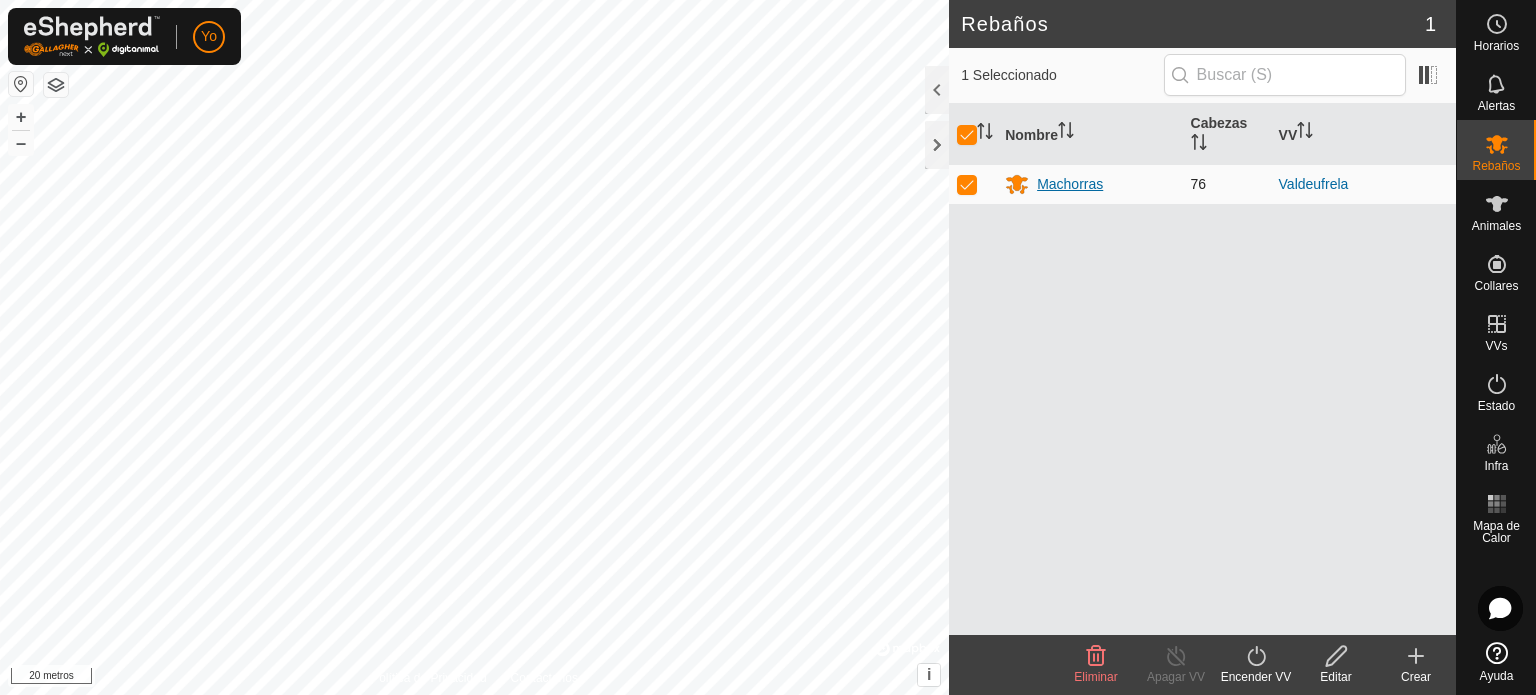 click 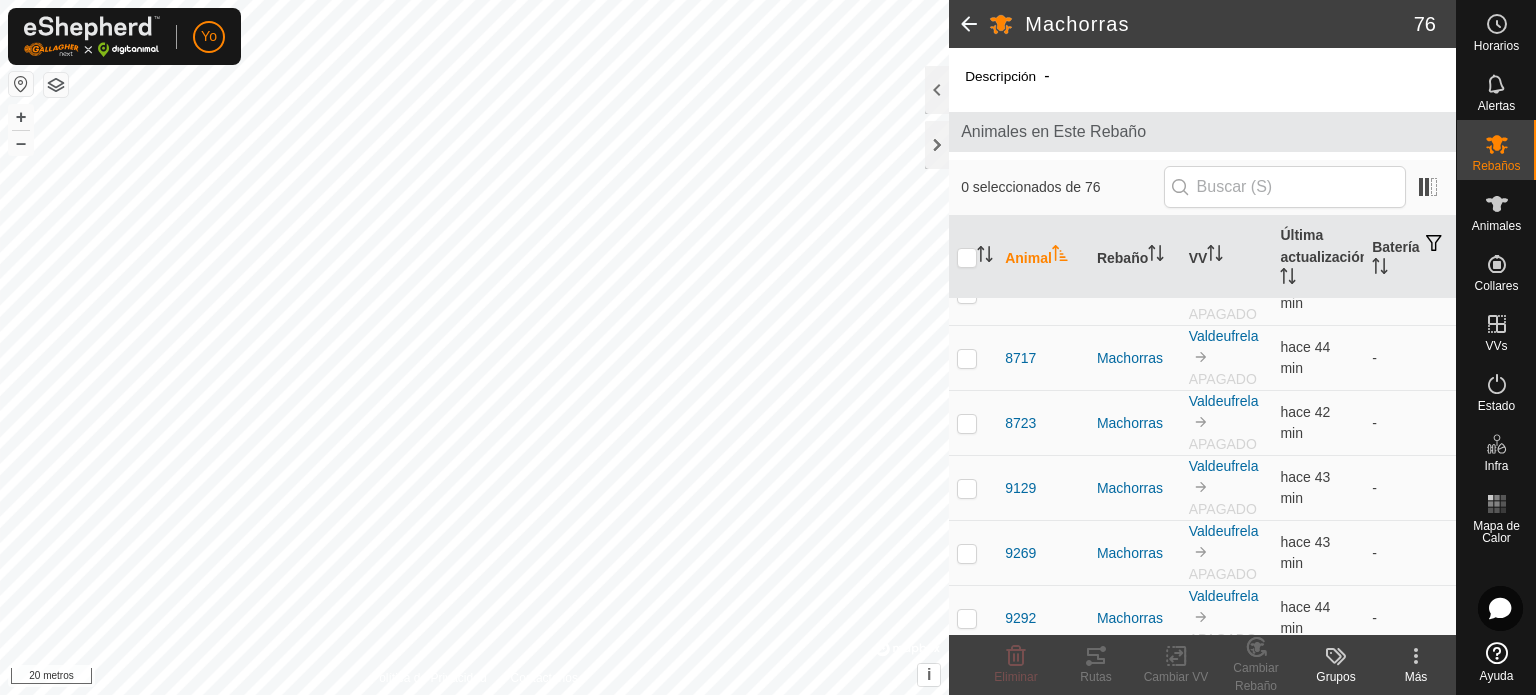 scroll, scrollTop: 4508, scrollLeft: 0, axis: vertical 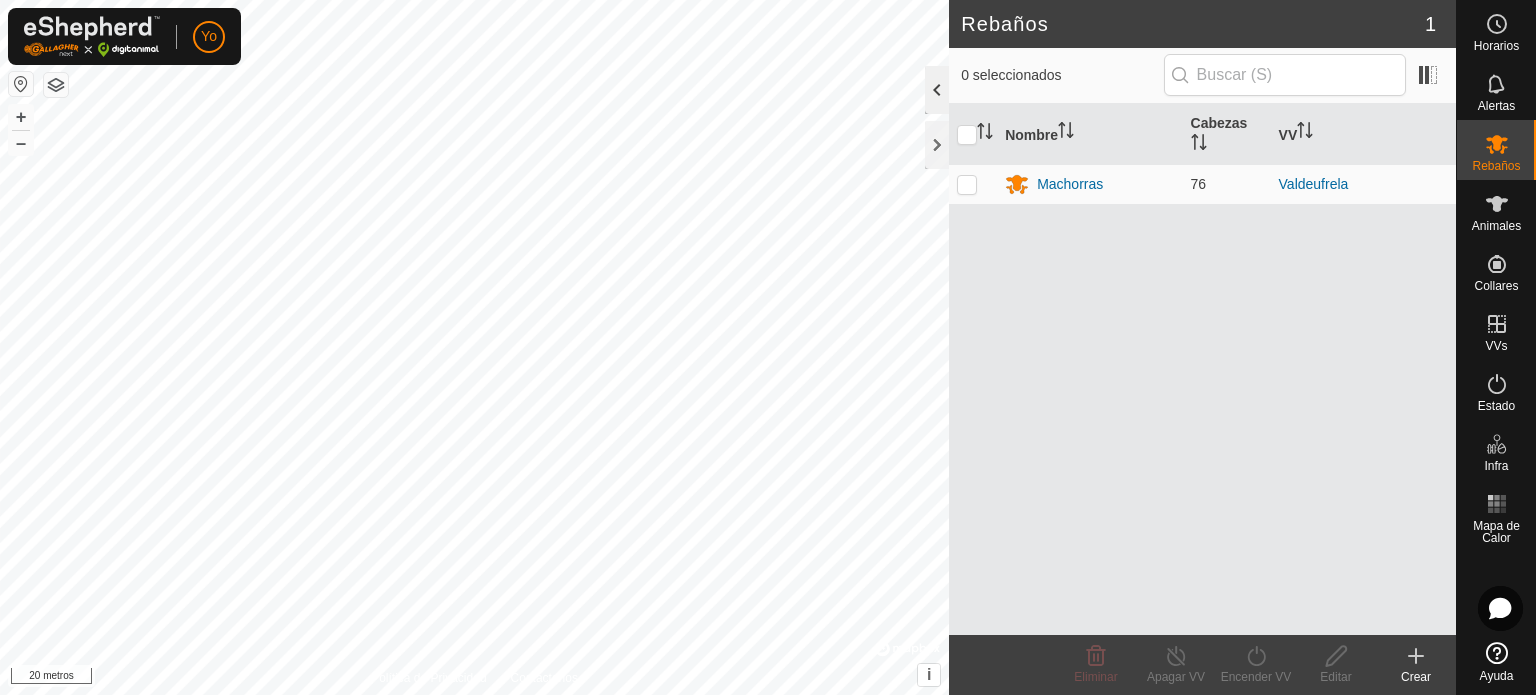 click 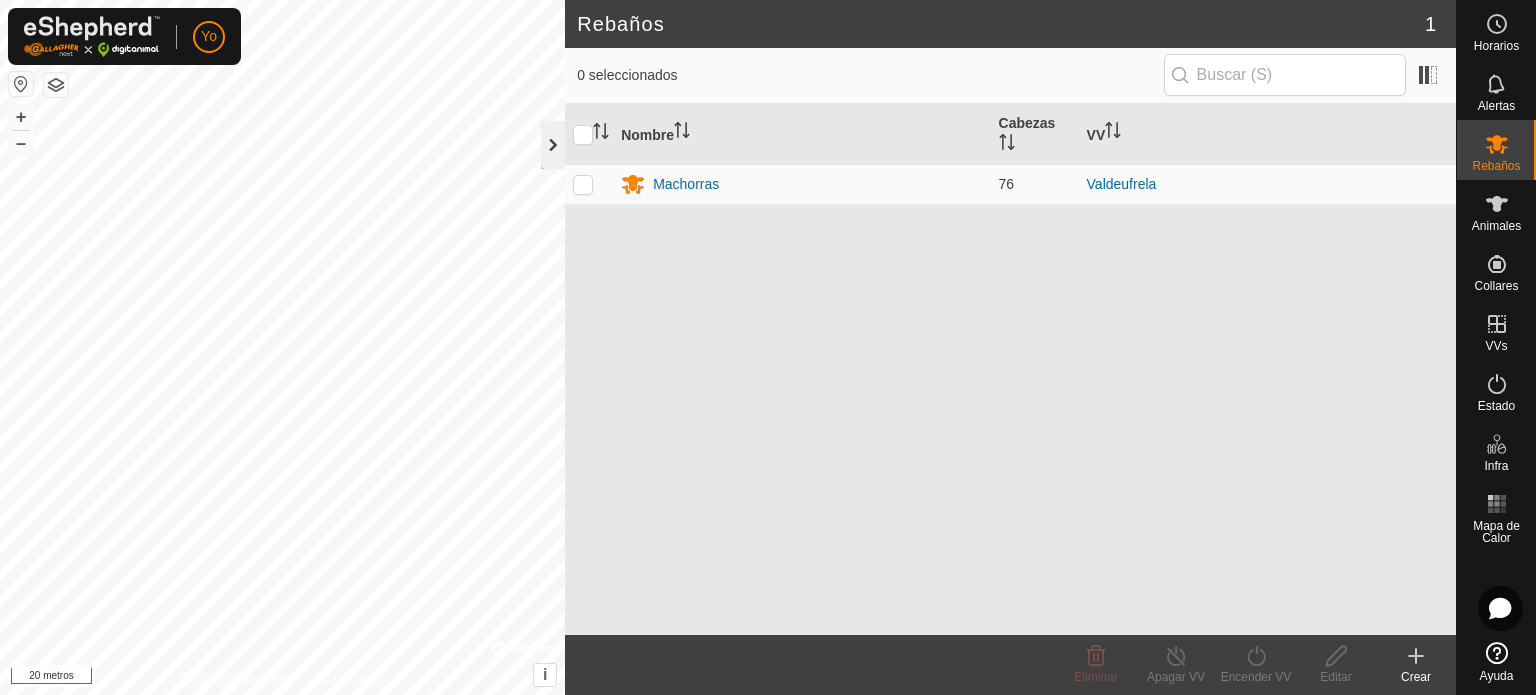 click 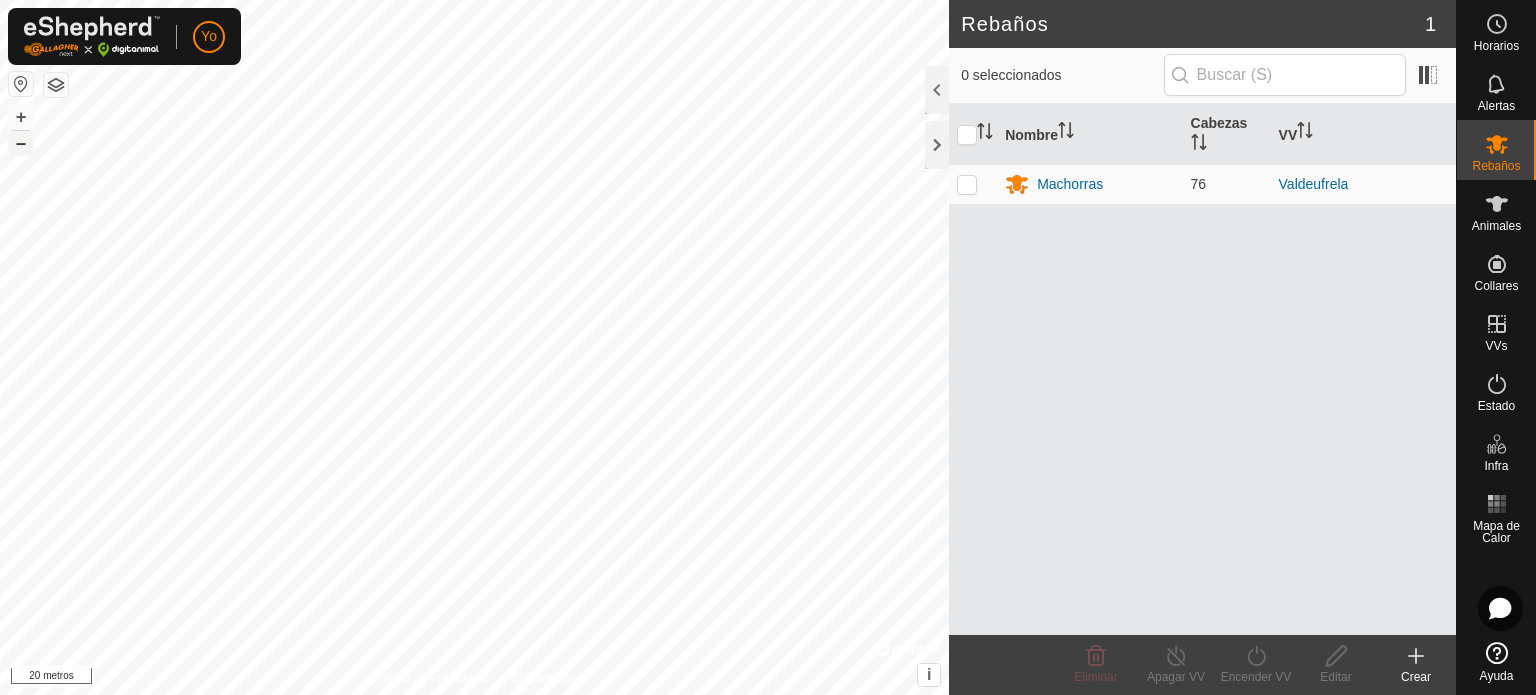 click on "–" at bounding box center [21, 142] 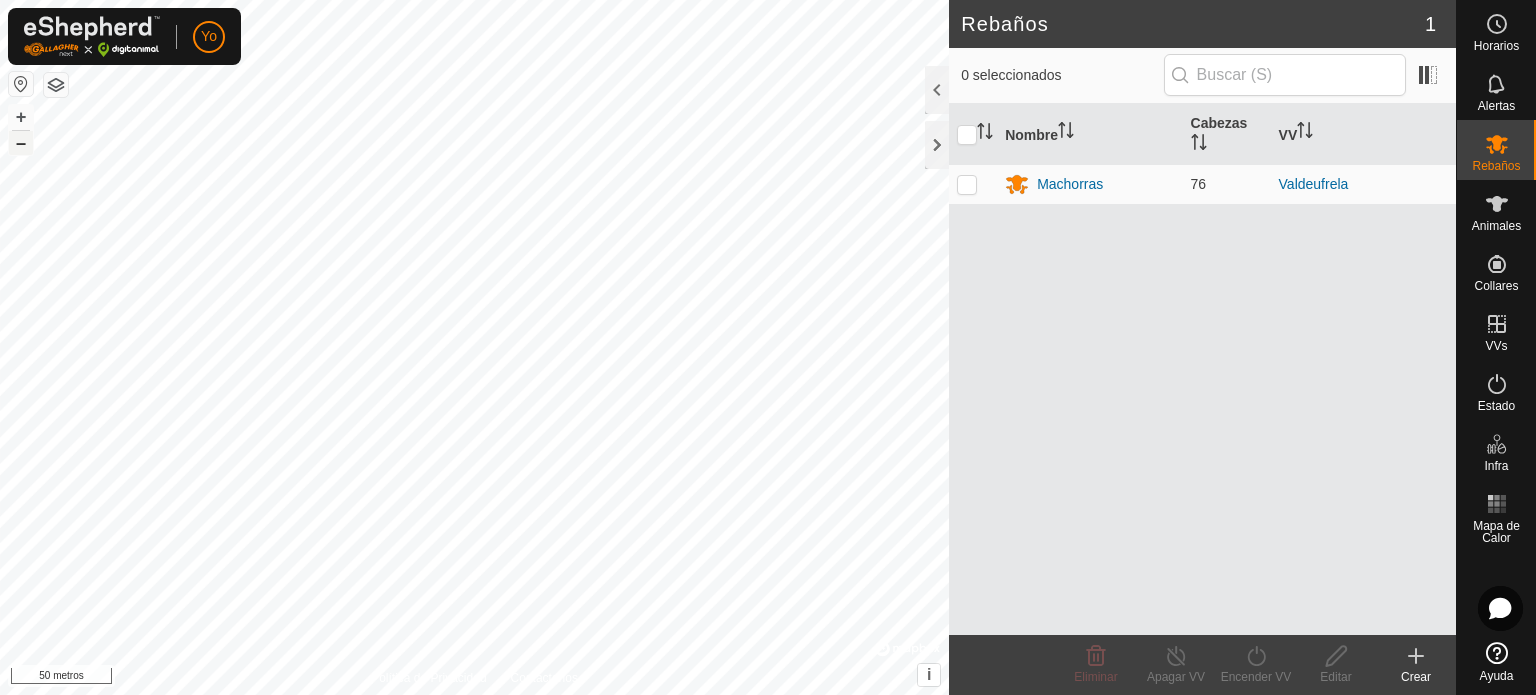 click on "–" at bounding box center [21, 142] 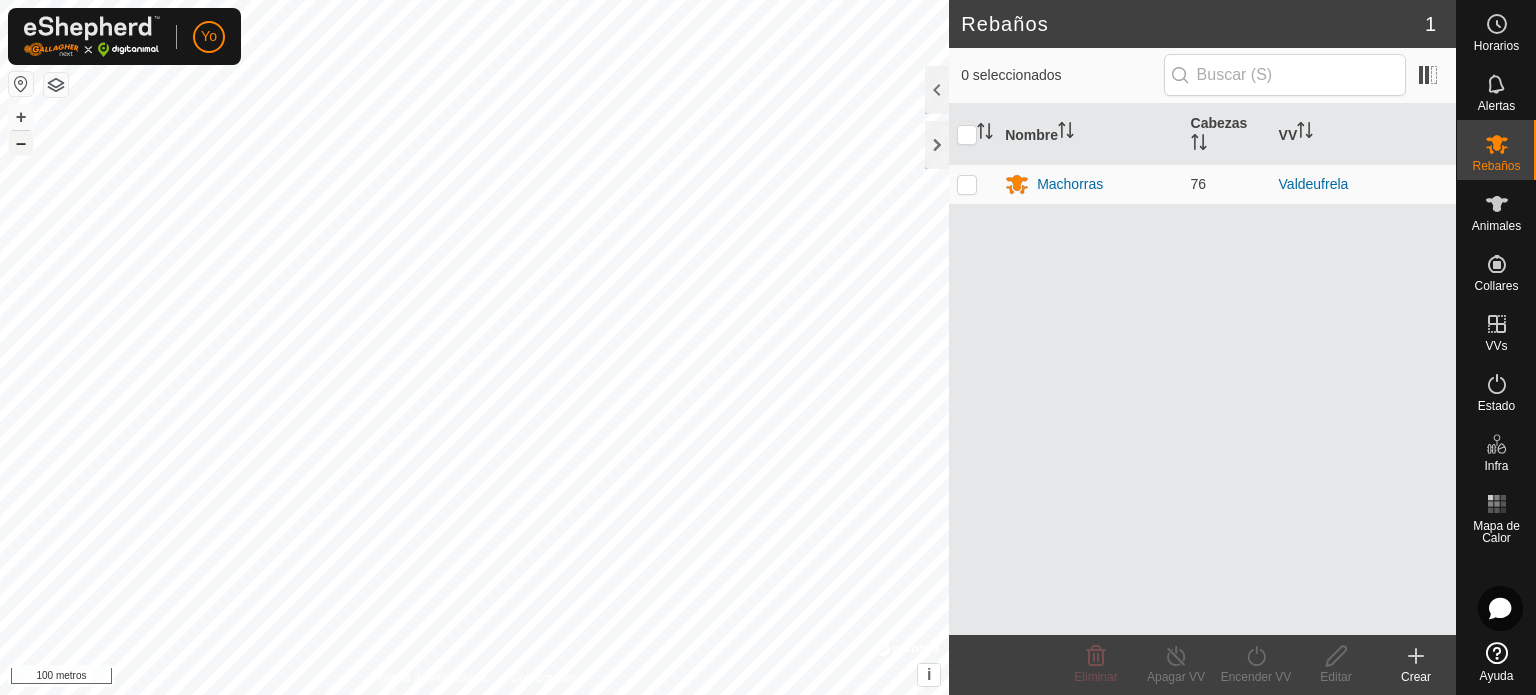 click on "–" at bounding box center [21, 142] 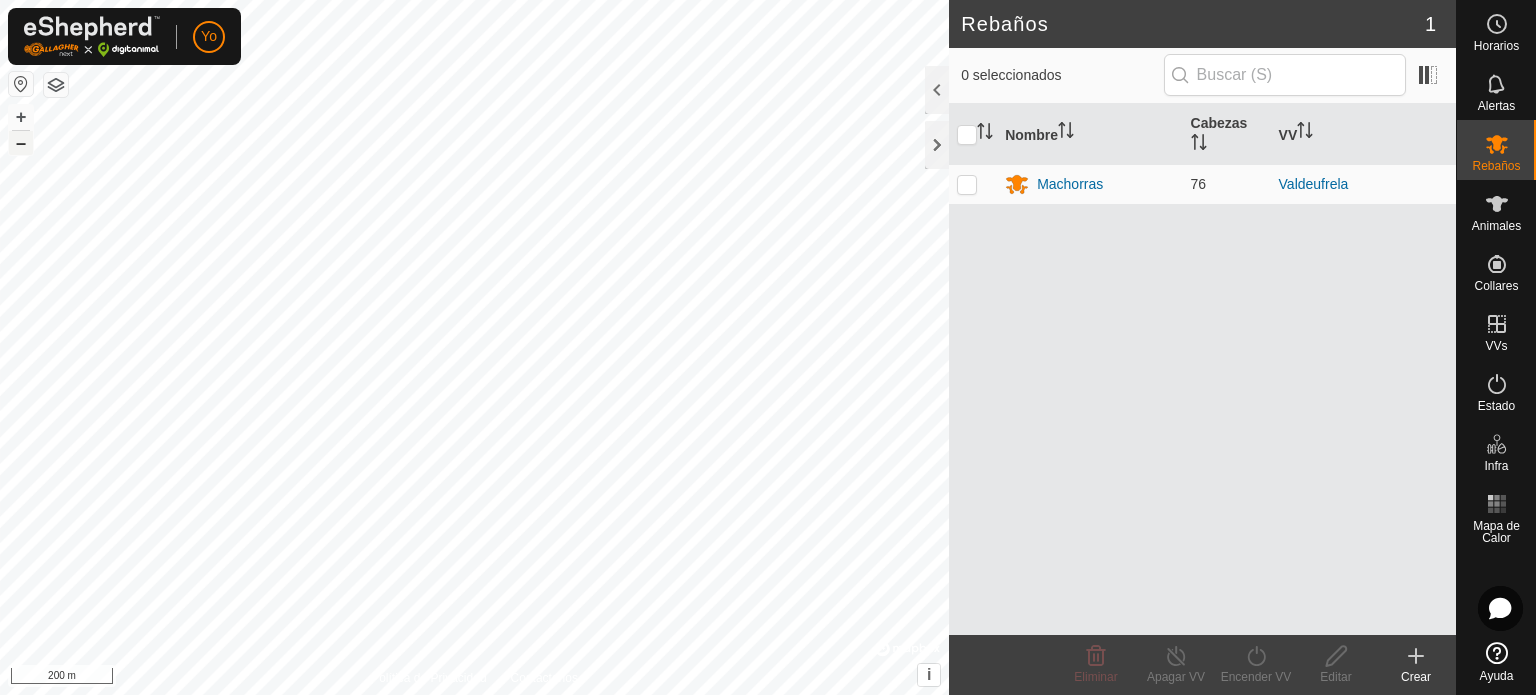 click on "–" at bounding box center (21, 142) 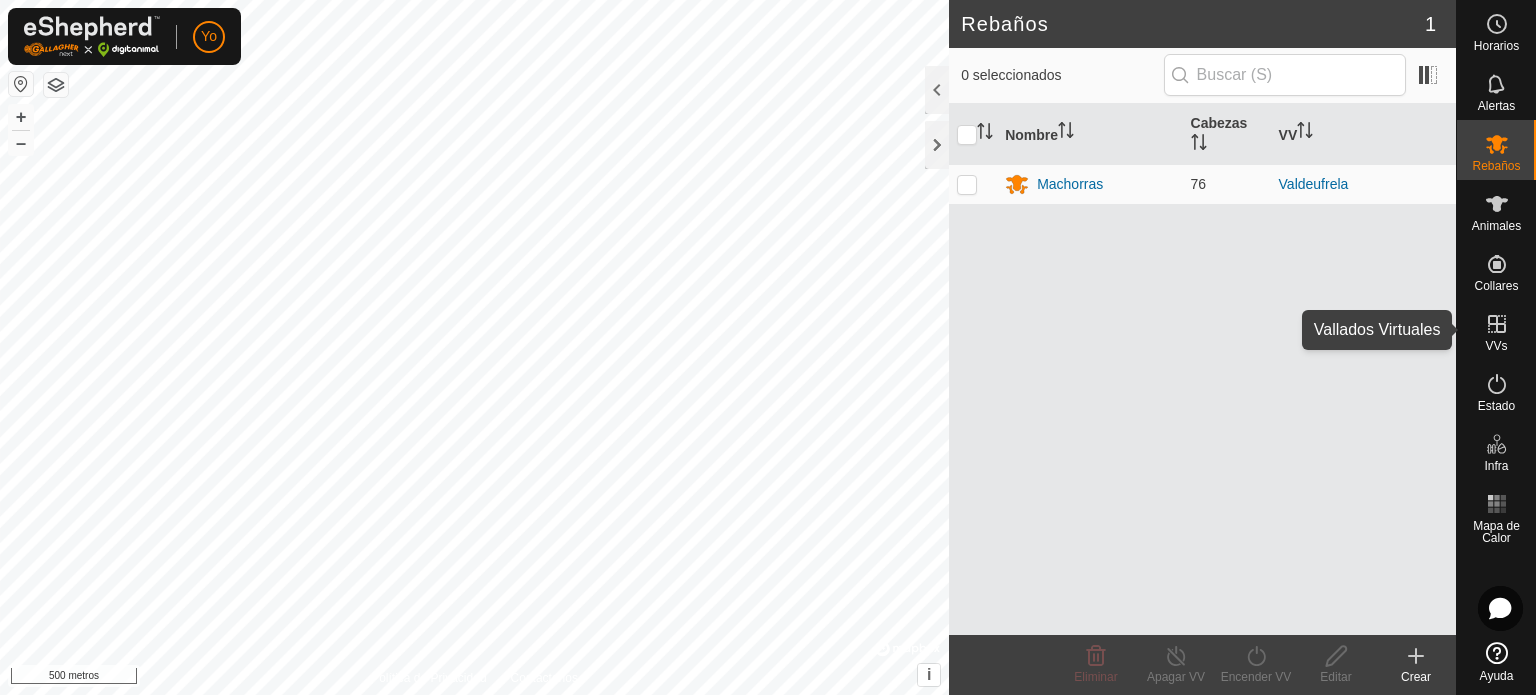 click on "VVs" at bounding box center (1496, 346) 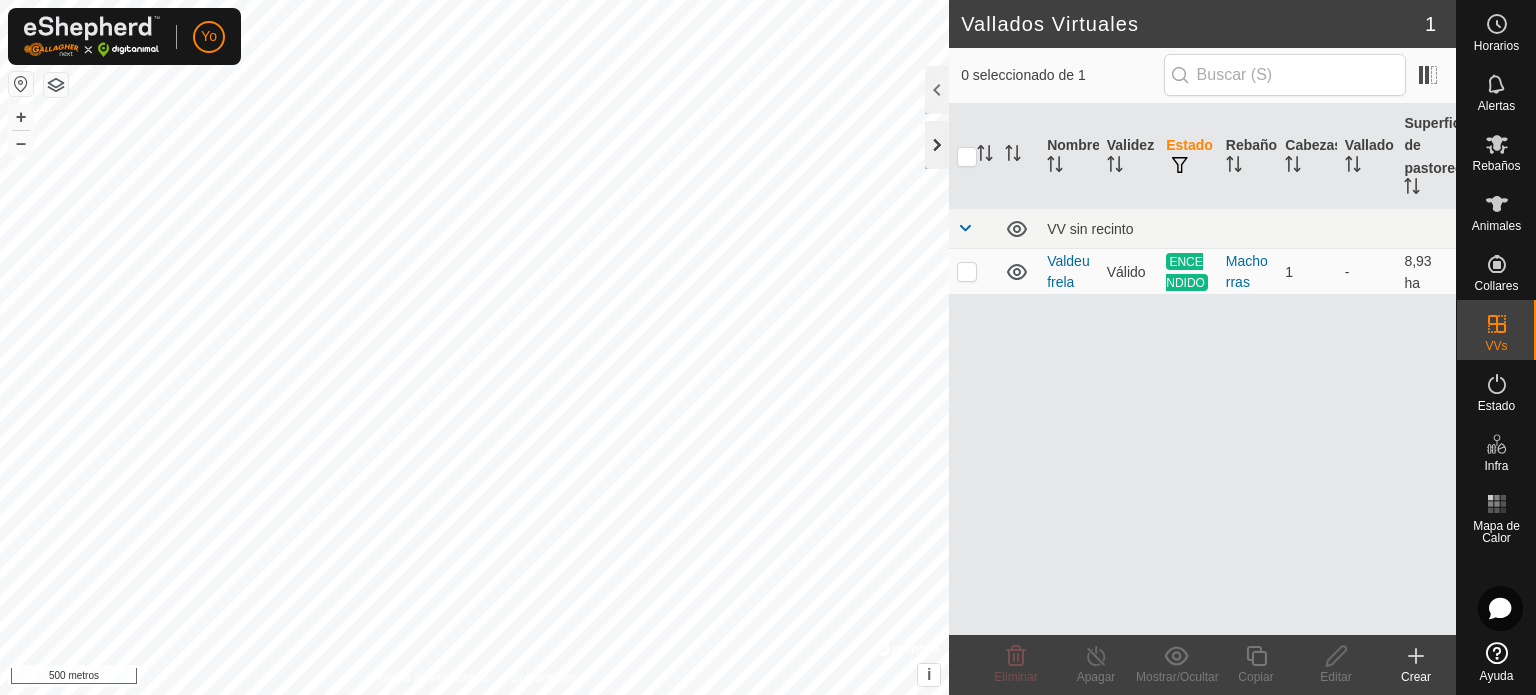 click 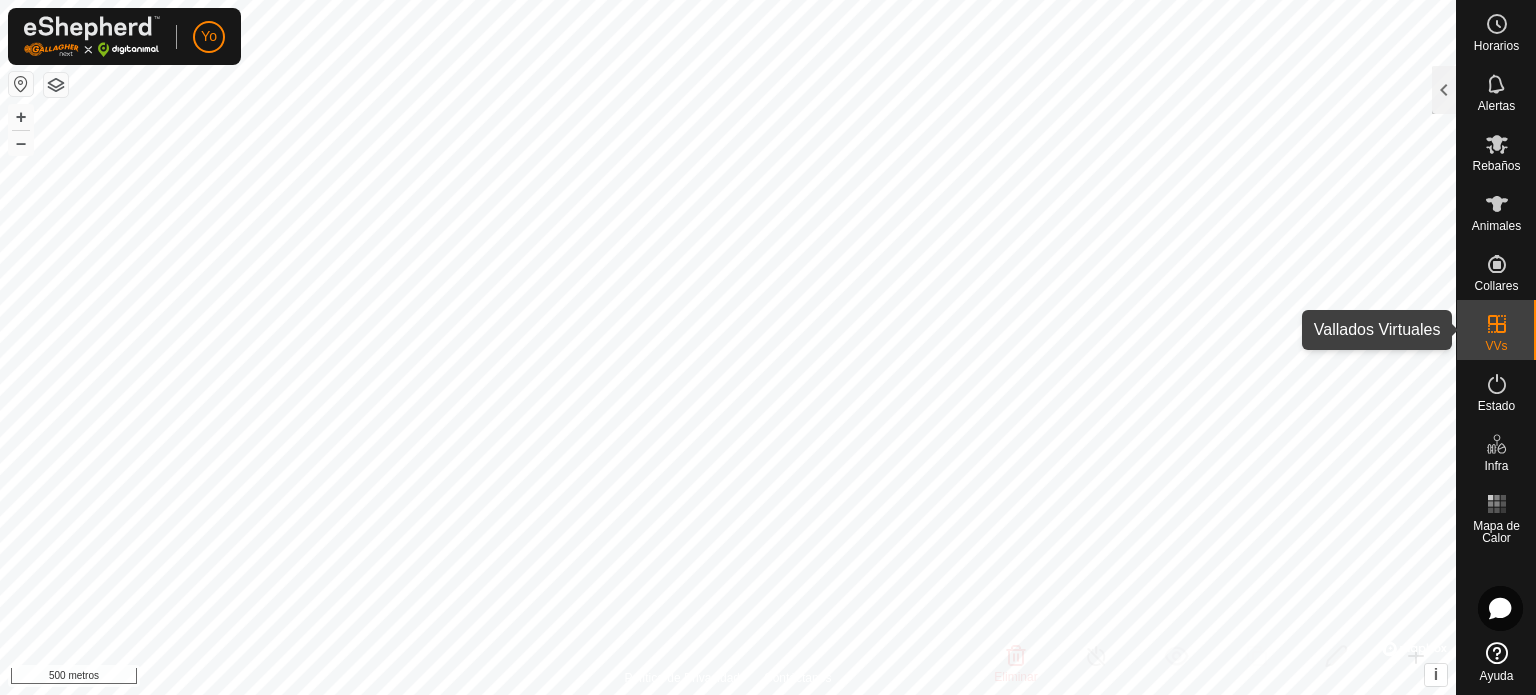 click on "VVs" at bounding box center [1496, 346] 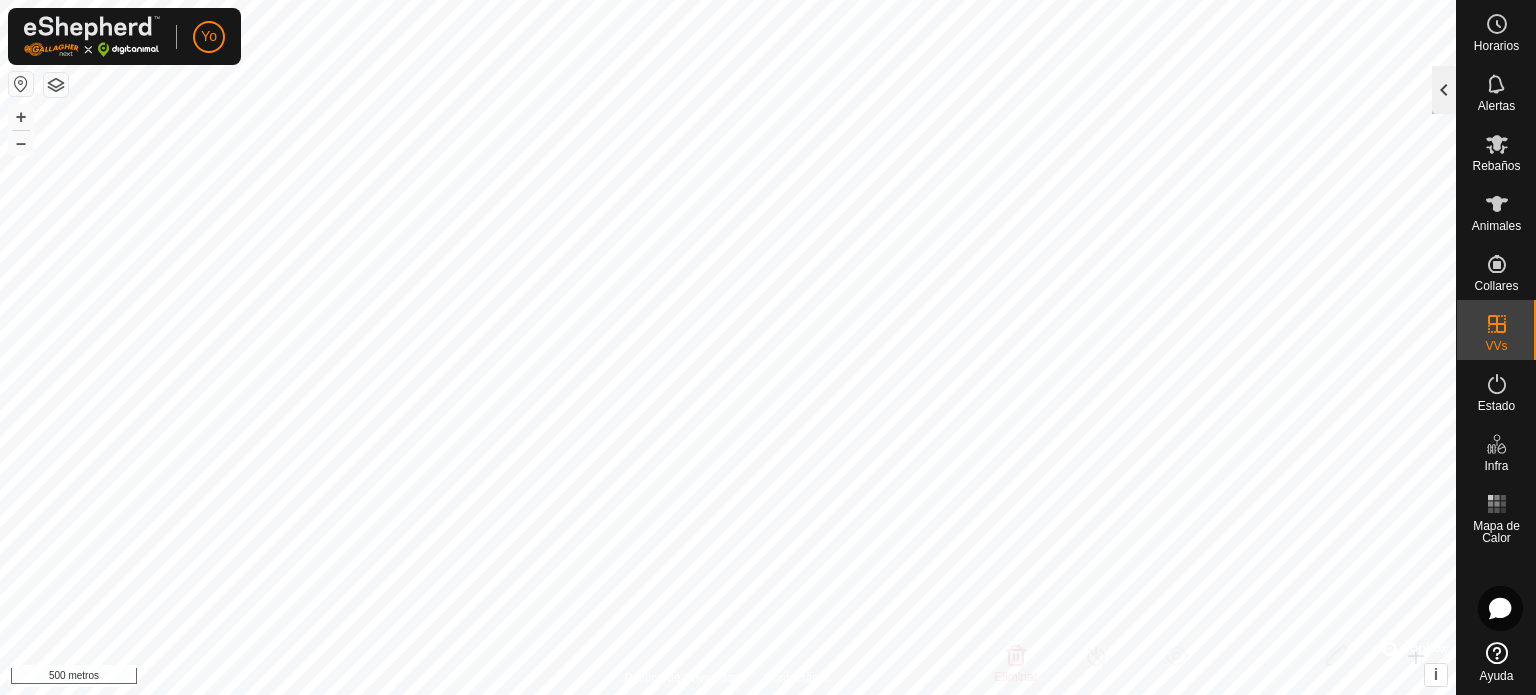 click 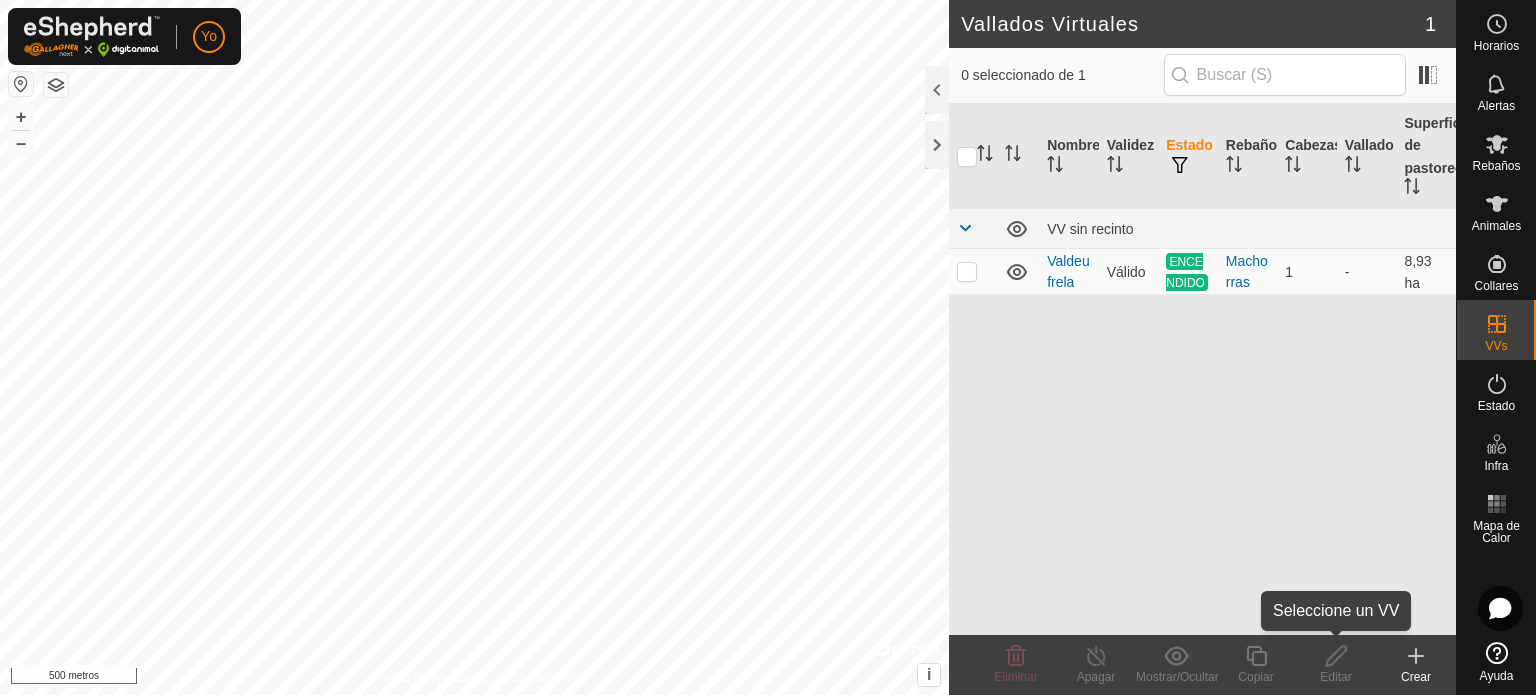 click 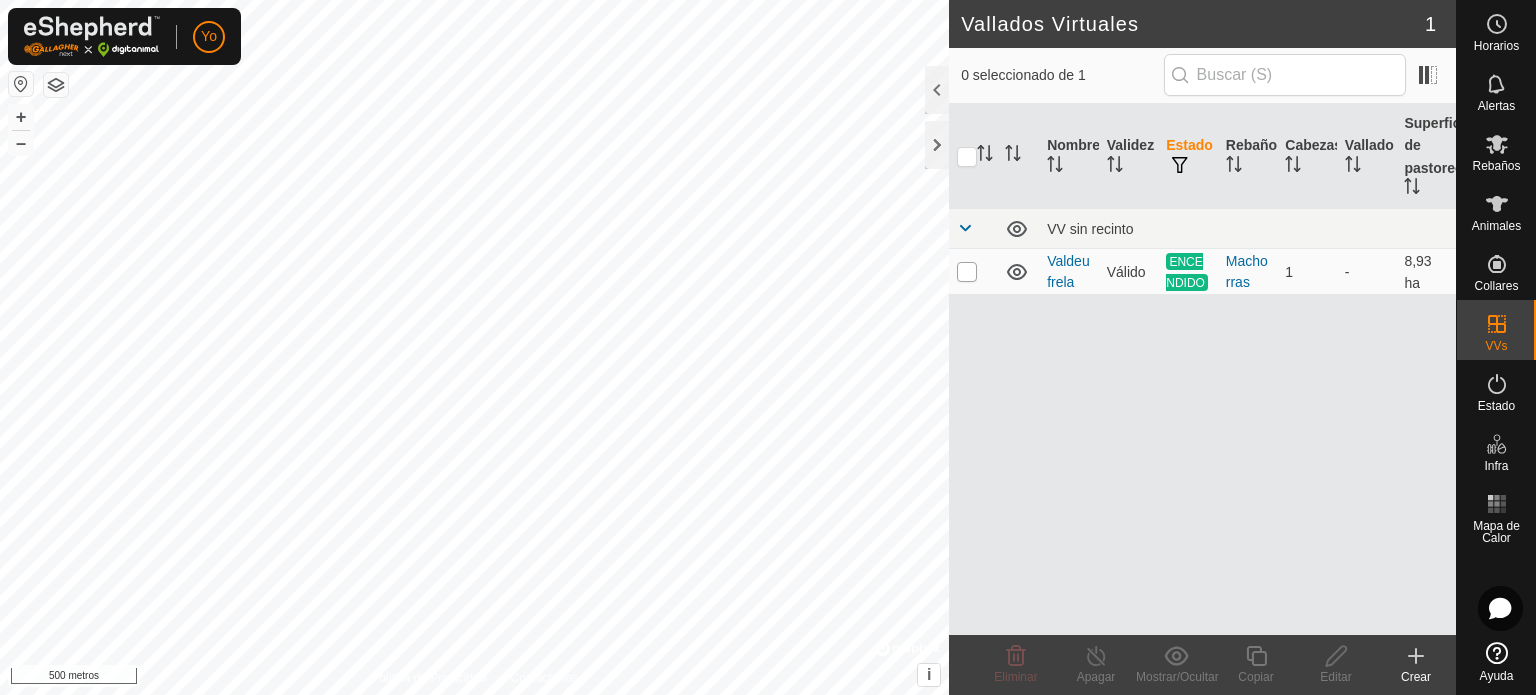 click at bounding box center (967, 272) 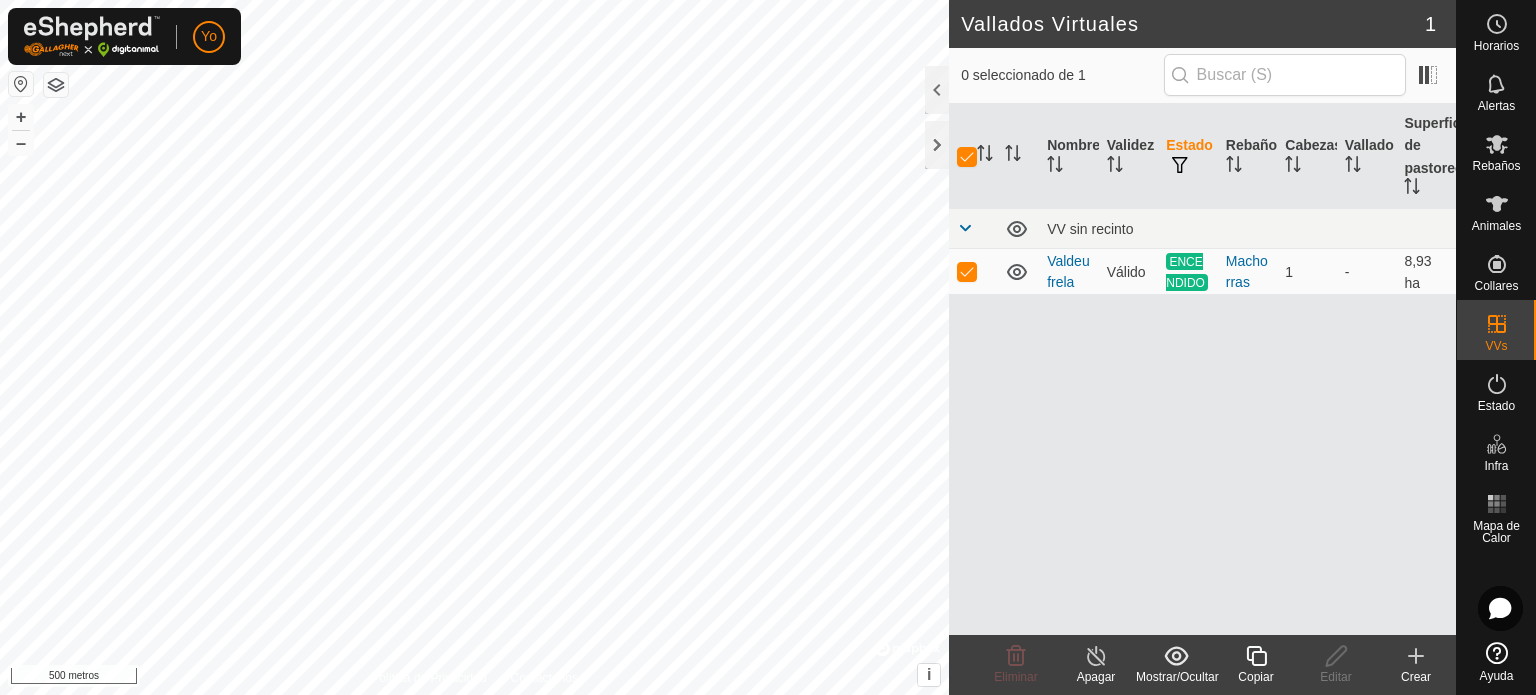 drag, startPoint x: 1353, startPoint y: 149, endPoint x: 1378, endPoint y: 455, distance: 307.01953 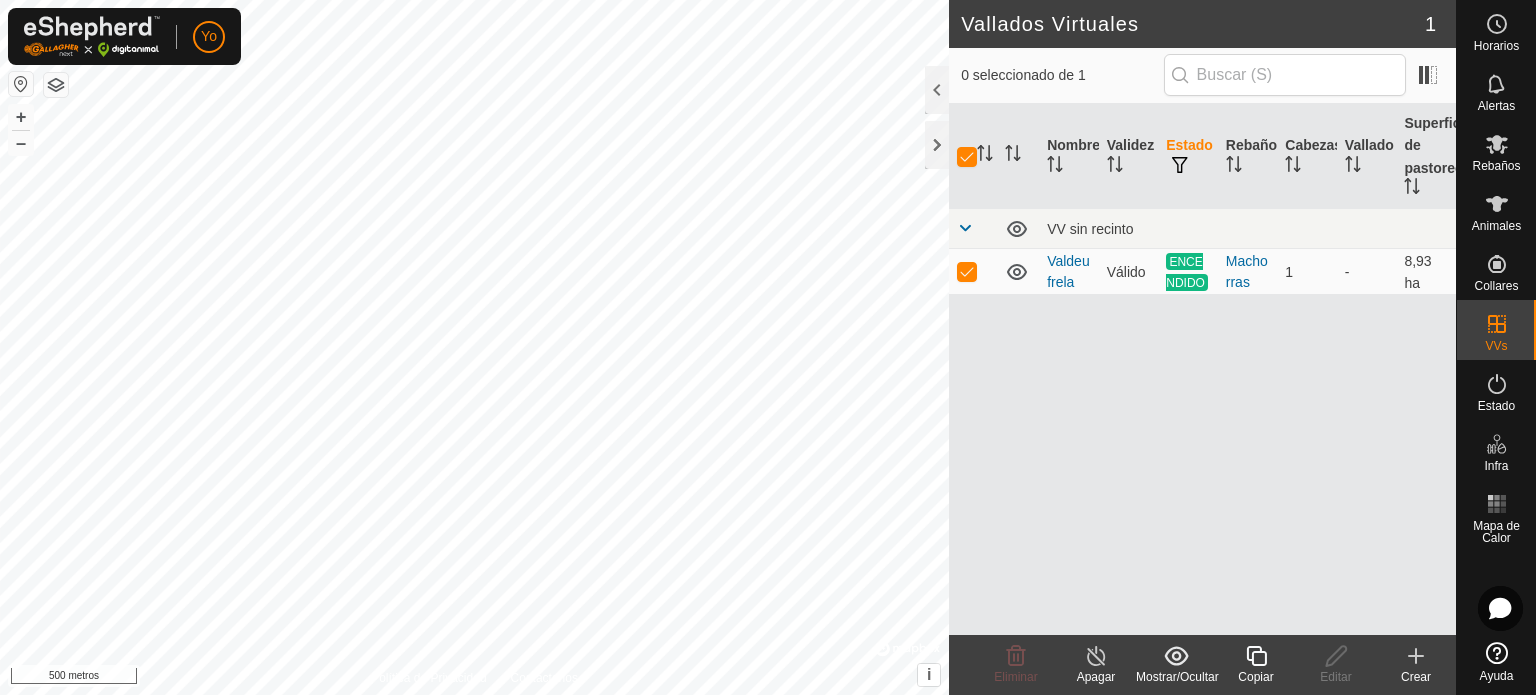 click on "Nombre Validez Estado Rebaño Cabezas Vallado Superficie de pastoreo VV sin recinto Valdeufrela Válido ENCENDIDO Machorras   1 - 8,93 ha" at bounding box center [1202, 369] 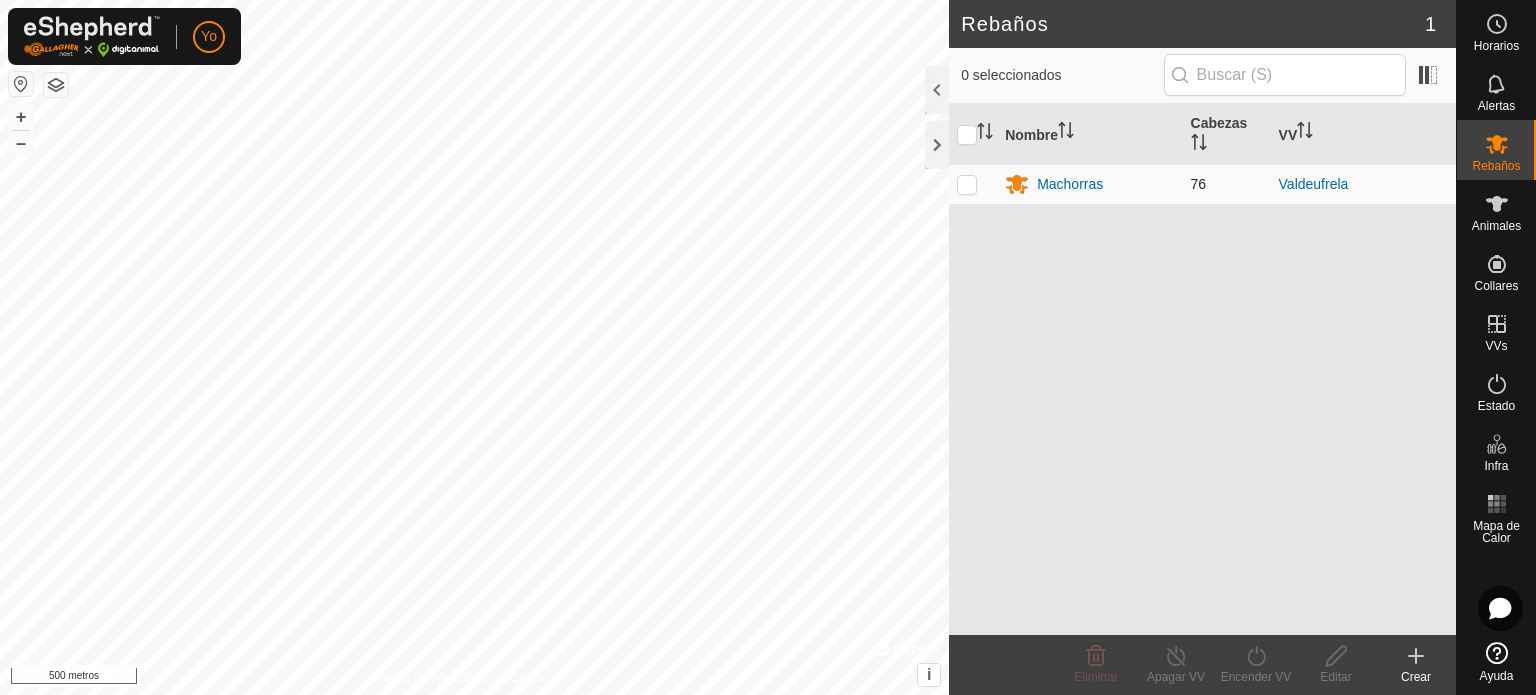 click at bounding box center [967, 184] 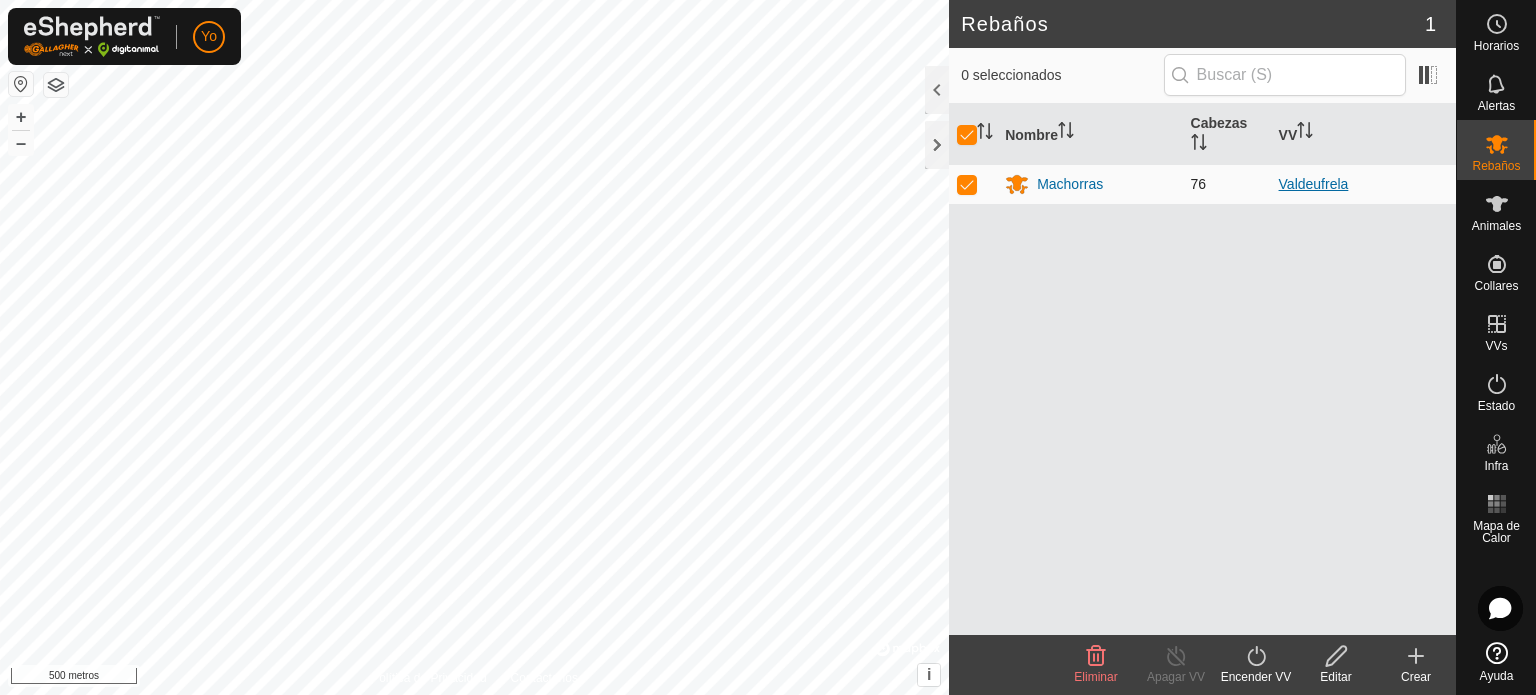 click on "Valdeufrela" at bounding box center [1314, 184] 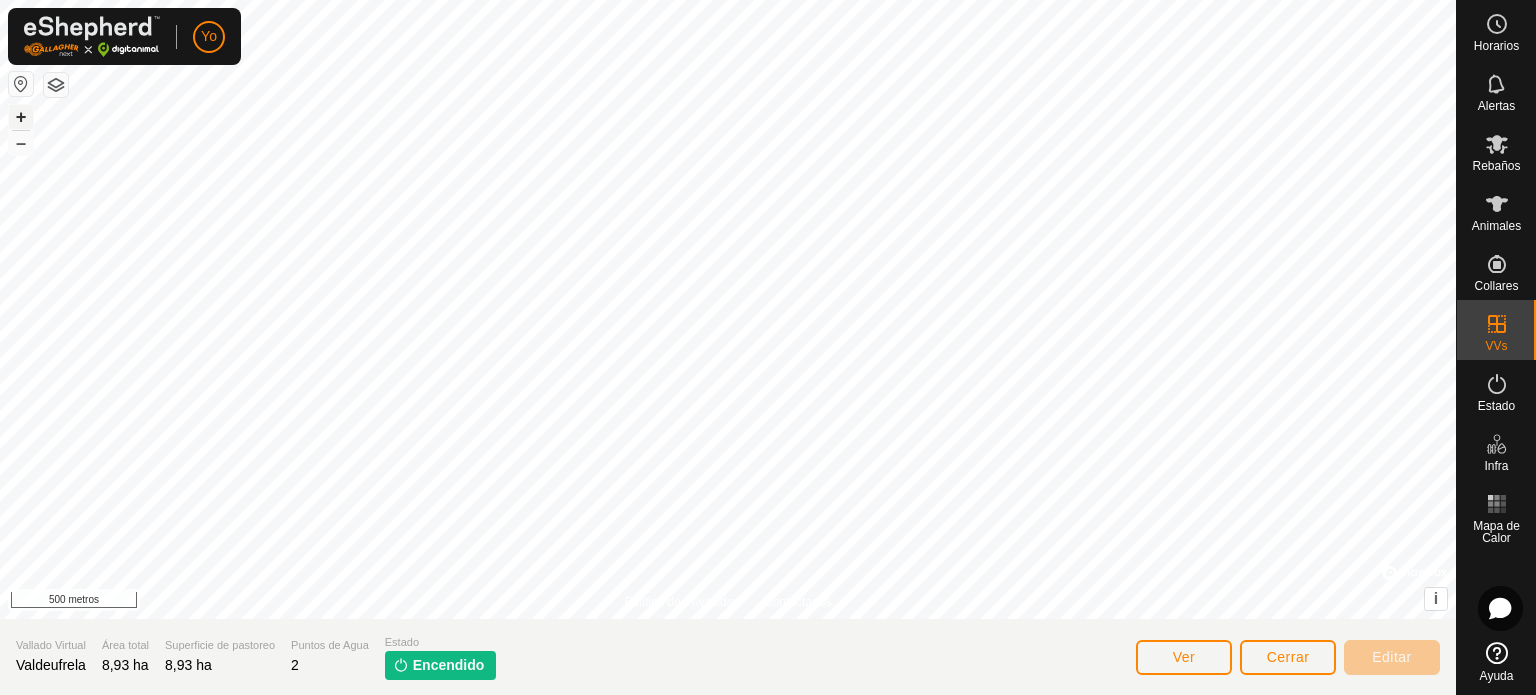 click on "+" at bounding box center [21, 116] 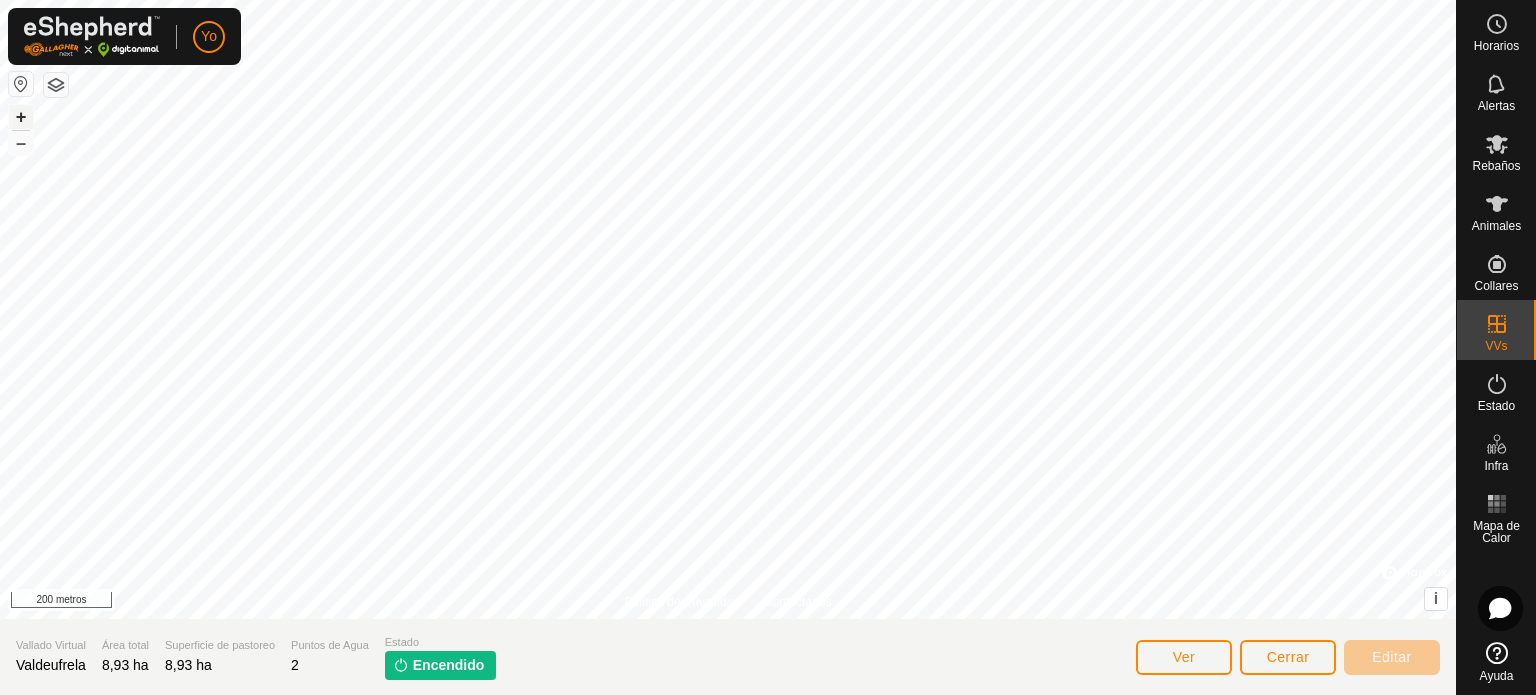 click on "+" at bounding box center [21, 116] 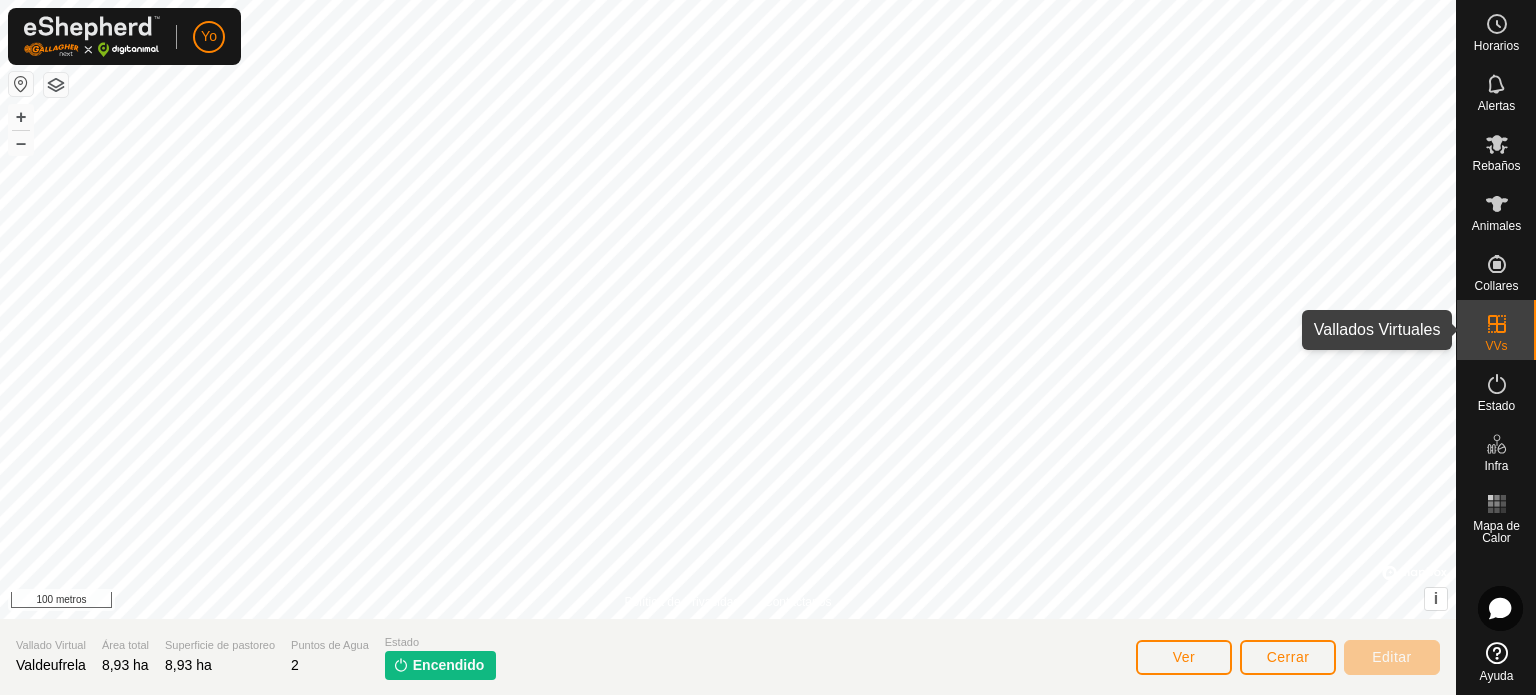 click 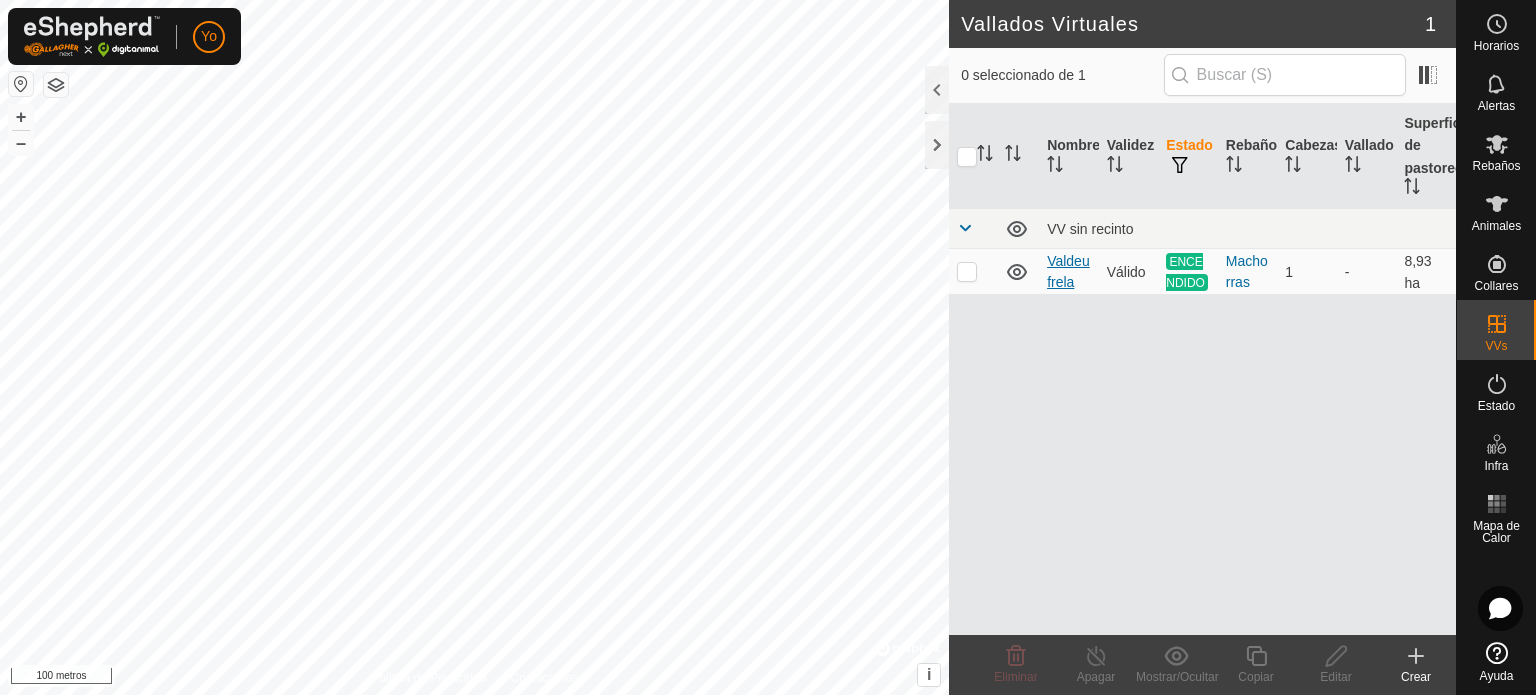 click on "Valdeufrela" at bounding box center [1068, 271] 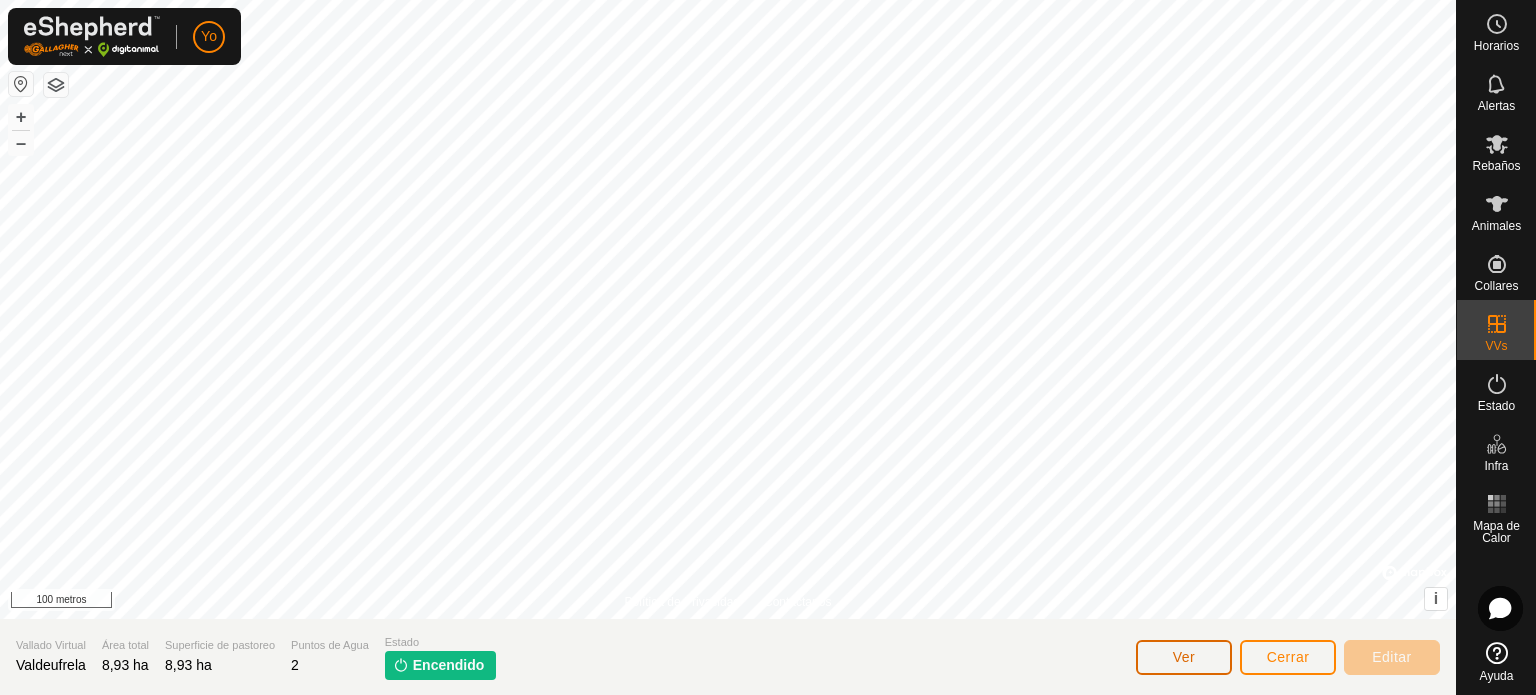 click on "Ver" 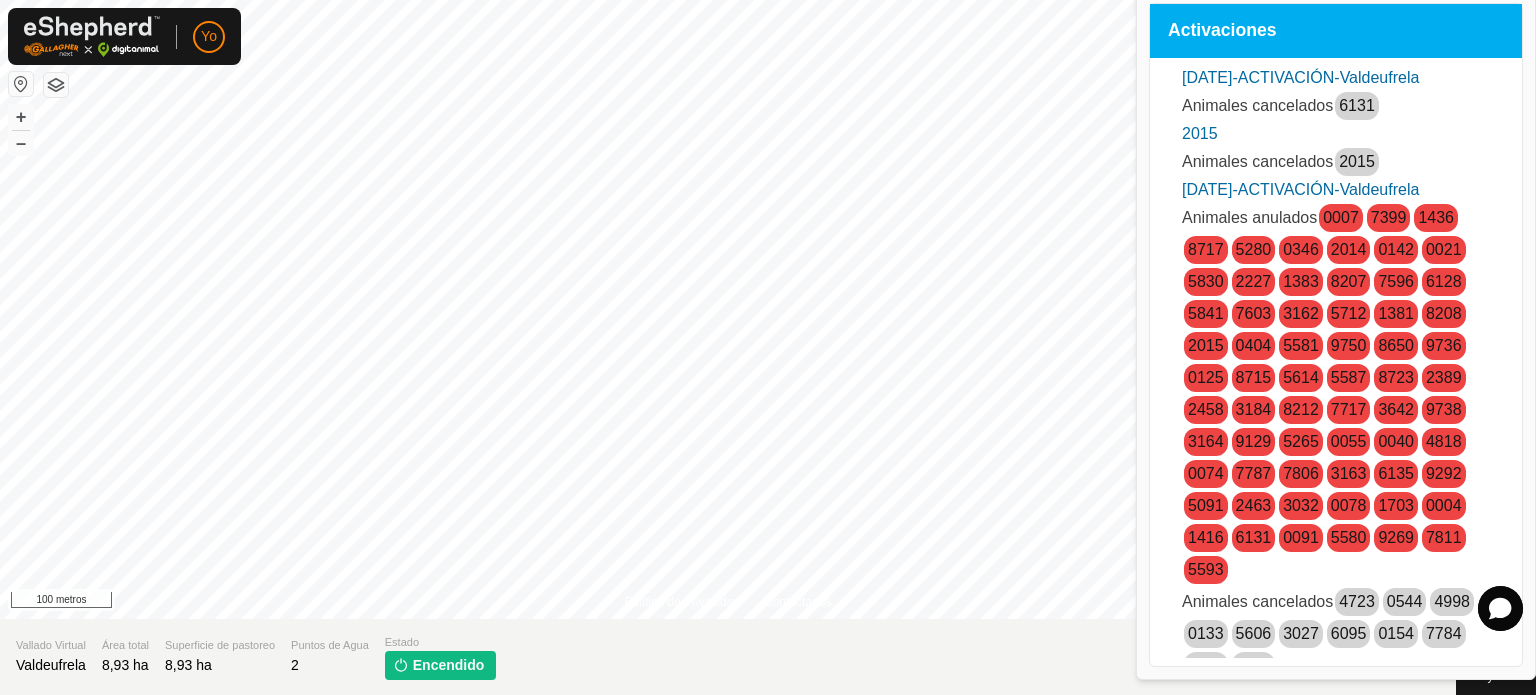 click on "Encendido" 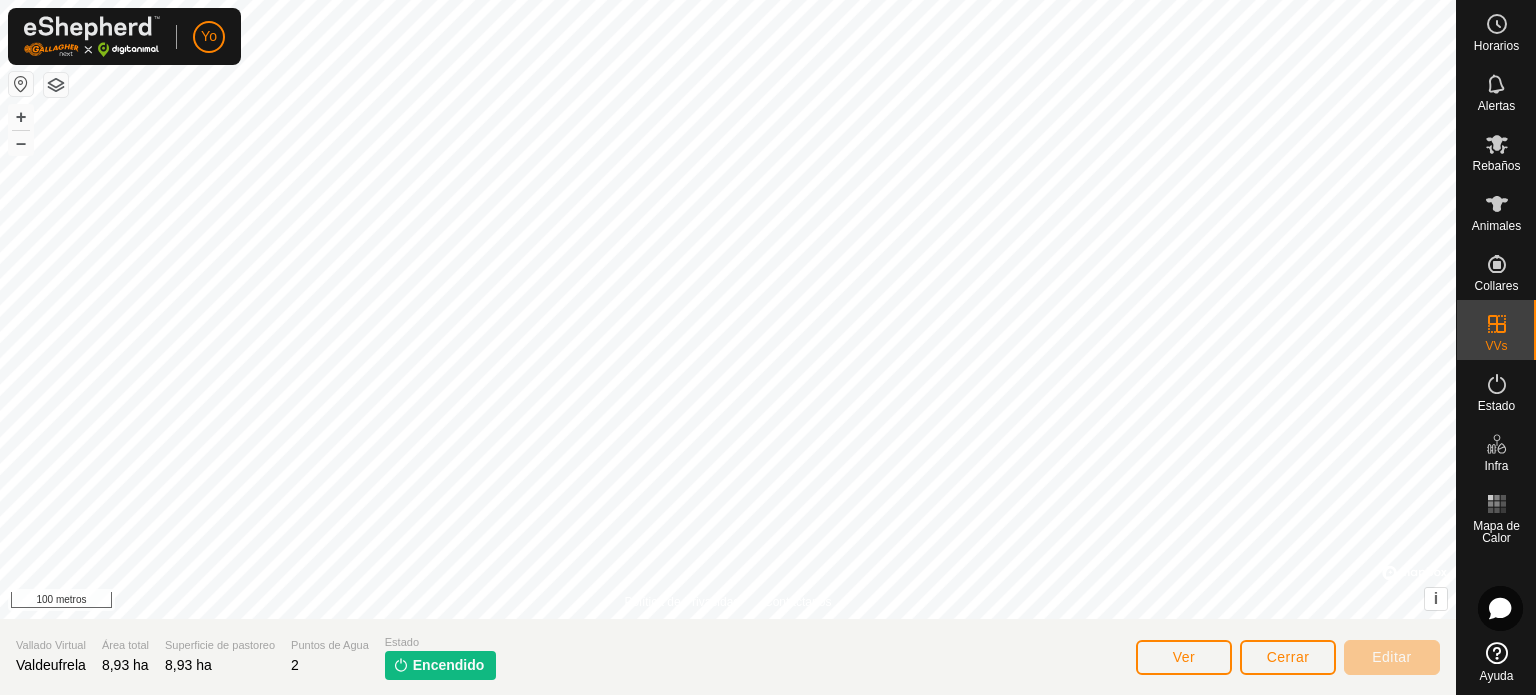 click on "Encendido" 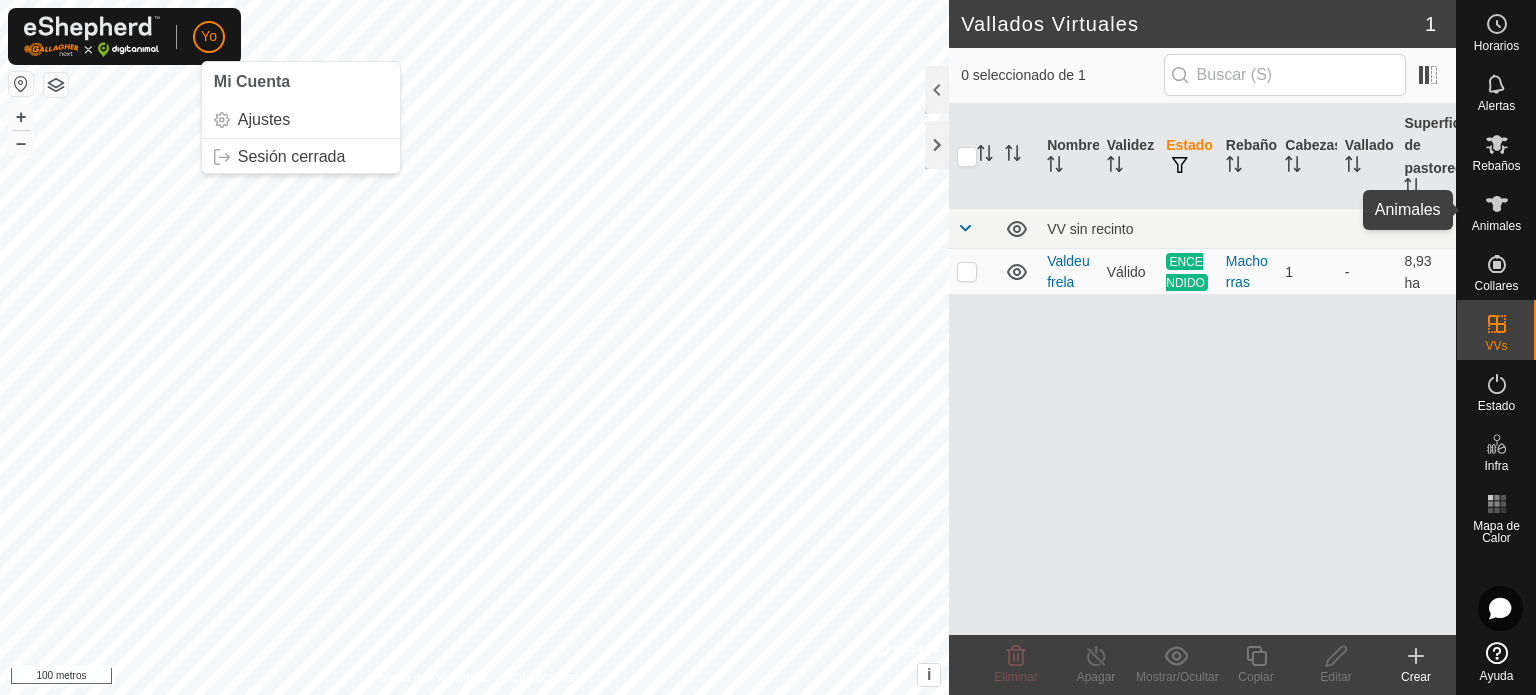 click 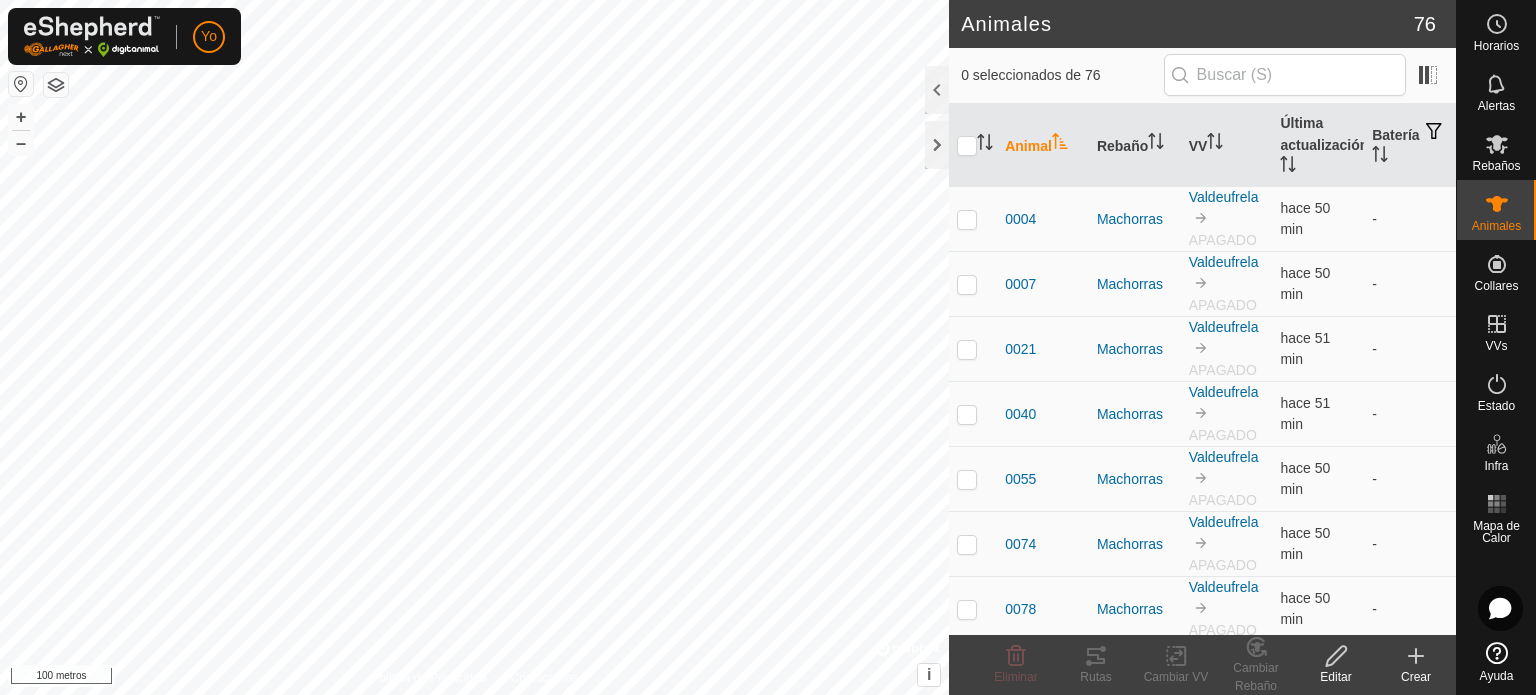 click 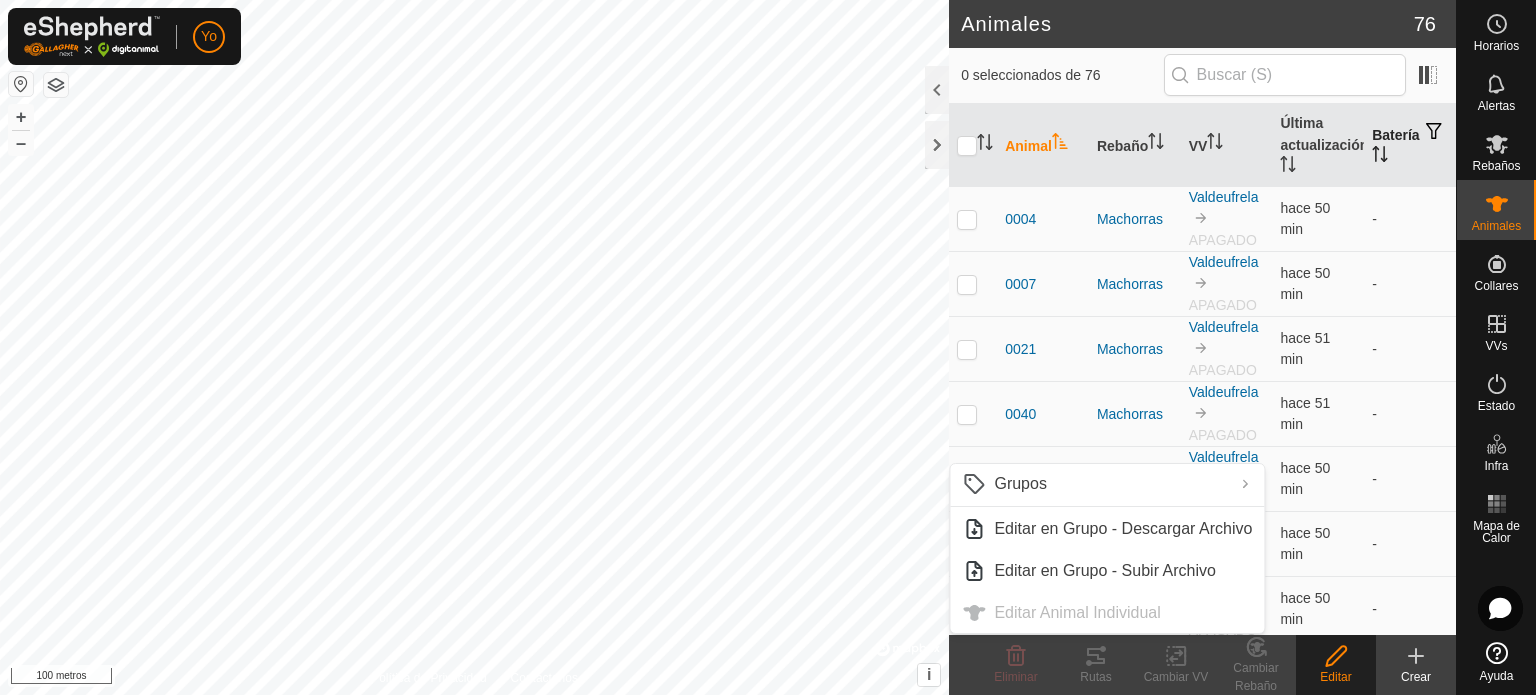 click on "Batería" at bounding box center (1395, 135) 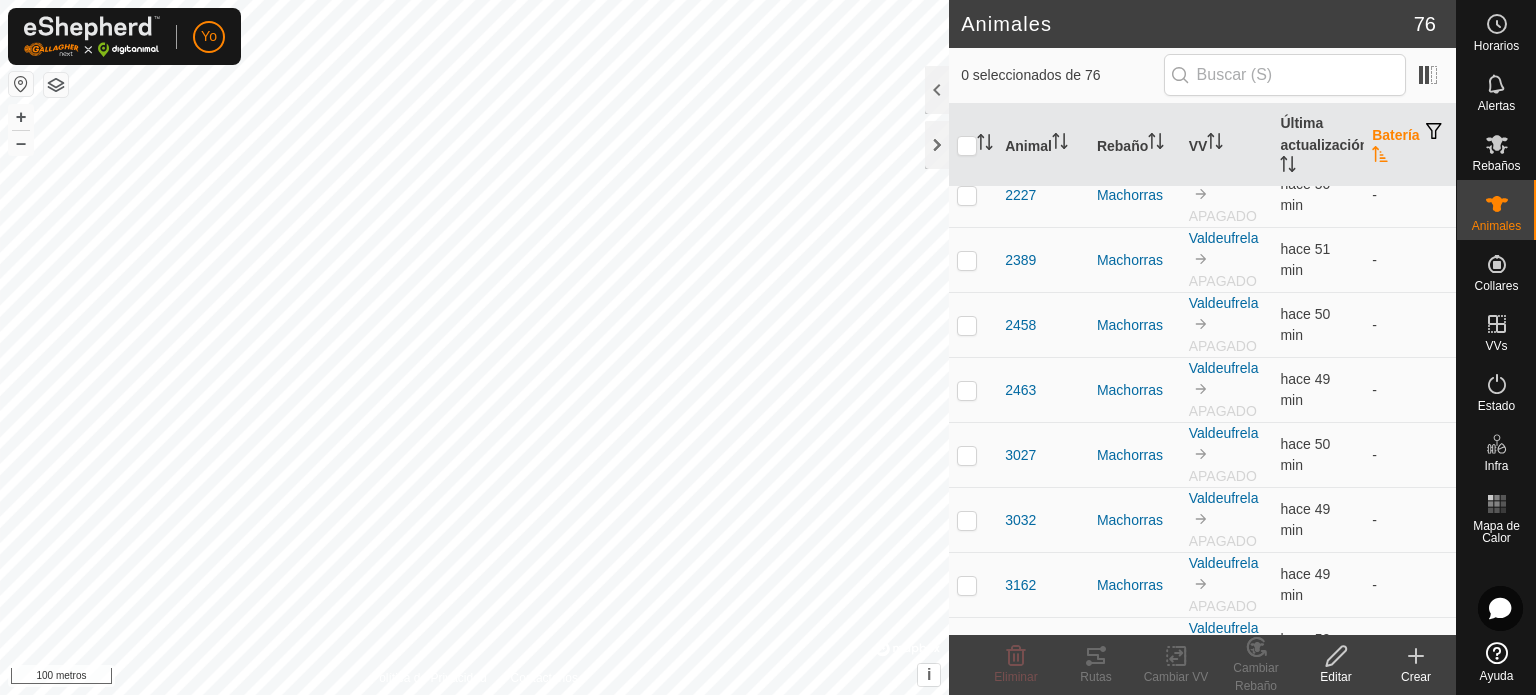 scroll, scrollTop: 0, scrollLeft: 0, axis: both 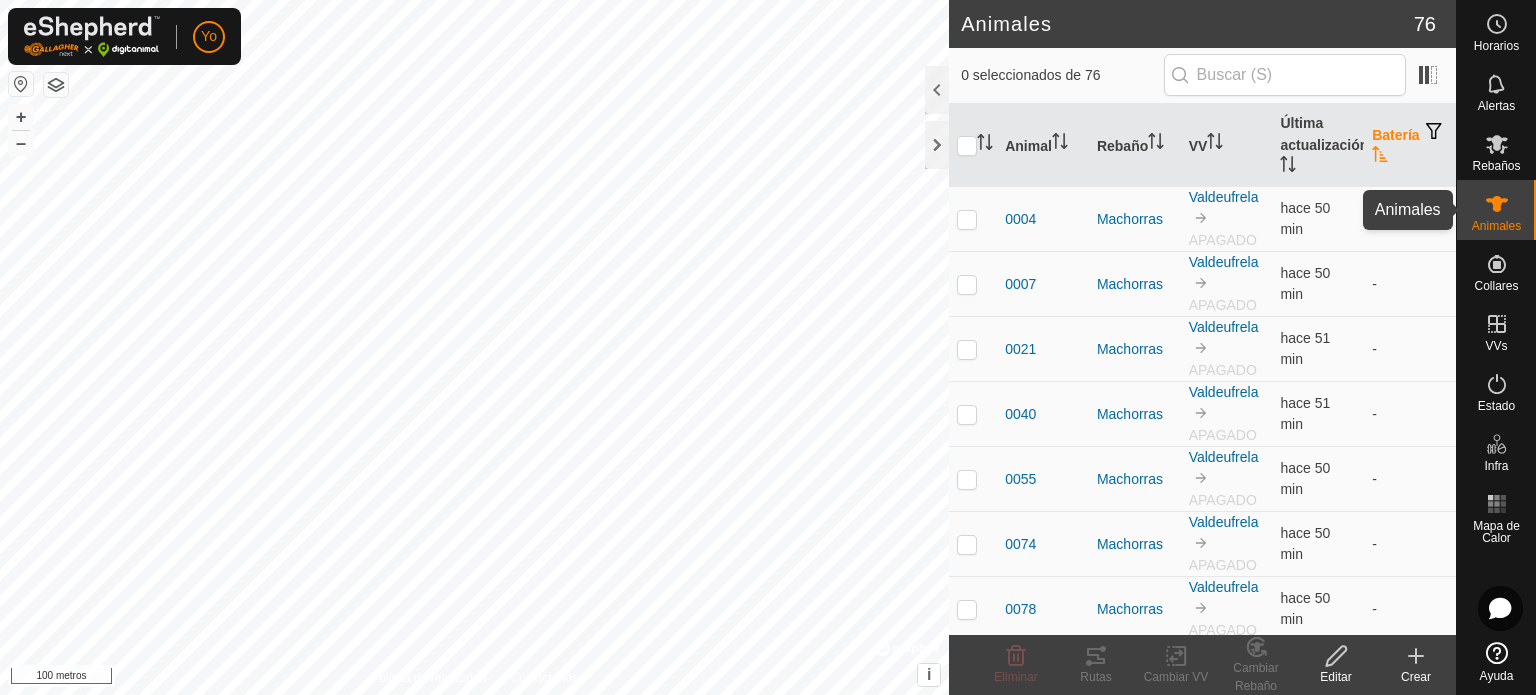 click 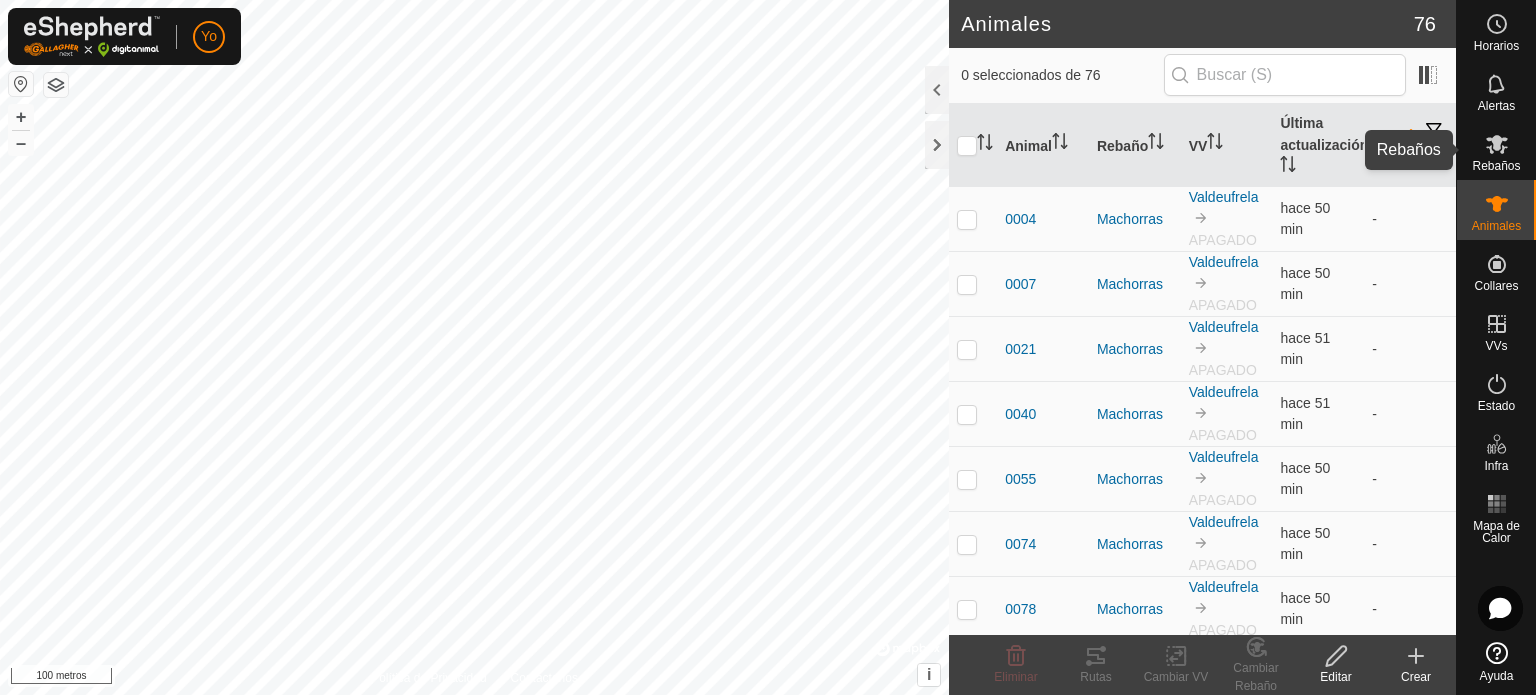 click at bounding box center [1497, 144] 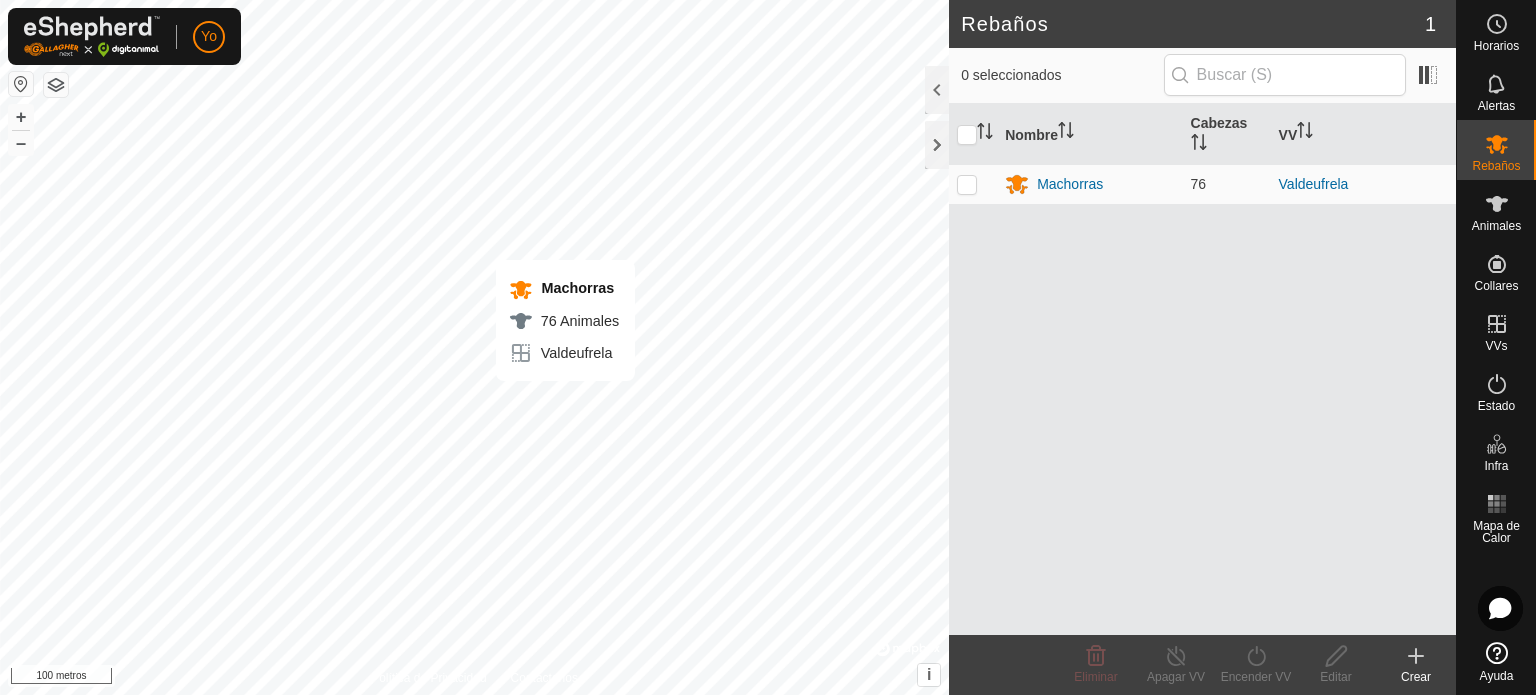 checkbox on "true" 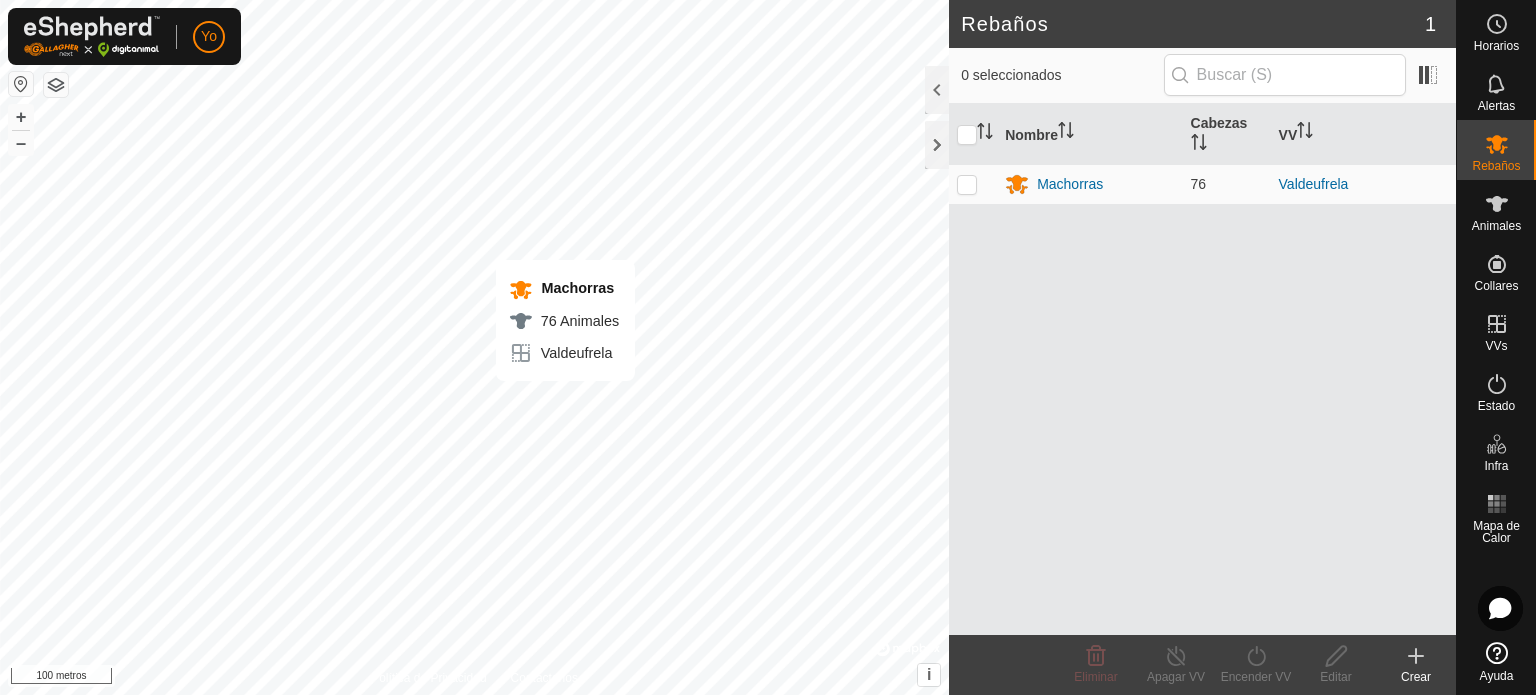 checkbox on "true" 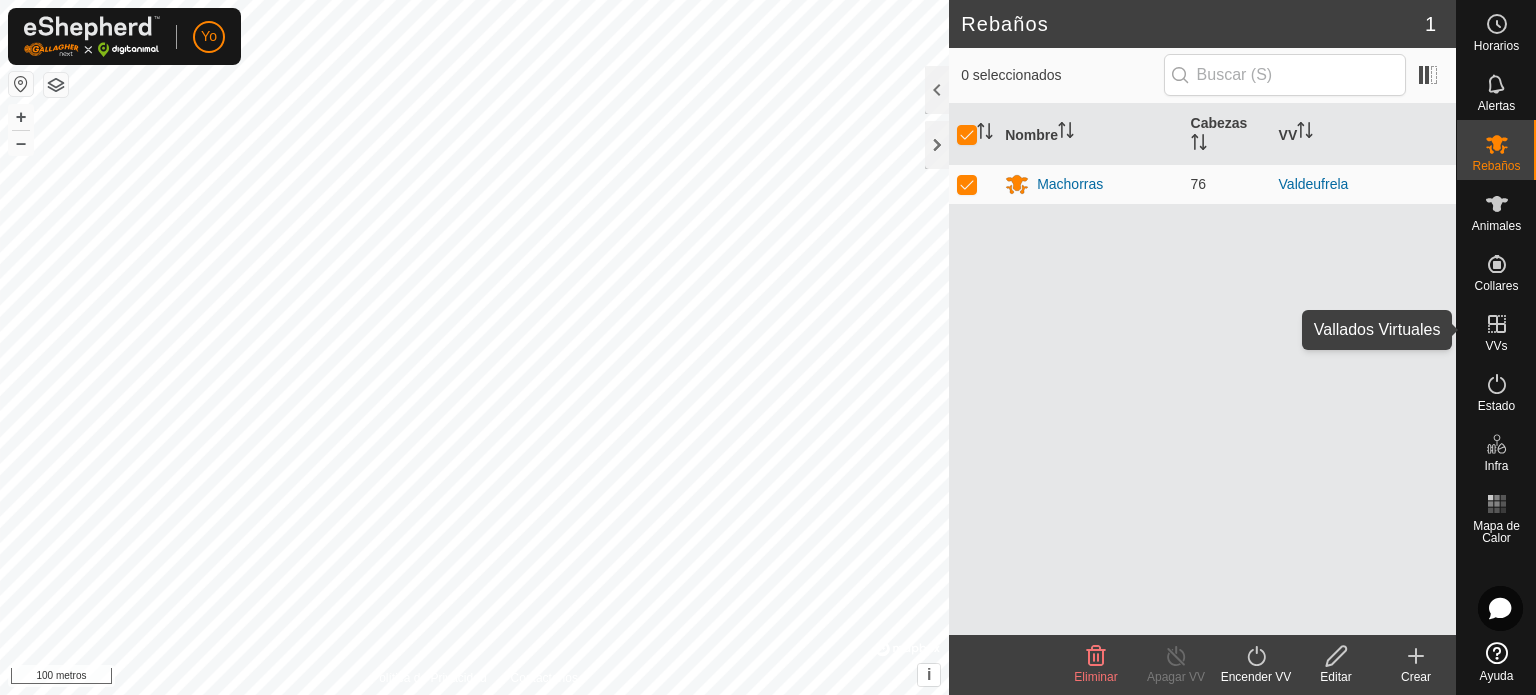 click 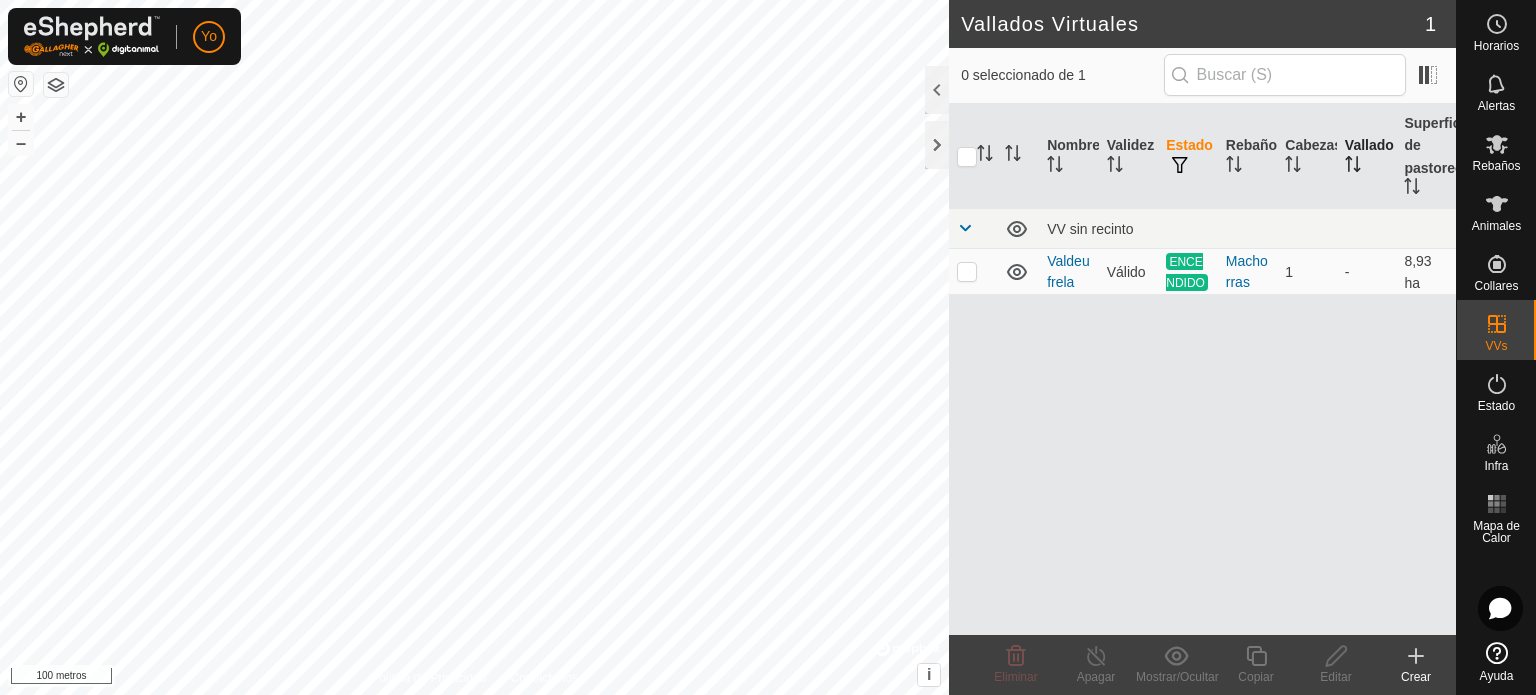 click on "Vallado" at bounding box center (1369, 145) 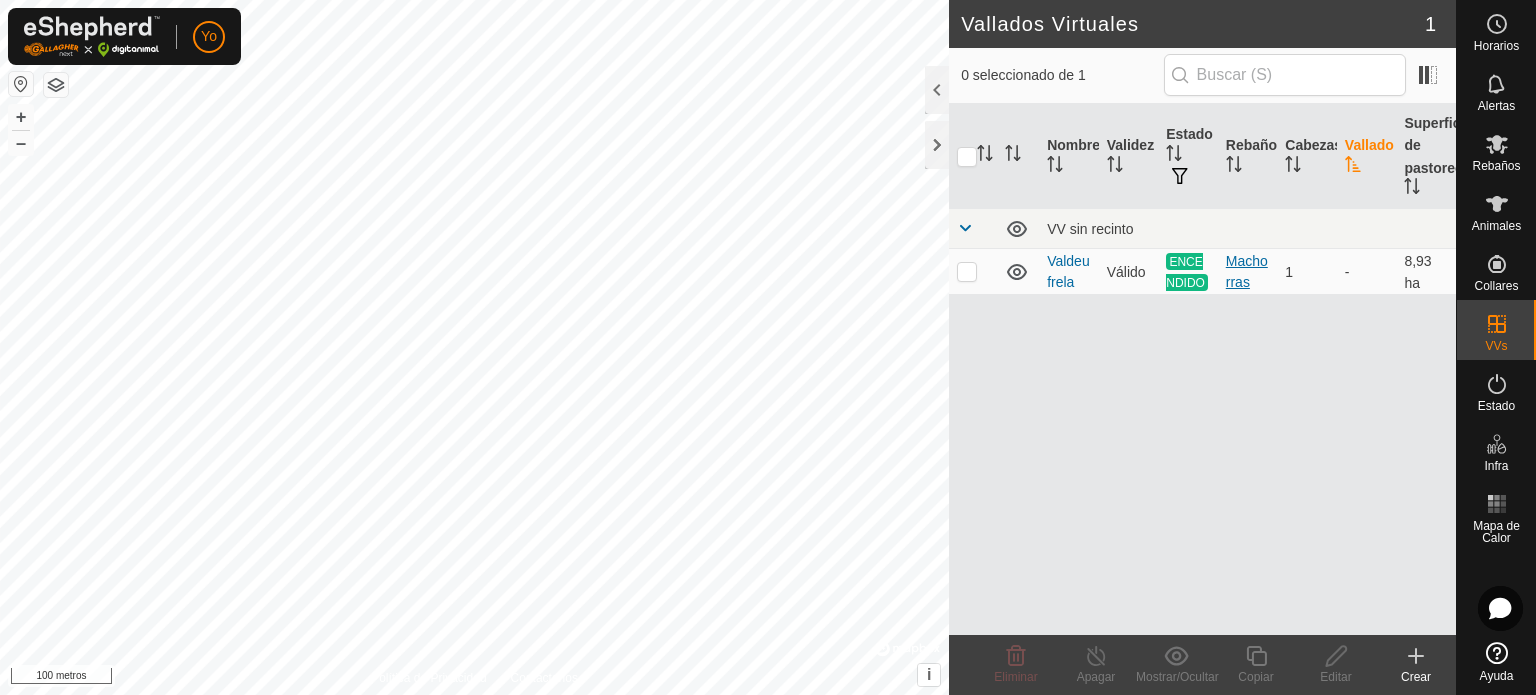 click on "Machorras" at bounding box center [1247, 271] 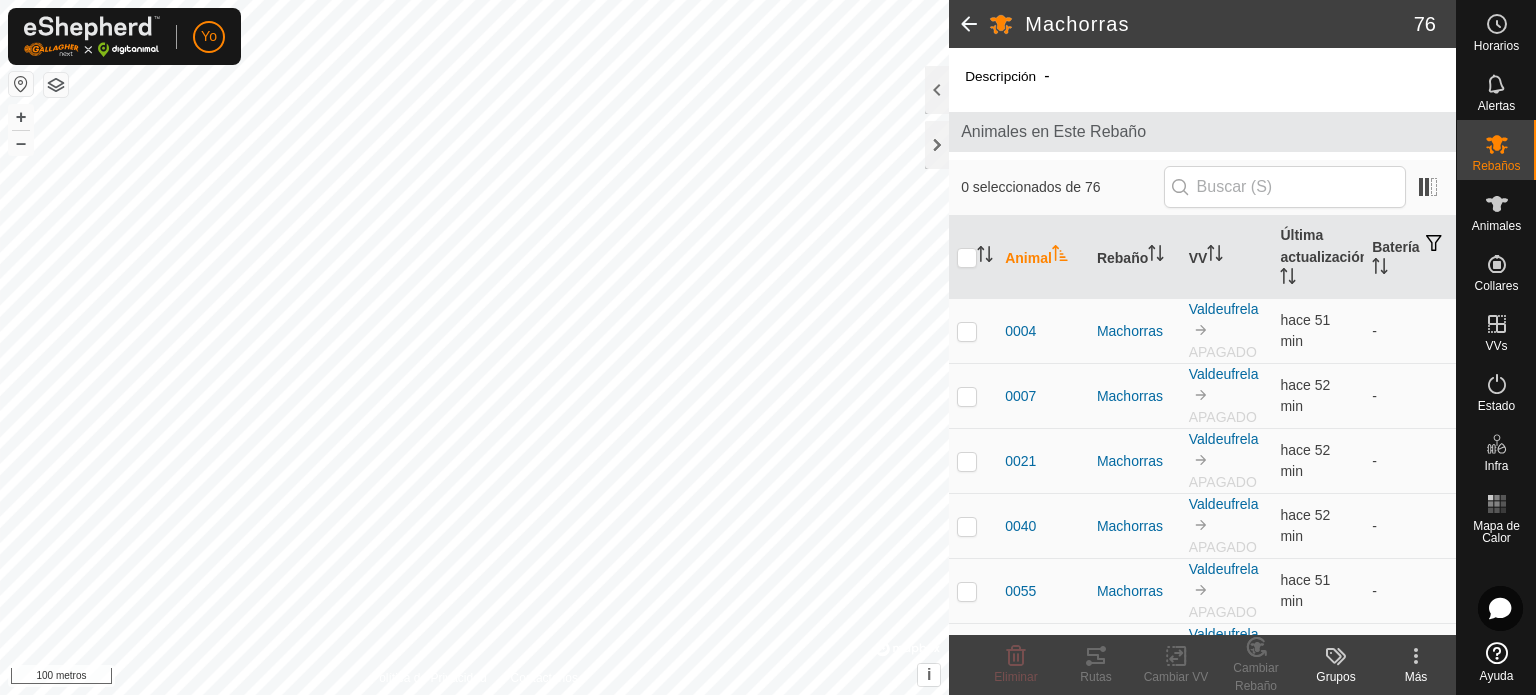 click on "Animal" at bounding box center [1043, 257] 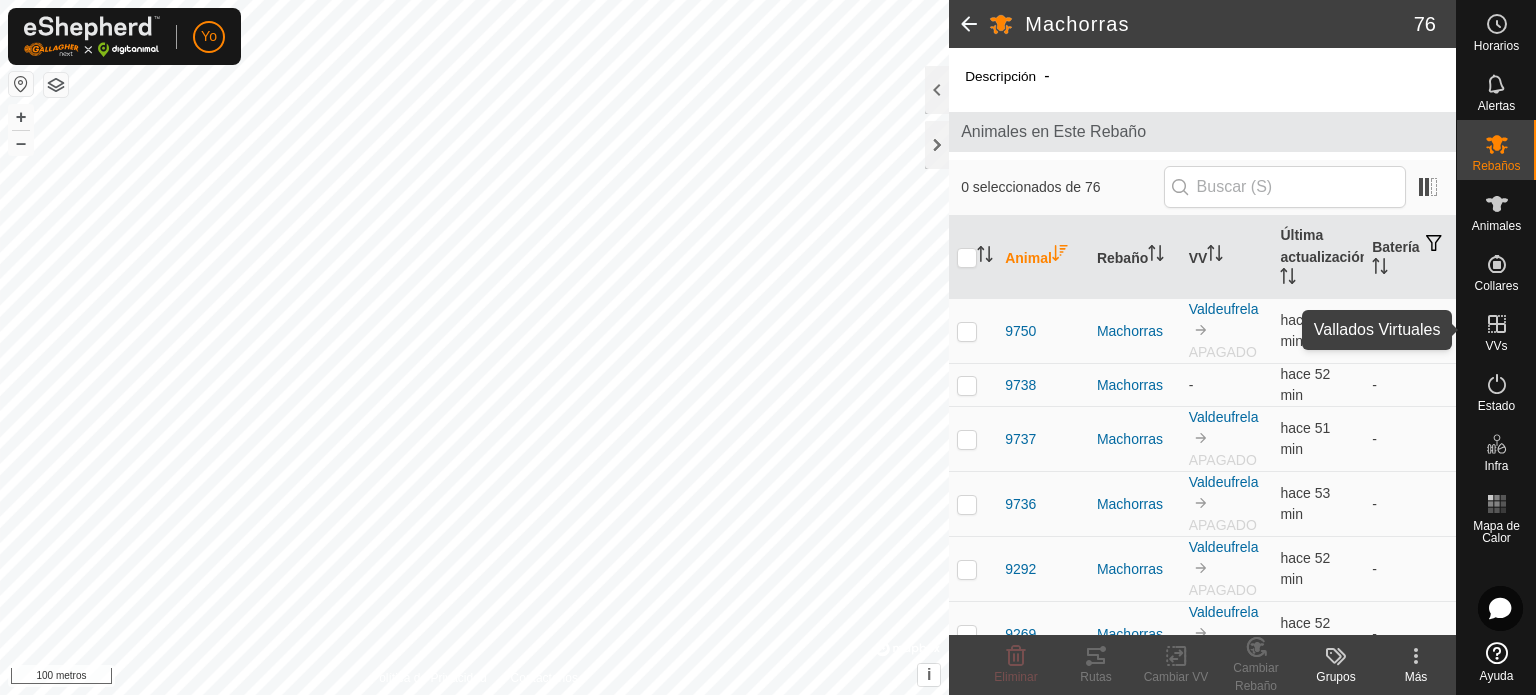 click 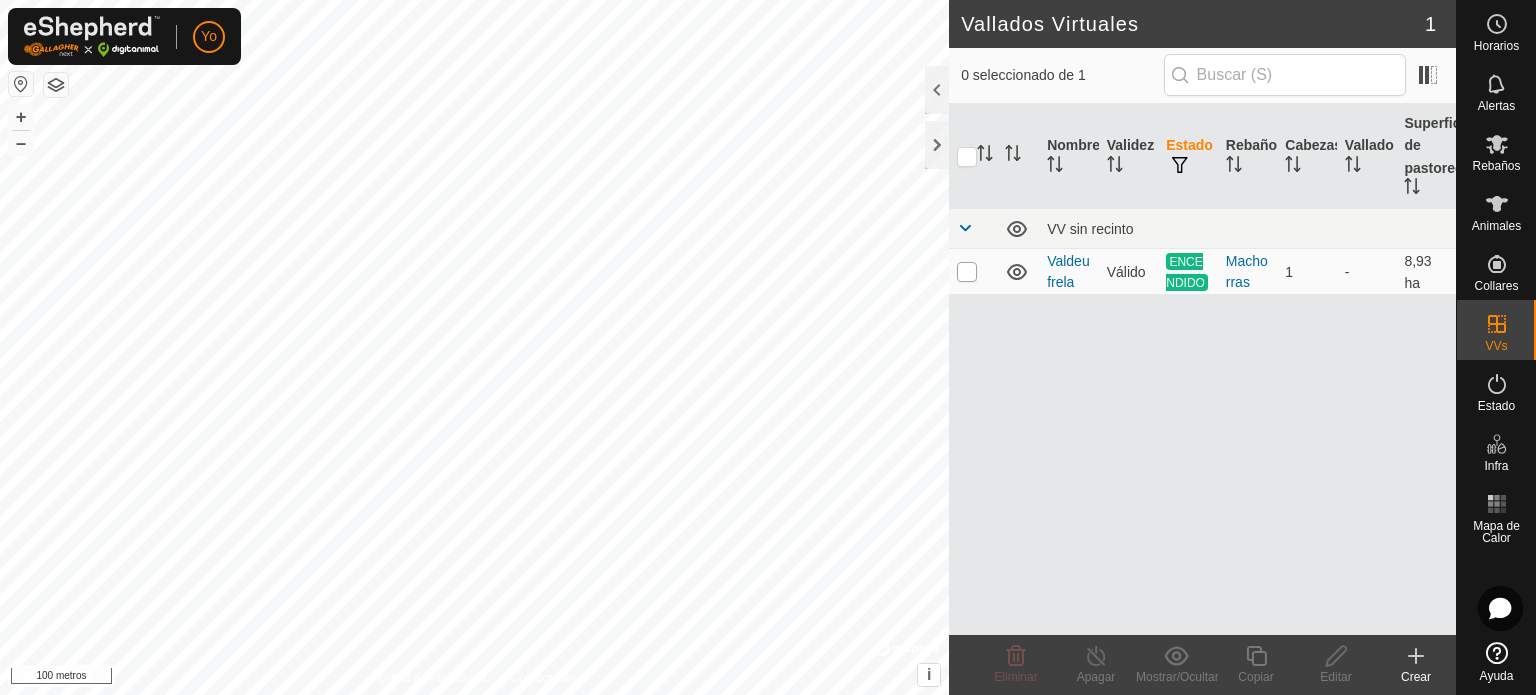 click at bounding box center [967, 272] 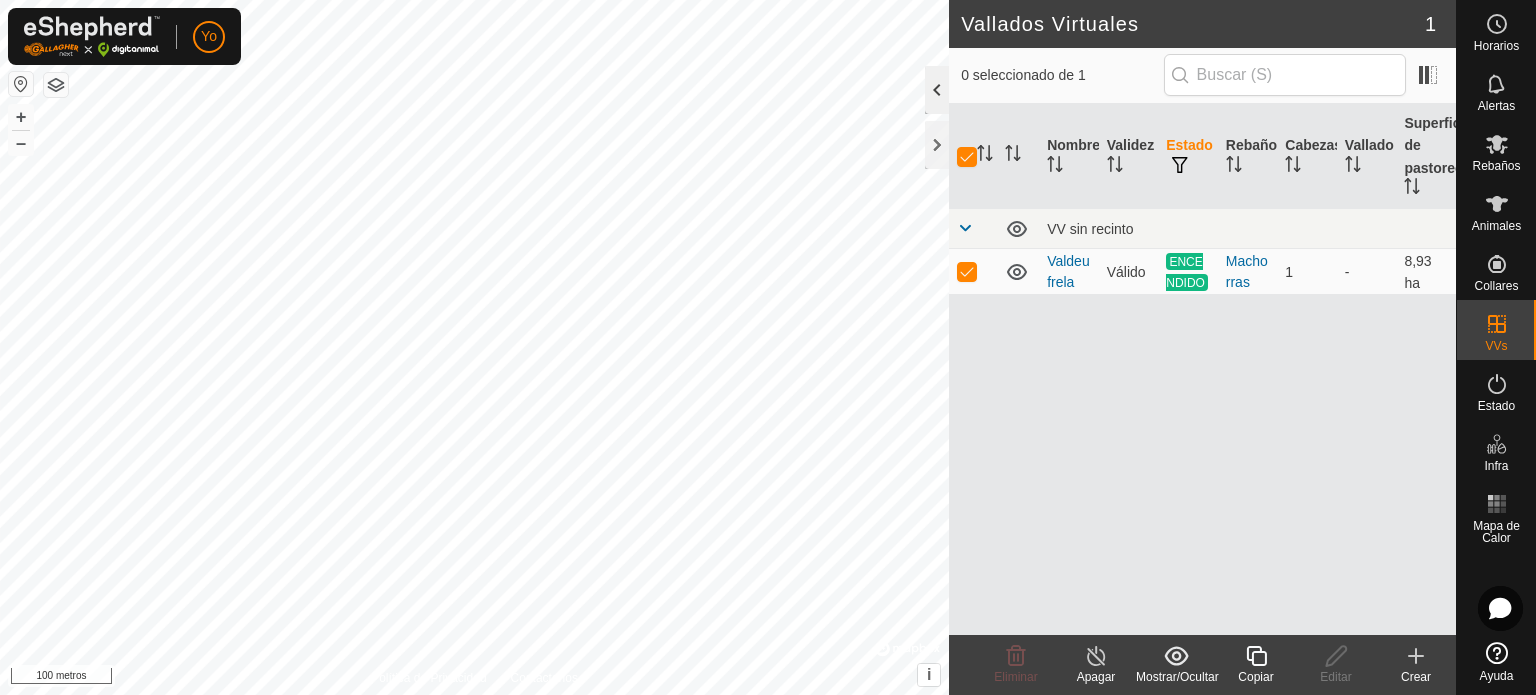 click 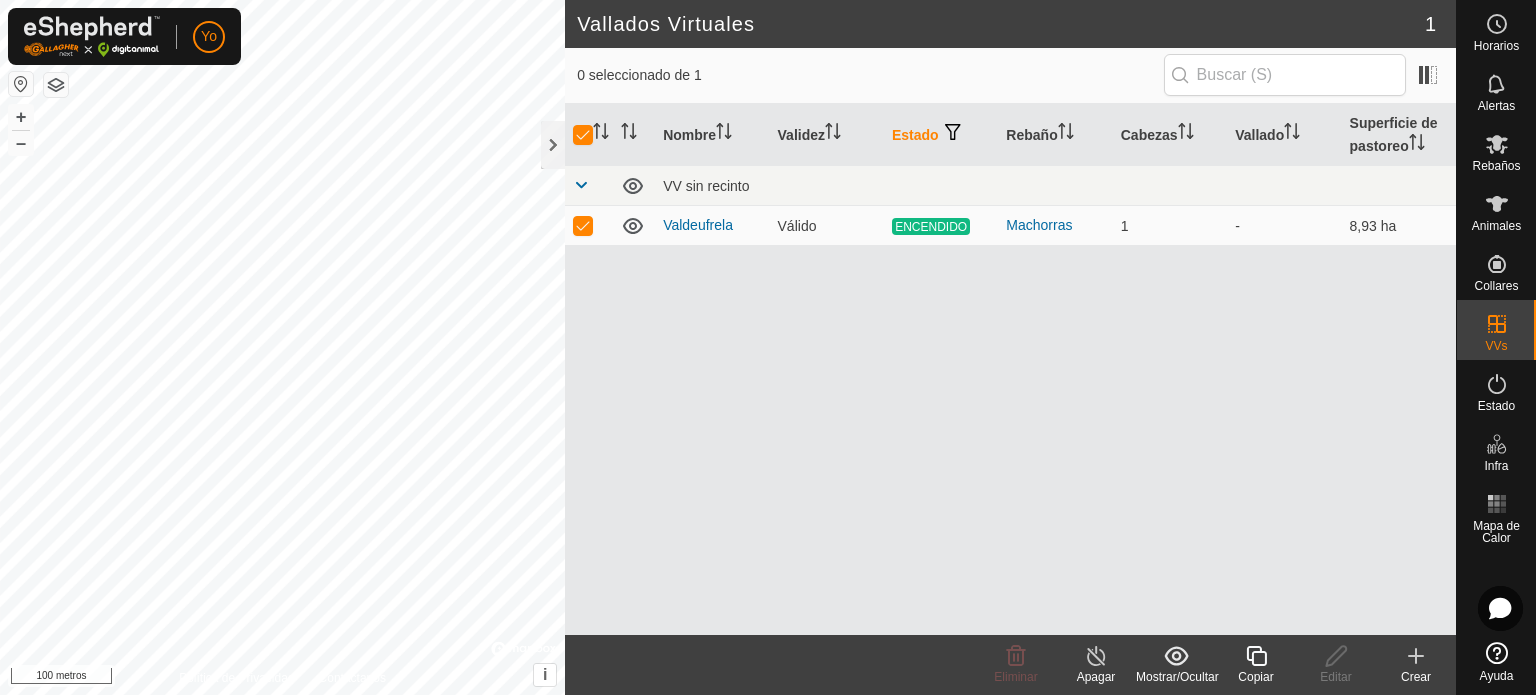 click 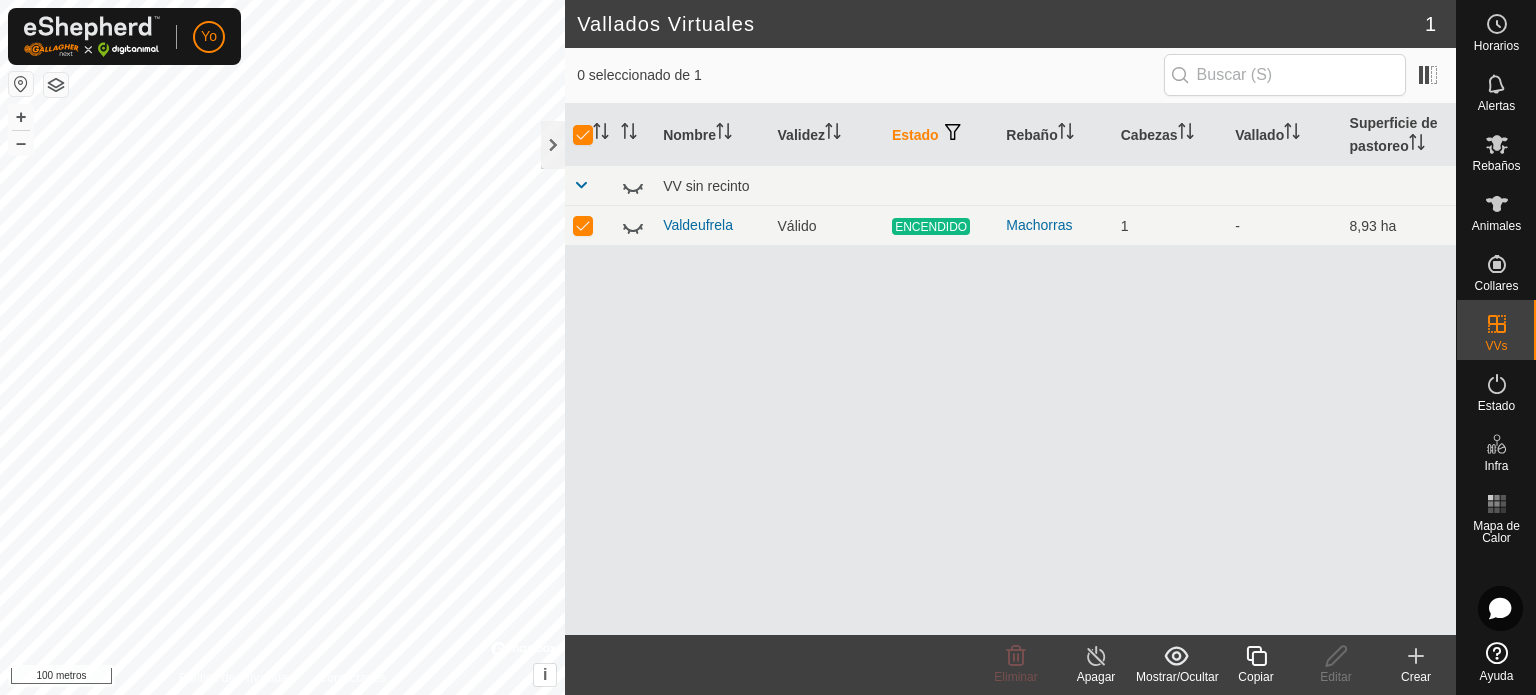 click 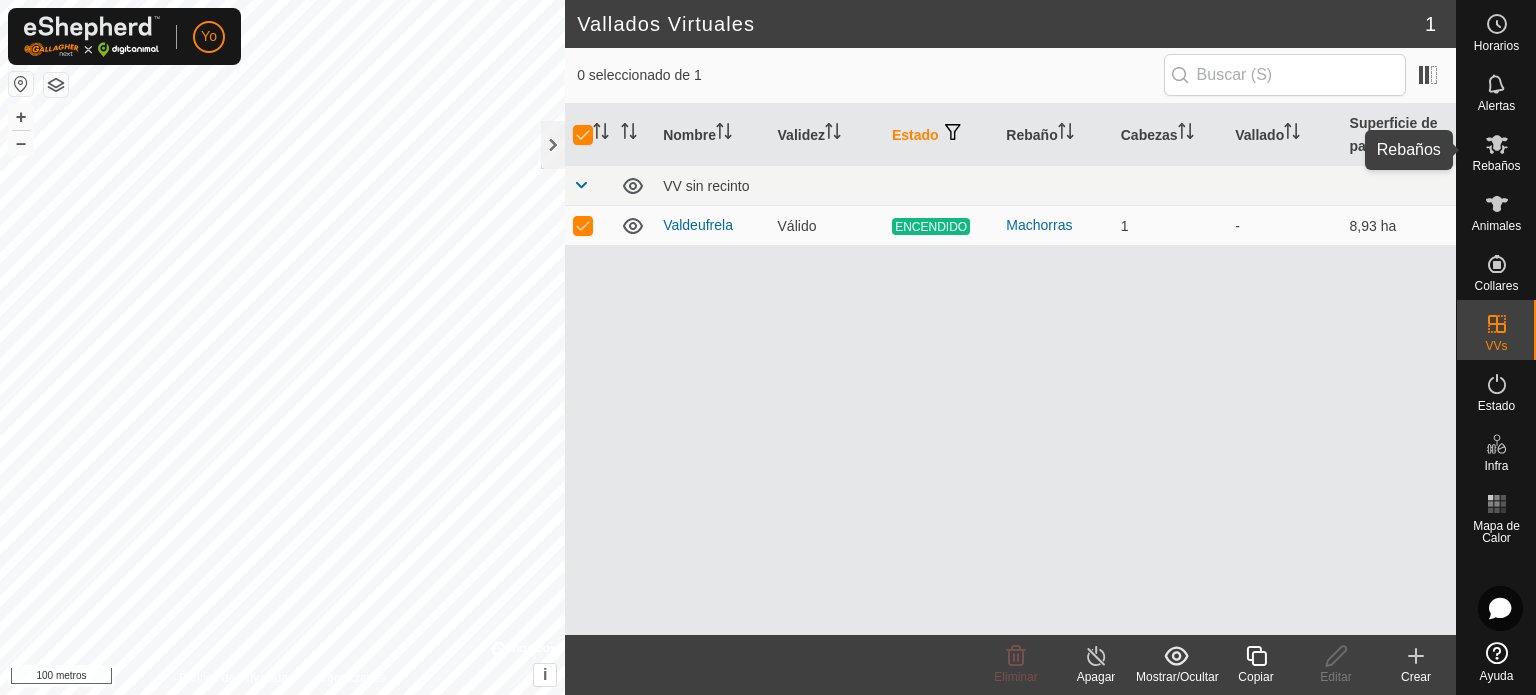 click 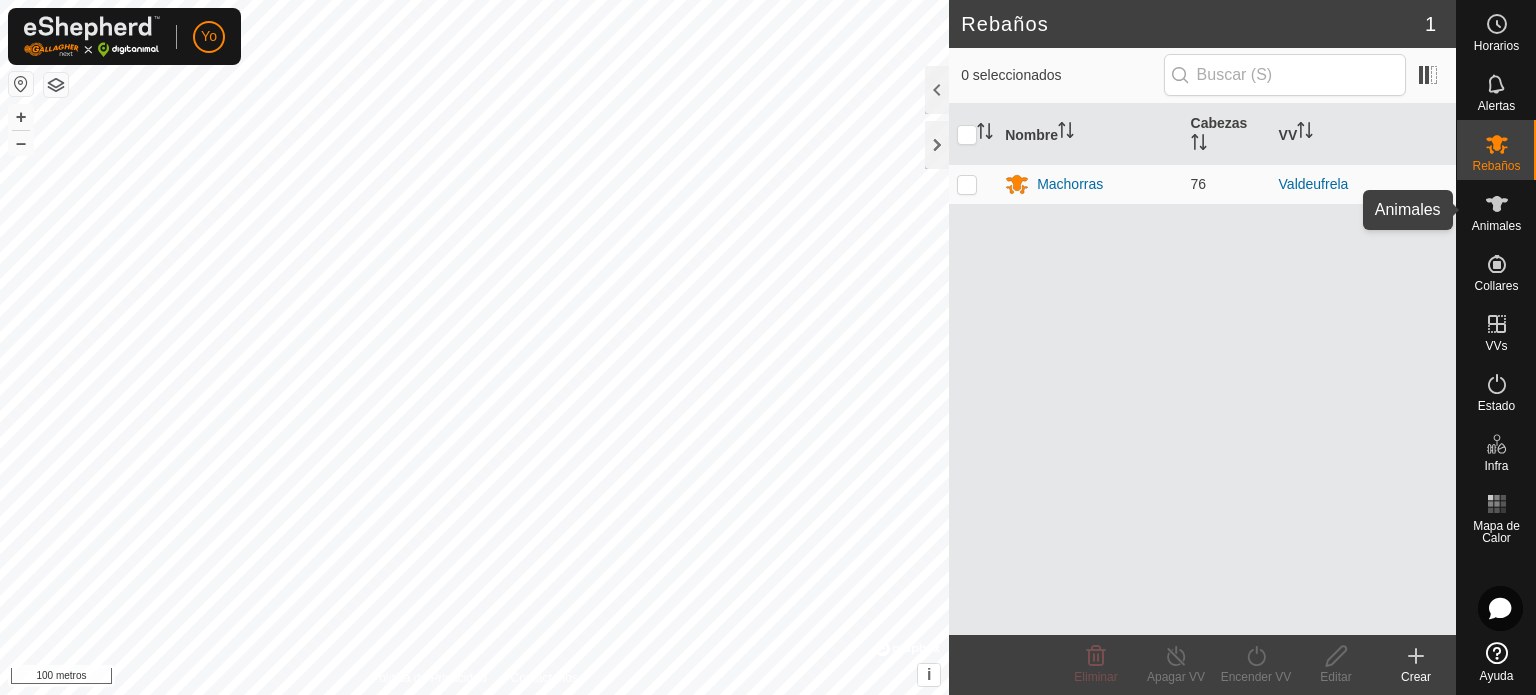 click 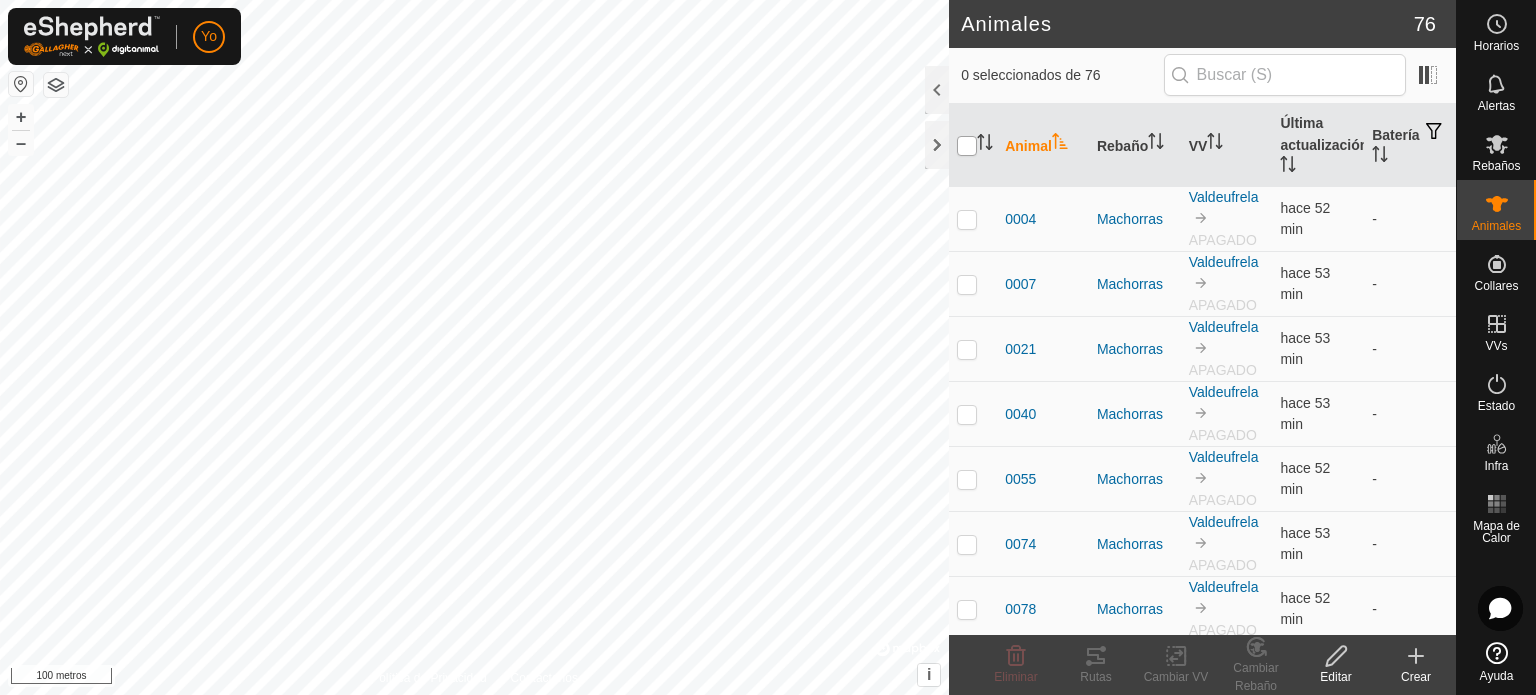 click at bounding box center [967, 146] 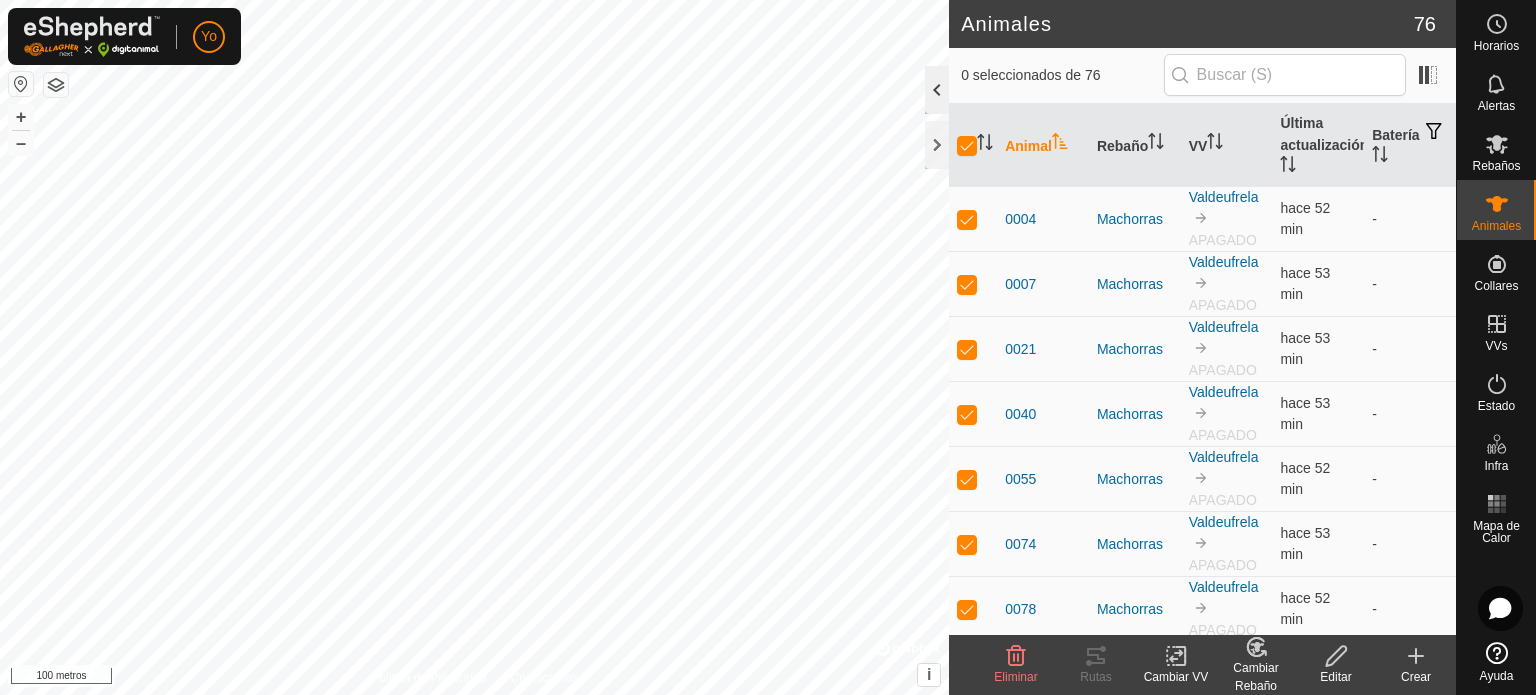 click 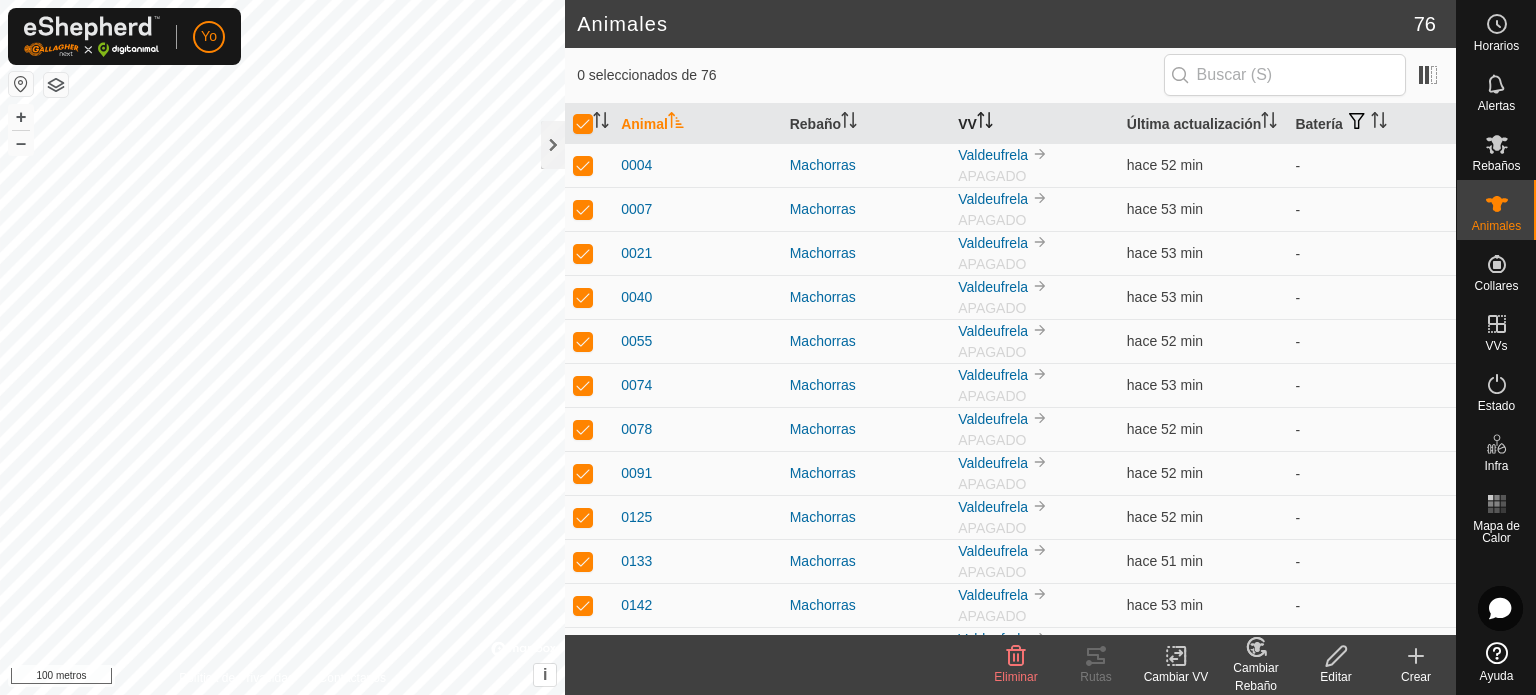 click on "VV" at bounding box center (967, 124) 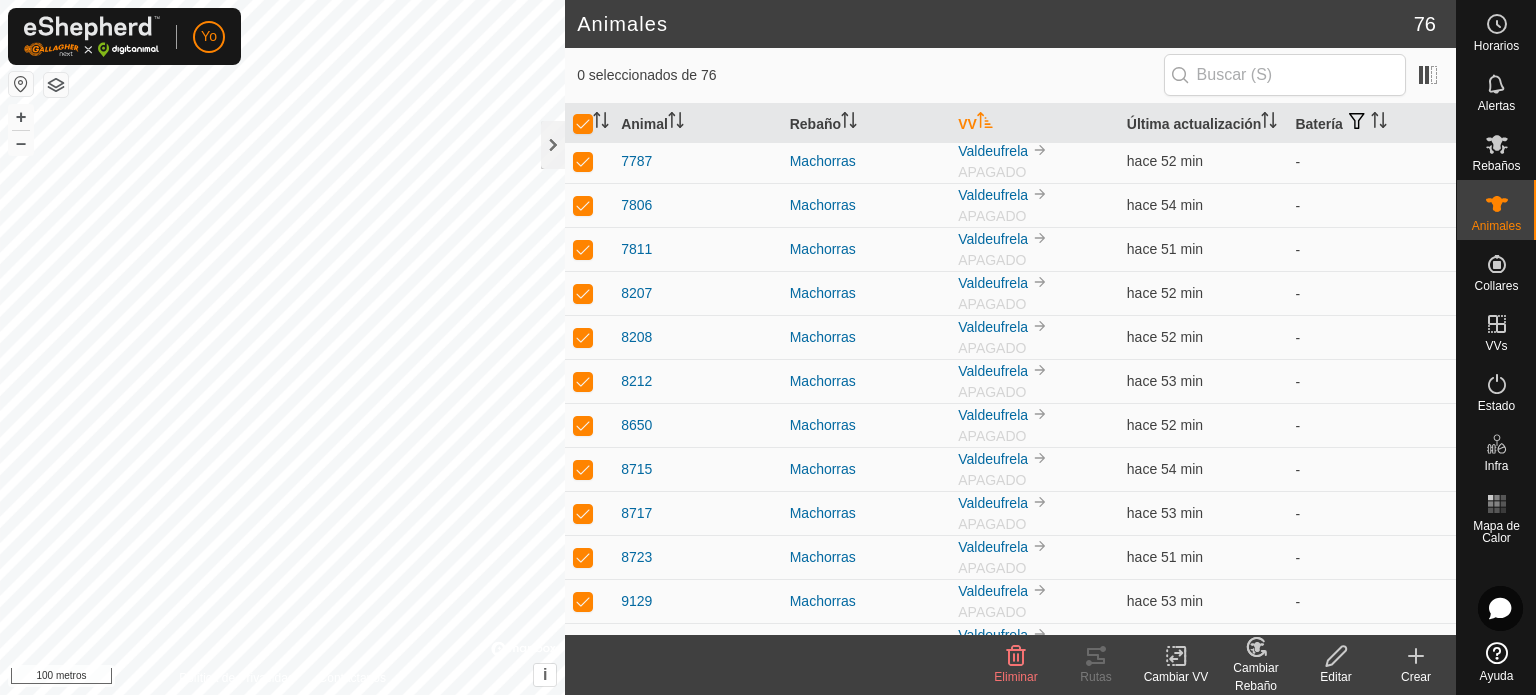 scroll, scrollTop: 2832, scrollLeft: 0, axis: vertical 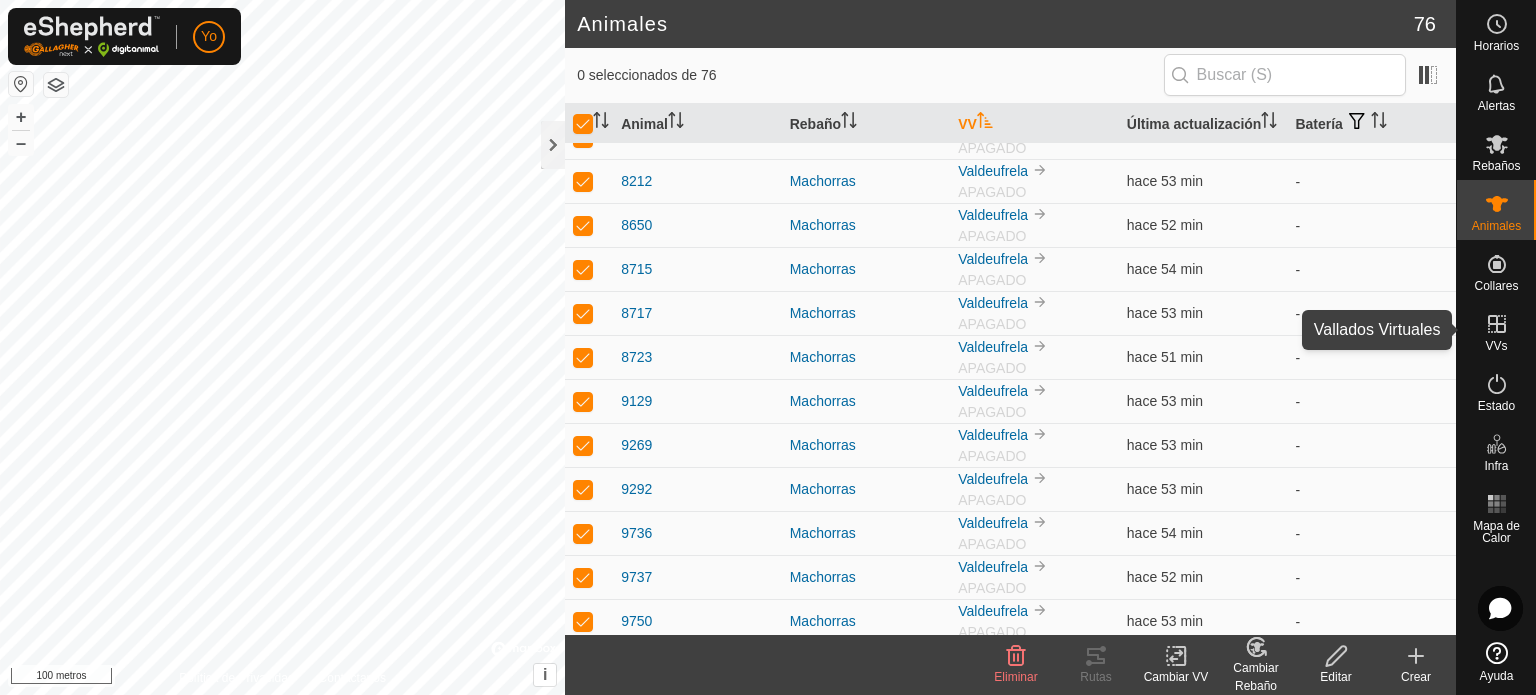 click 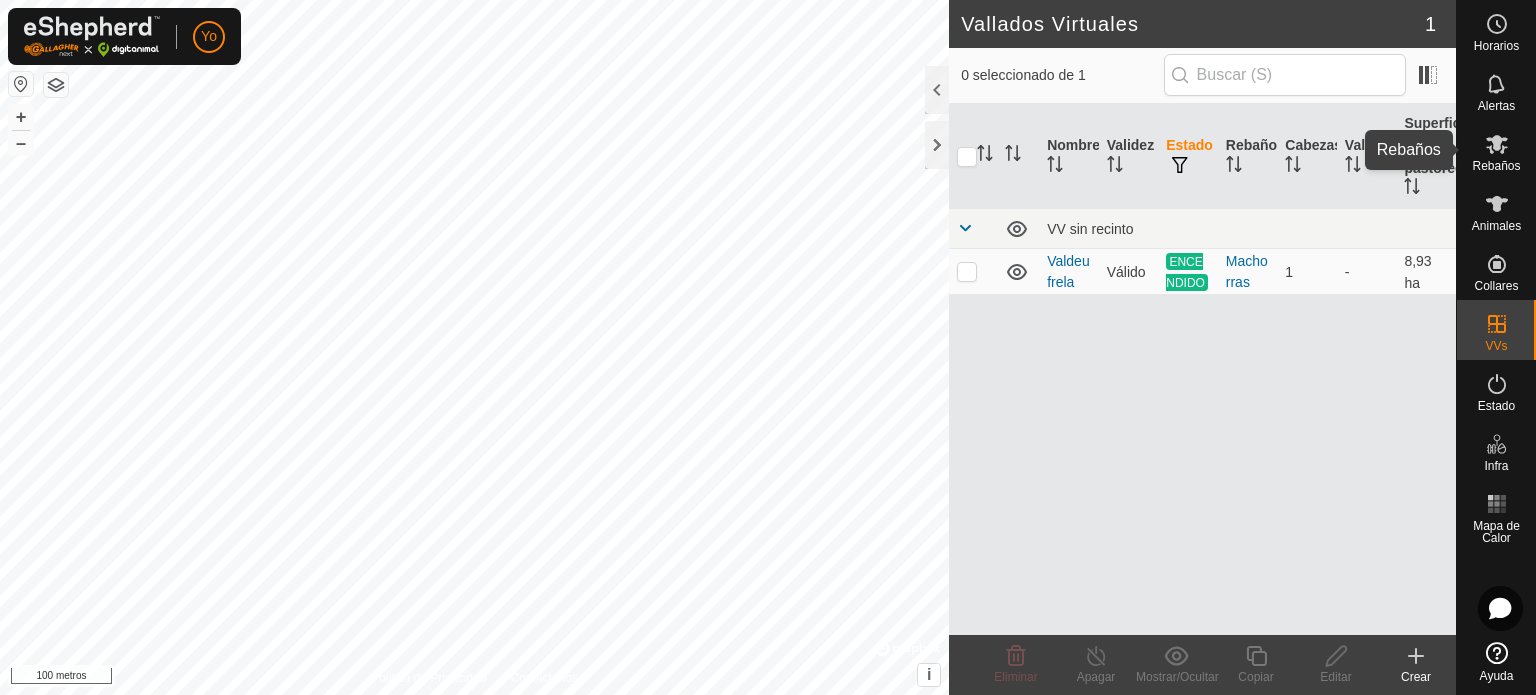 click on "Rebaños" at bounding box center [1496, 150] 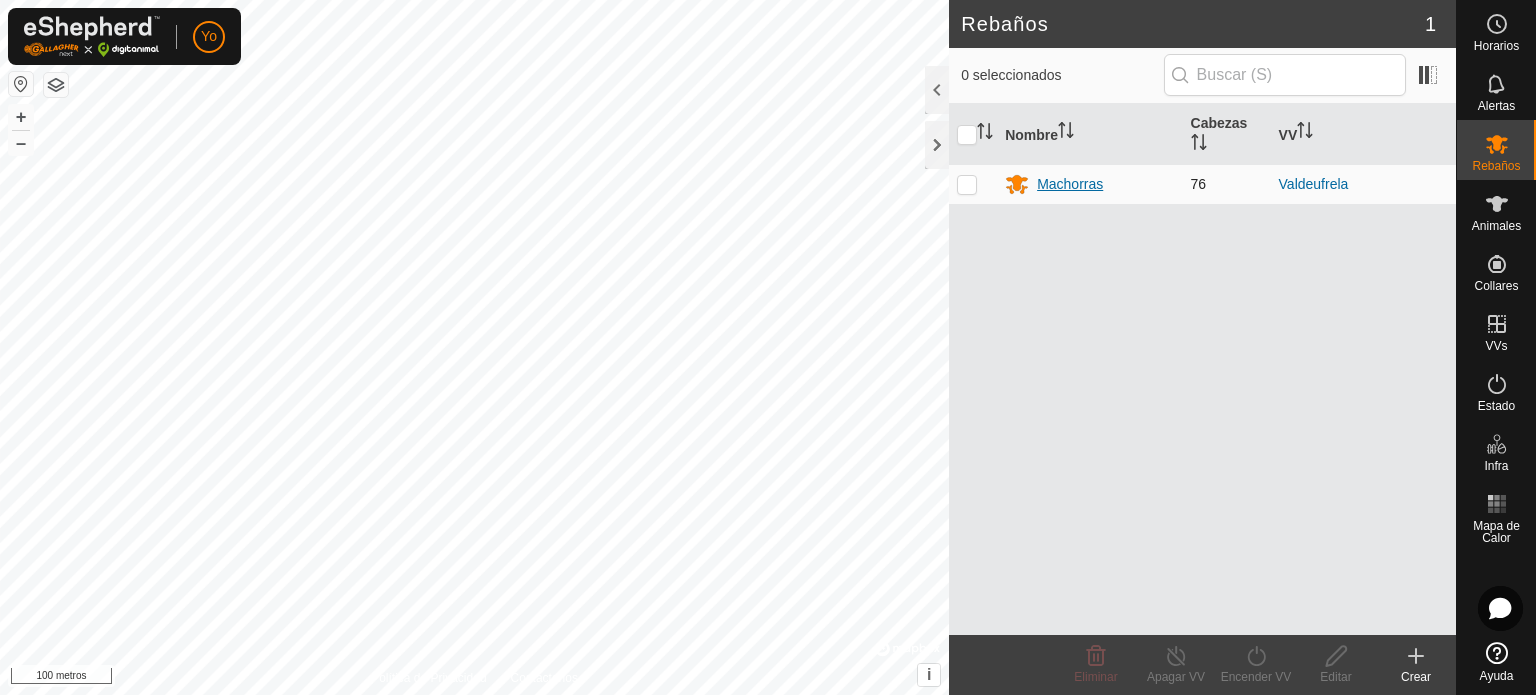 click on "Machorras" at bounding box center [1070, 184] 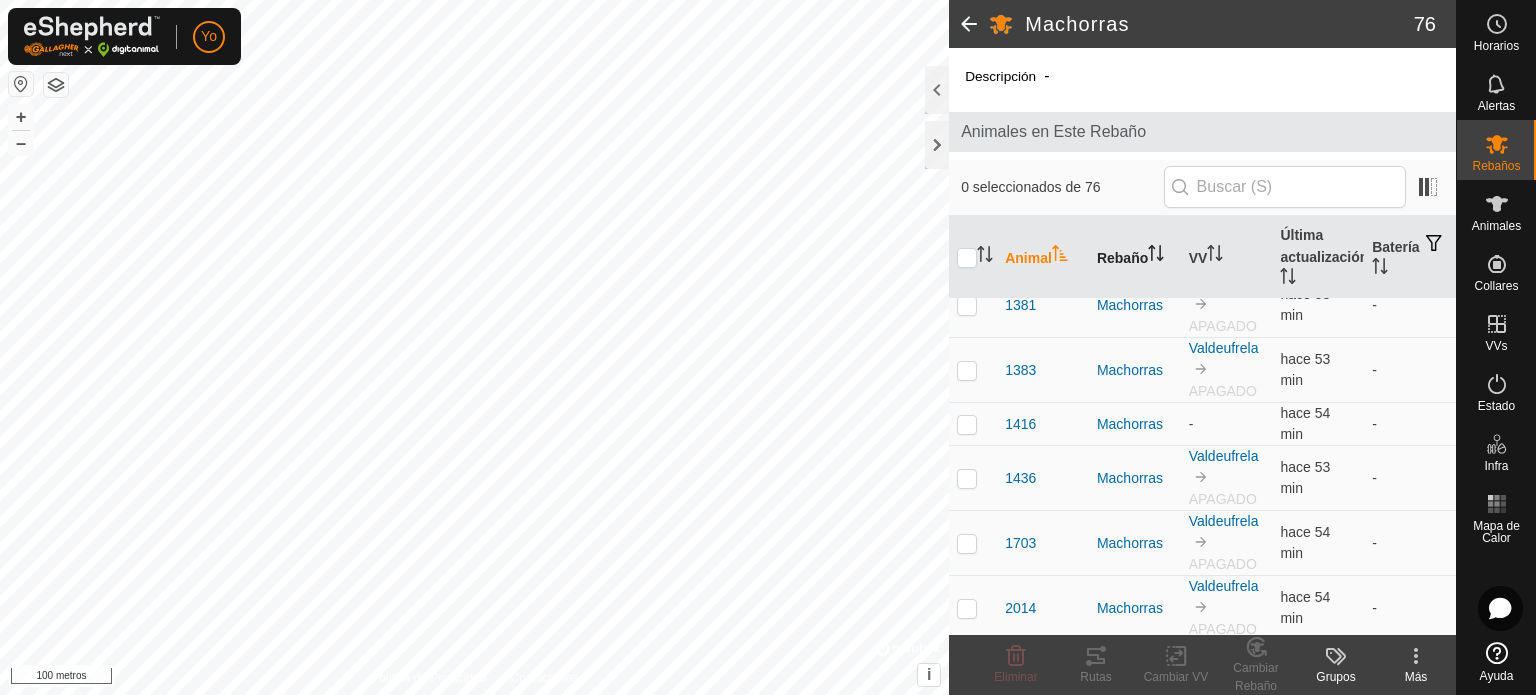 scroll, scrollTop: 1052, scrollLeft: 0, axis: vertical 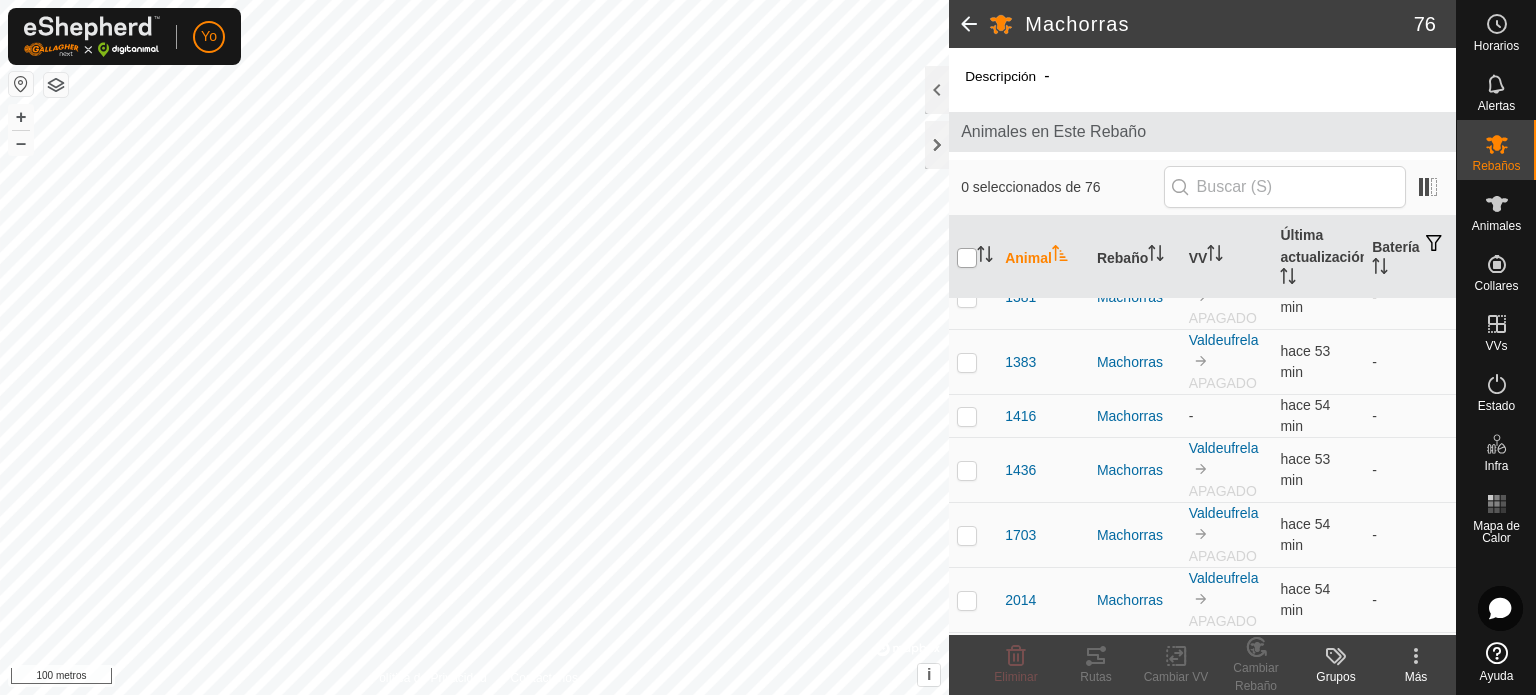click at bounding box center (967, 258) 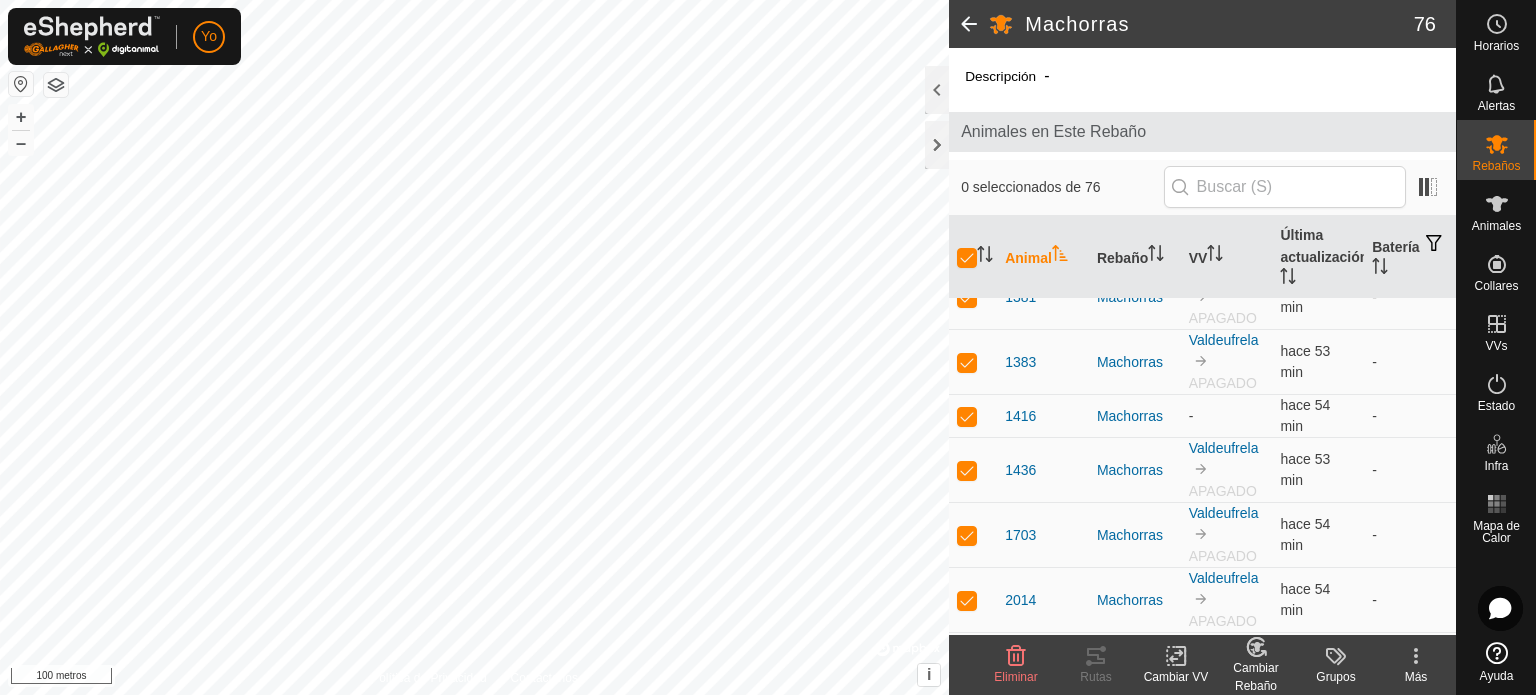 click on "Cambiar VV" 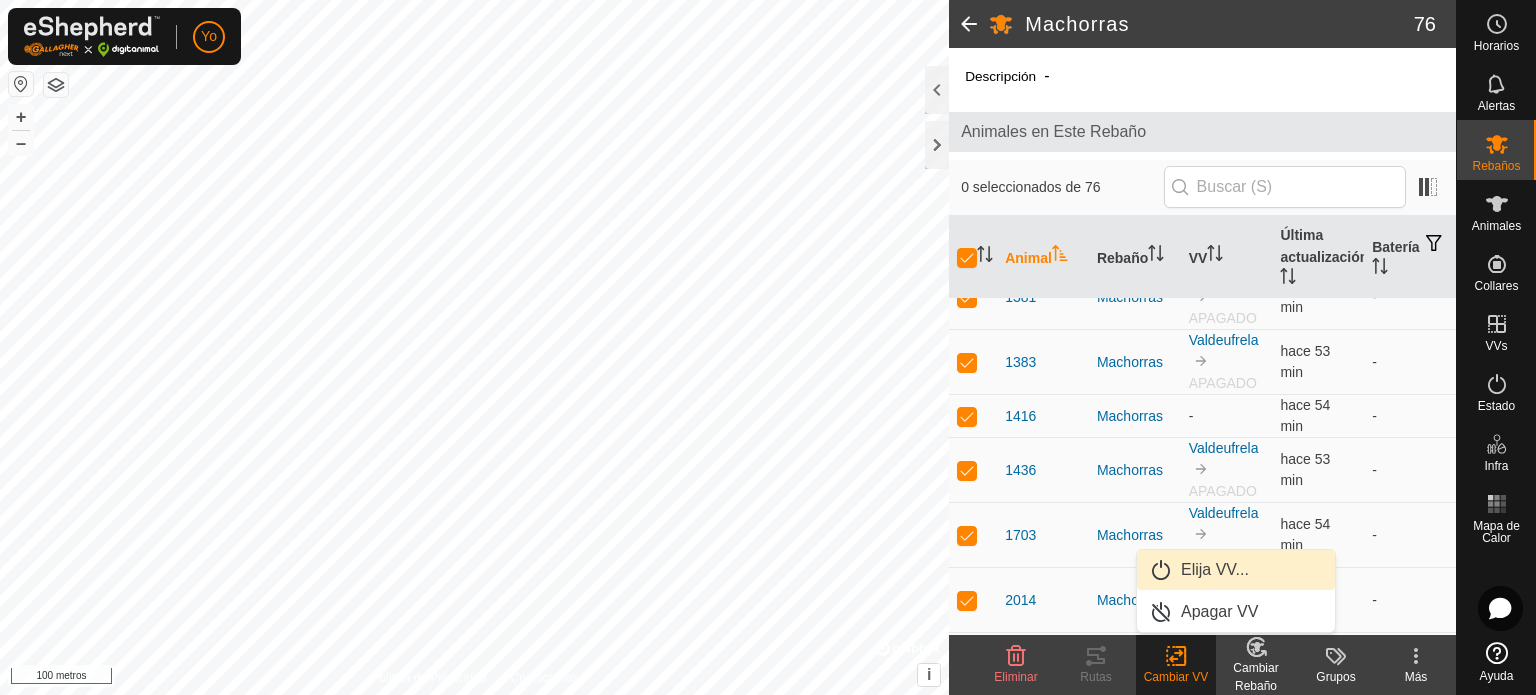 click on "Elija VV..." at bounding box center (1236, 570) 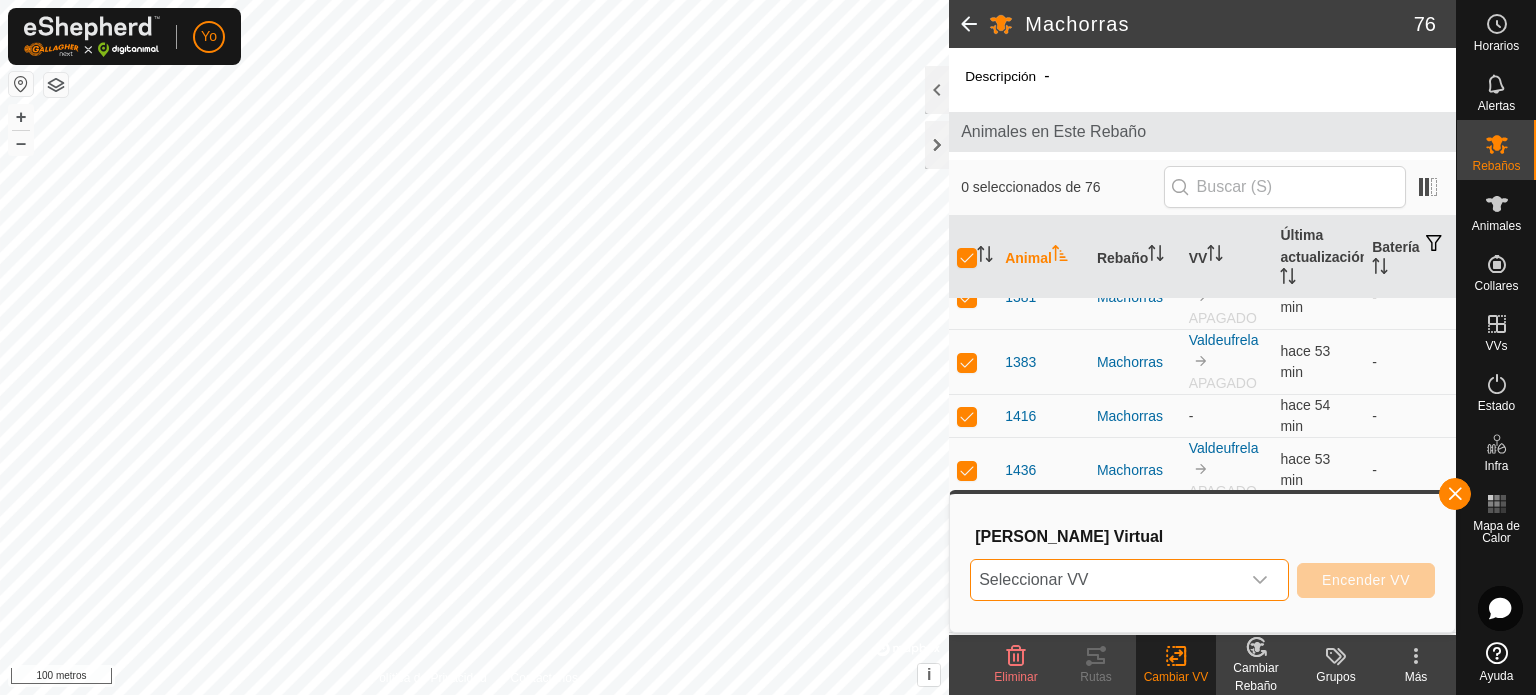click on "Seleccionar VV" at bounding box center (1105, 580) 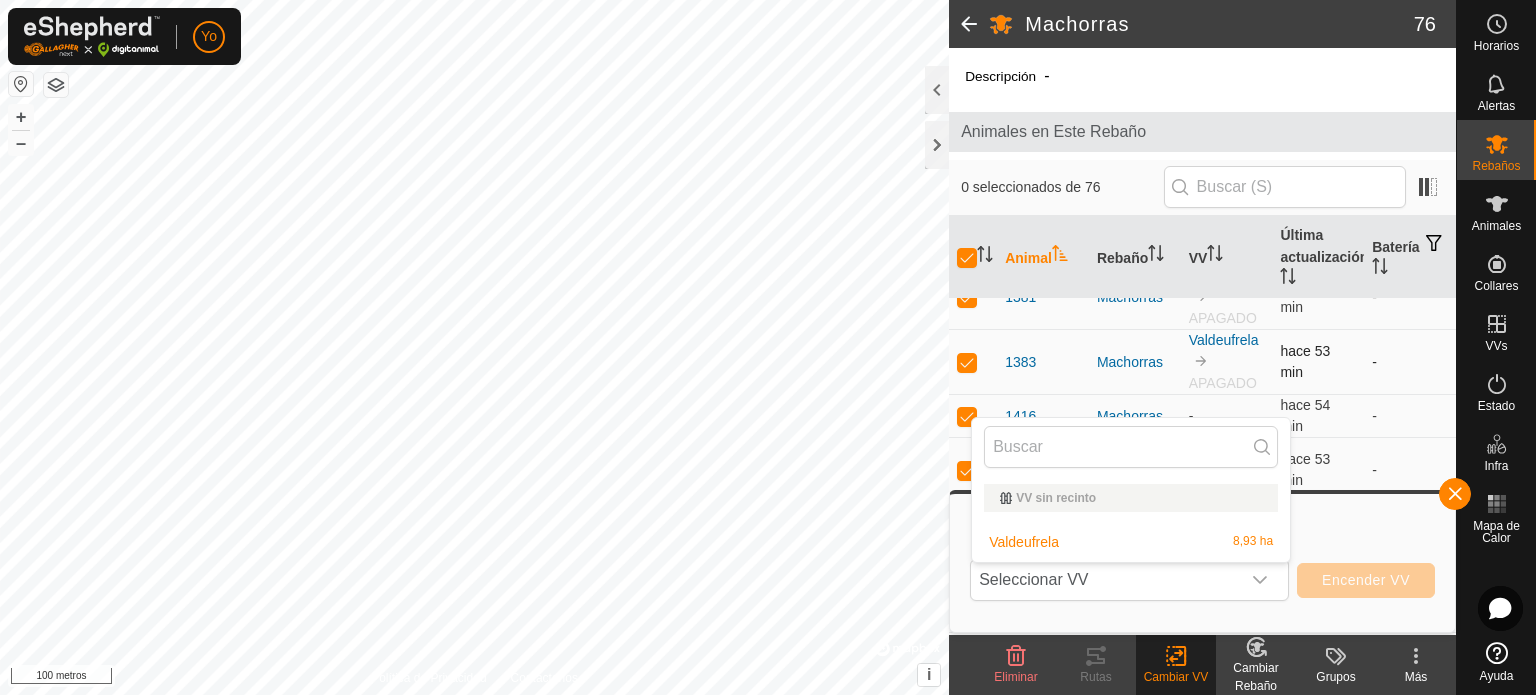 click on "hace 53 min" at bounding box center [1305, 361] 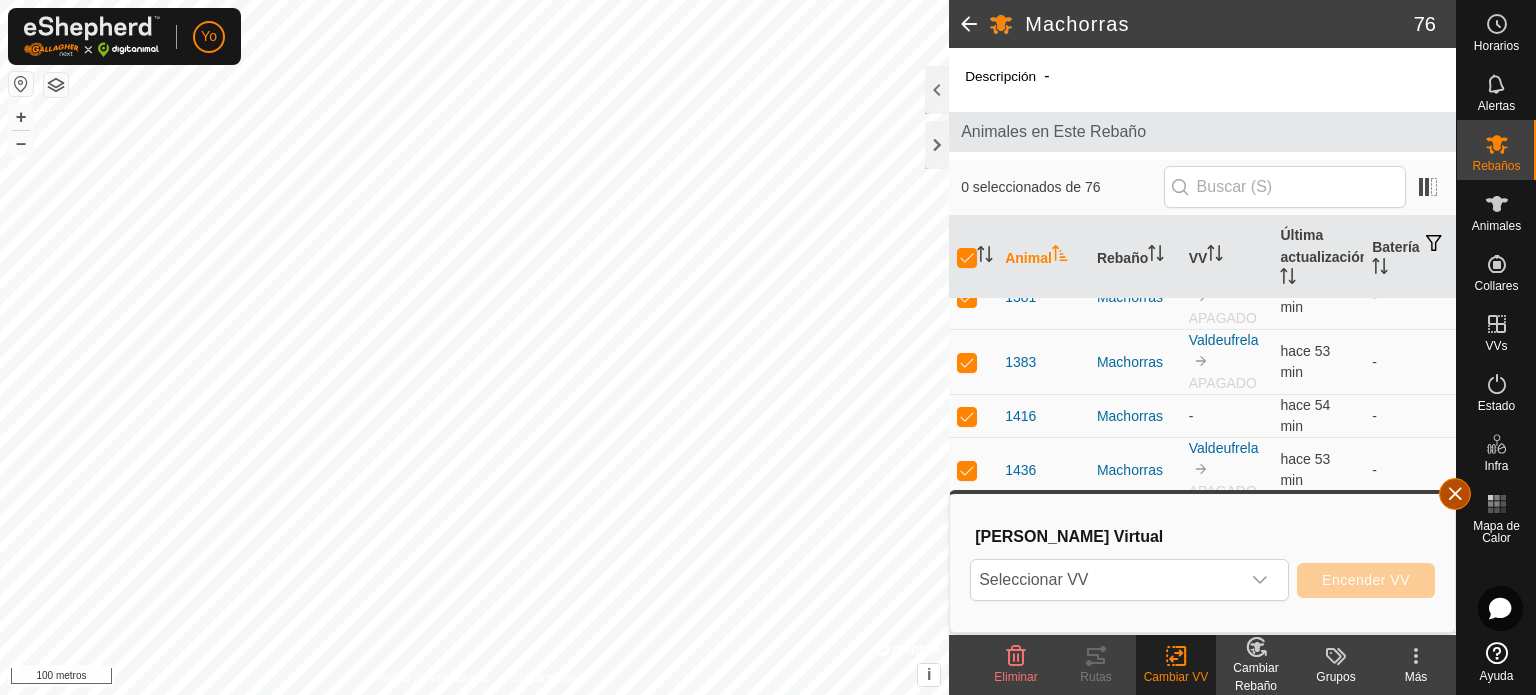 click at bounding box center (1455, 494) 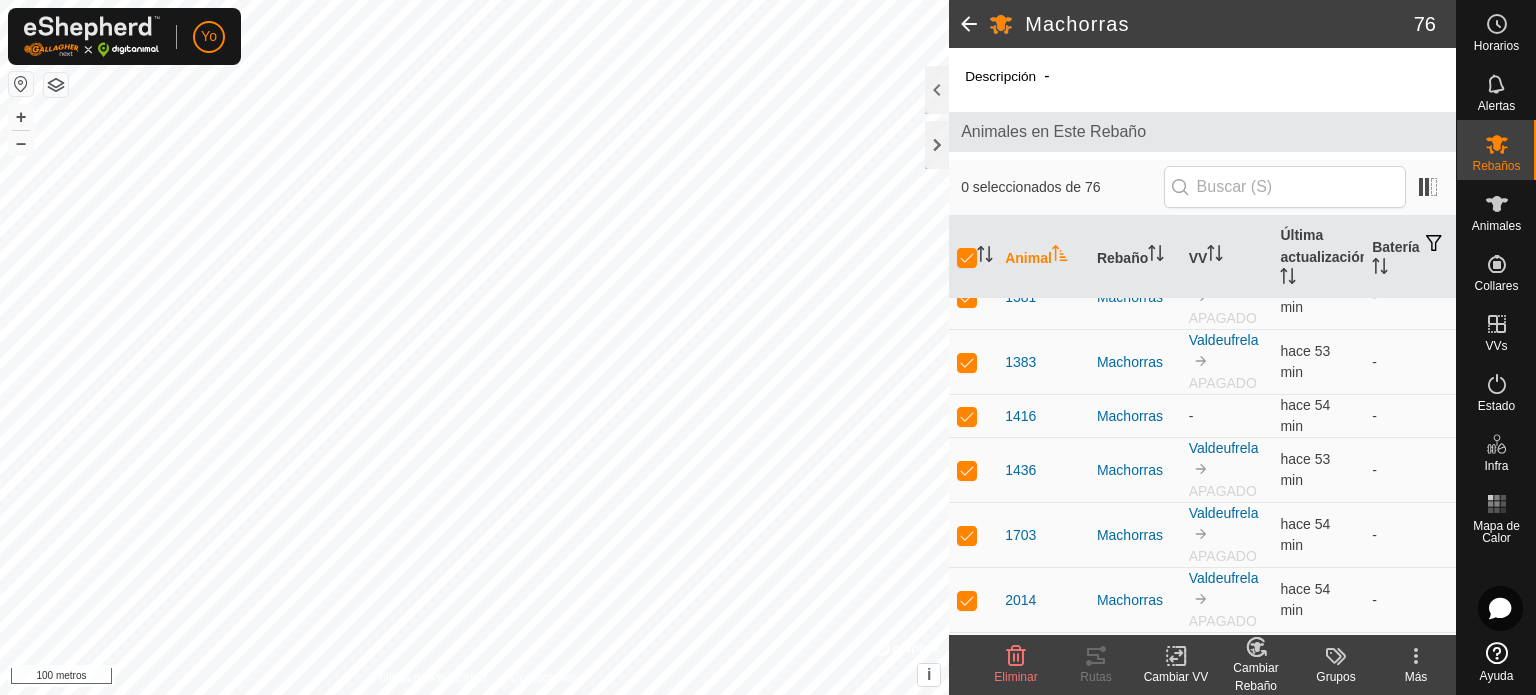 click 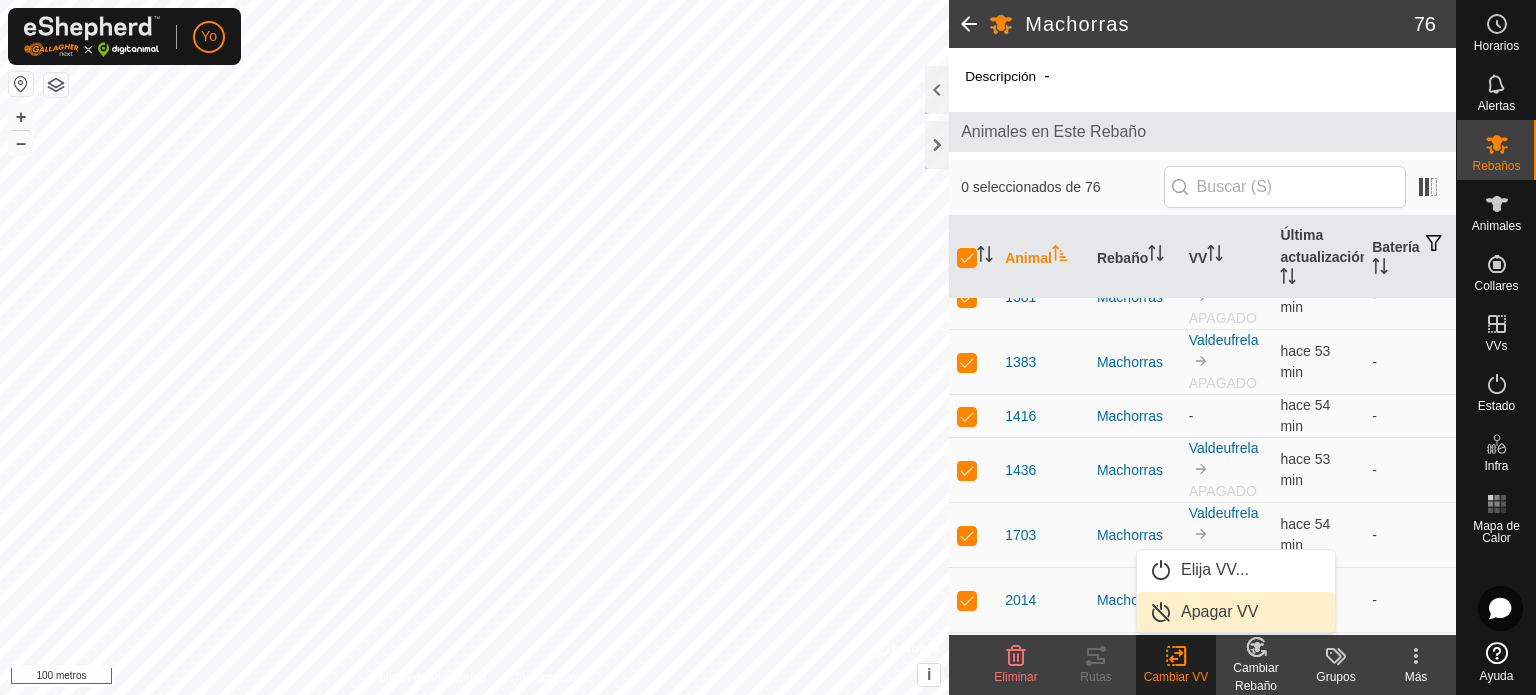 click on "Apagar VV" at bounding box center [1236, 612] 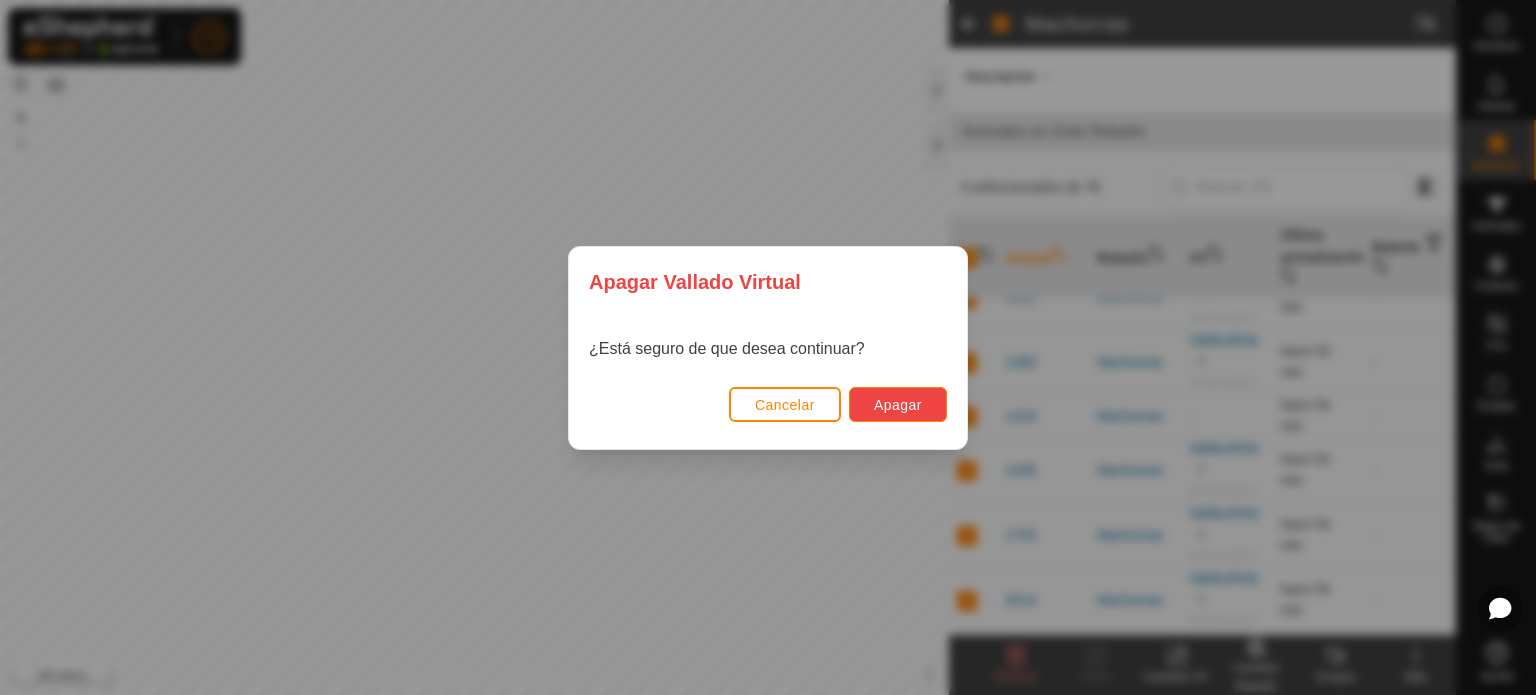 click on "Apagar" at bounding box center (898, 405) 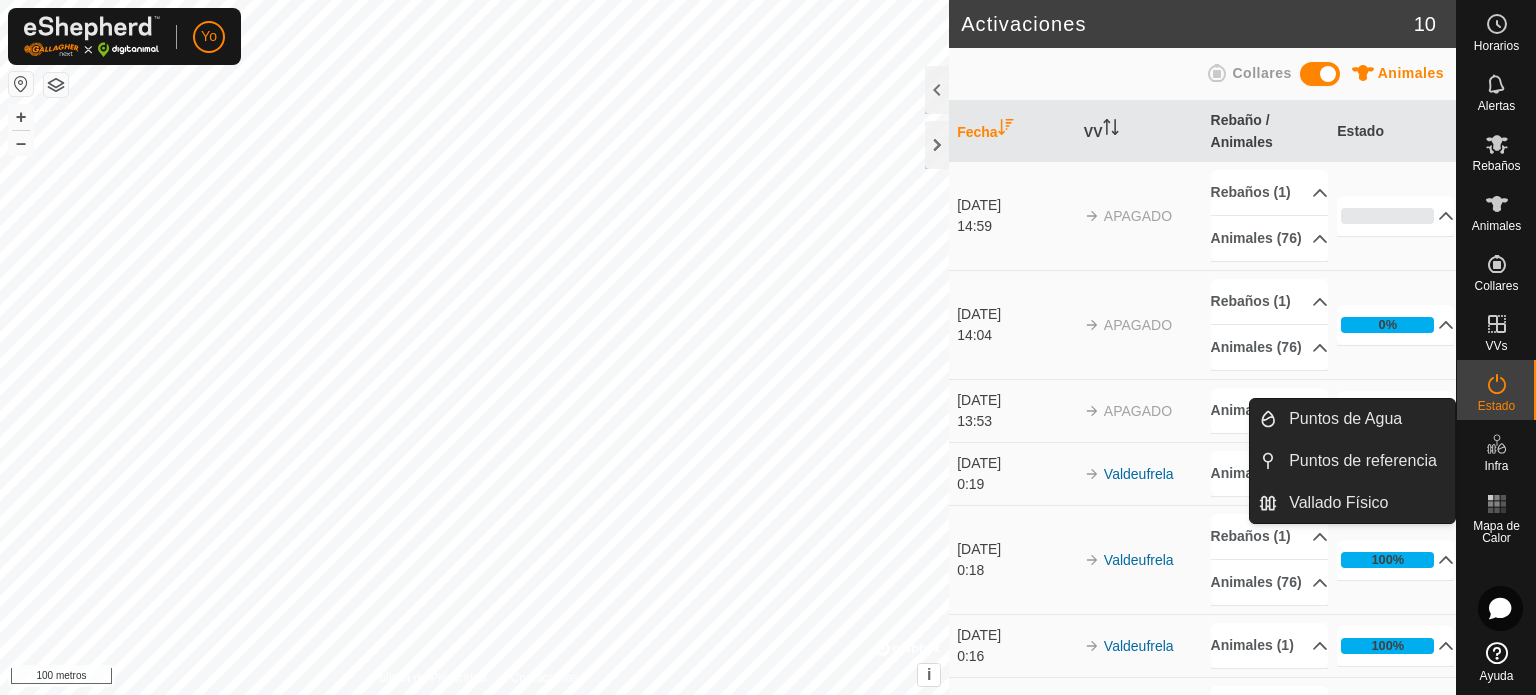 click 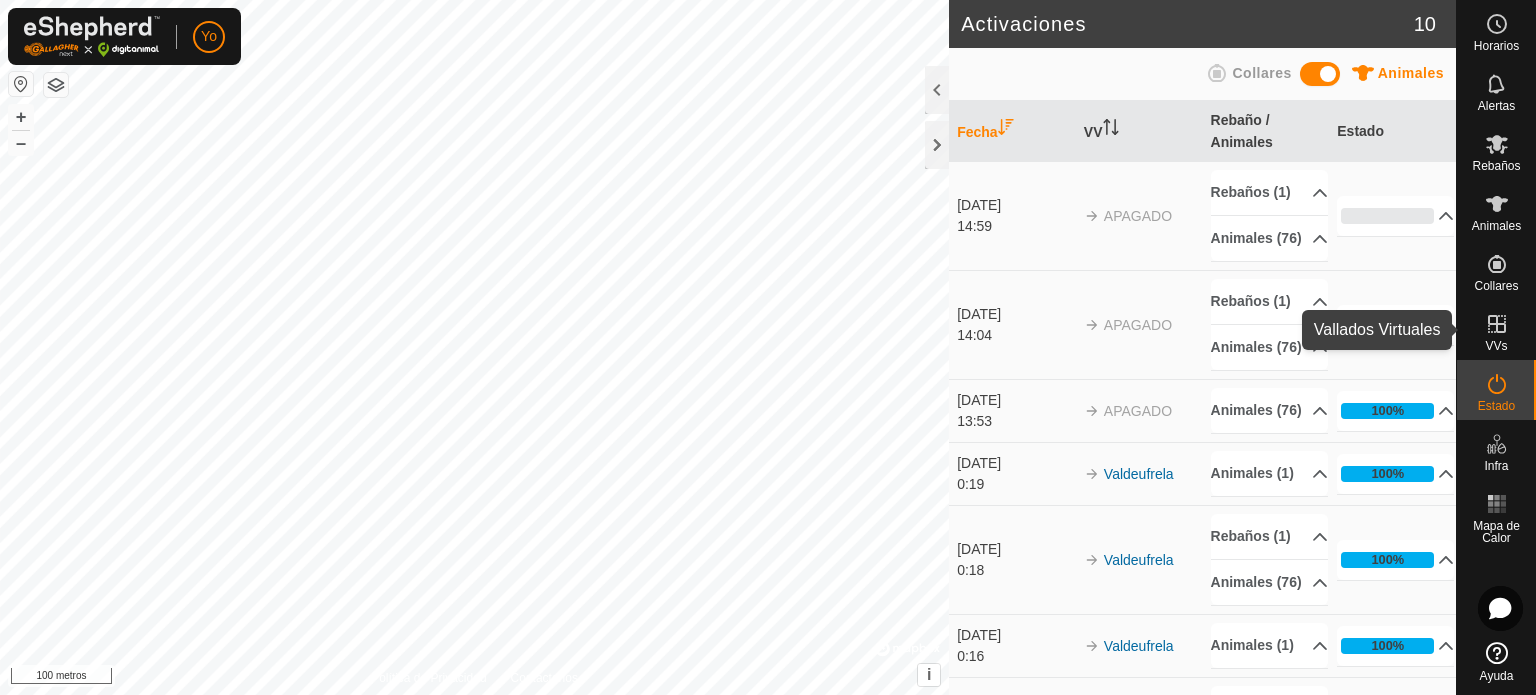 click on "VVs" at bounding box center (1496, 330) 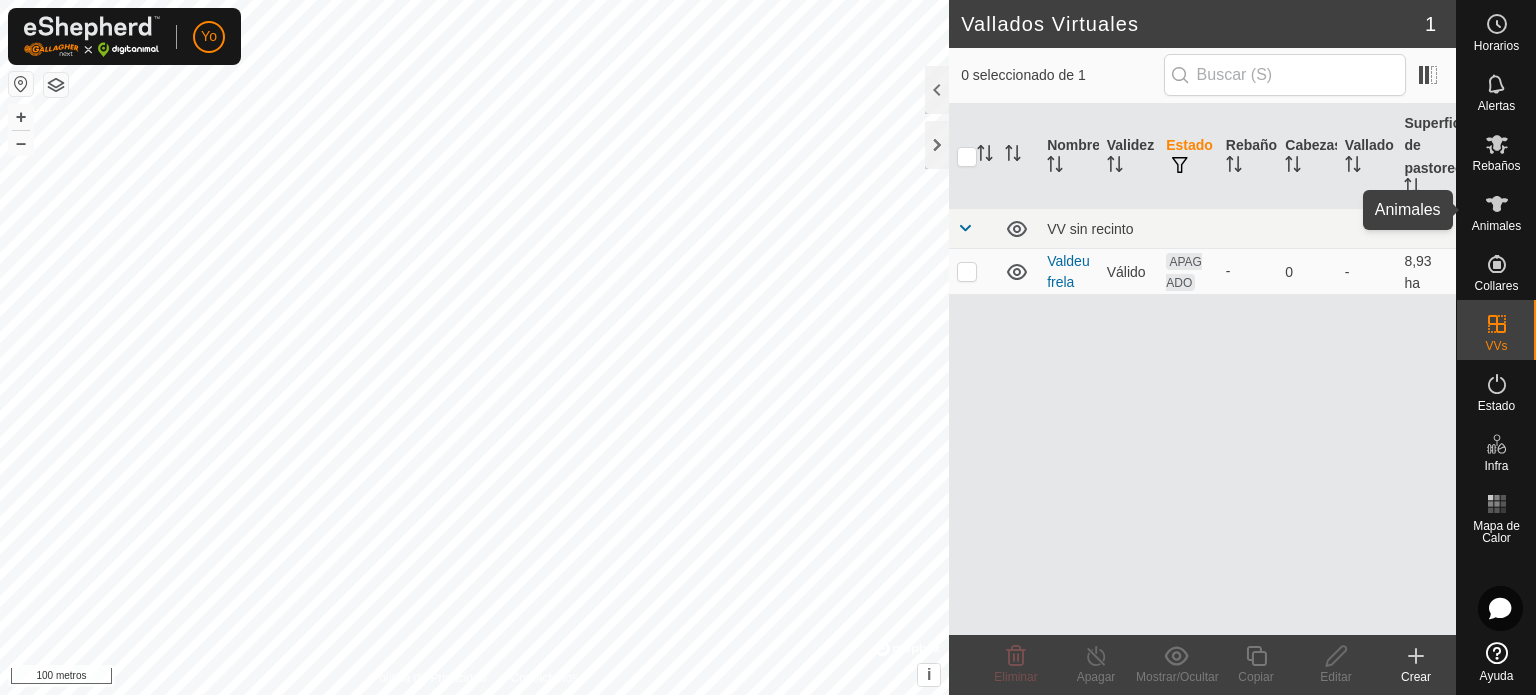 click at bounding box center (1497, 204) 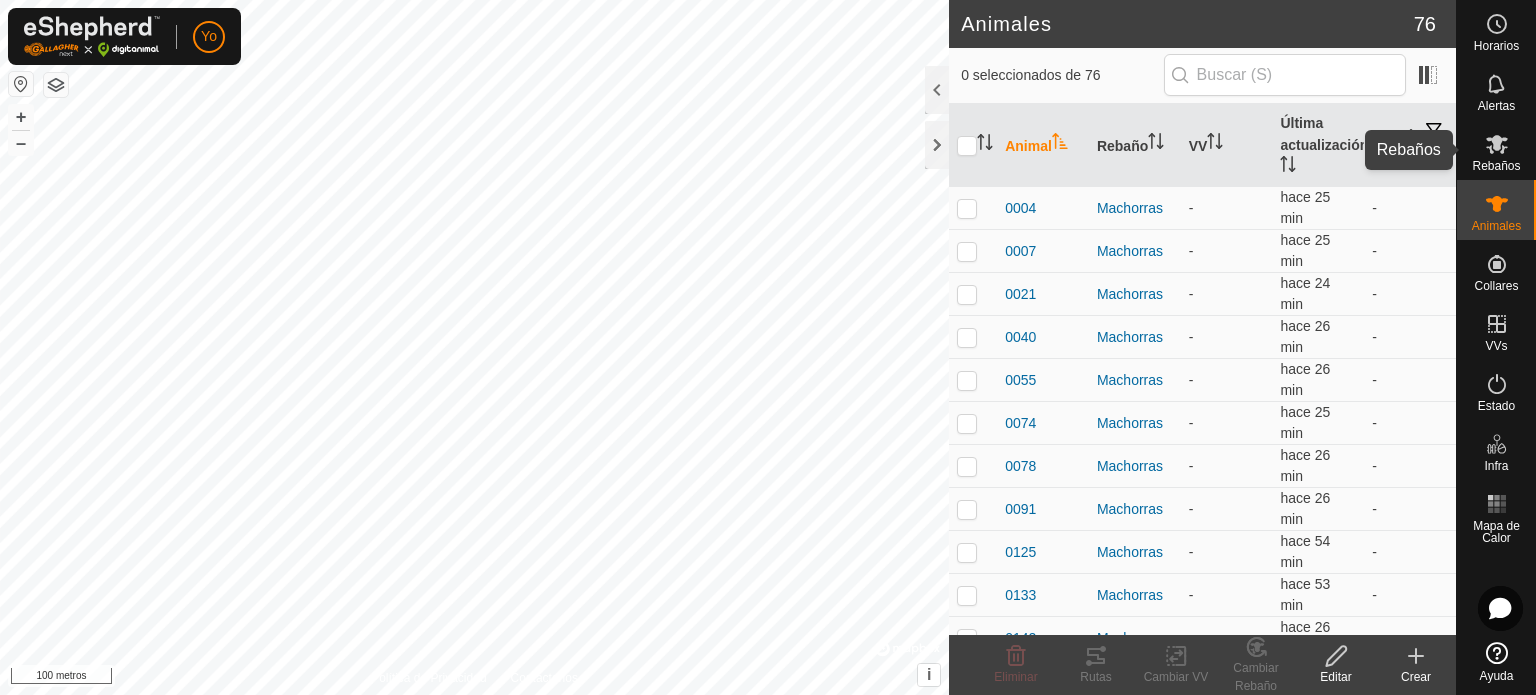 click on "Rebaños" at bounding box center [1496, 150] 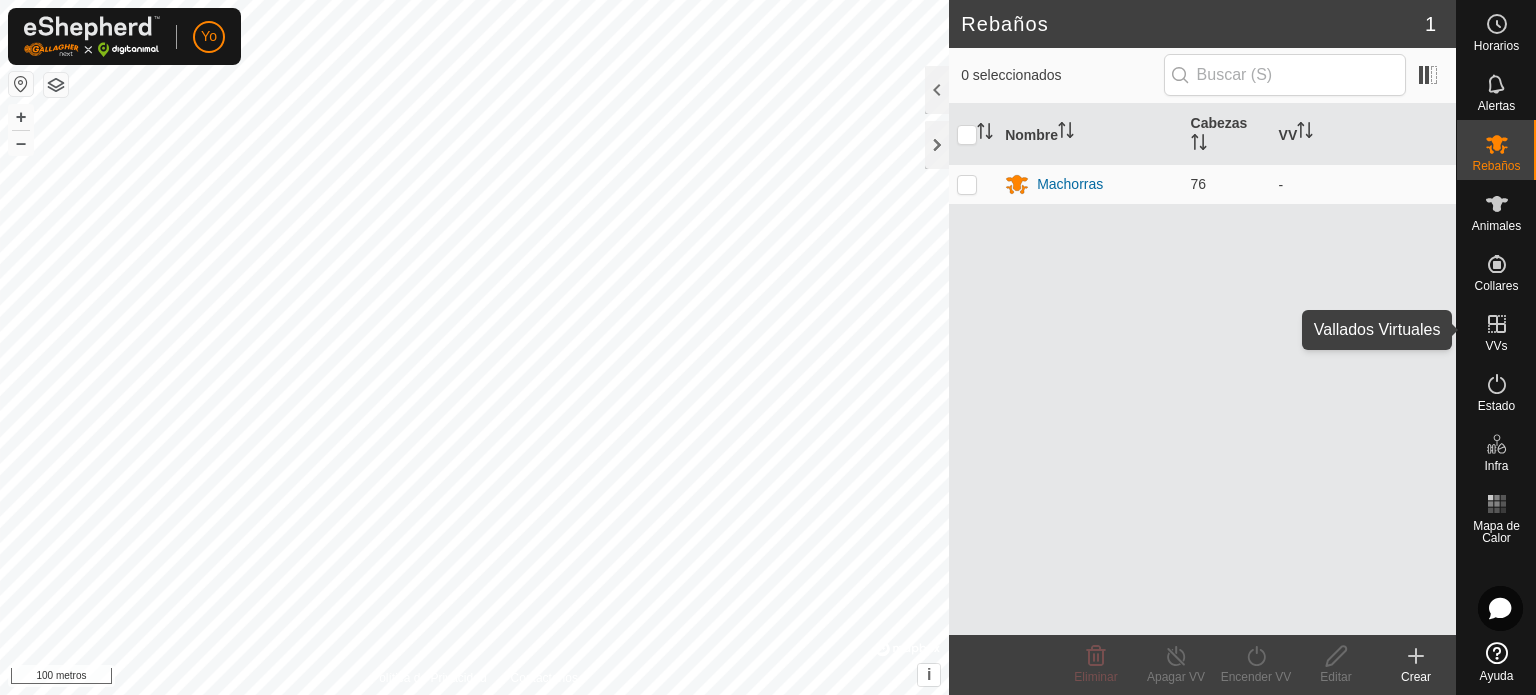 click on "VVs" at bounding box center [1496, 330] 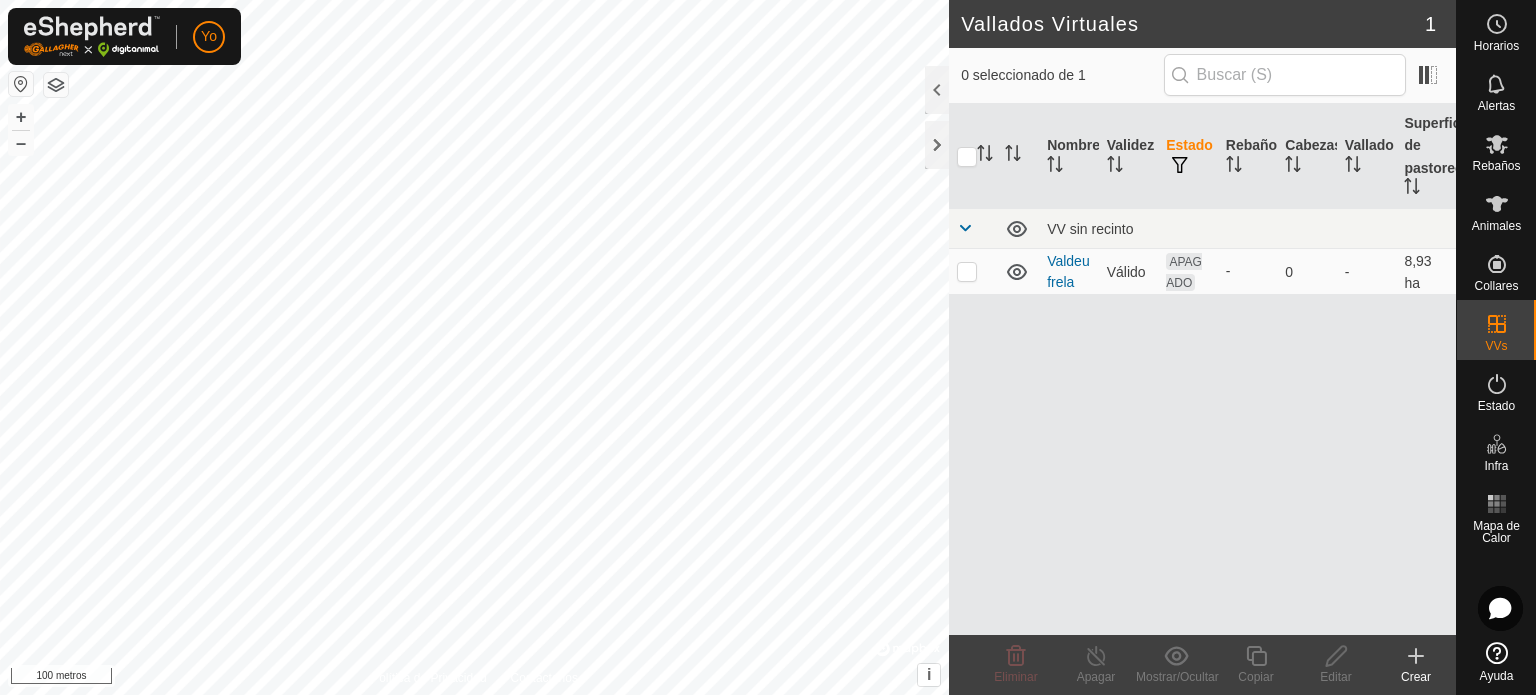 click on "Valdeufrela" at bounding box center [1069, 271] 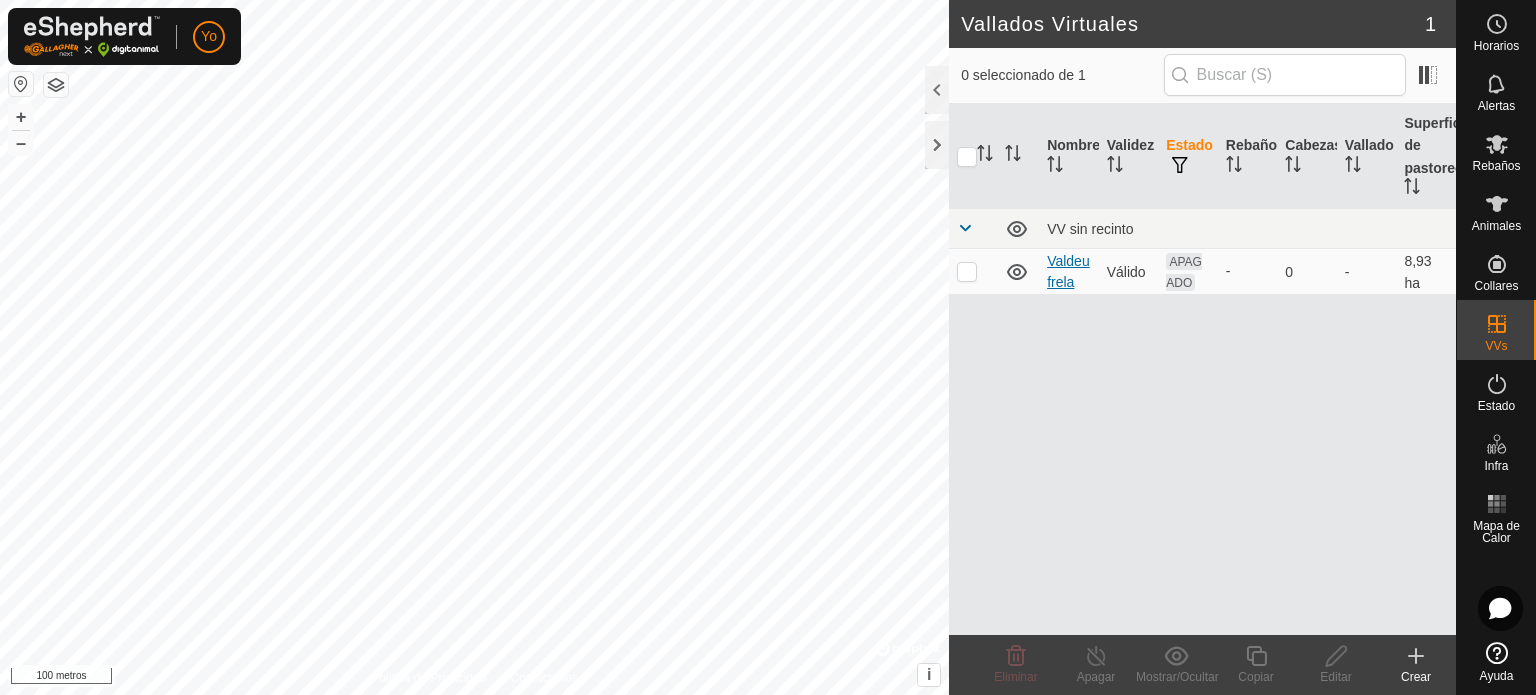 click on "Valdeufrela" at bounding box center [1068, 271] 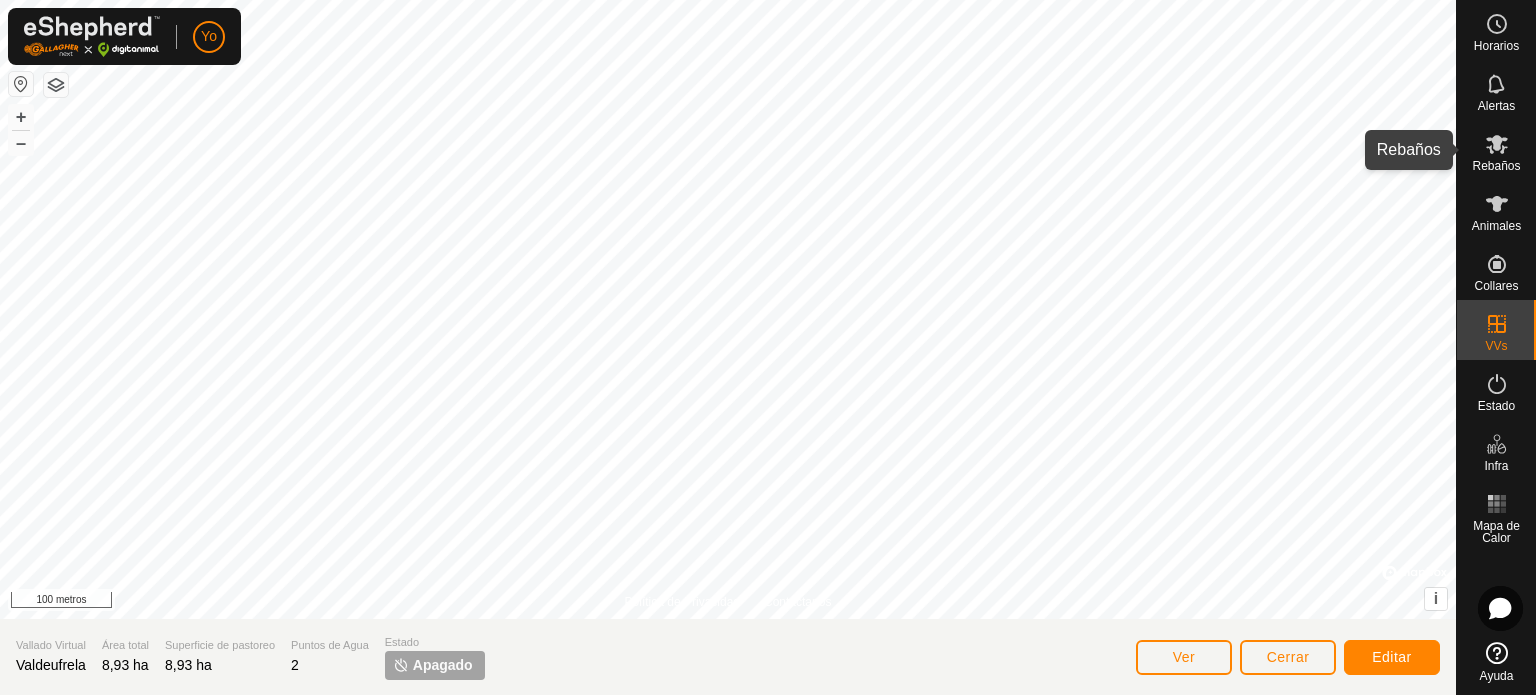 click on "Rebaños" at bounding box center [1496, 166] 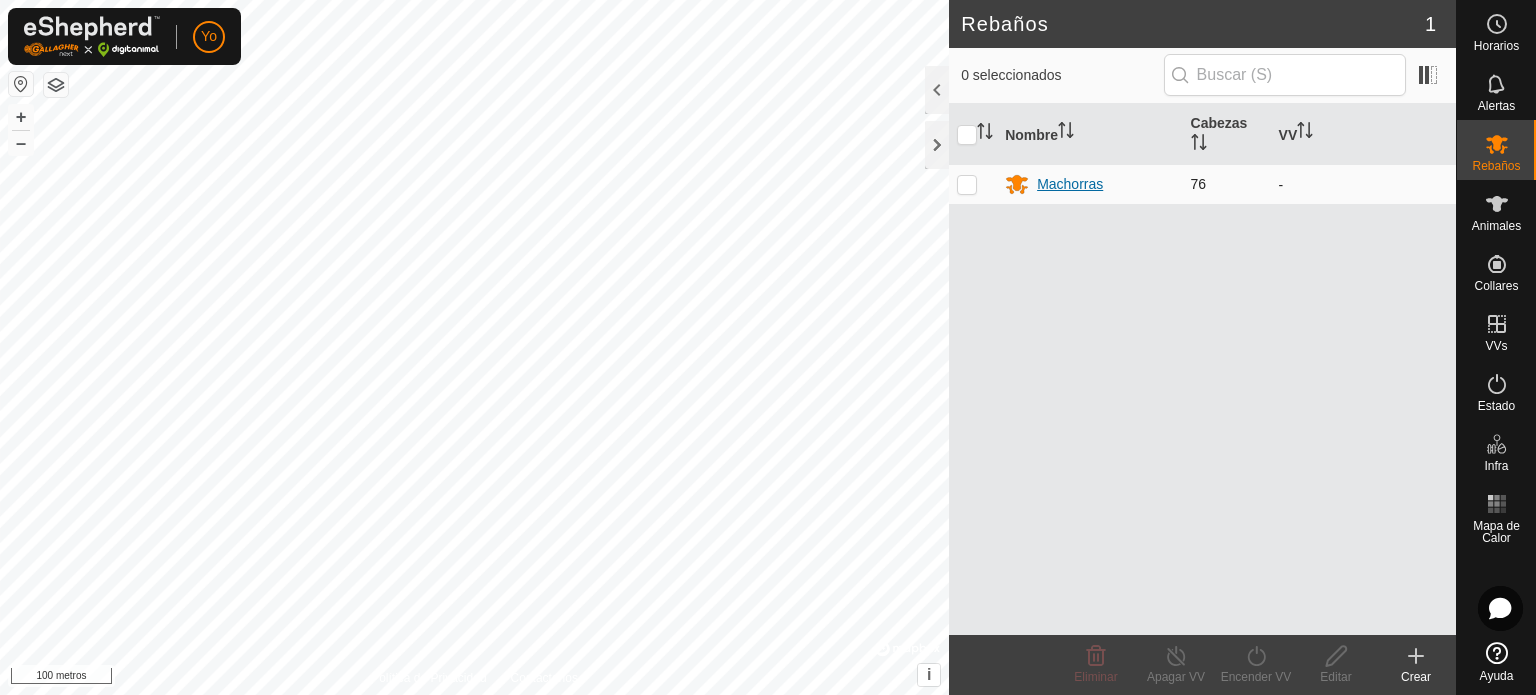 click on "Machorras" at bounding box center [1070, 184] 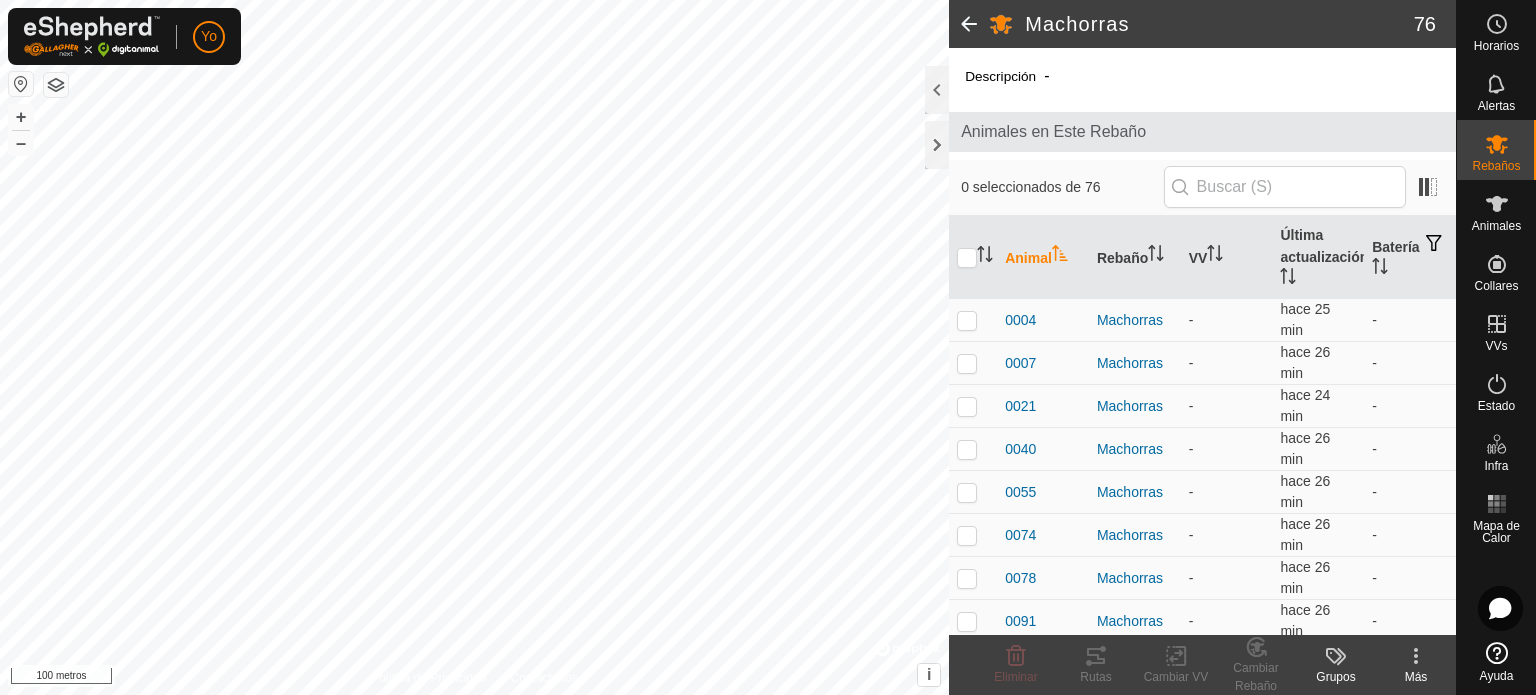 click at bounding box center (973, 257) 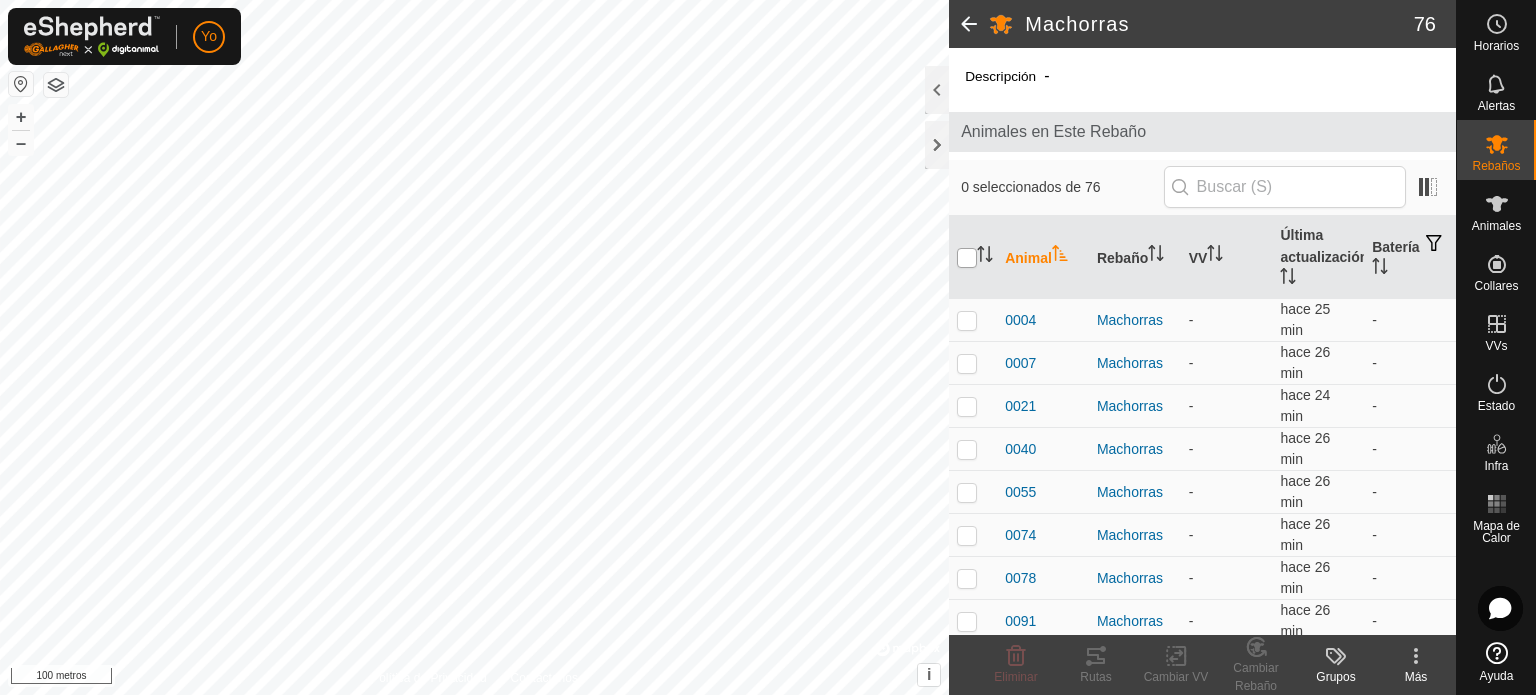 click at bounding box center (967, 258) 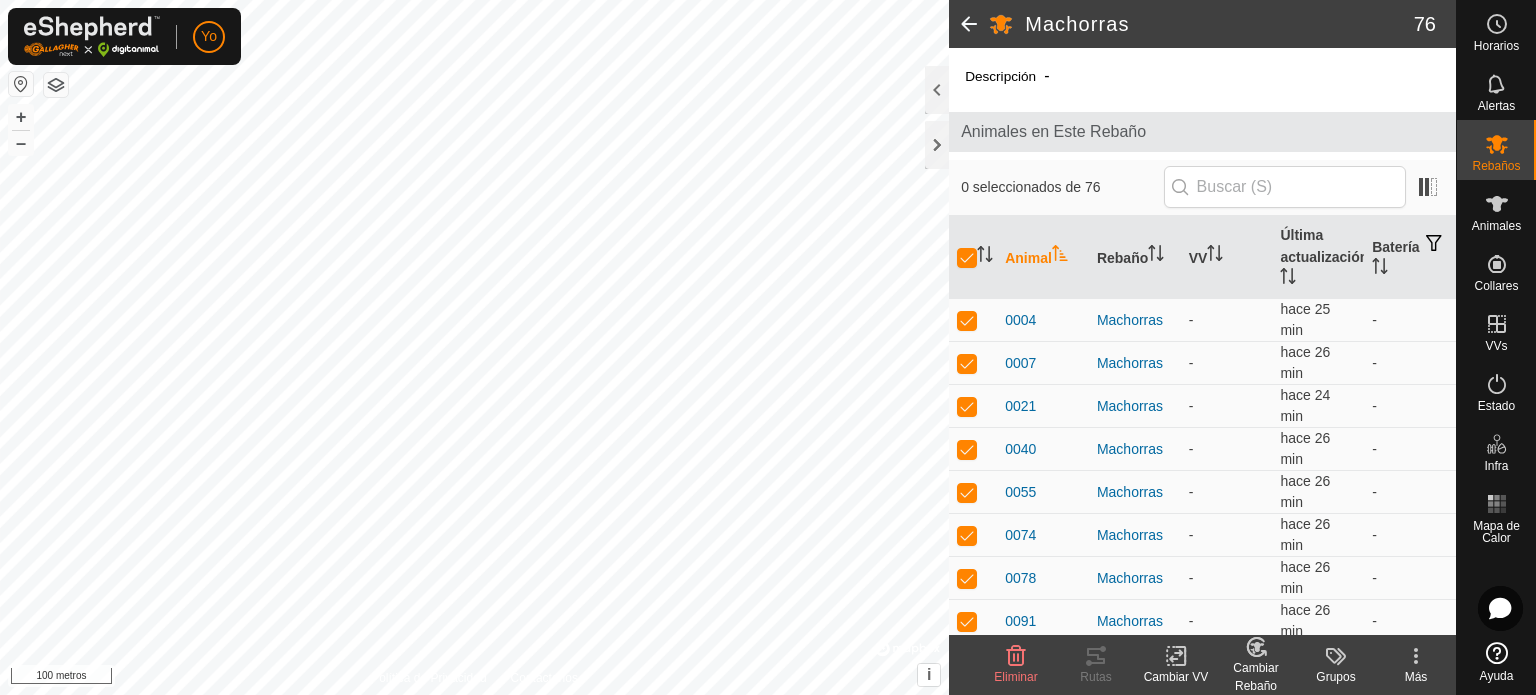 click on "Cambiar VV" 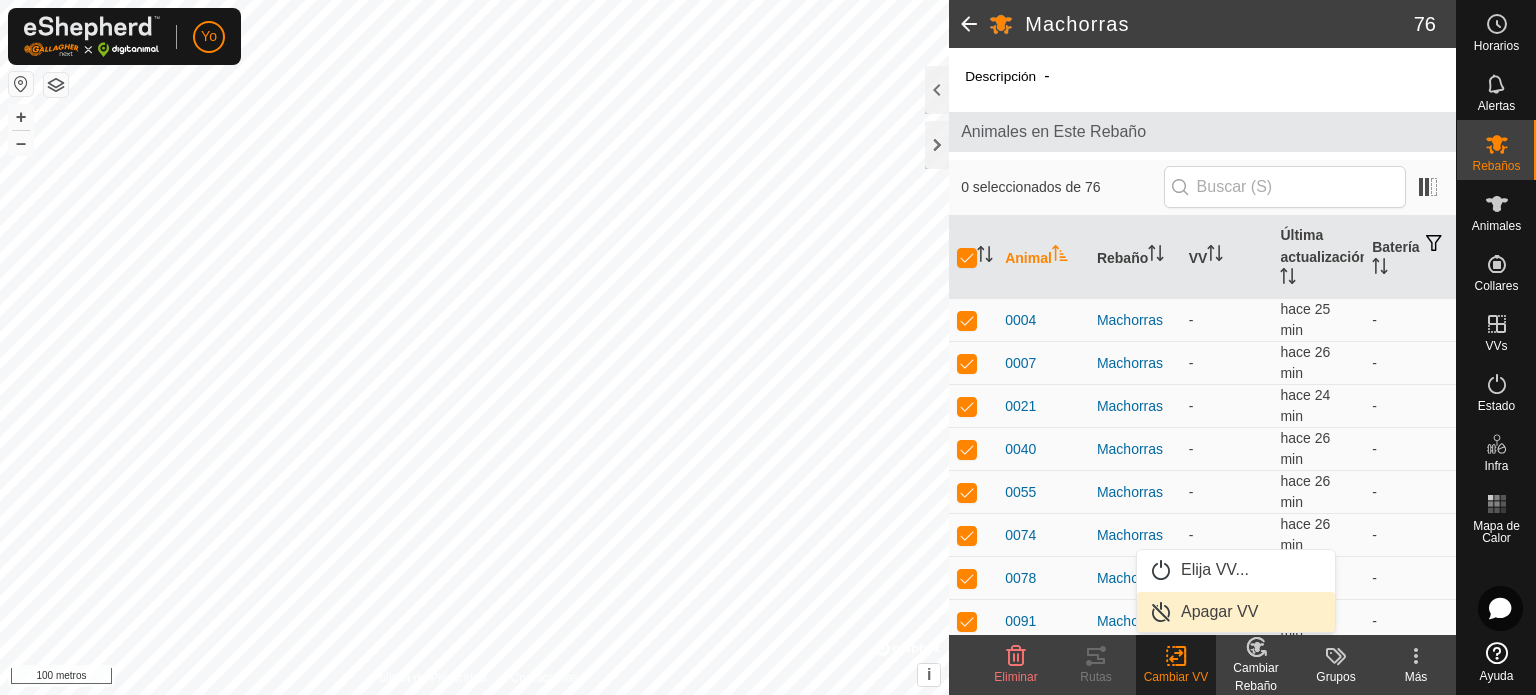 click on "Apagar VV" at bounding box center (1236, 612) 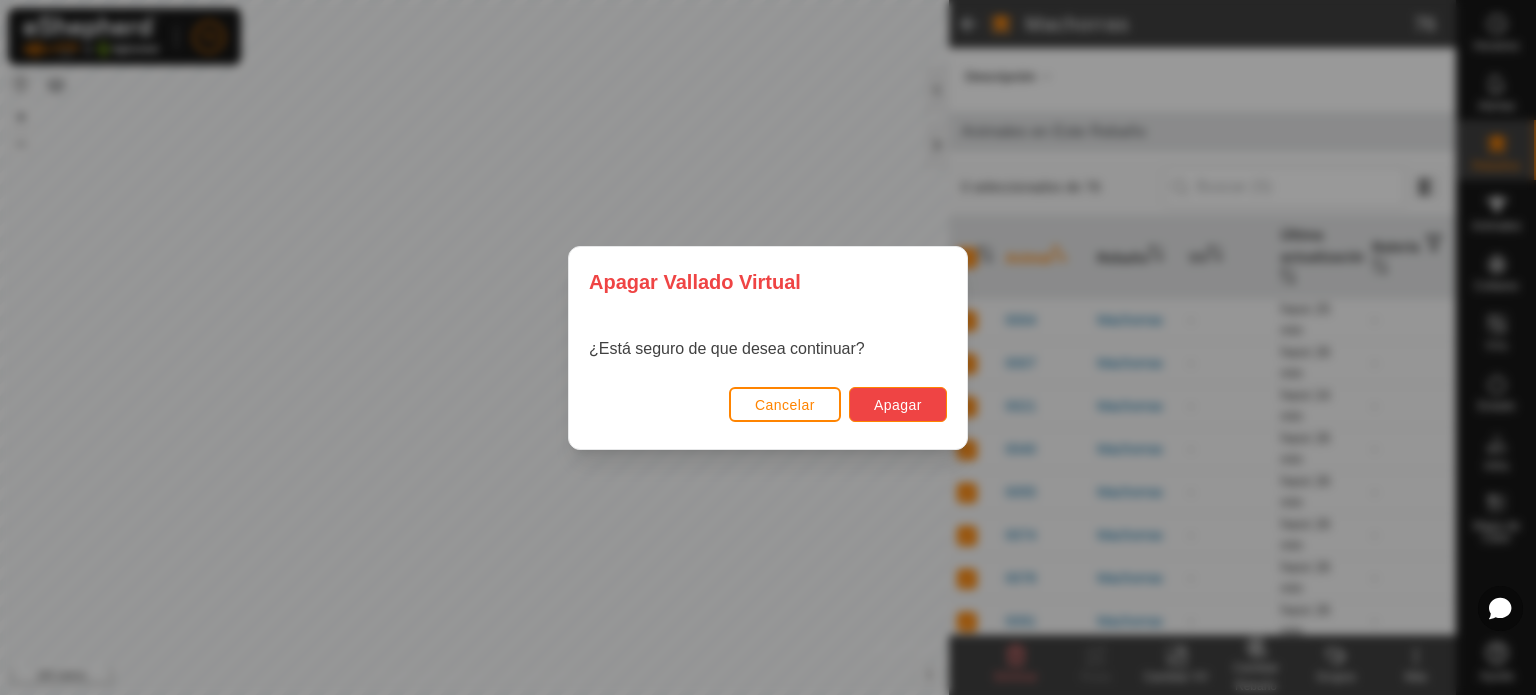 click on "Apagar" at bounding box center (898, 404) 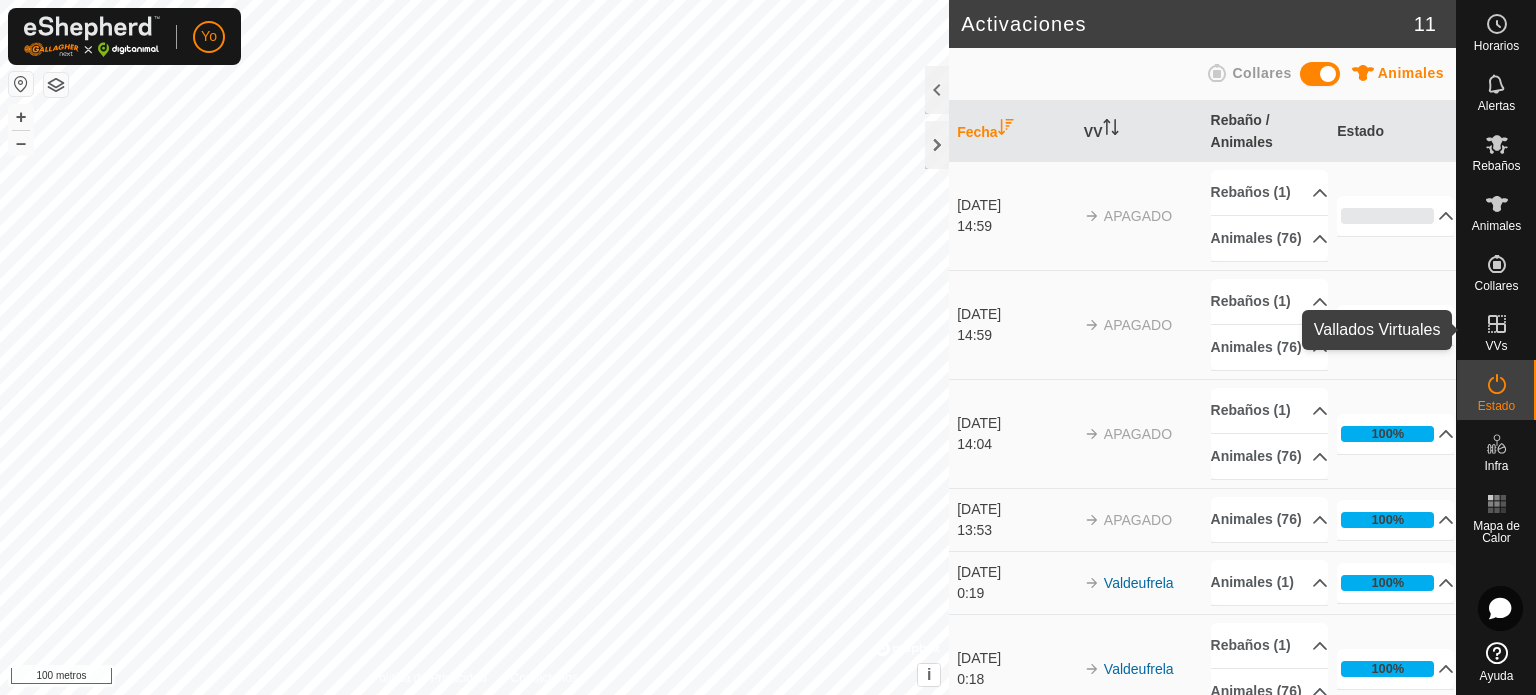 drag, startPoint x: 1488, startPoint y: 333, endPoint x: 1100, endPoint y: 402, distance: 394.08755 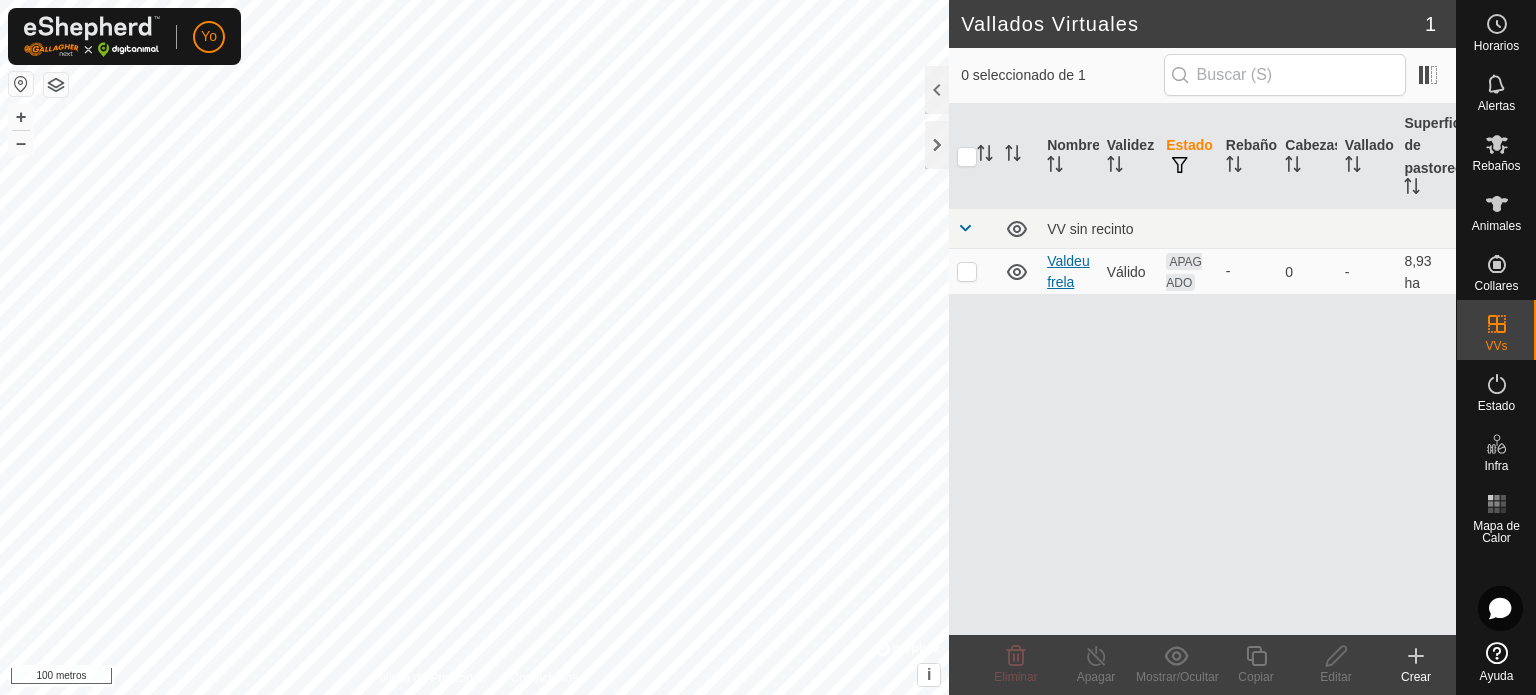 click on "Valdeufrela" at bounding box center (1068, 271) 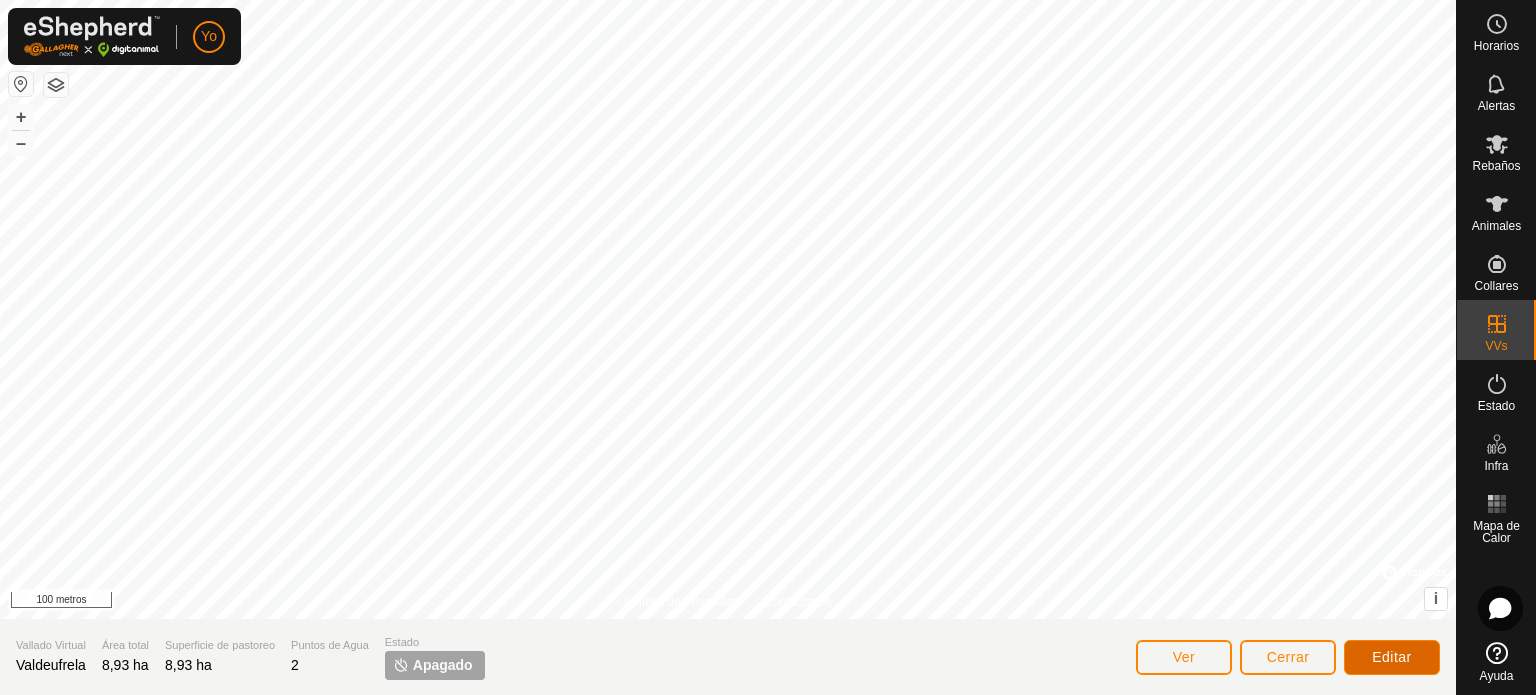 click on "Editar" 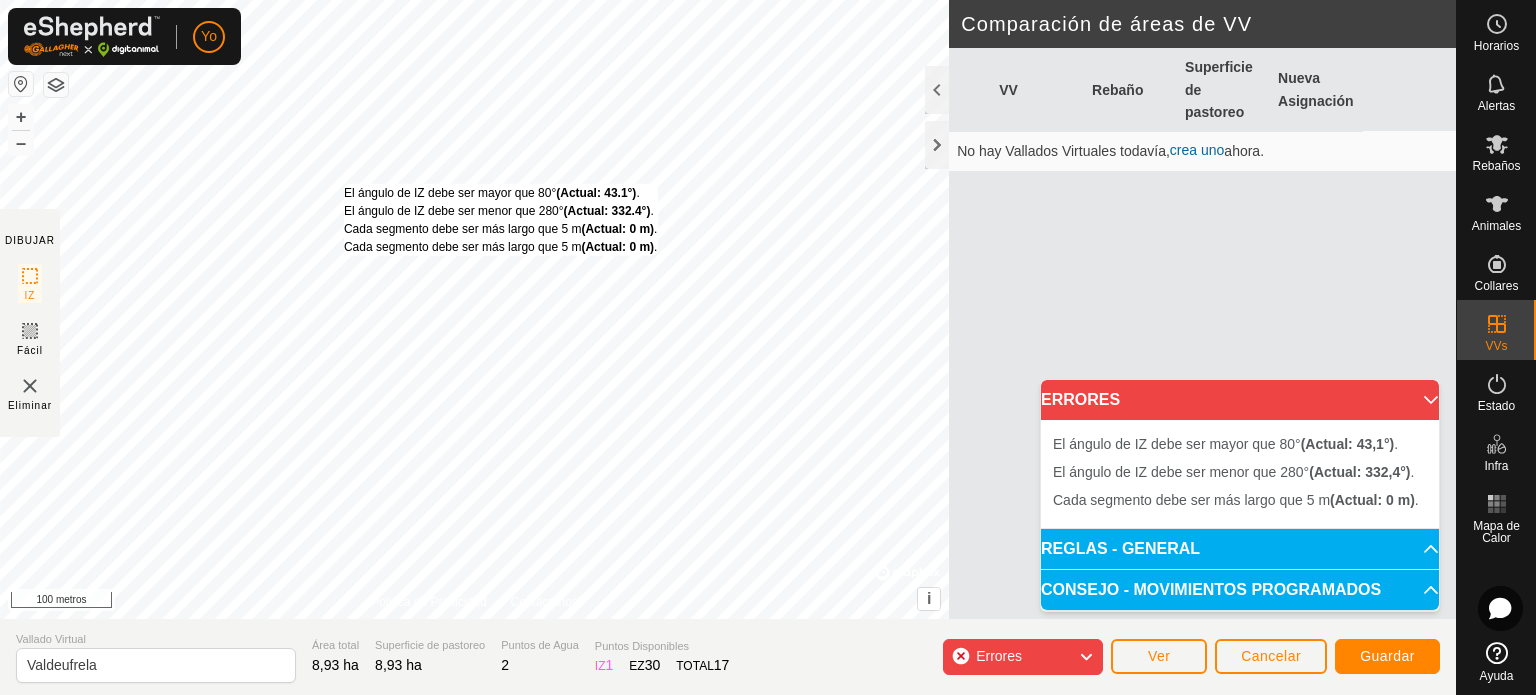 click on "El ángulo de IZ debe ser mayor que 80°  (Actual: 43.1°) . El ángulo de IZ debe ser menor que 280°  (Actual: 332.4°) . Cada segmento debe ser más largo que 5 m  (Actual: 0 m) . Cada segmento debe ser más largo que 5 m  (Actual: 0 m) . + – ⇧ i ©  Mapbox  , ©  OpenStreetMap  ,  Mejora este mapa 100 metros" at bounding box center [474, 309] 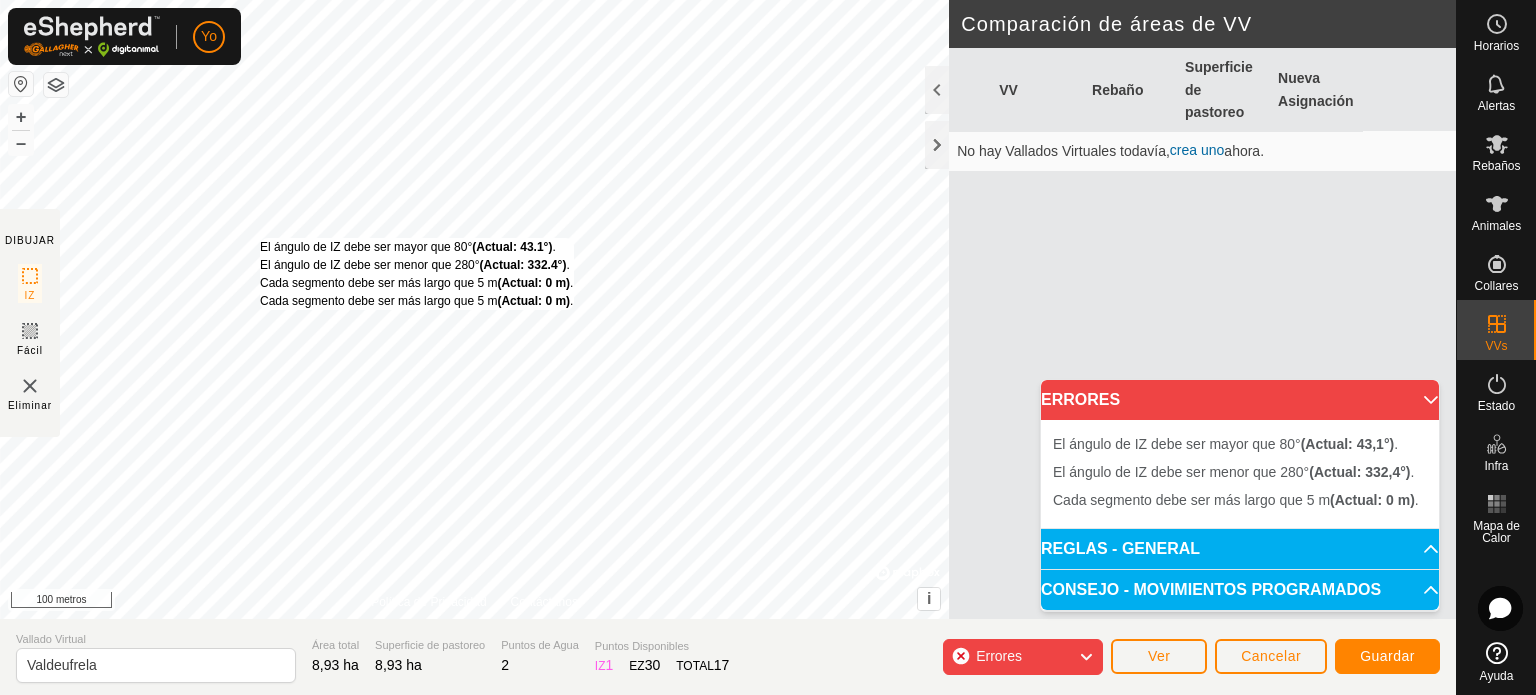 drag, startPoint x: 348, startPoint y: 181, endPoint x: 262, endPoint y: 237, distance: 102.625534 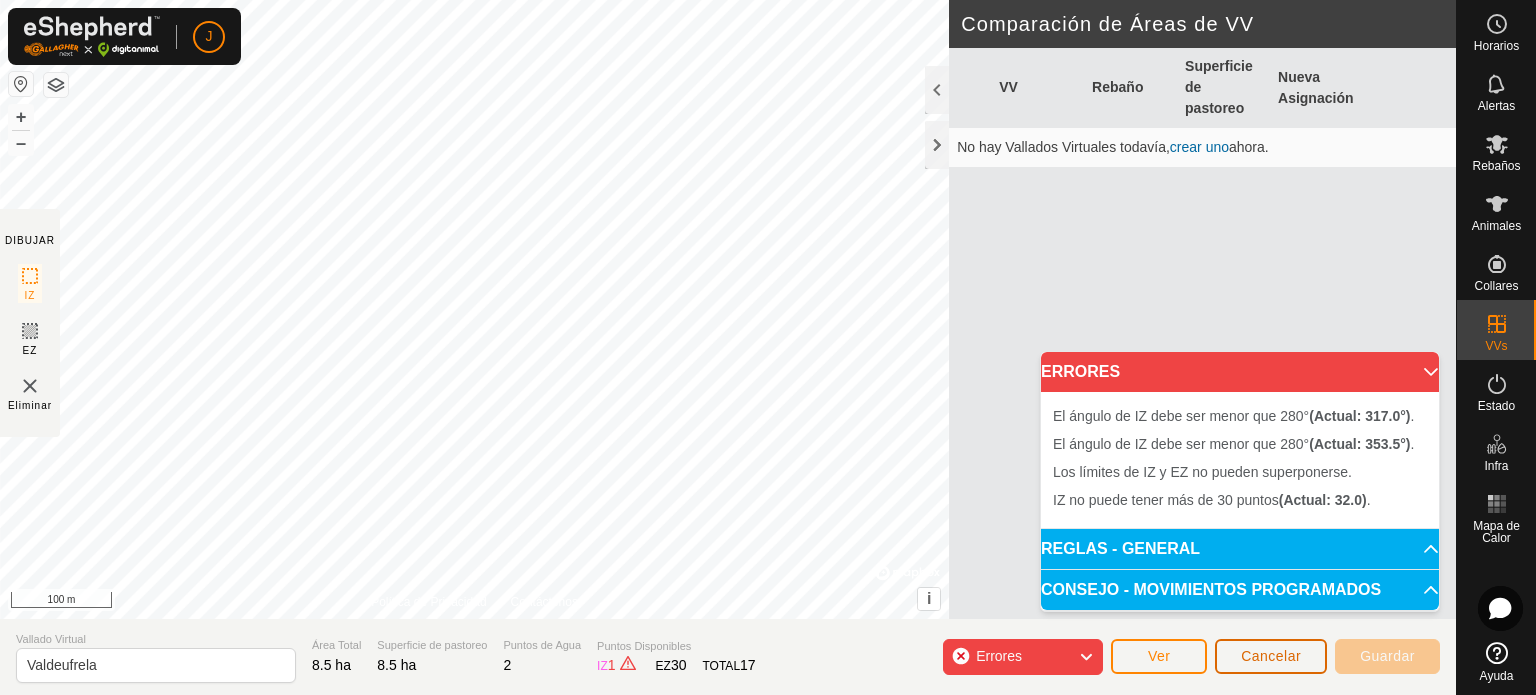 click on "Cancelar" 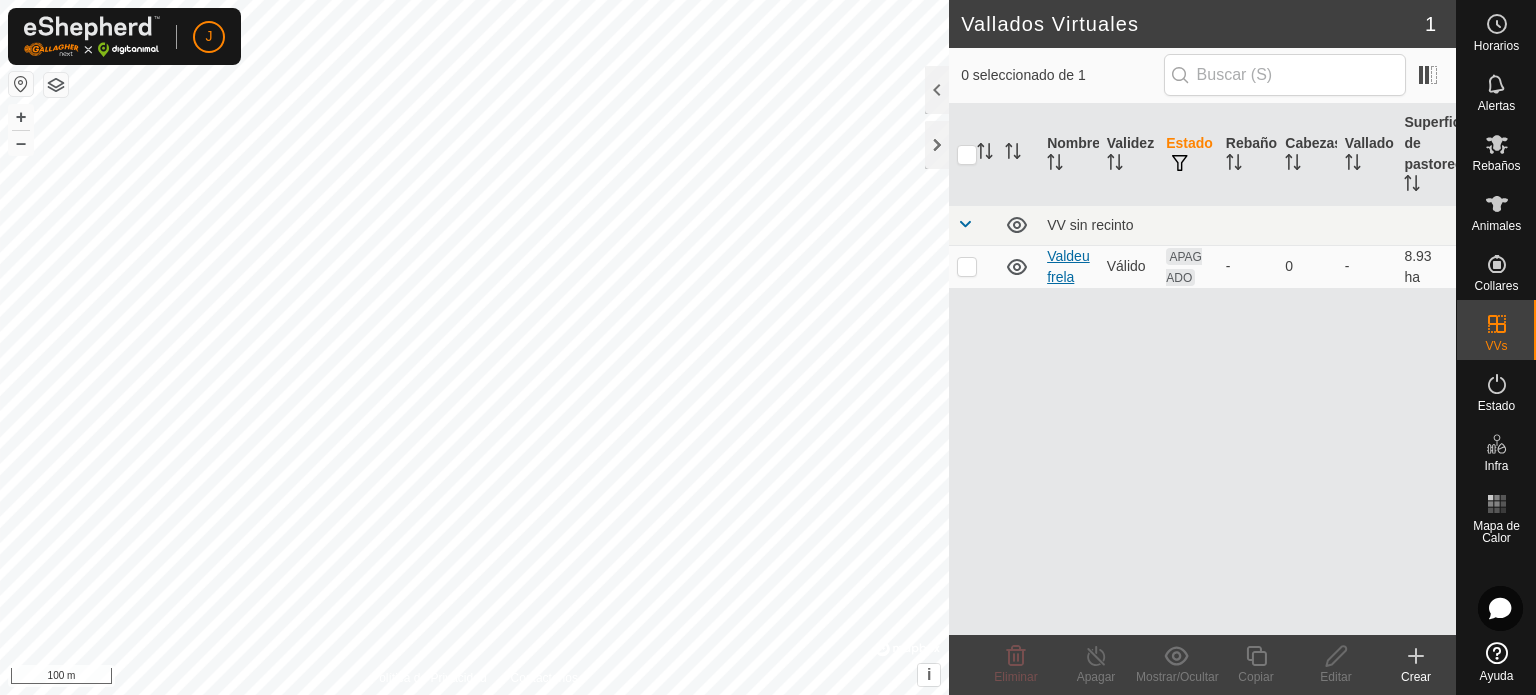 click on "Valdeufrela" at bounding box center (1068, 266) 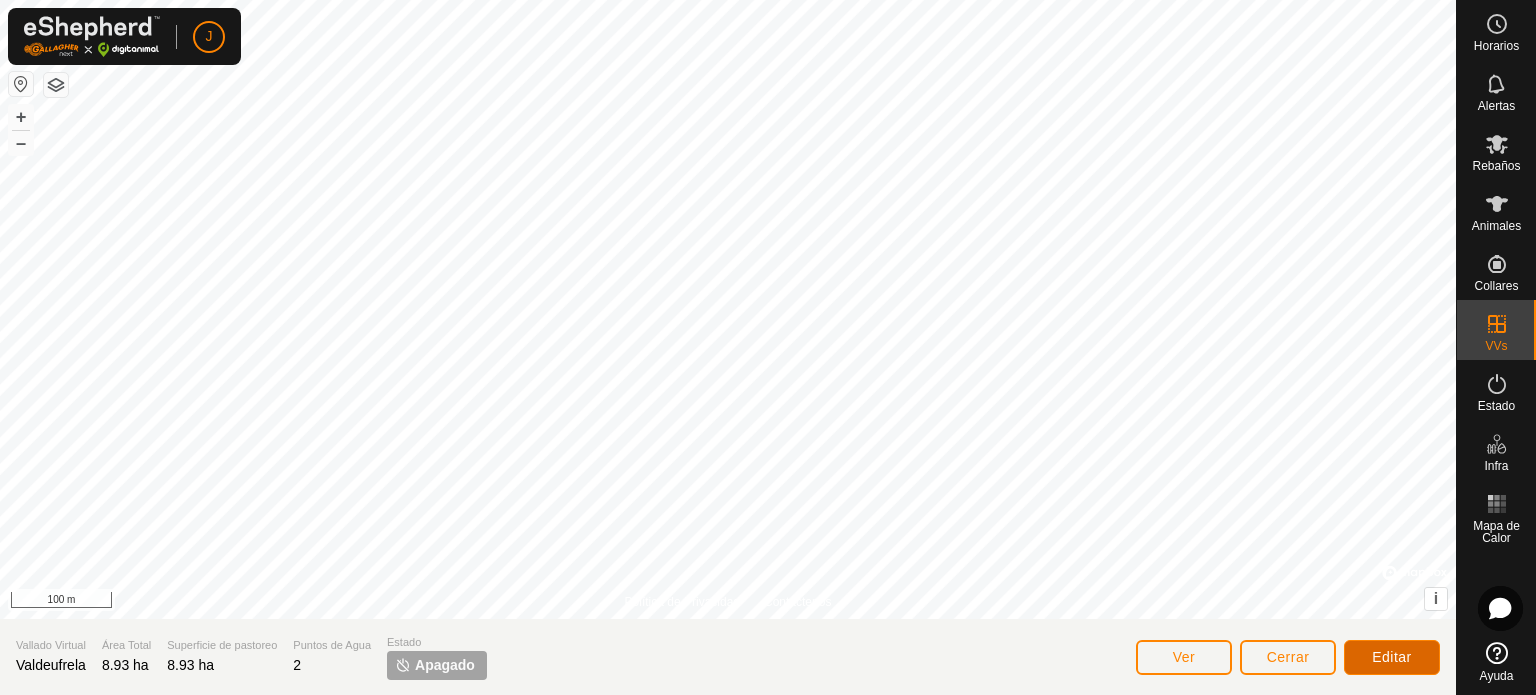 click on "Editar" 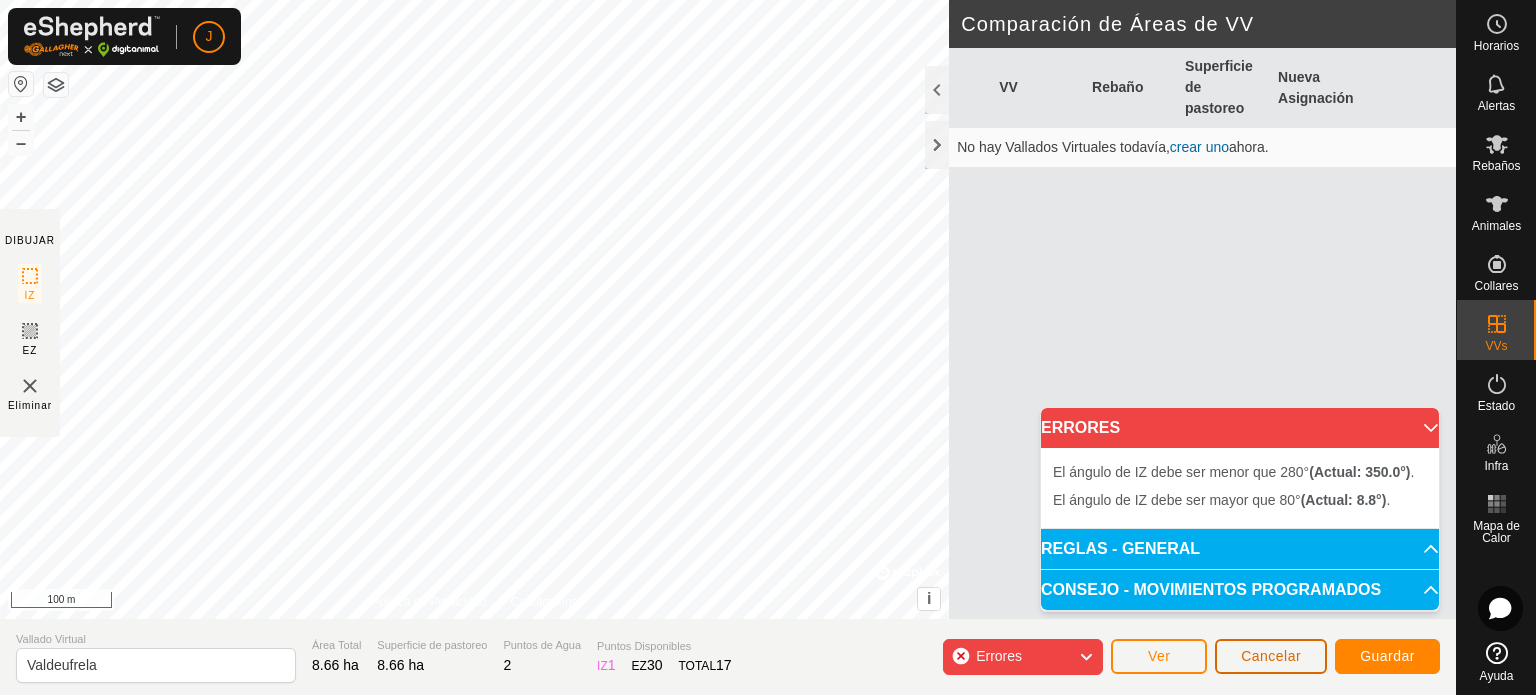 click on "Cancelar" 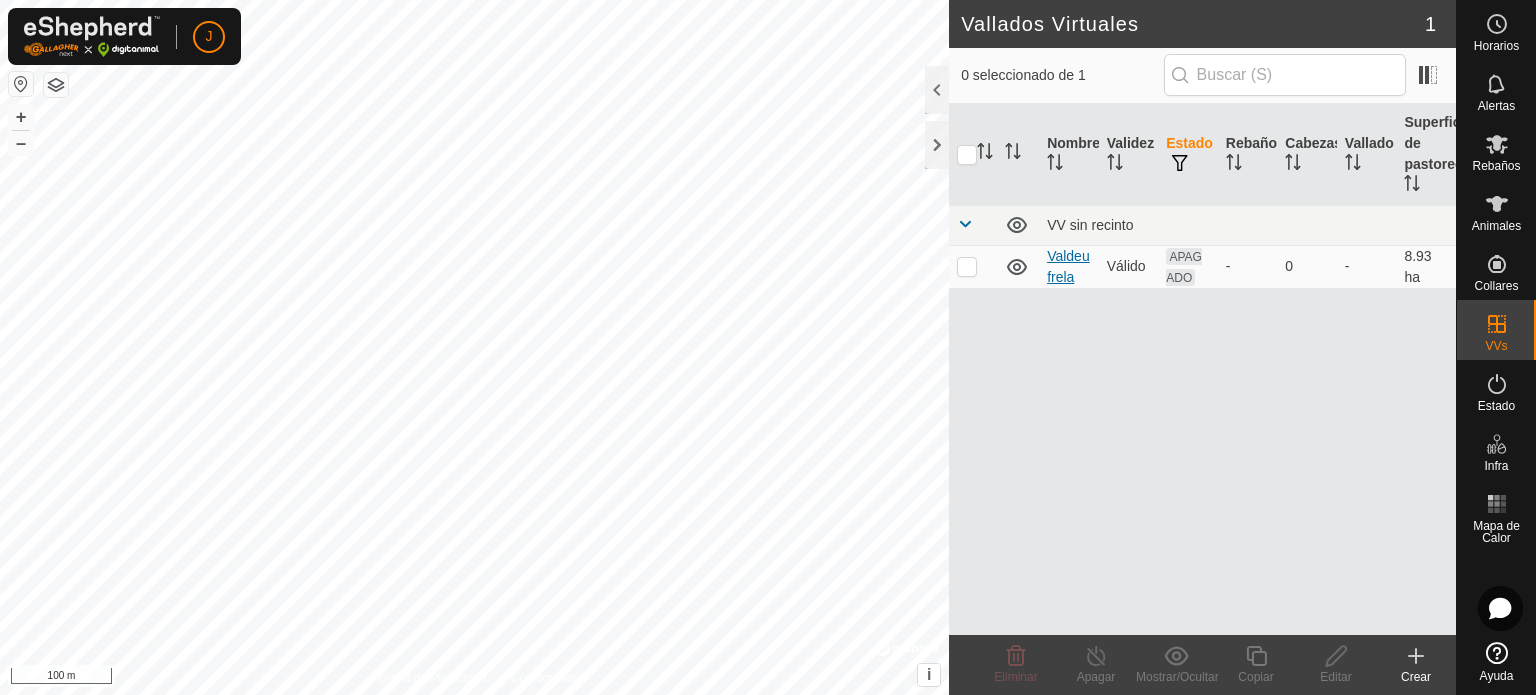 click on "Valdeufrela" at bounding box center [1068, 266] 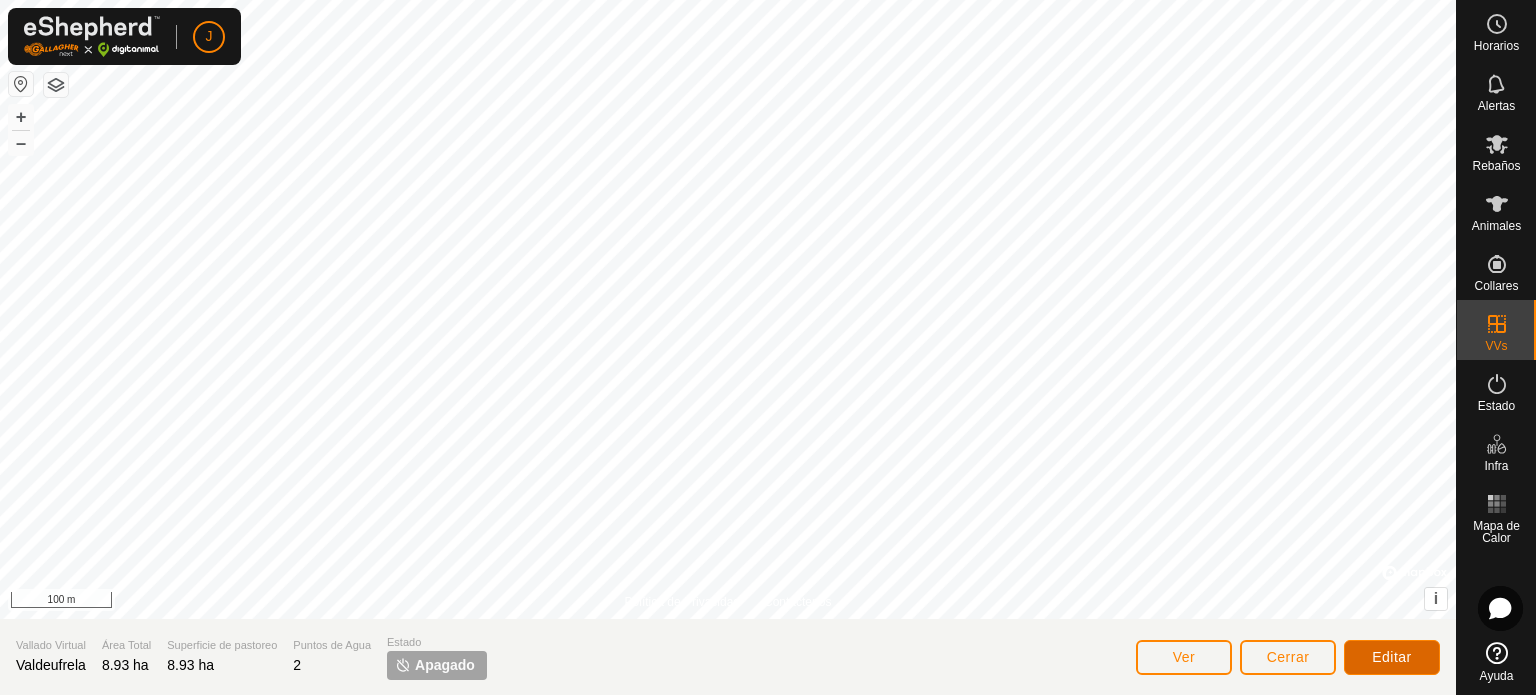 click on "Editar" 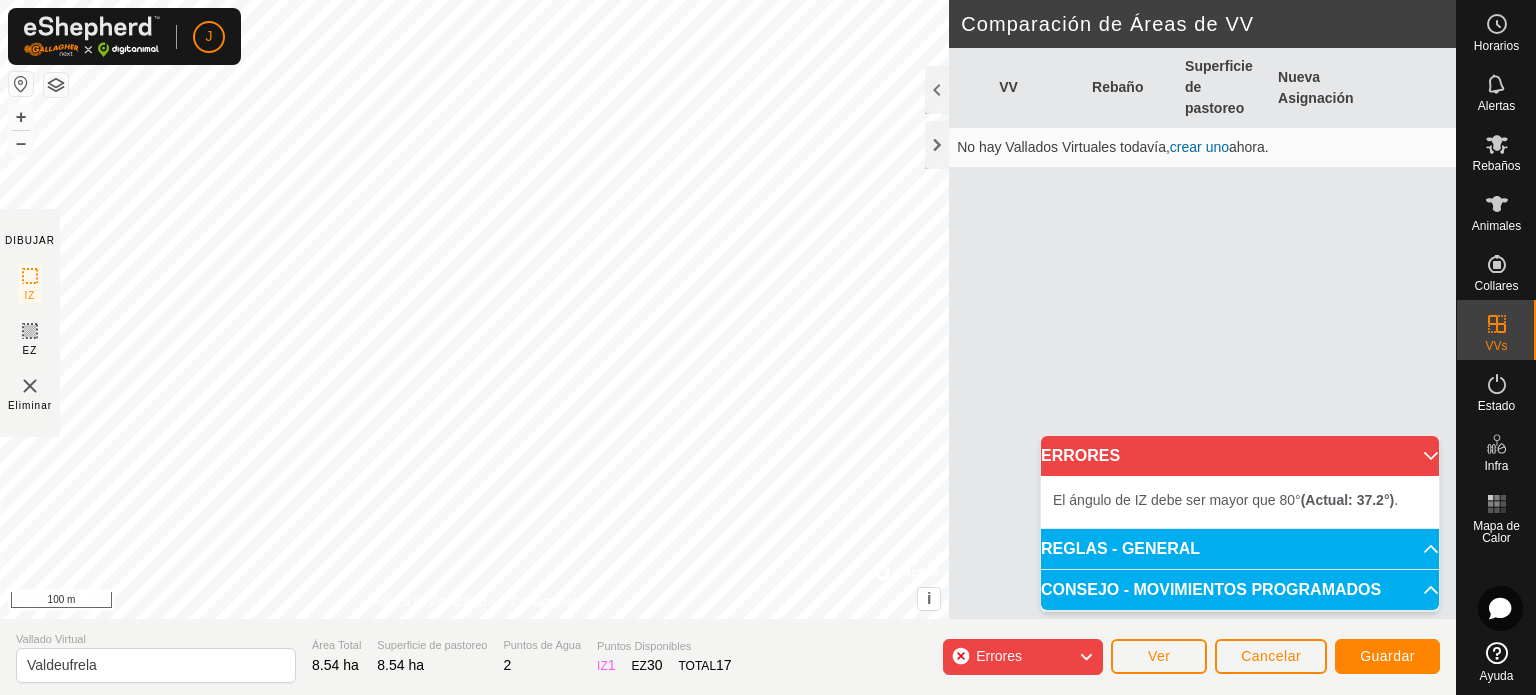 click 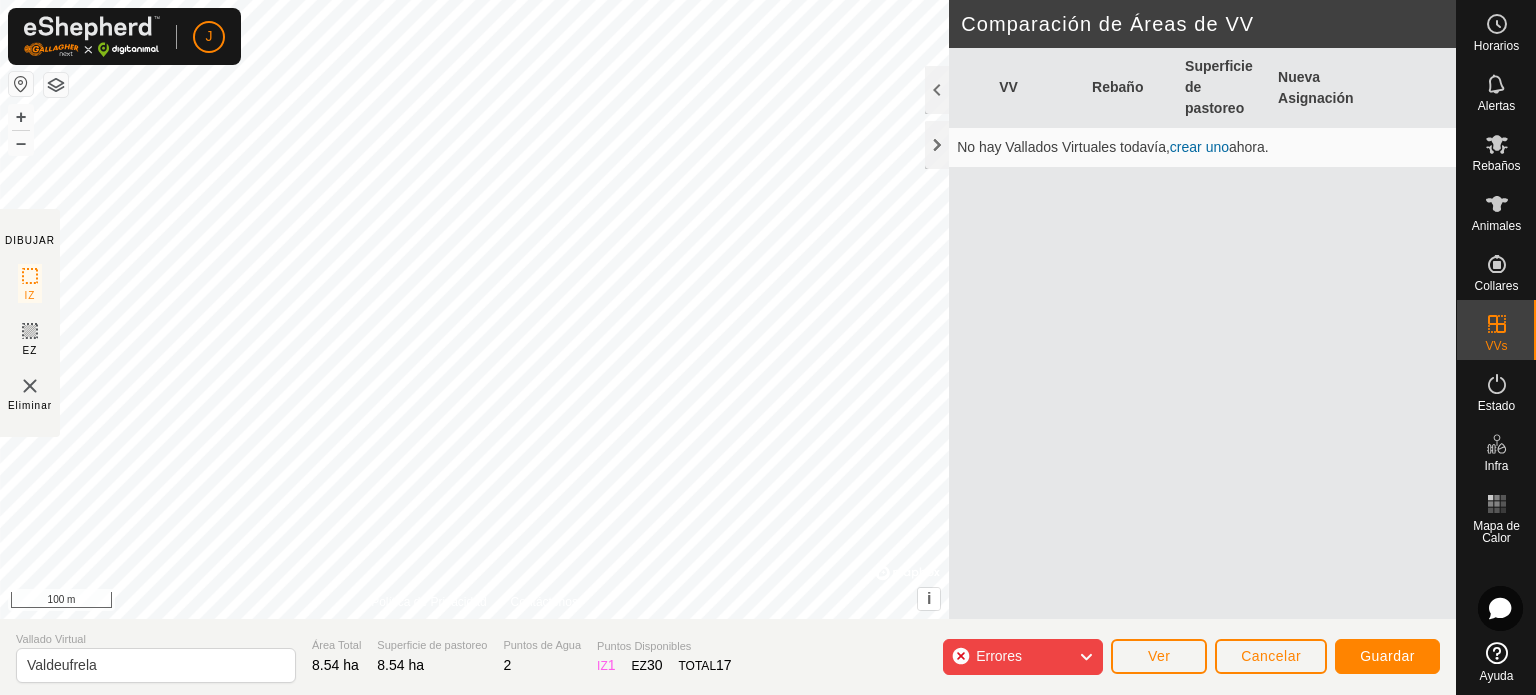 click 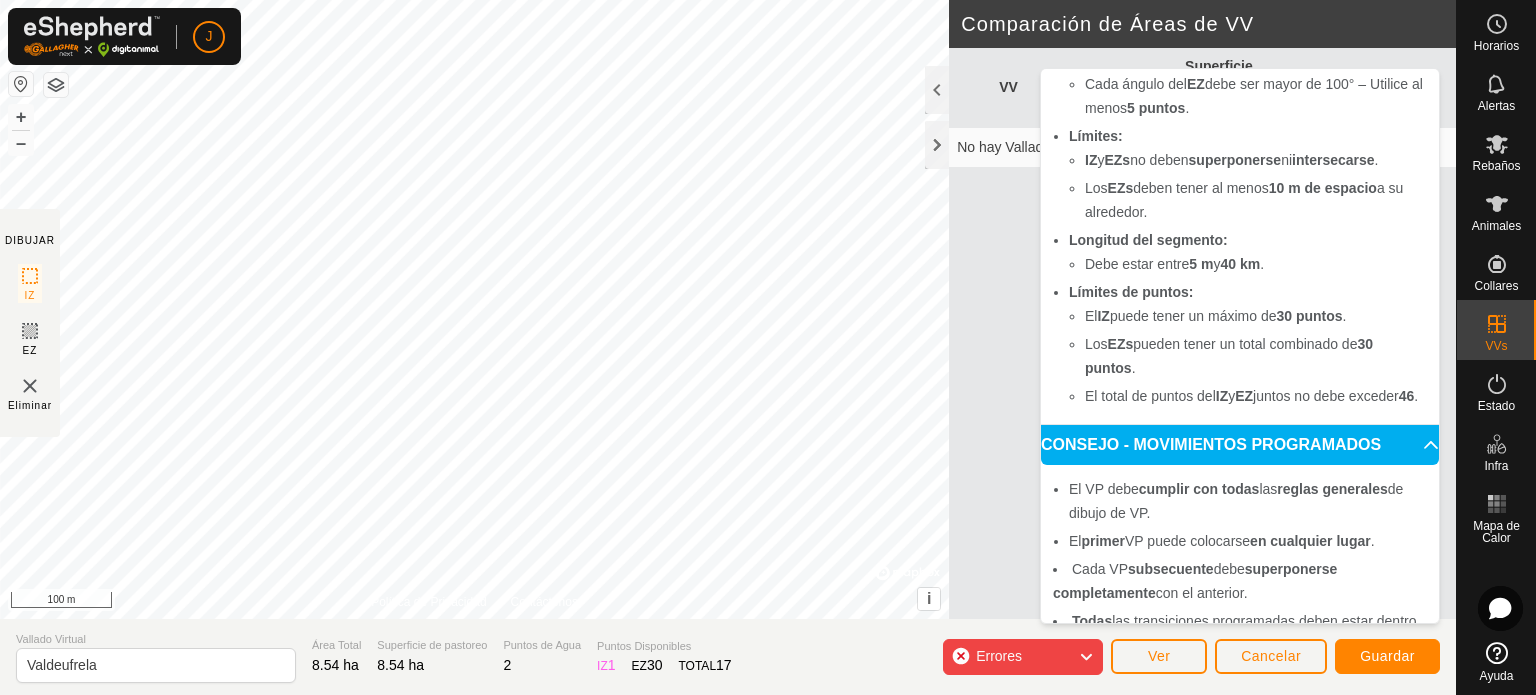 scroll, scrollTop: 293, scrollLeft: 0, axis: vertical 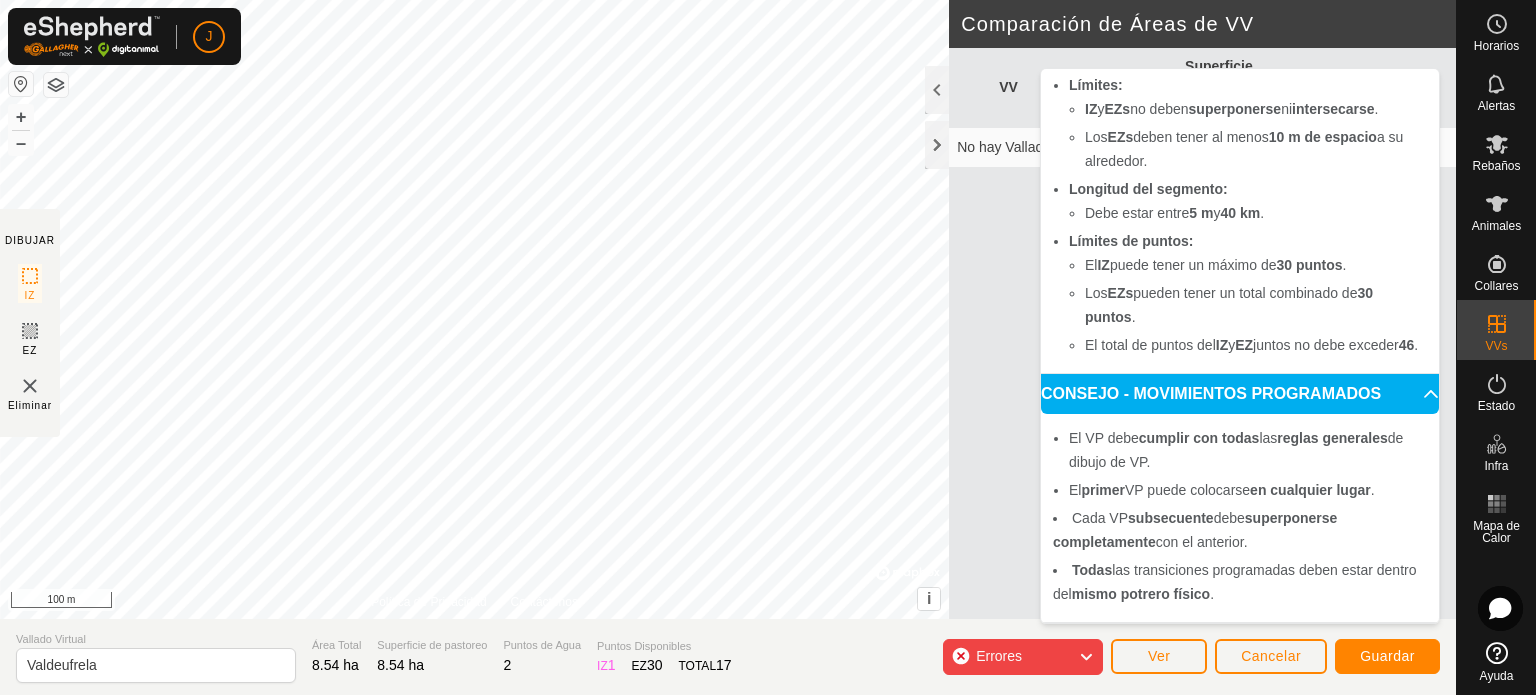 click 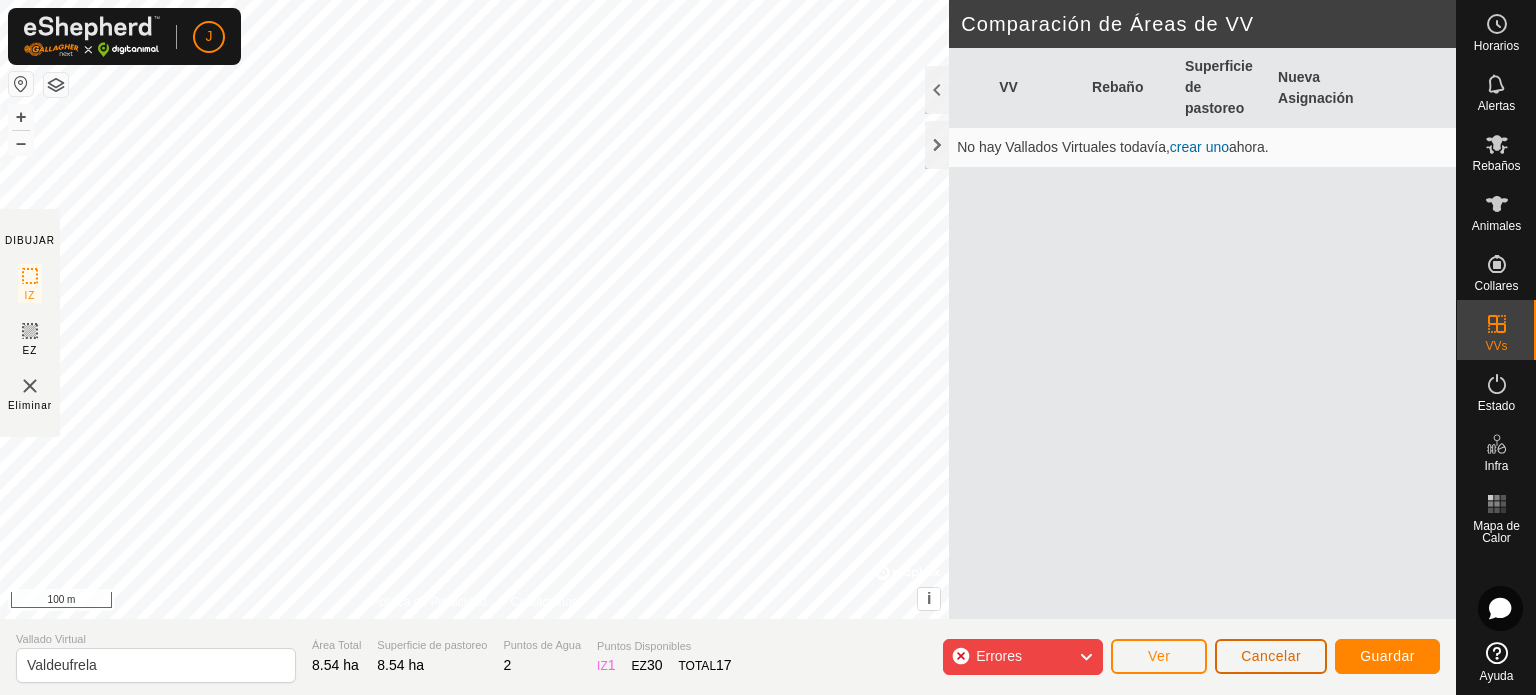 click on "Cancelar" 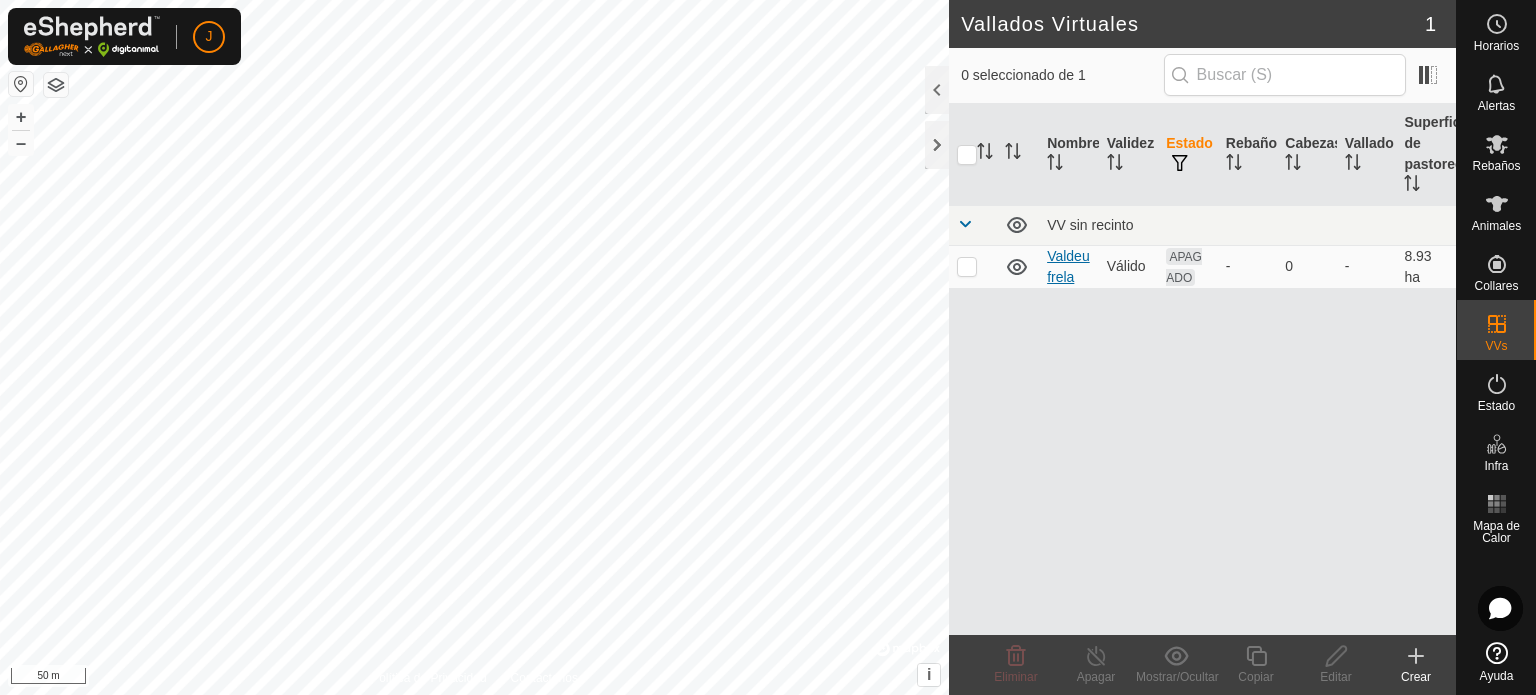 click on "Valdeufrela" at bounding box center (1068, 266) 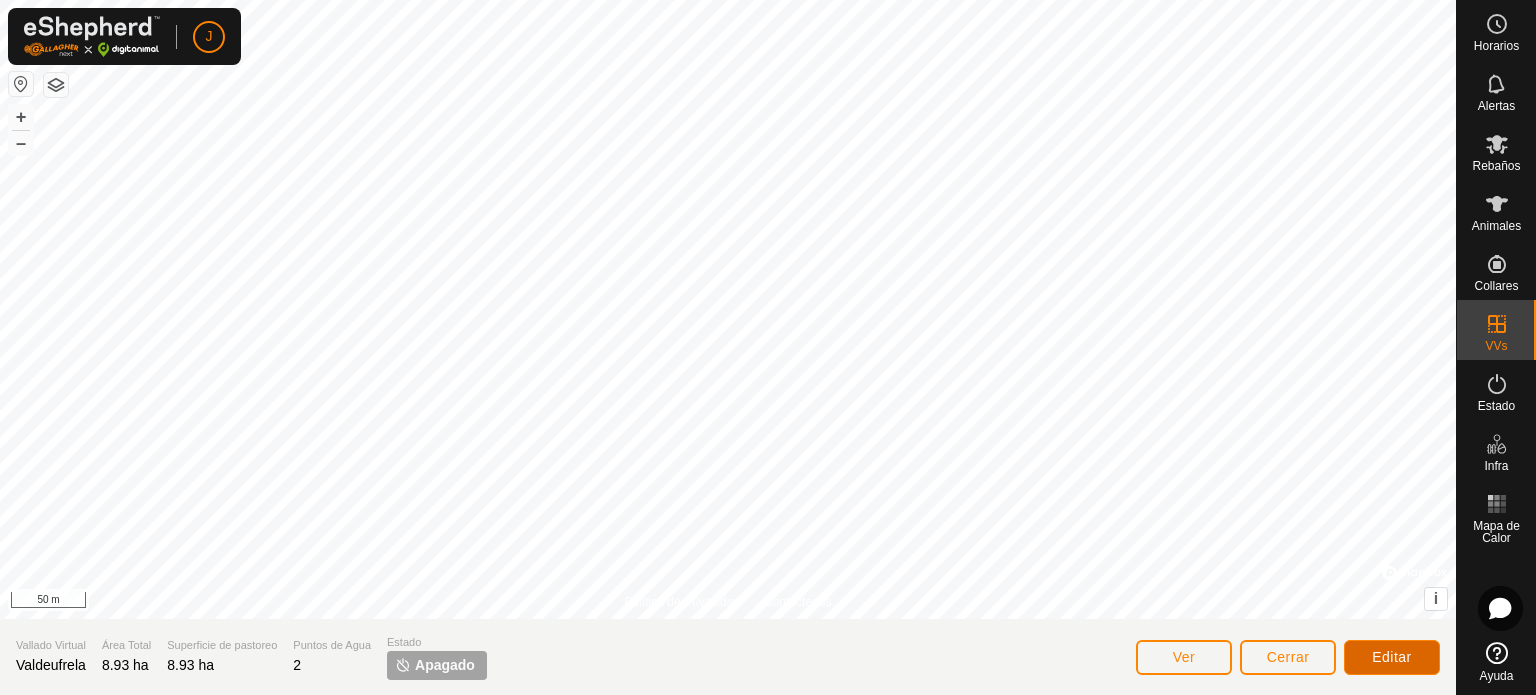 click on "Editar" 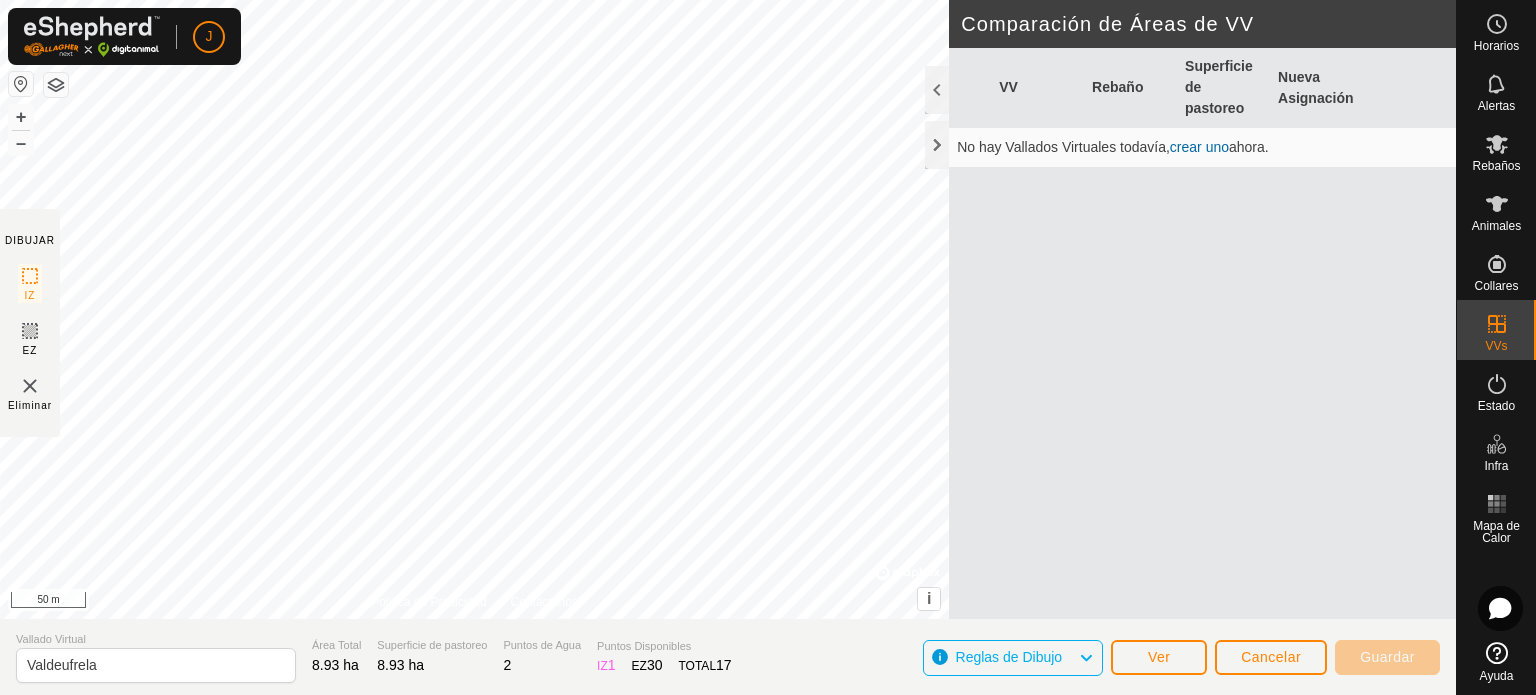 drag, startPoint x: 957, startPoint y: 324, endPoint x: 1017, endPoint y: 667, distance: 348.20828 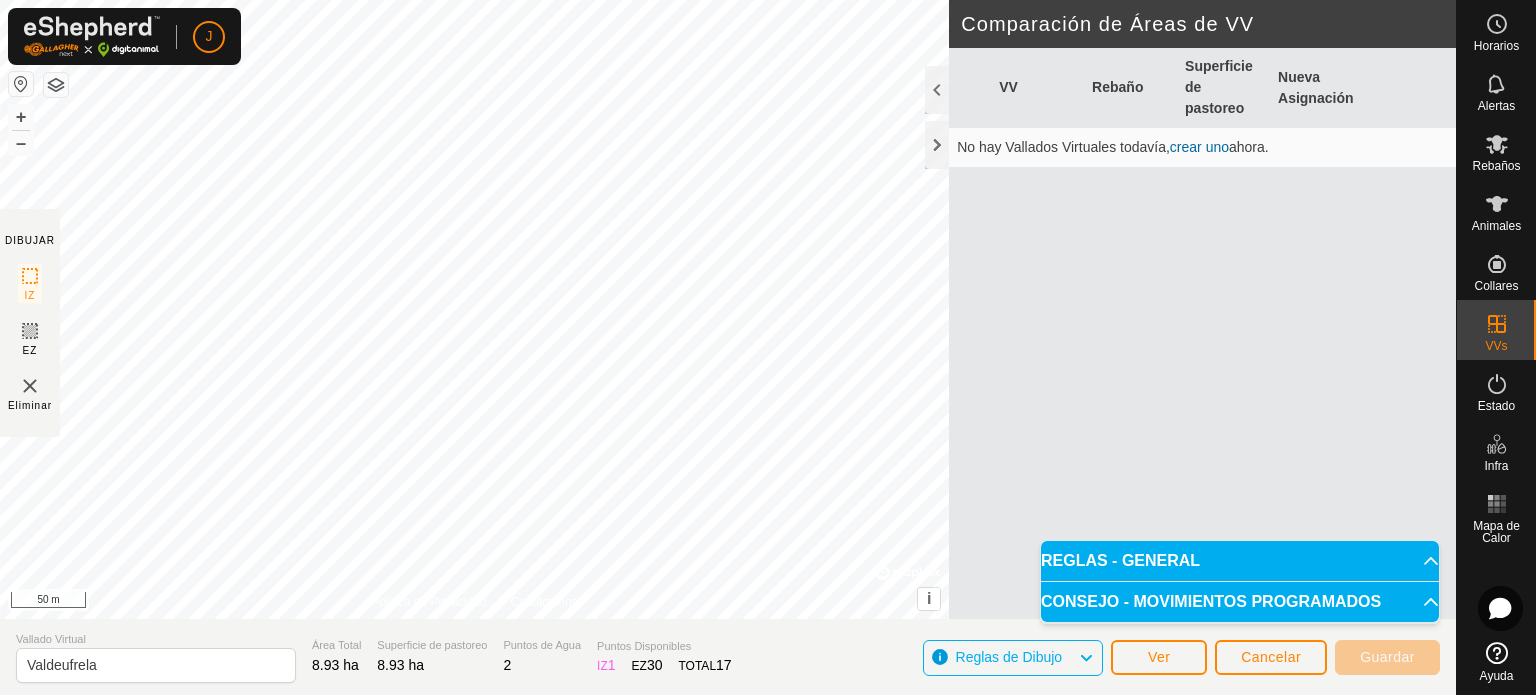 click on "CONSEJO - MOVIMIENTOS PROGRAMADOS" at bounding box center (1240, 602) 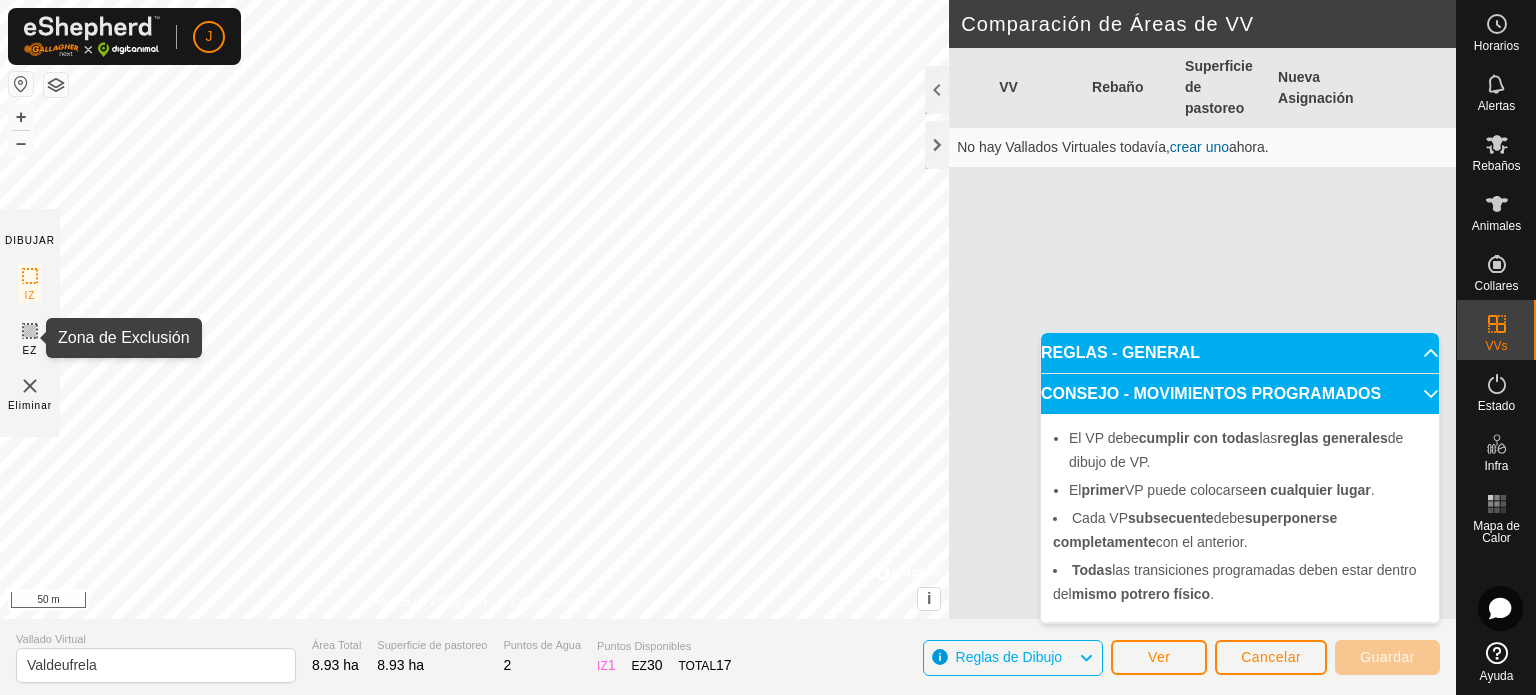 click 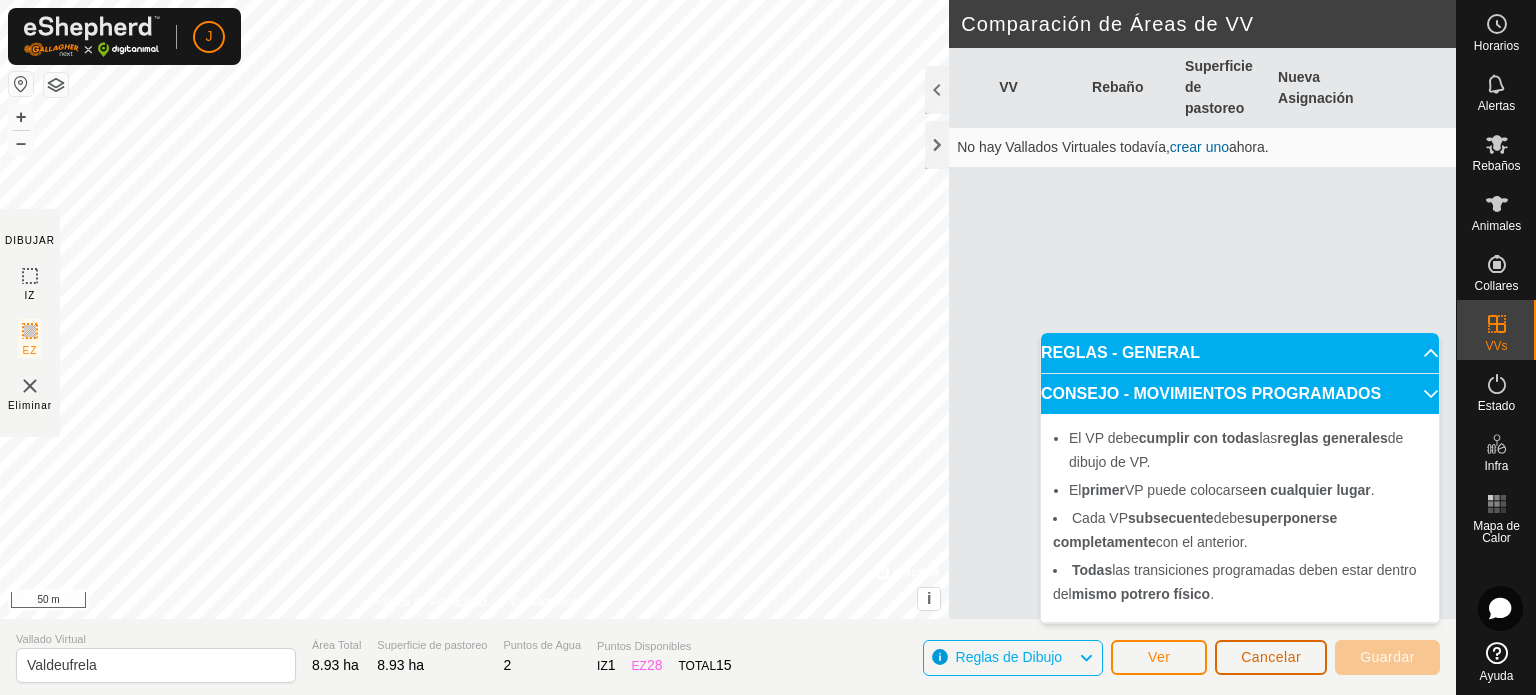 click on "Cancelar" 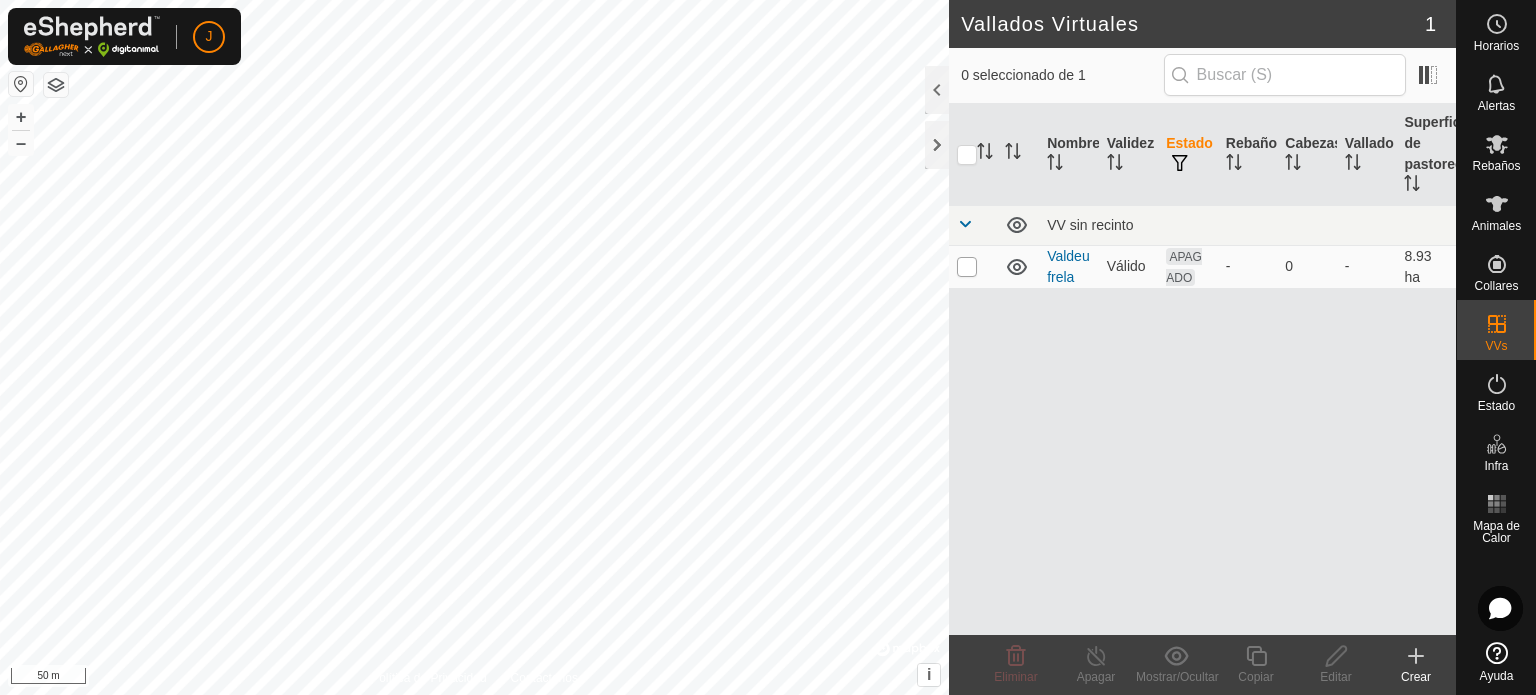 click at bounding box center [967, 267] 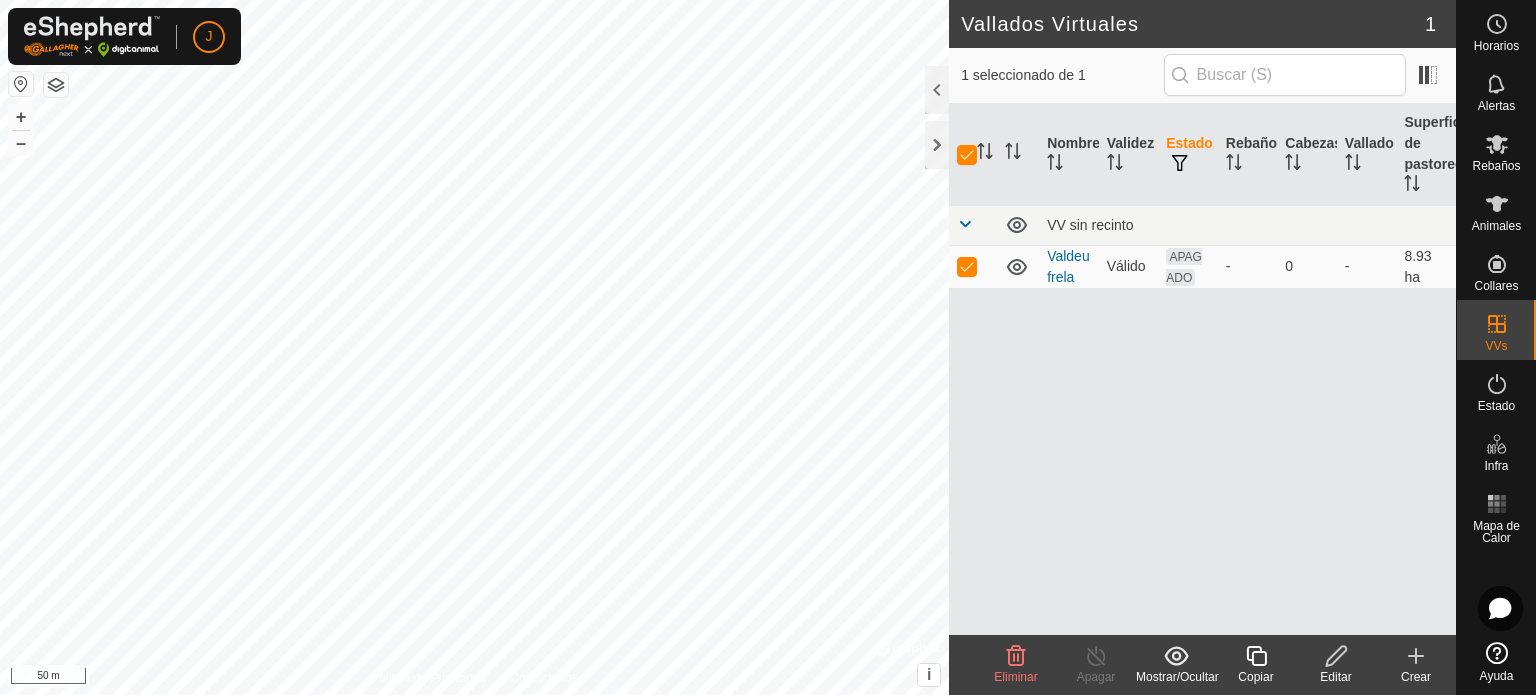 click on "Editar" 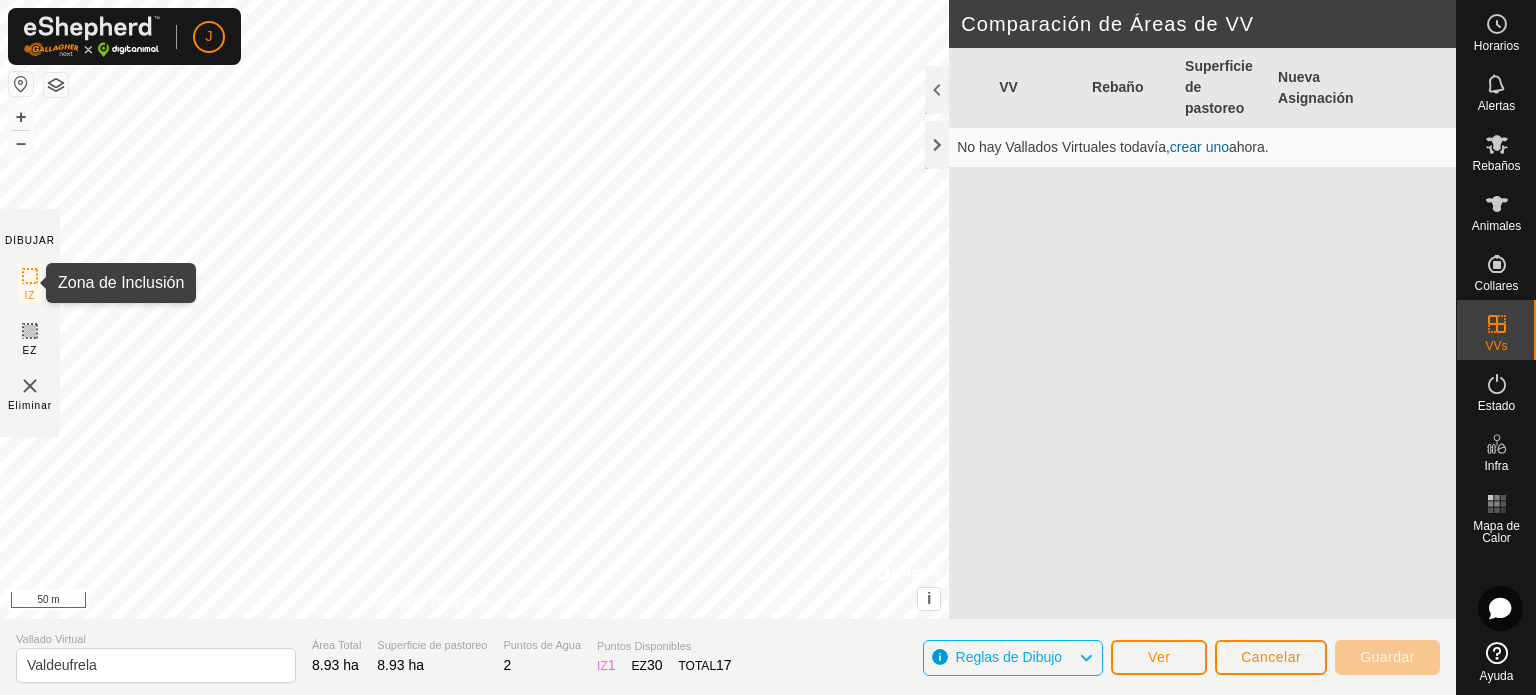 click 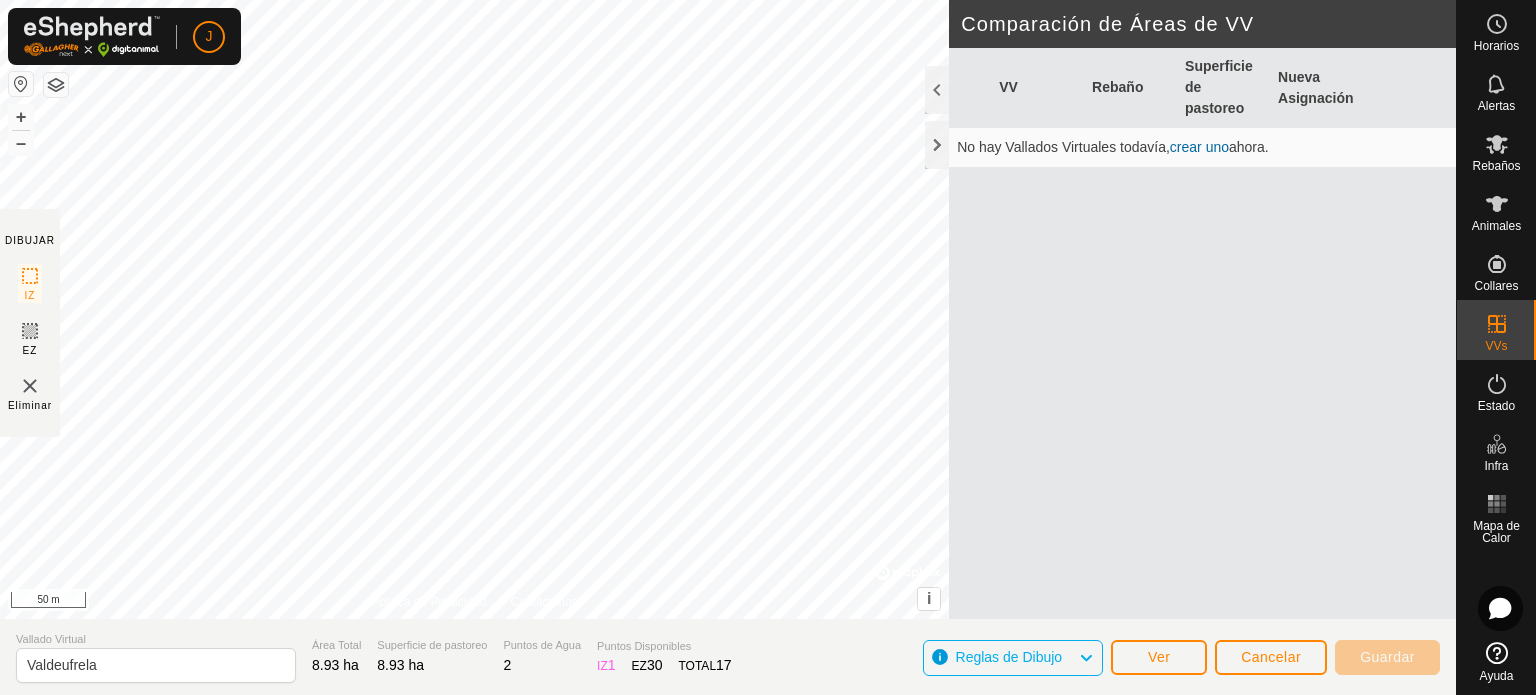 click 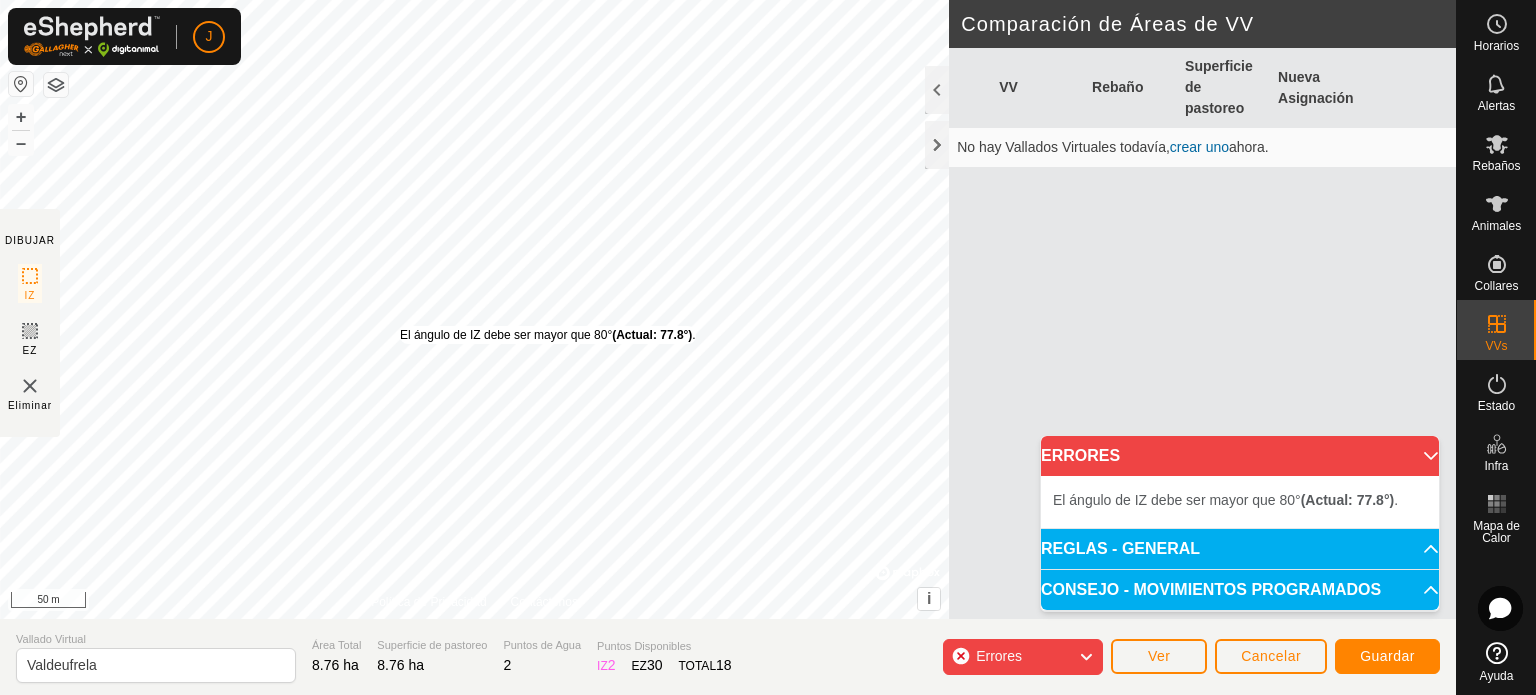click on "El ángulo de IZ debe ser mayor que 80°  (Actual: 77.8°) ." at bounding box center [548, 335] 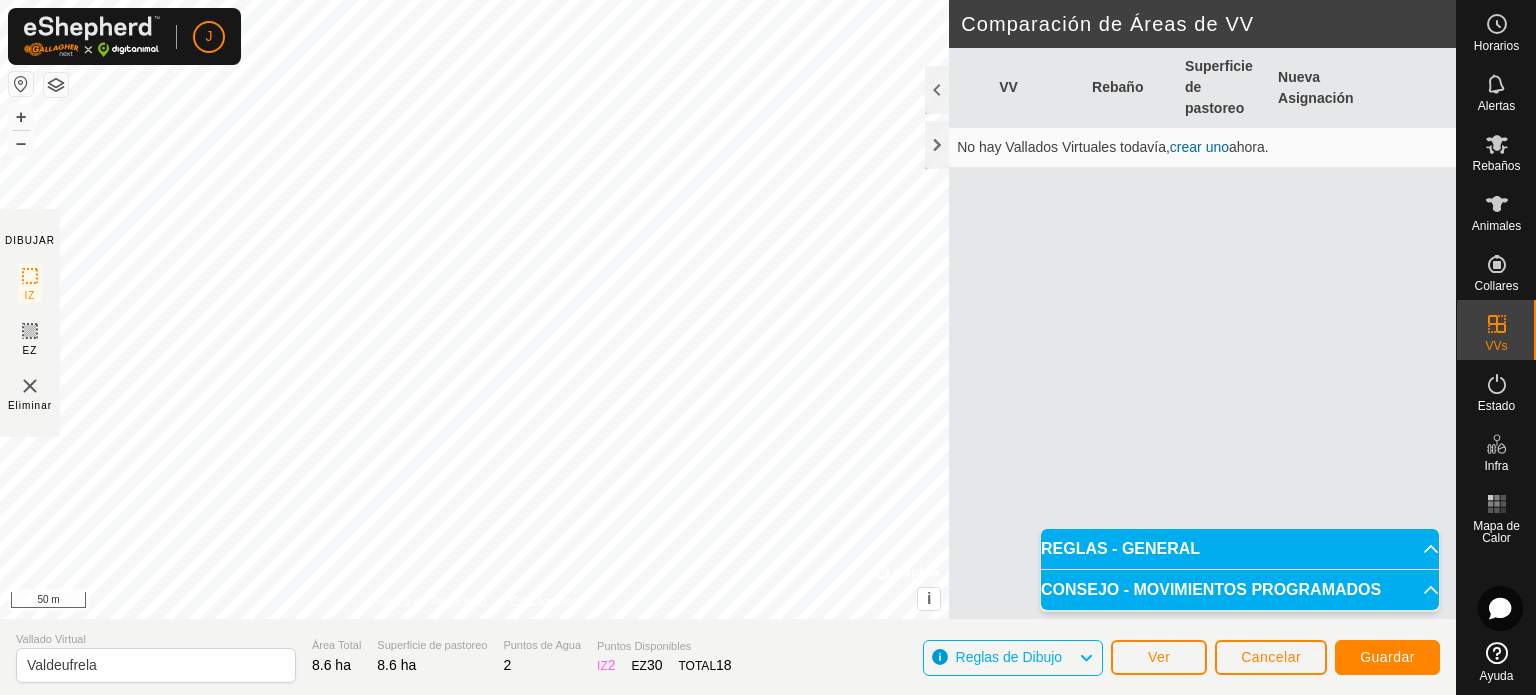 drag, startPoint x: 1419, startPoint y: 592, endPoint x: 1030, endPoint y: 494, distance: 401.15457 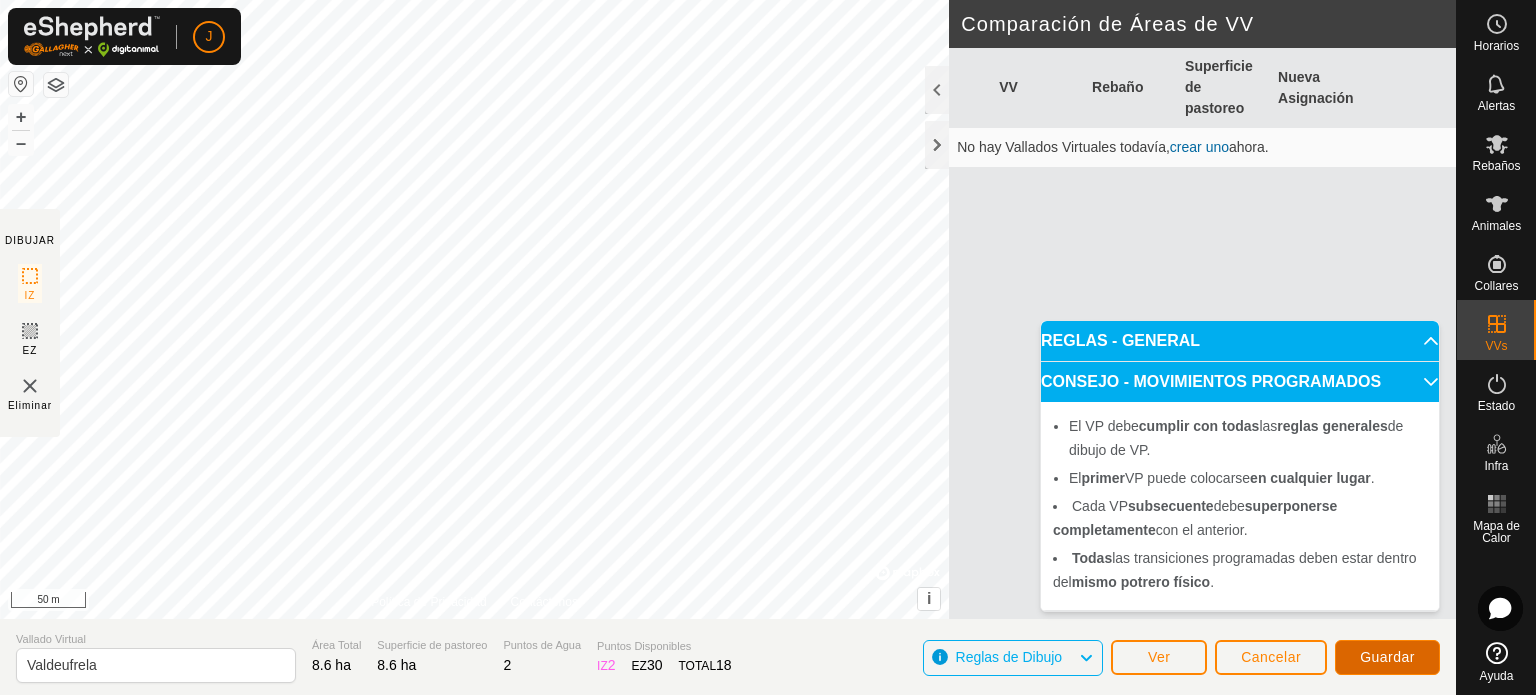 click on "Guardar" 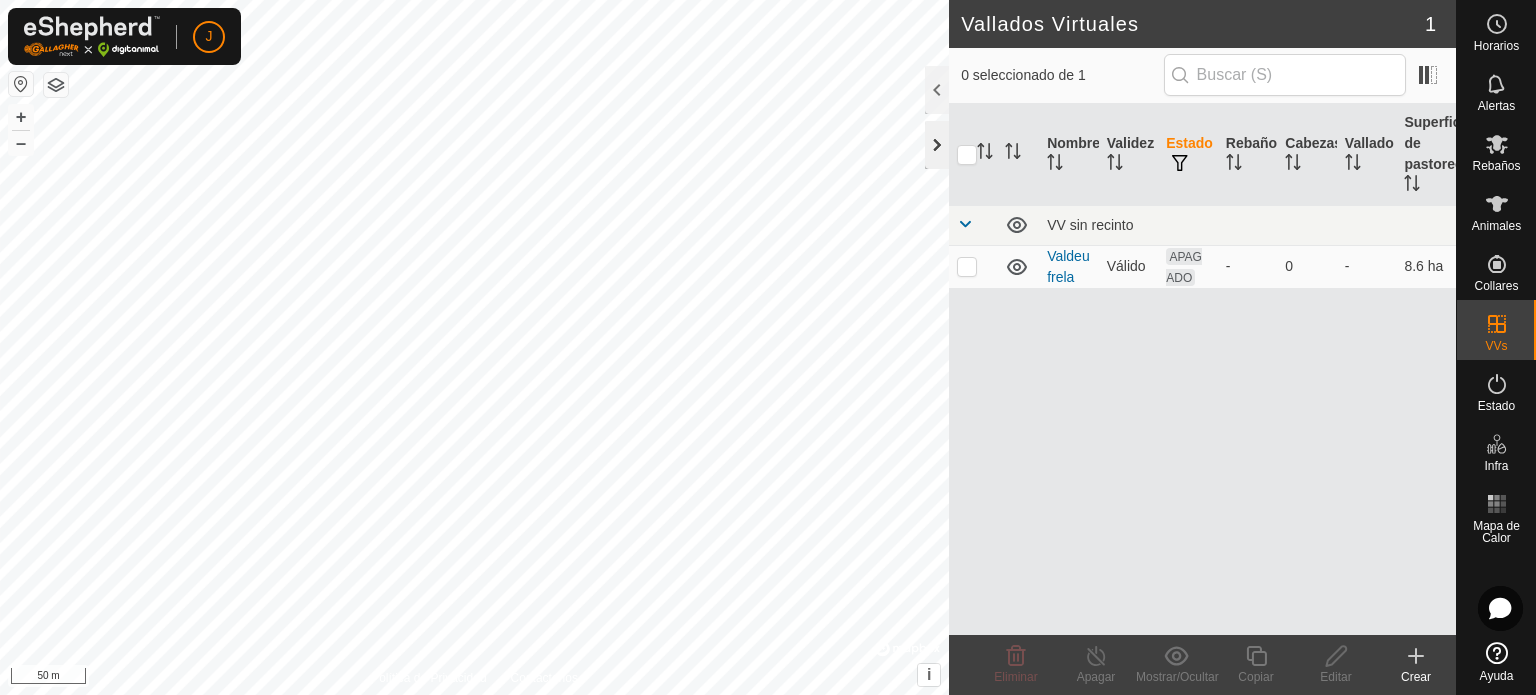 click 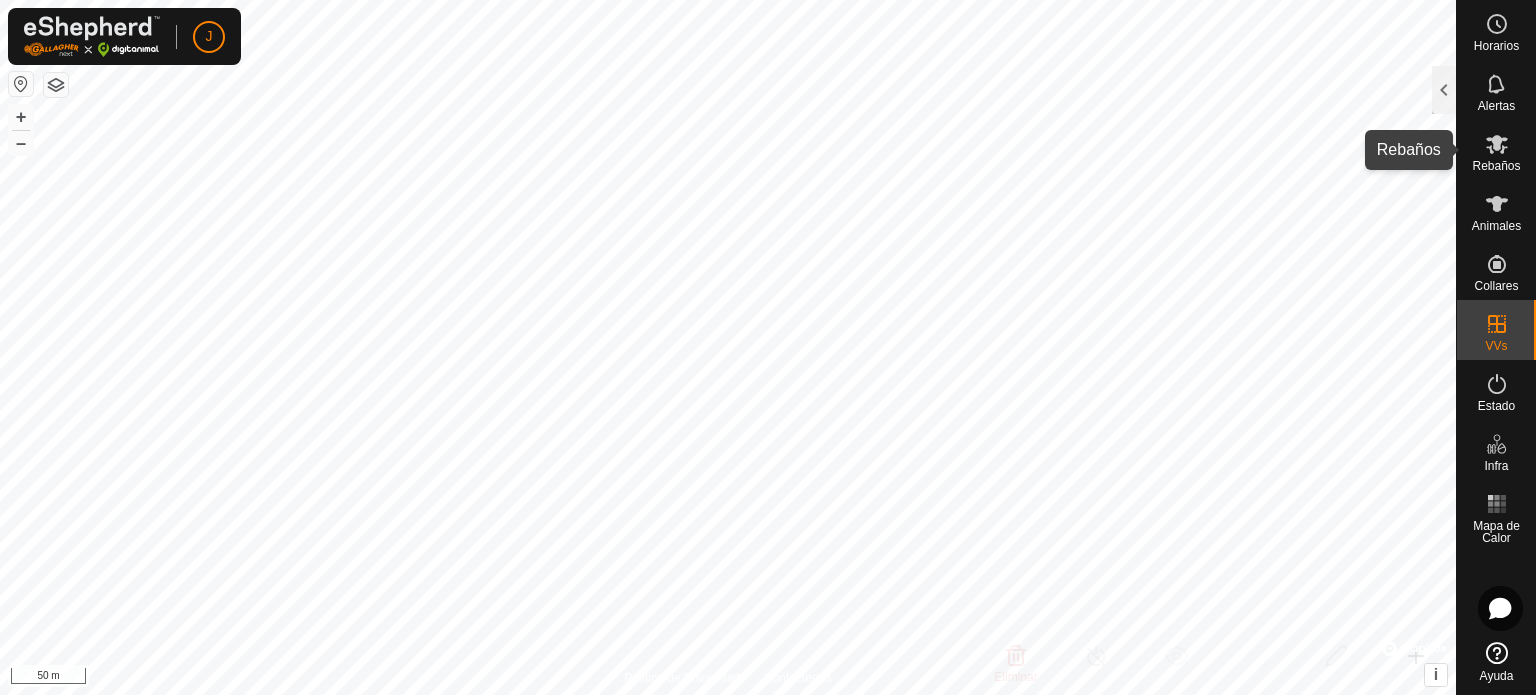 click at bounding box center (1497, 144) 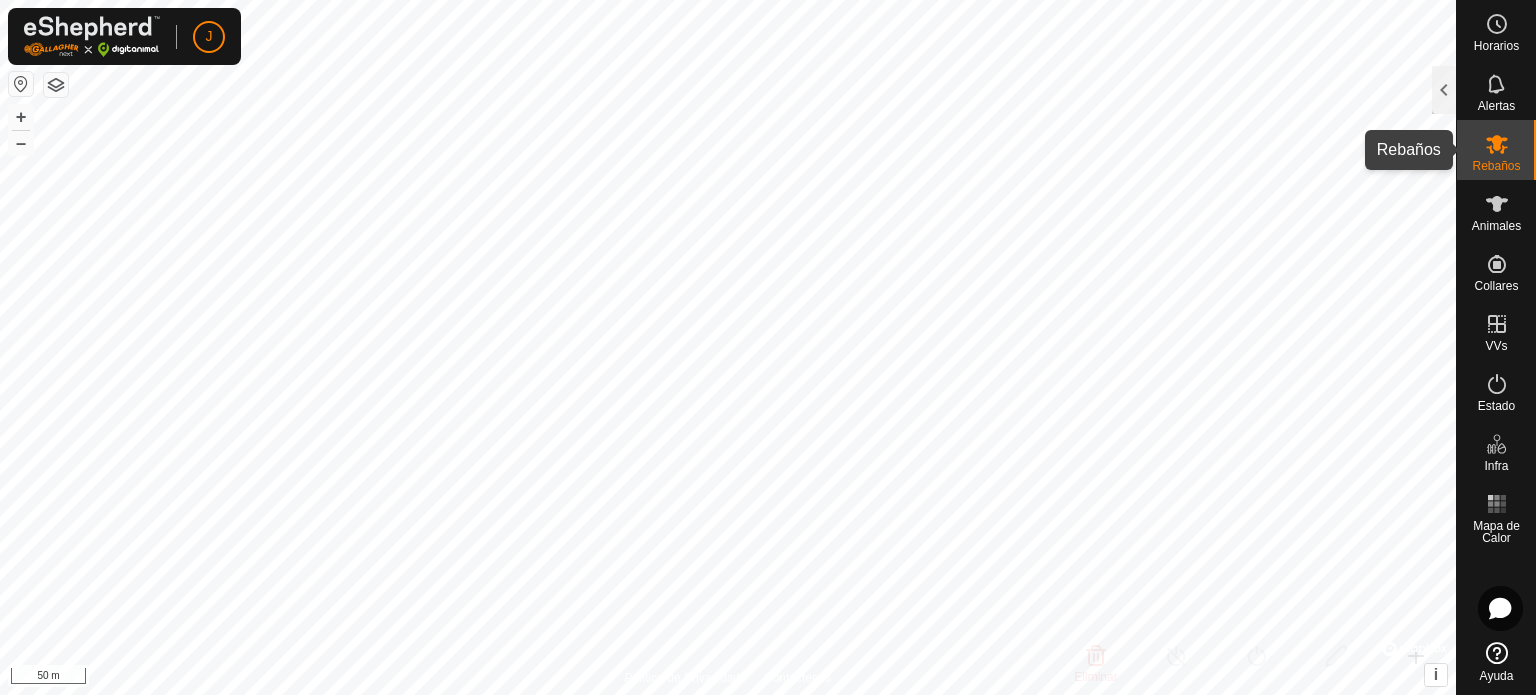 click 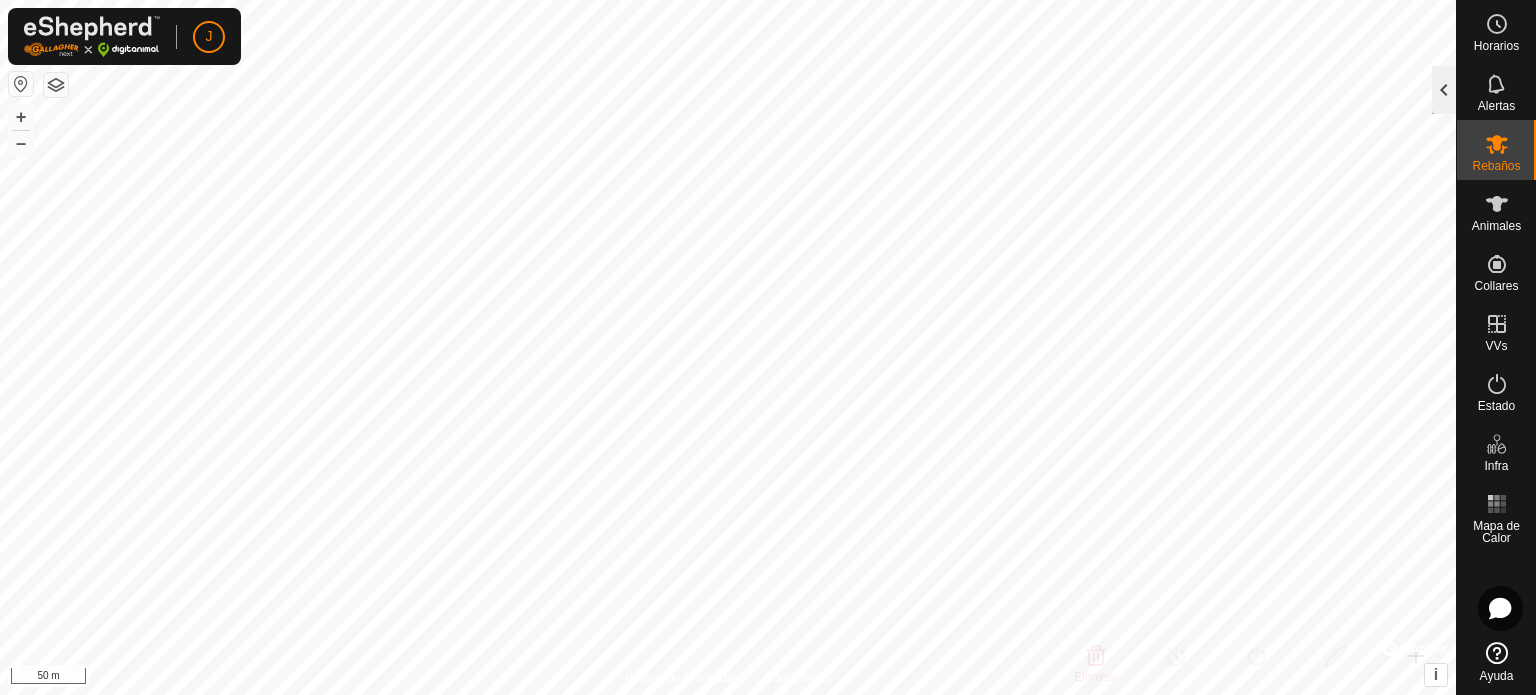 click 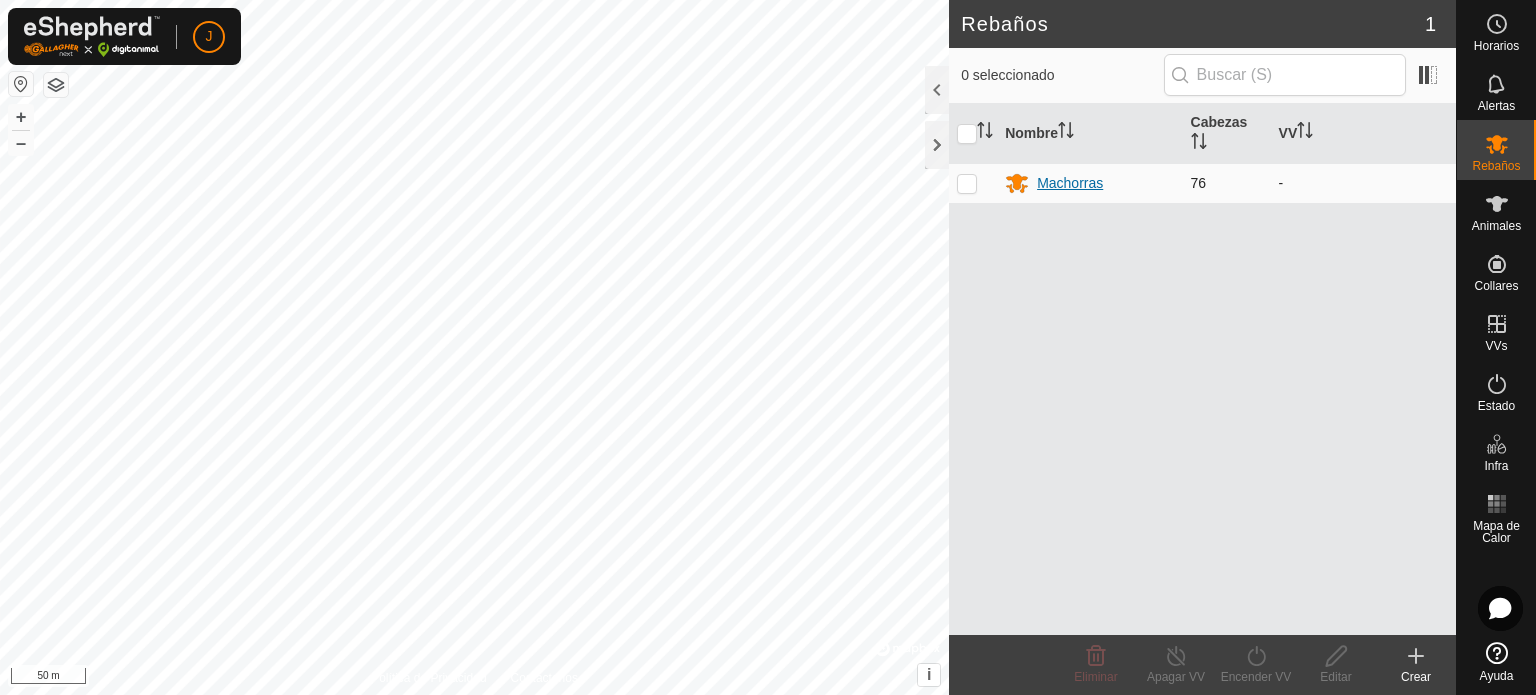 click on "Machorras" at bounding box center (1070, 183) 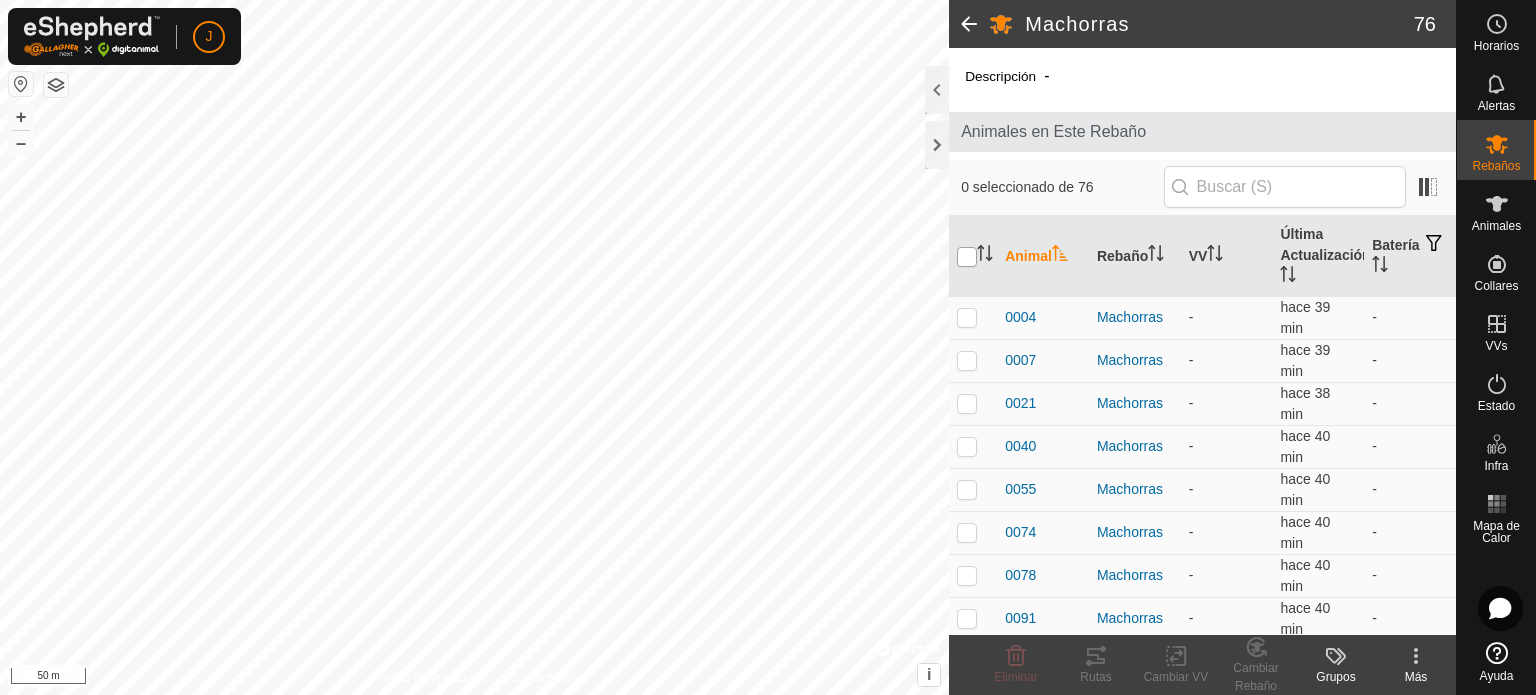 click at bounding box center [967, 257] 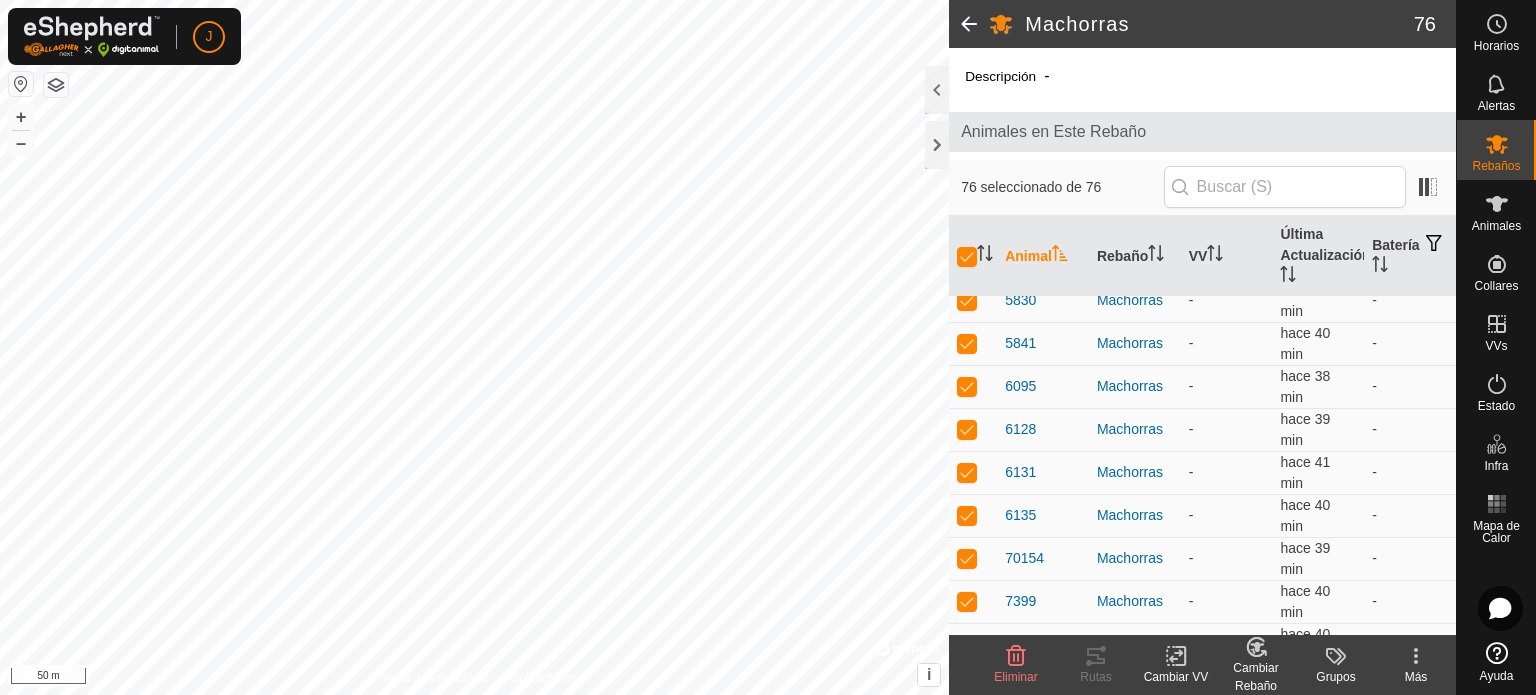 scroll, scrollTop: 2022, scrollLeft: 0, axis: vertical 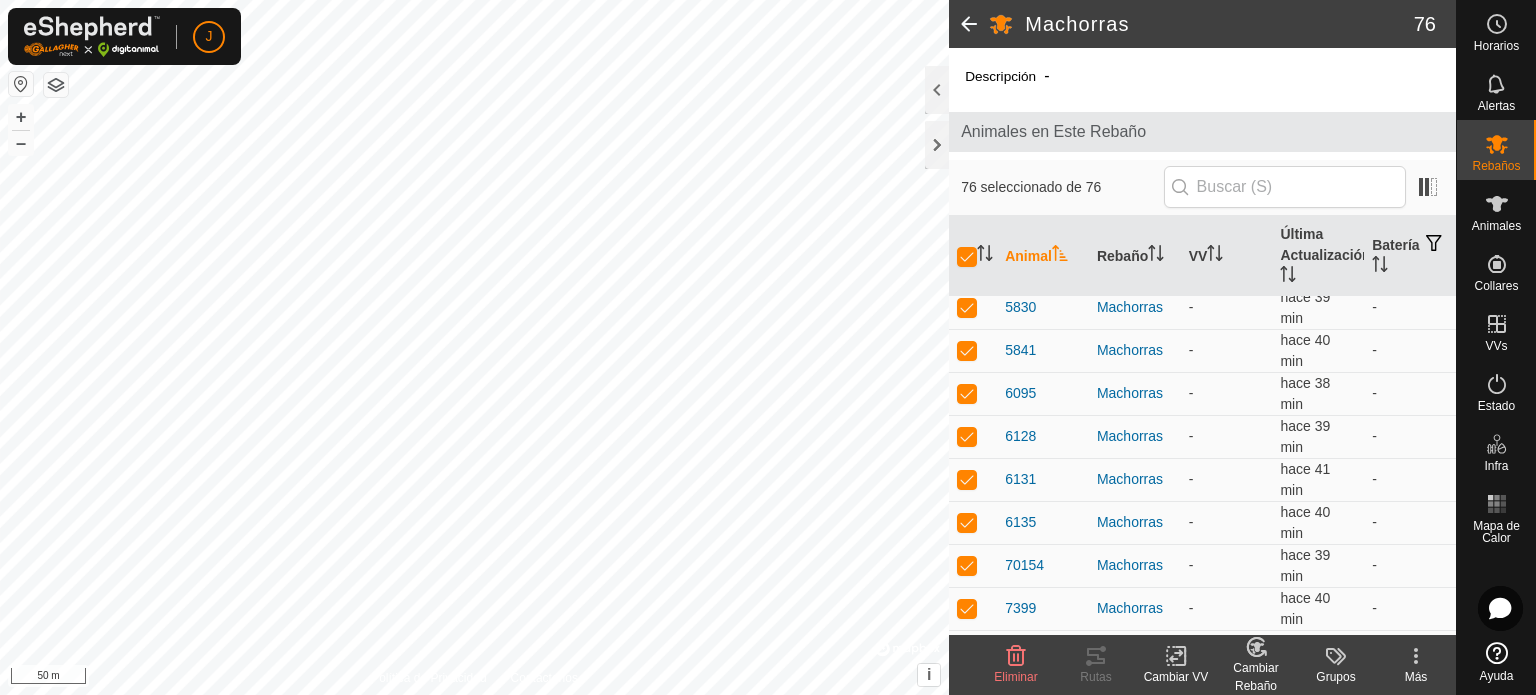 click on "Cambiar VV" 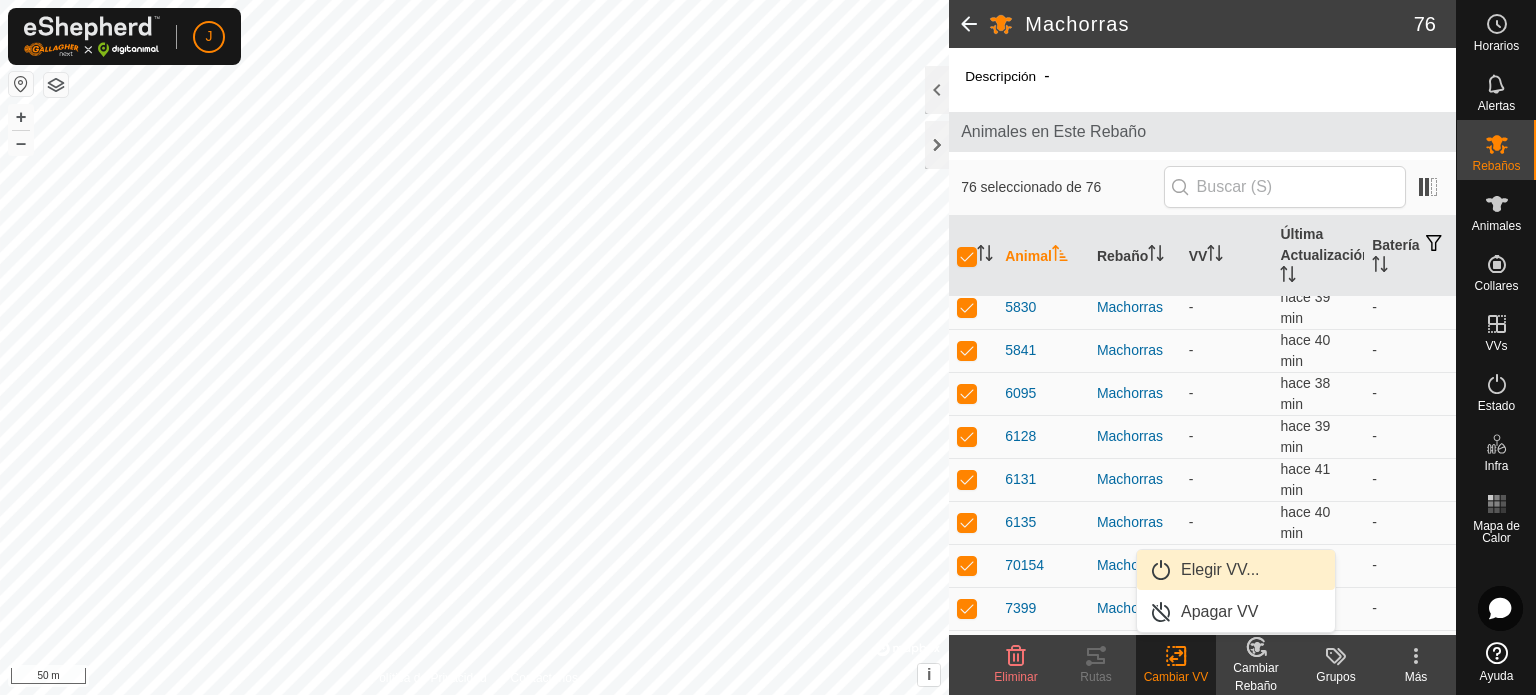 click on "Elegir VV..." at bounding box center [1236, 570] 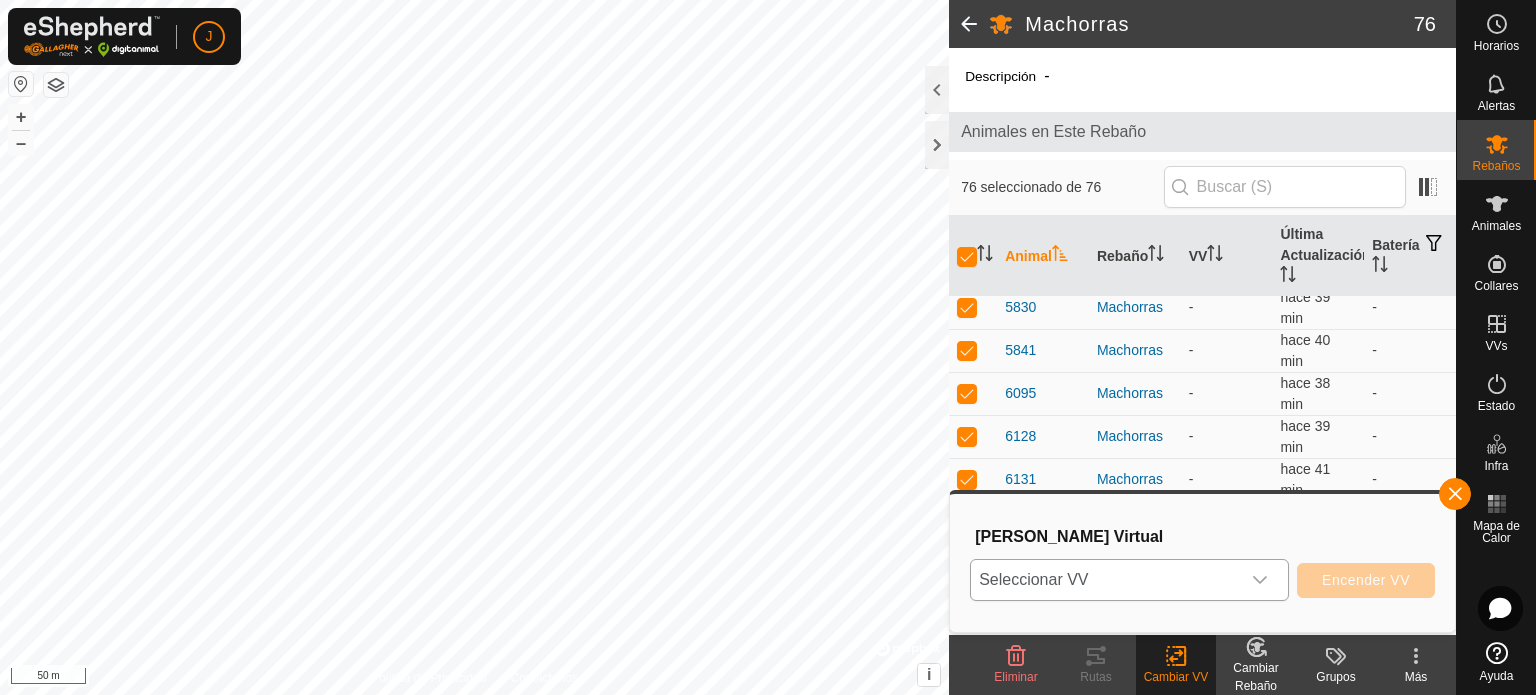 click 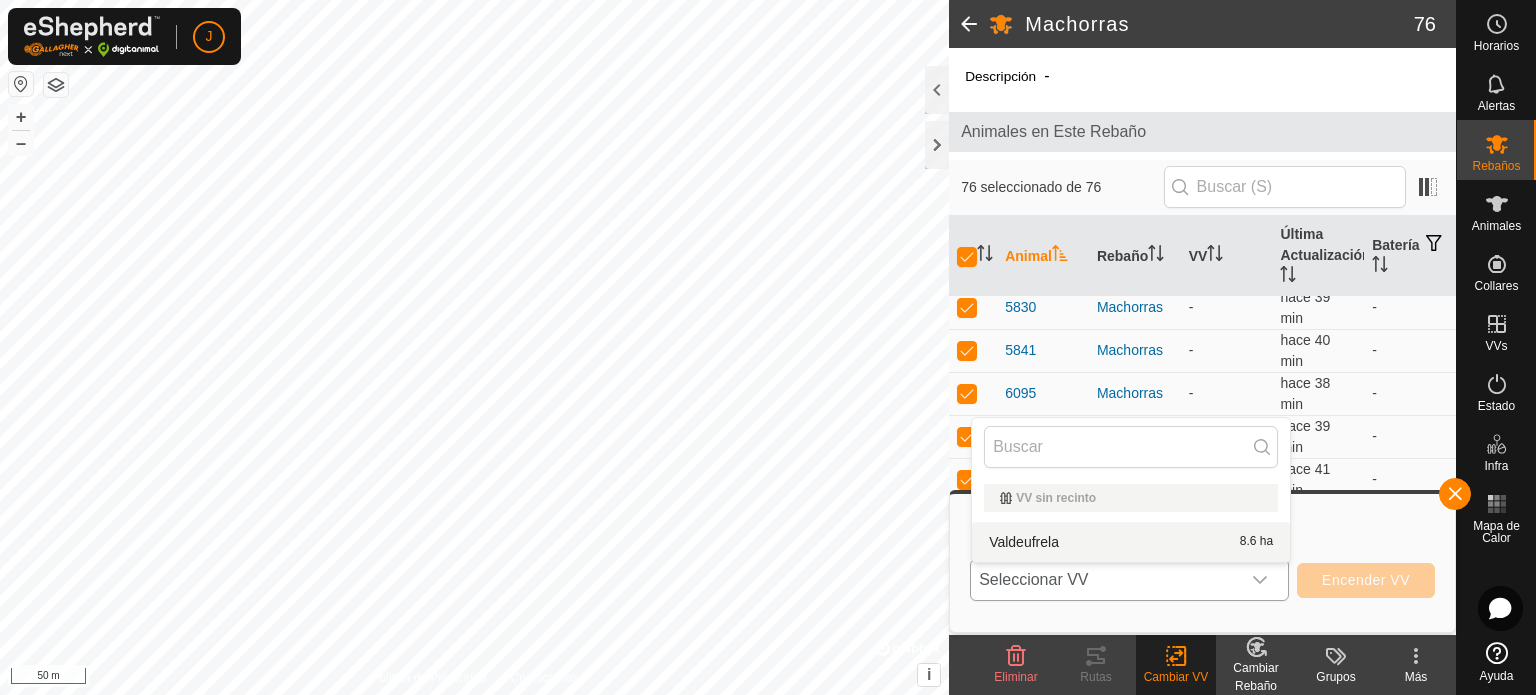 click on "Valdeufrela  8.6 ha" at bounding box center (1131, 542) 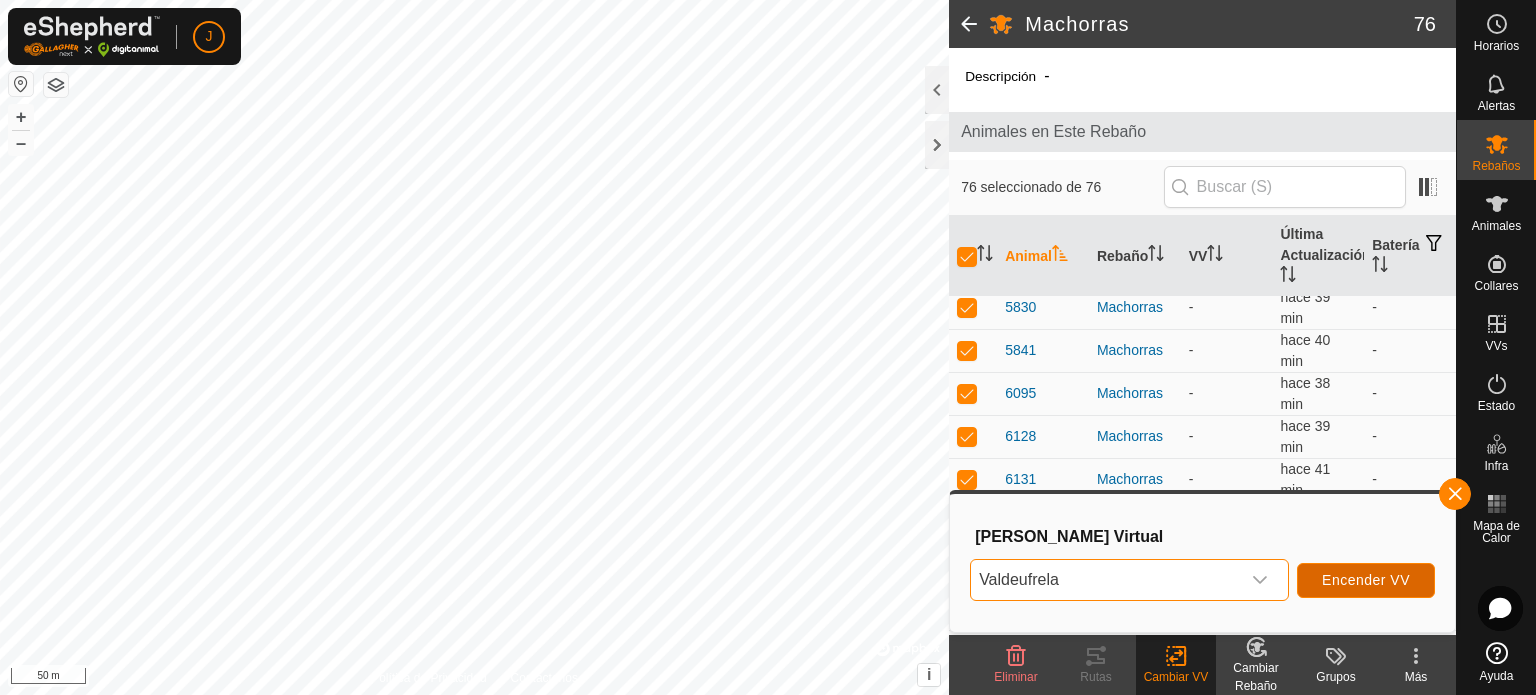click on "Encender VV" at bounding box center (1366, 580) 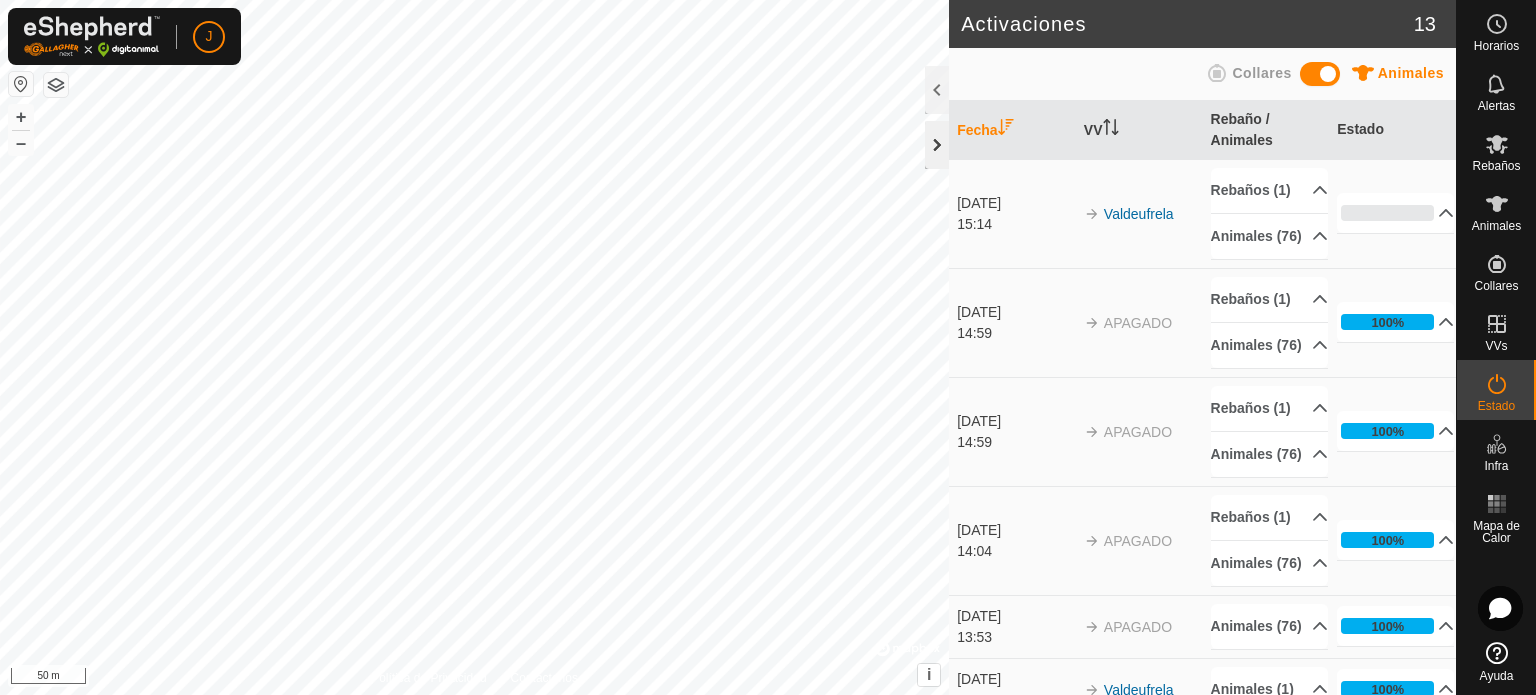 click 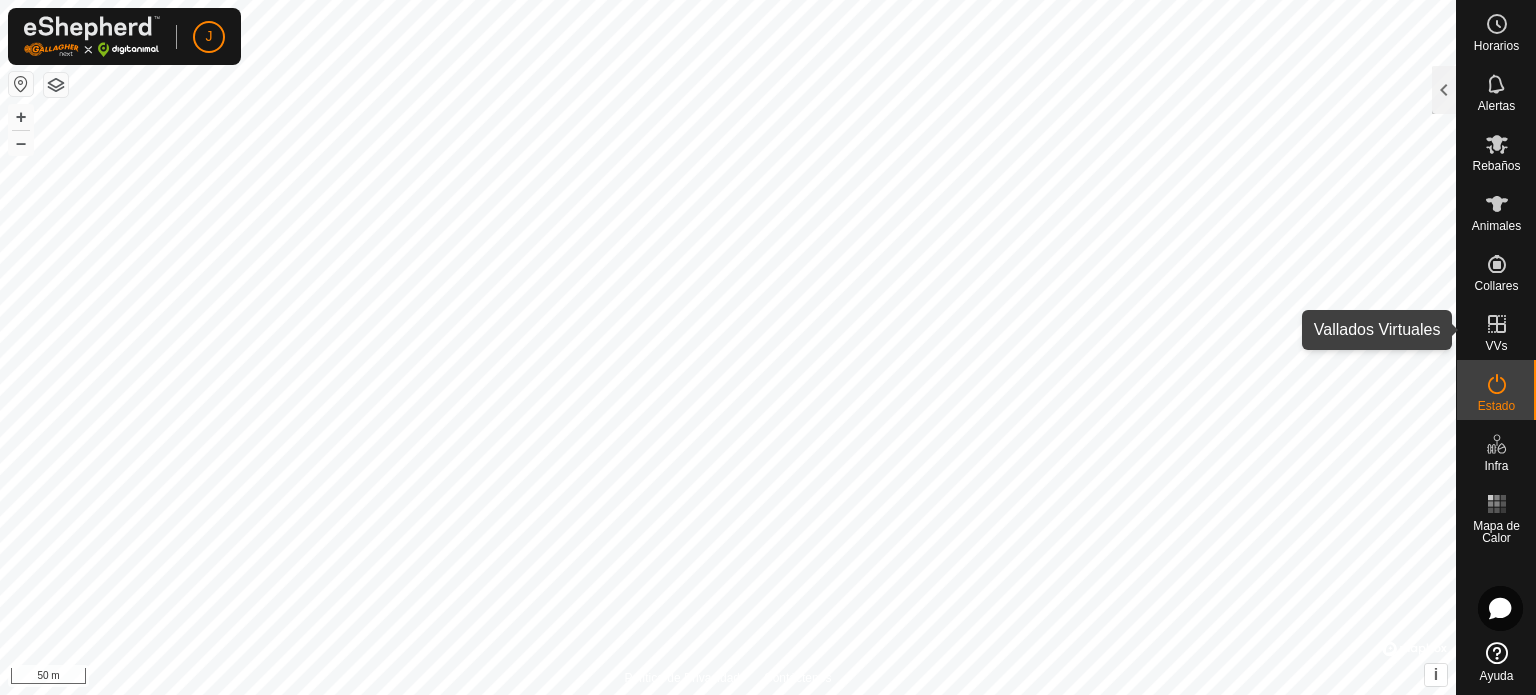 click at bounding box center (1497, 324) 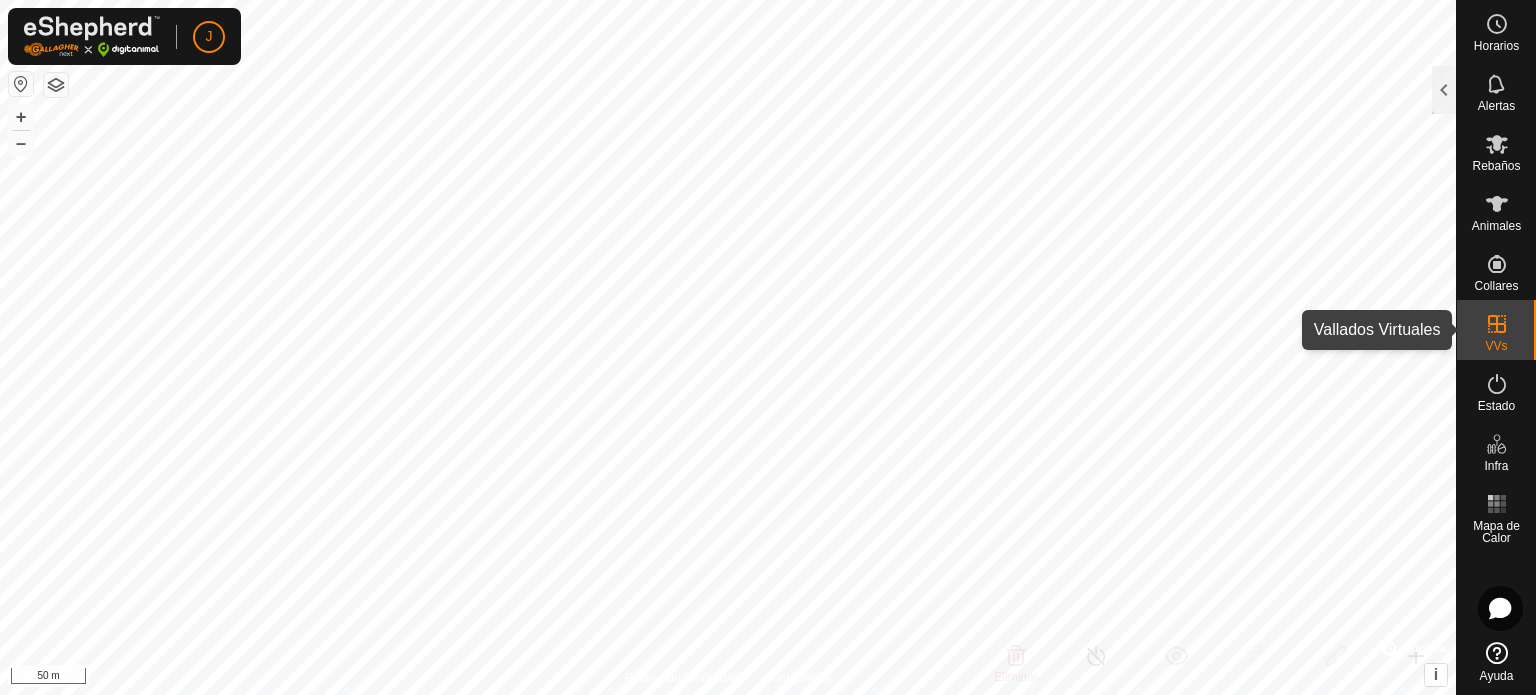 click 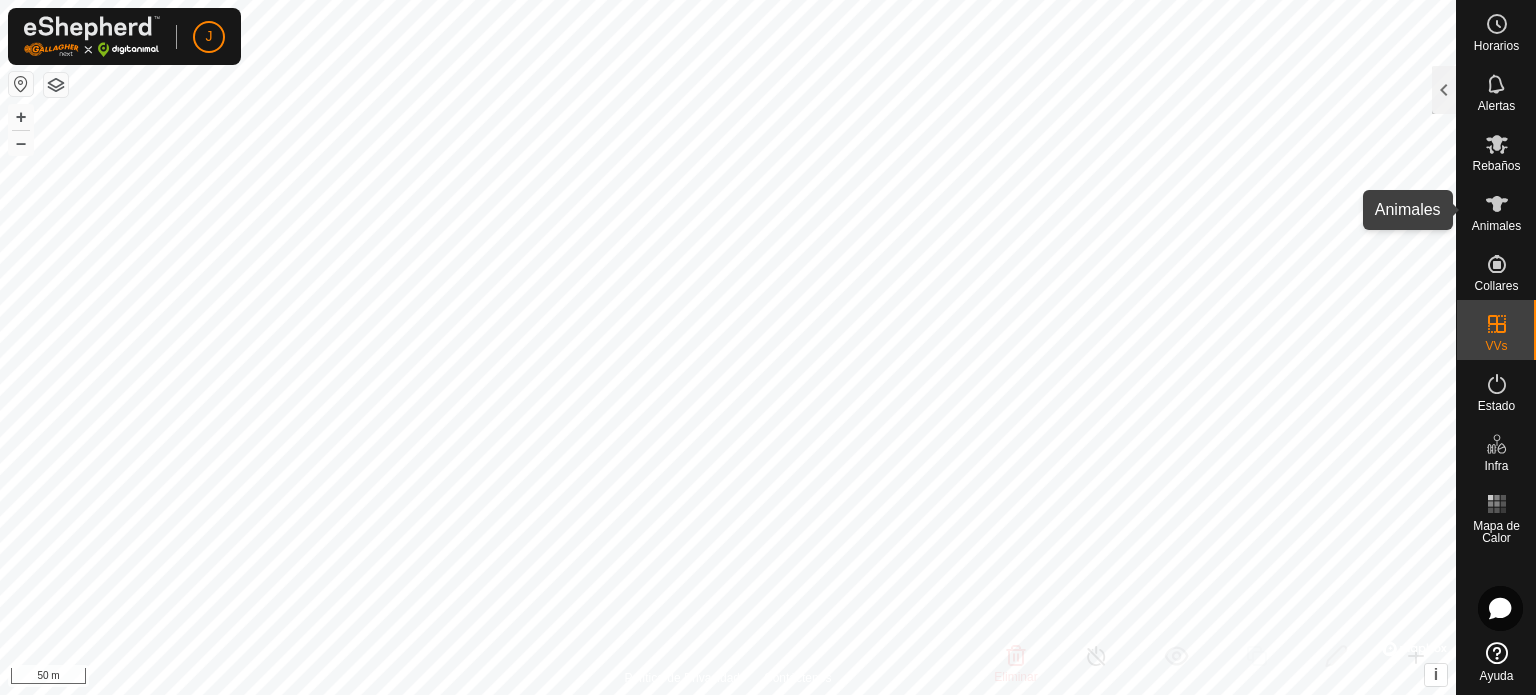 click 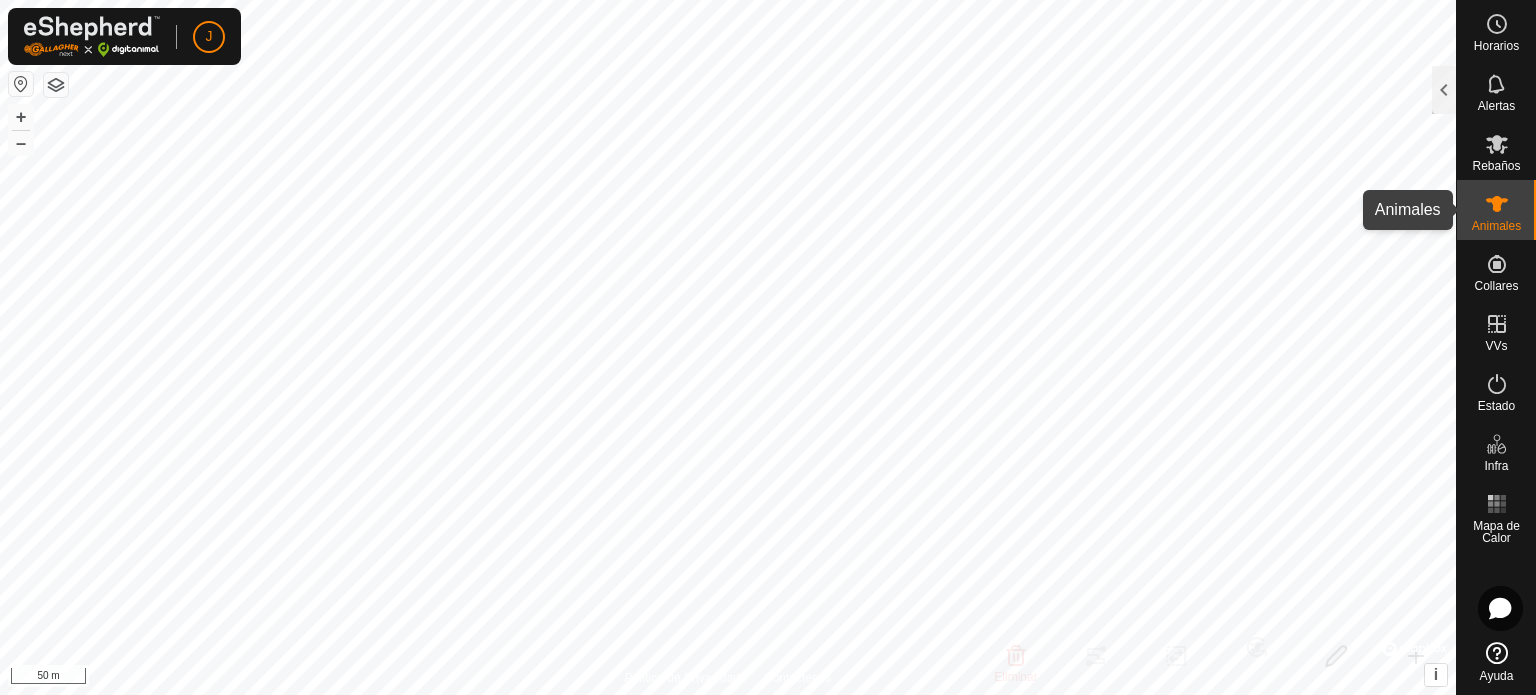 click 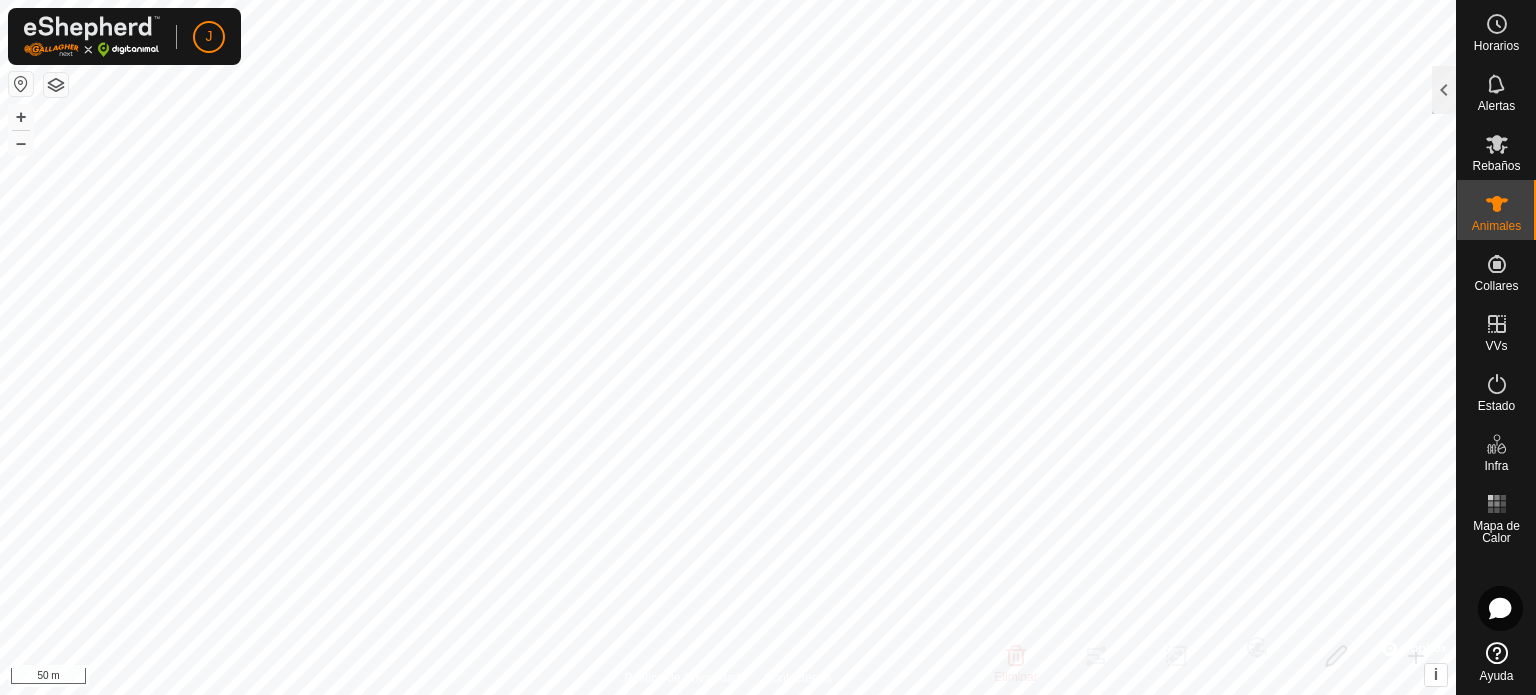 click 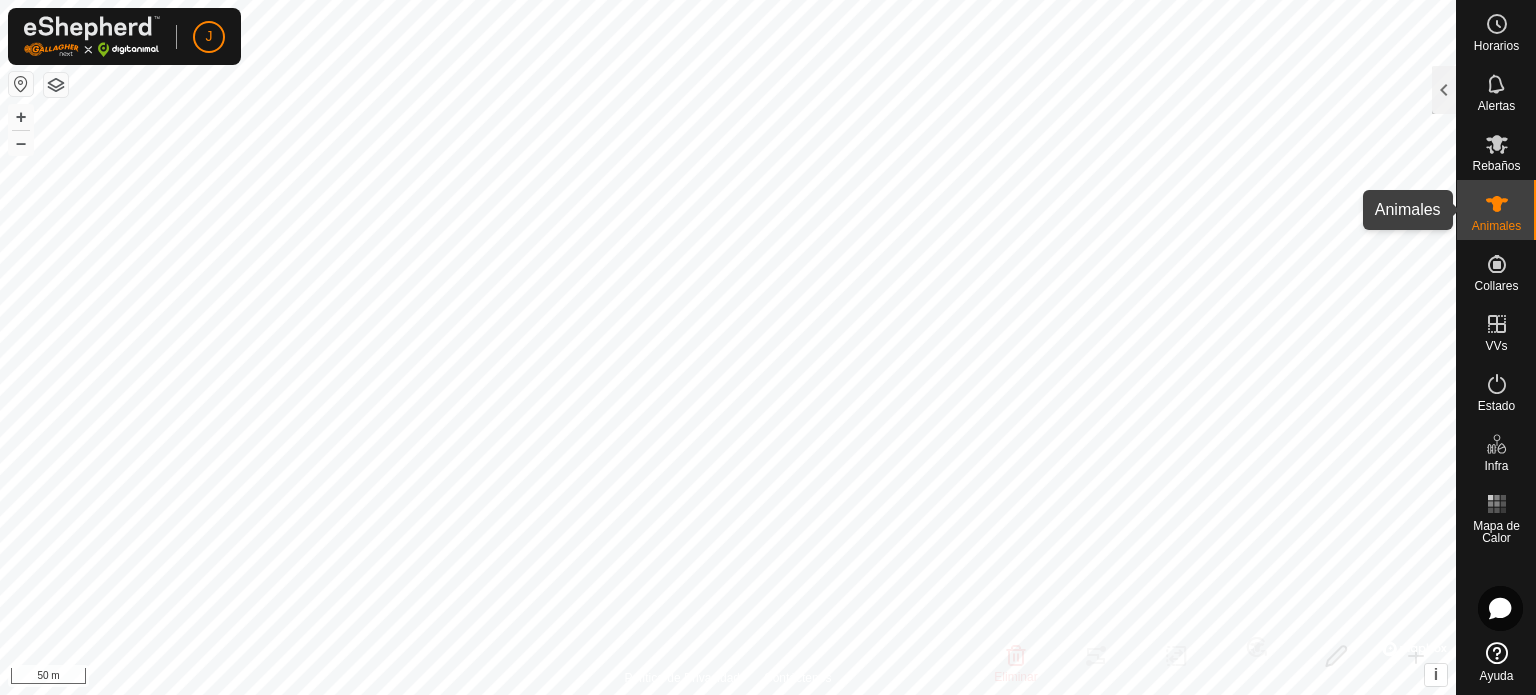 click 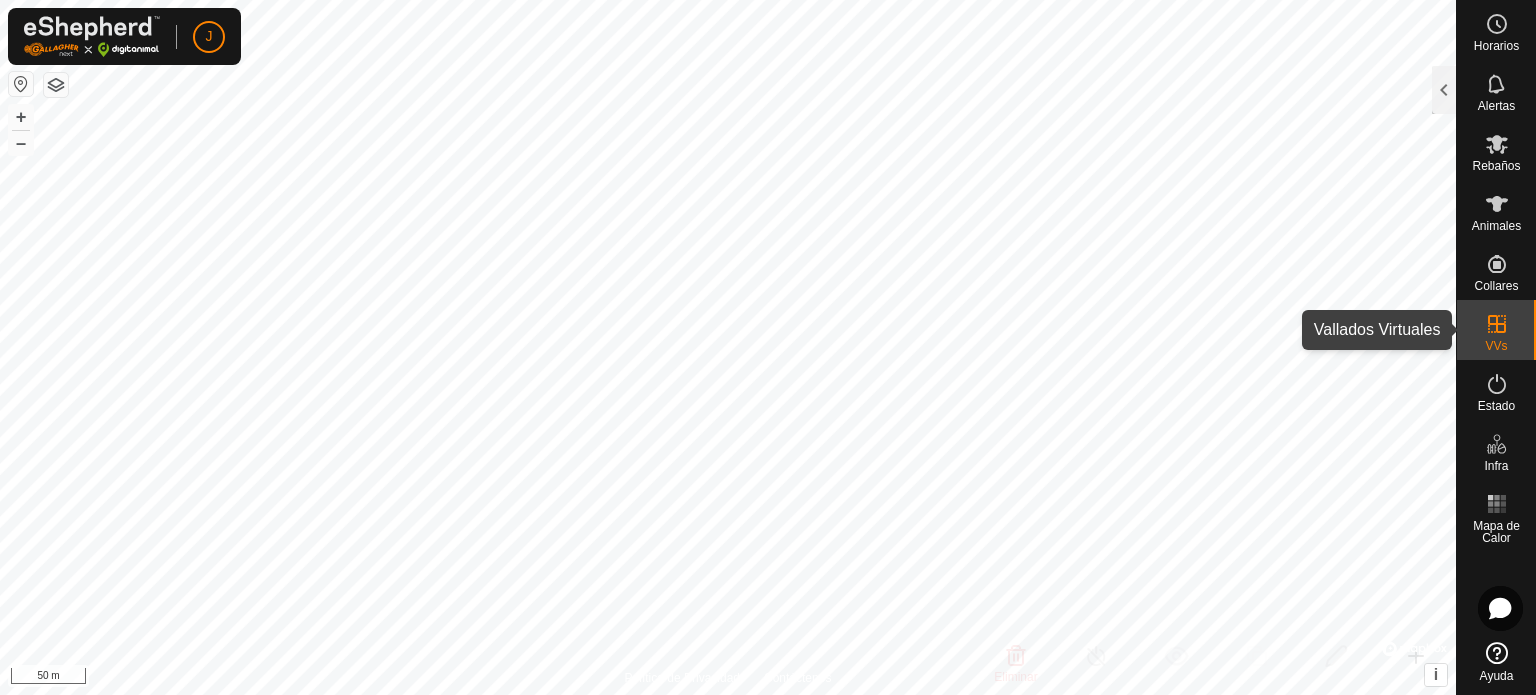 click 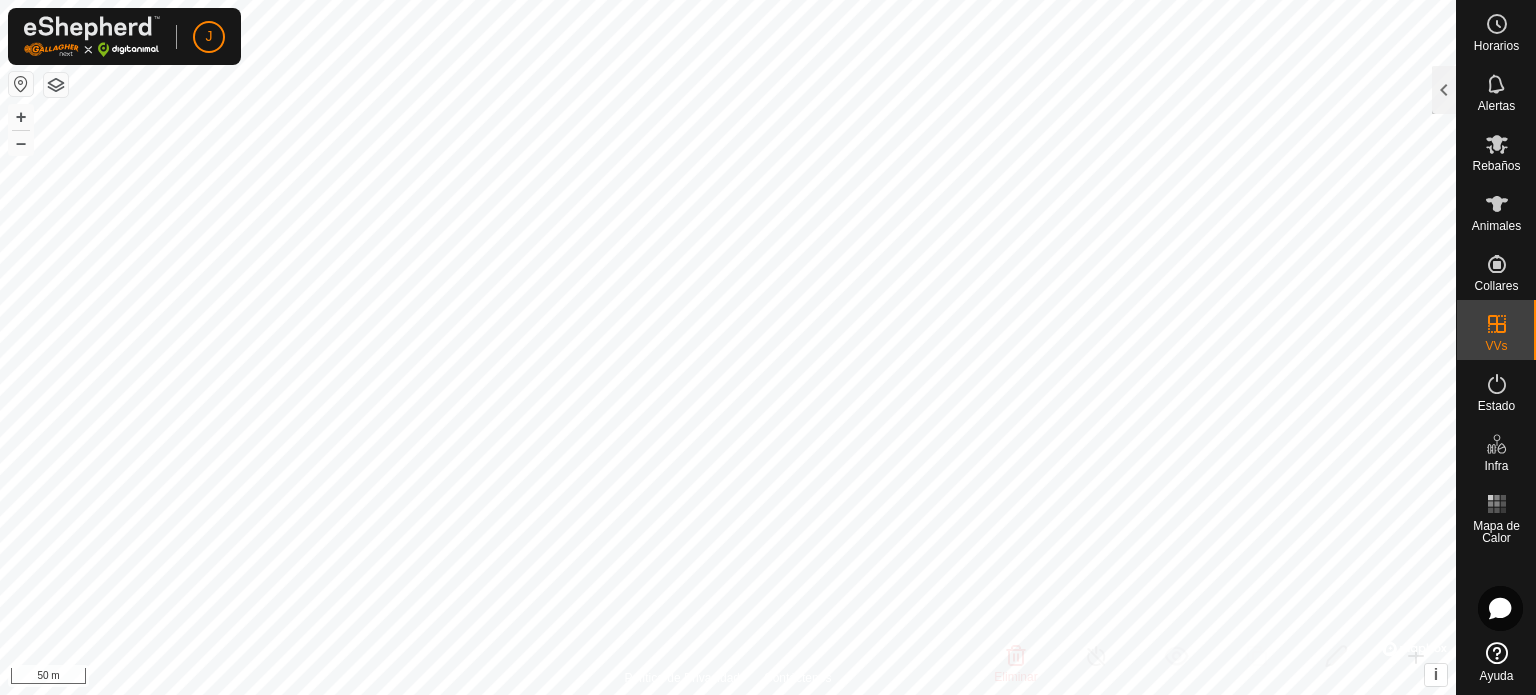 click 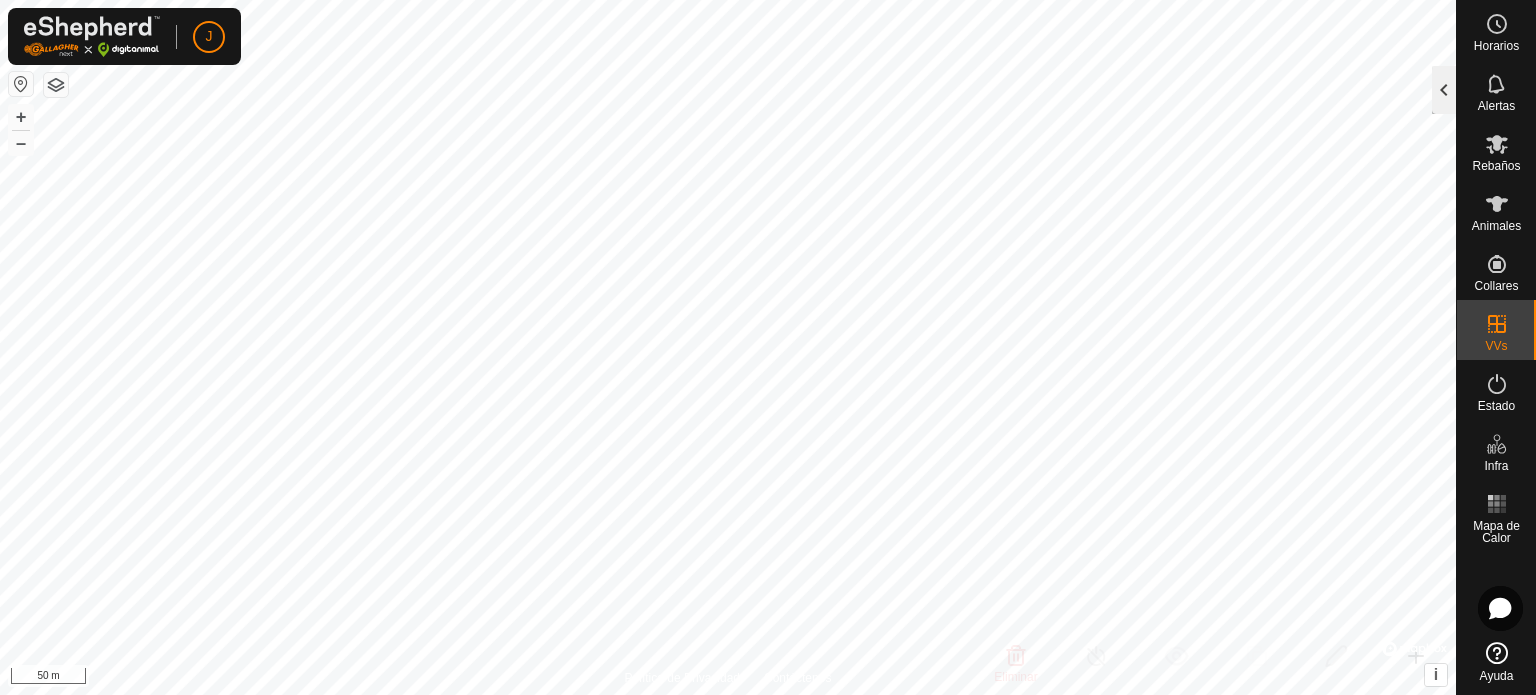 click 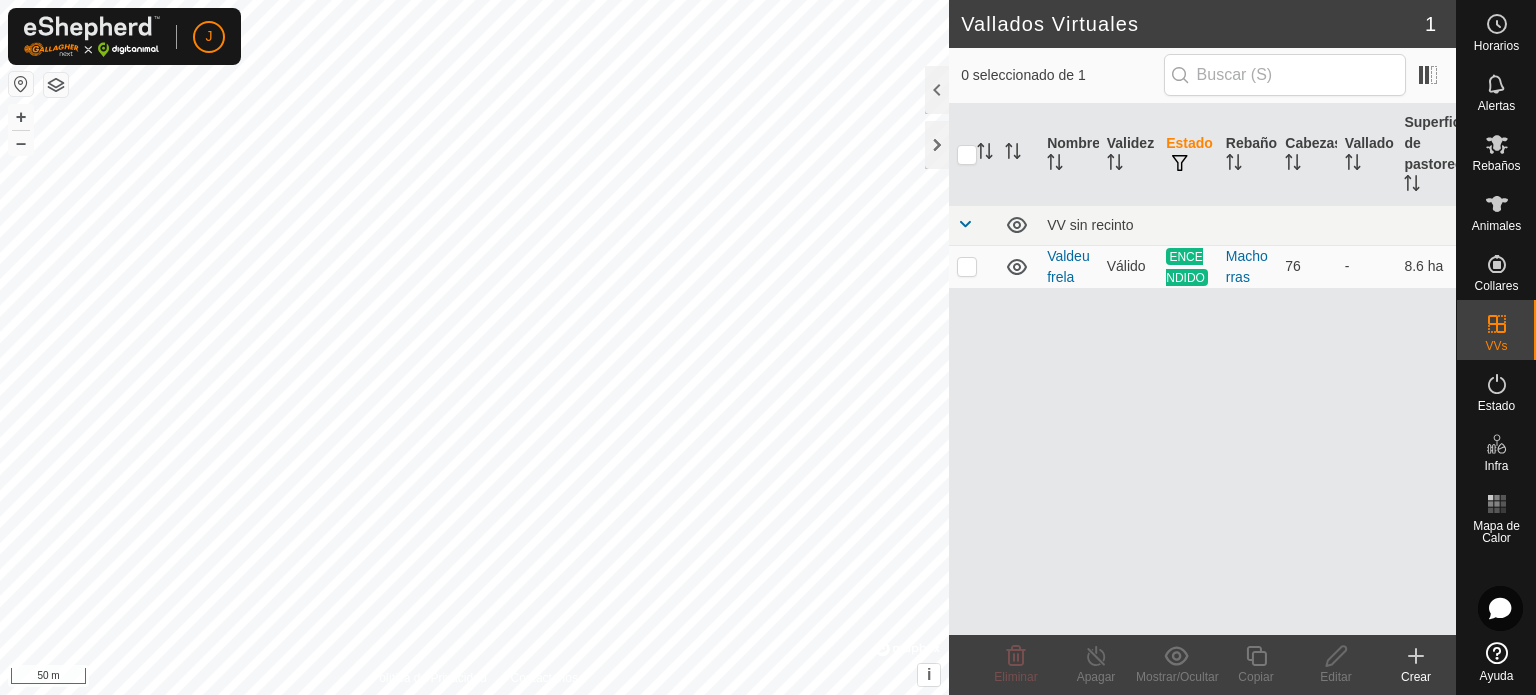 click 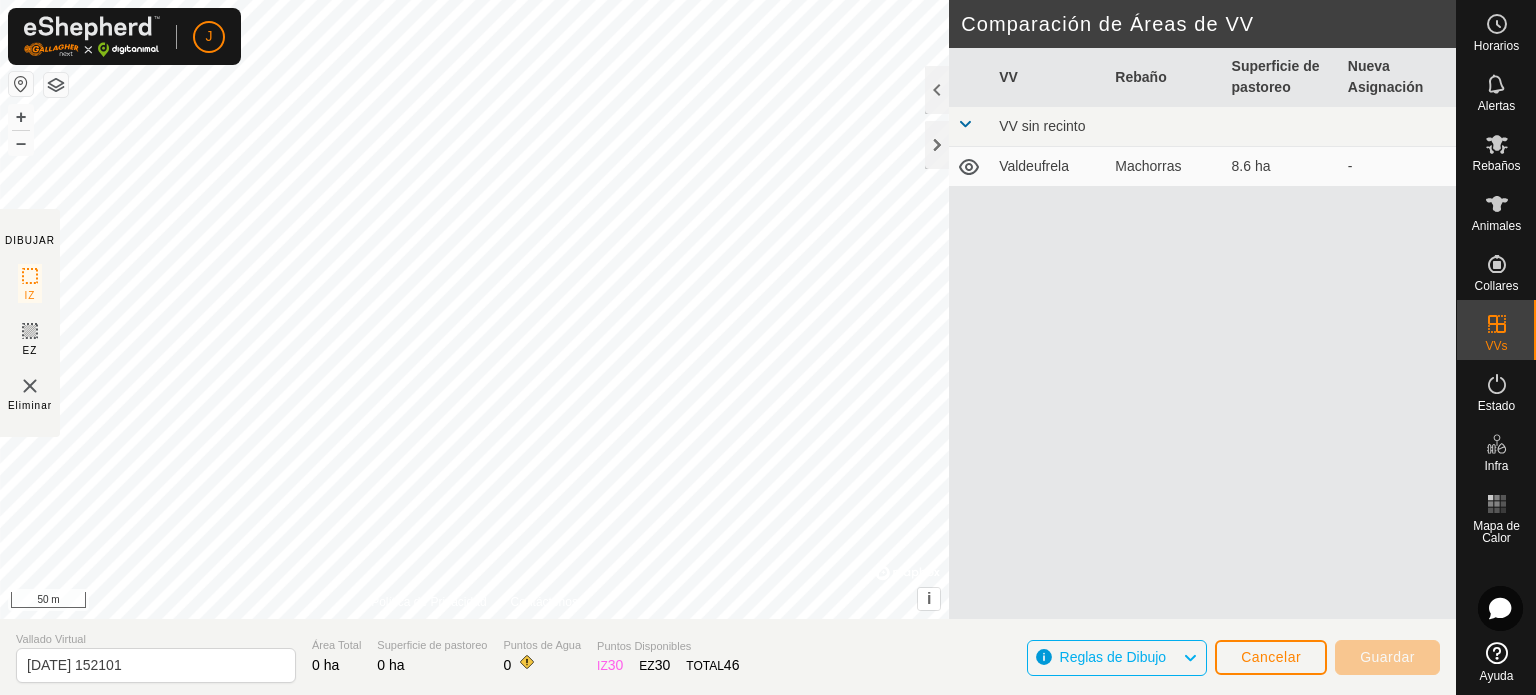 click on "DIBUJAR IZ EZ Eliminar Política de Privacidad Contáctenos + – ⇧ i ©  Mapbox , ©  OpenStreetMap ,  Improve this map 50 m Comparación de Áreas de VV     VV   Rebaño   Superficie de pastoreo   Nueva Asignación  VV sin recinto  Valdeufrela   Machorras    8.6 ha   -" 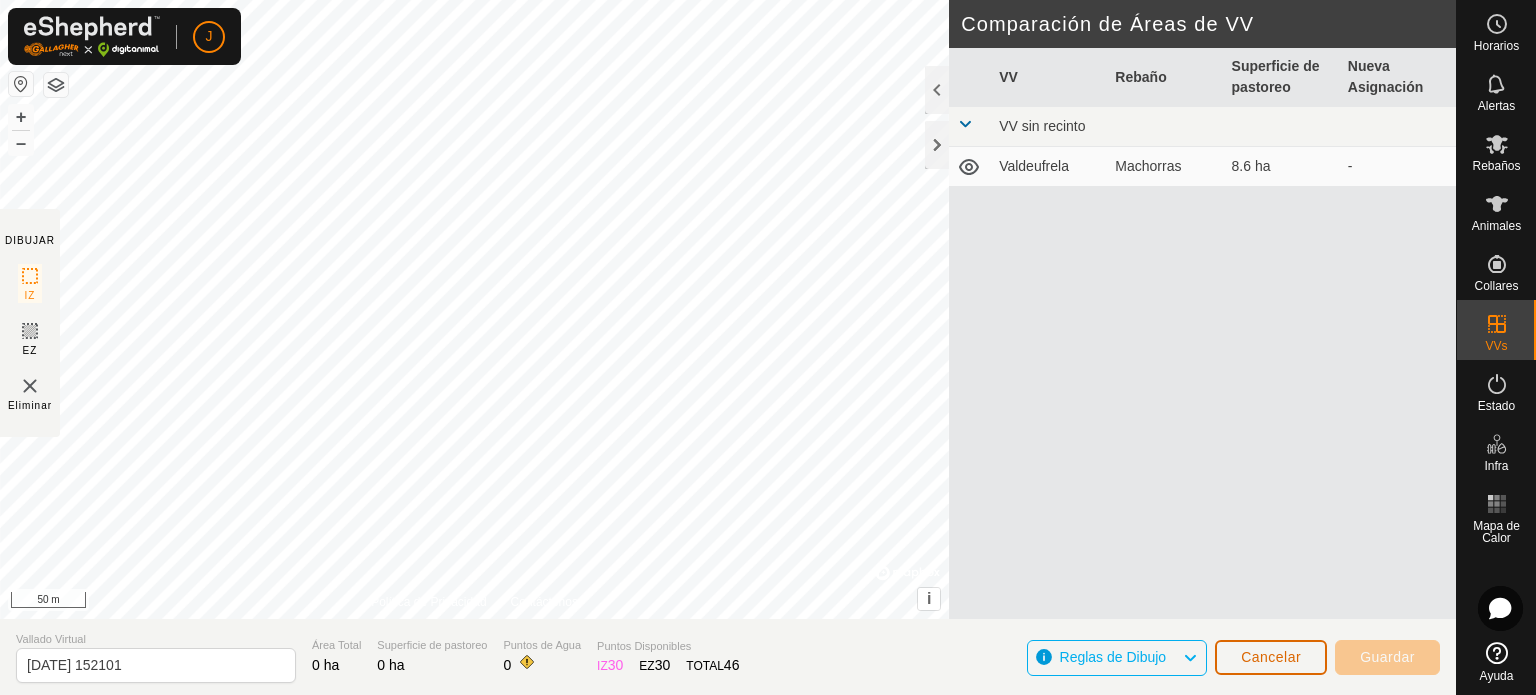 click on "Cancelar" 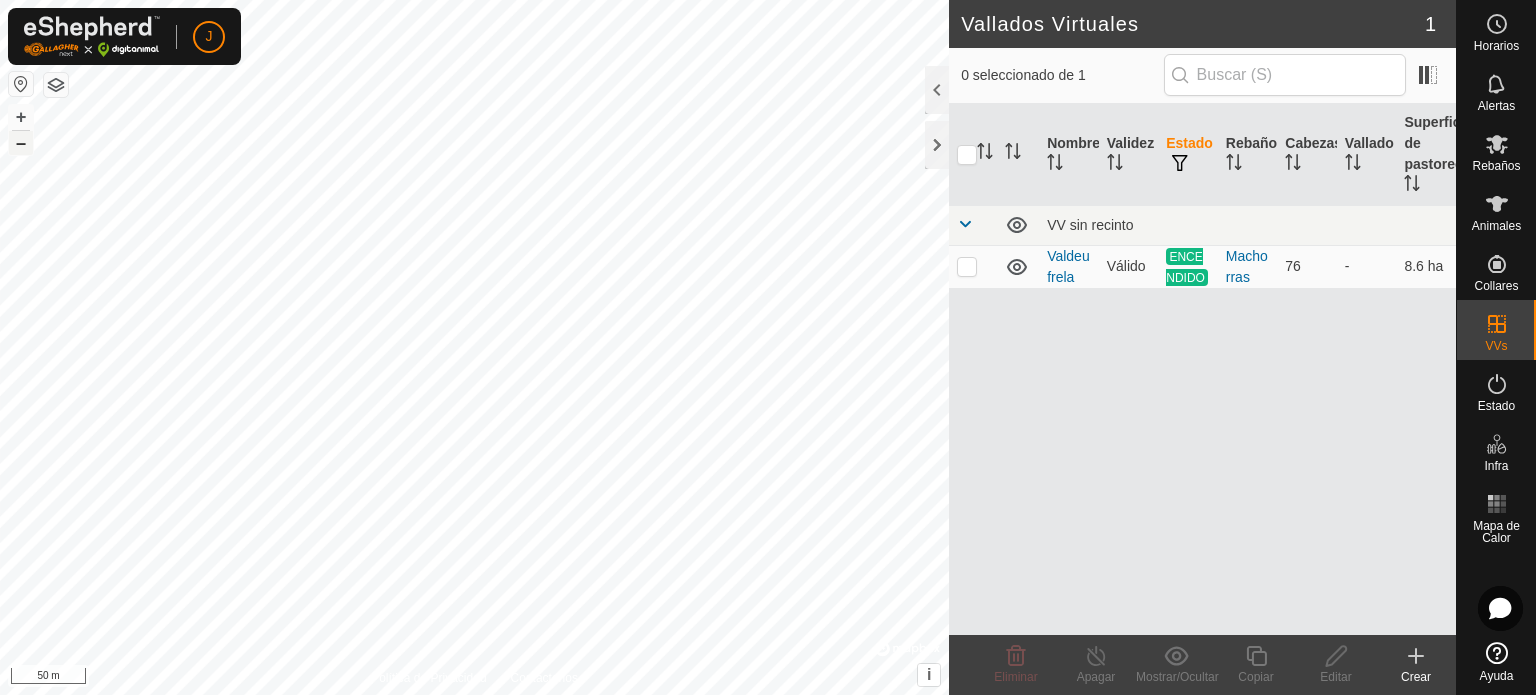 click on "–" at bounding box center [21, 143] 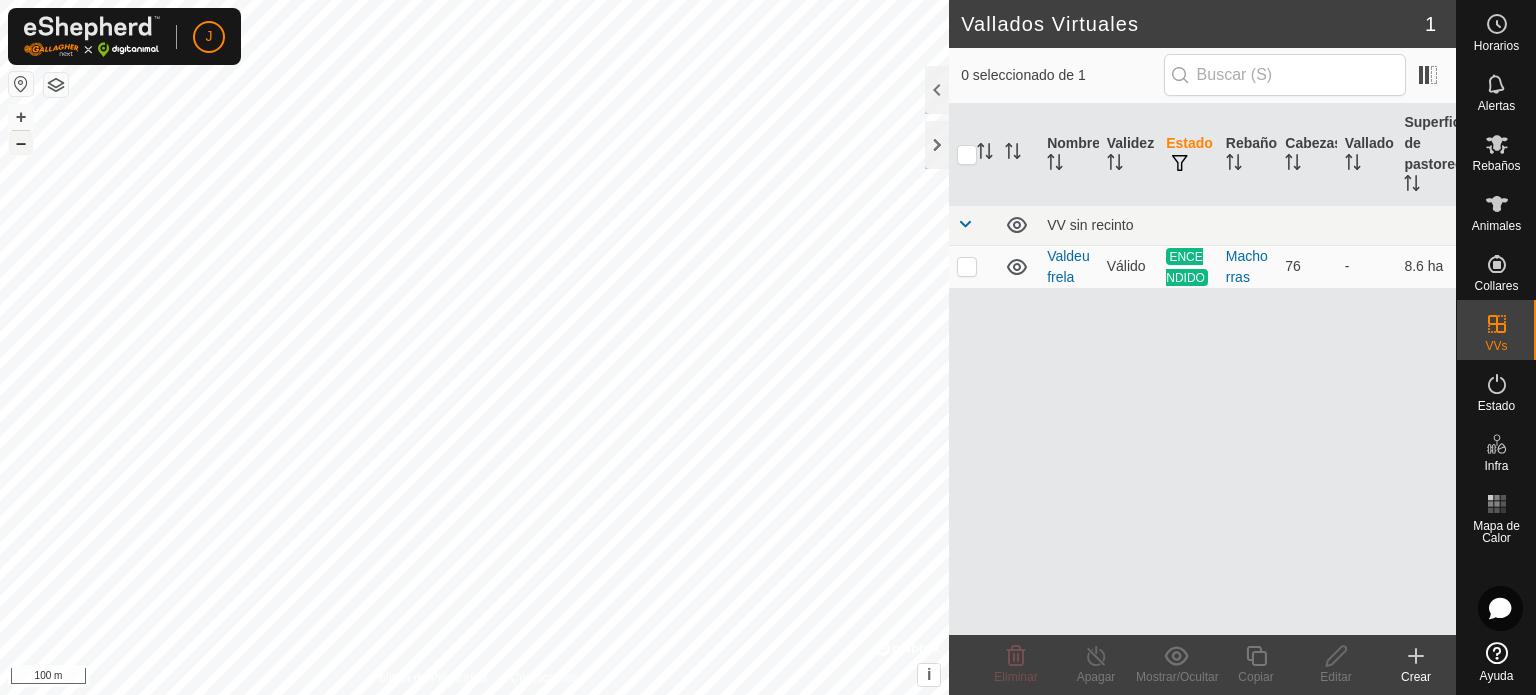 click on "–" at bounding box center [21, 143] 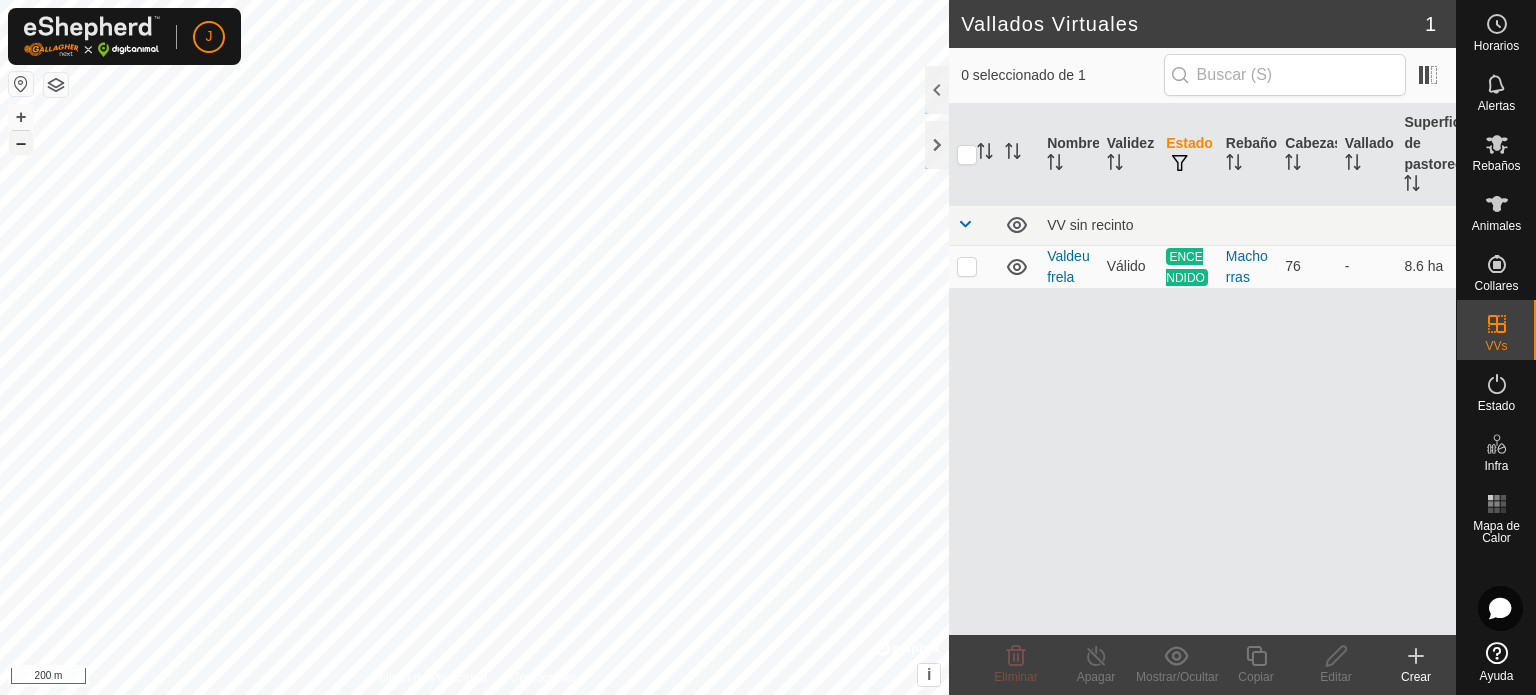 click on "–" at bounding box center [21, 143] 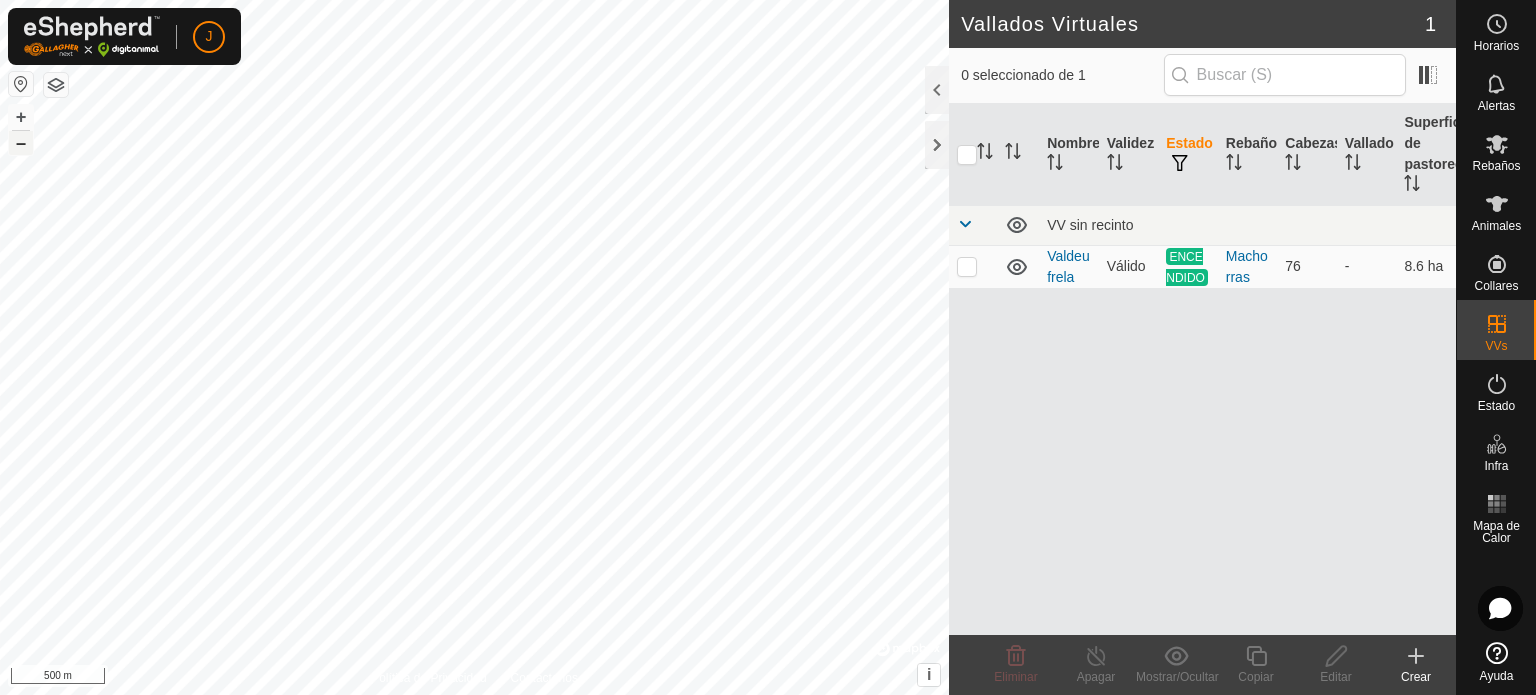 click on "–" at bounding box center (21, 143) 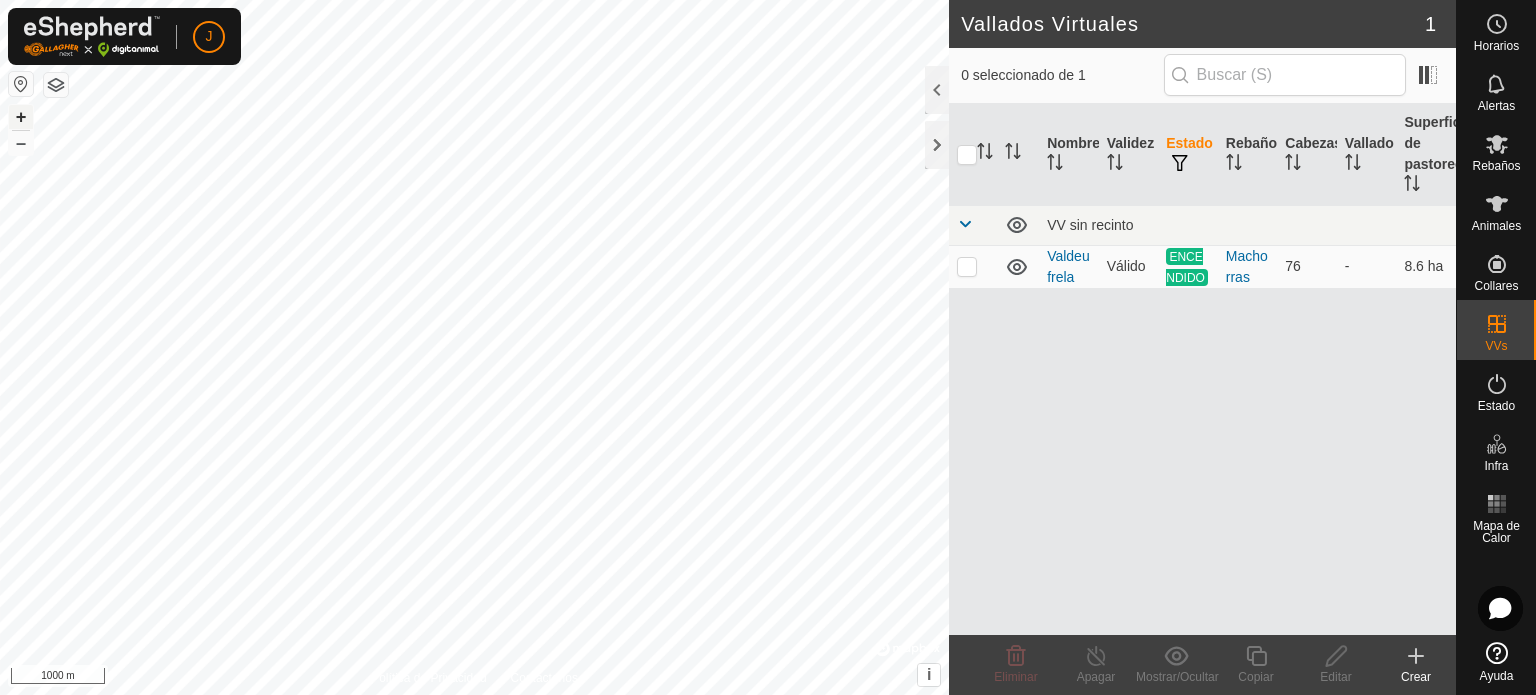 click on "+" at bounding box center [21, 117] 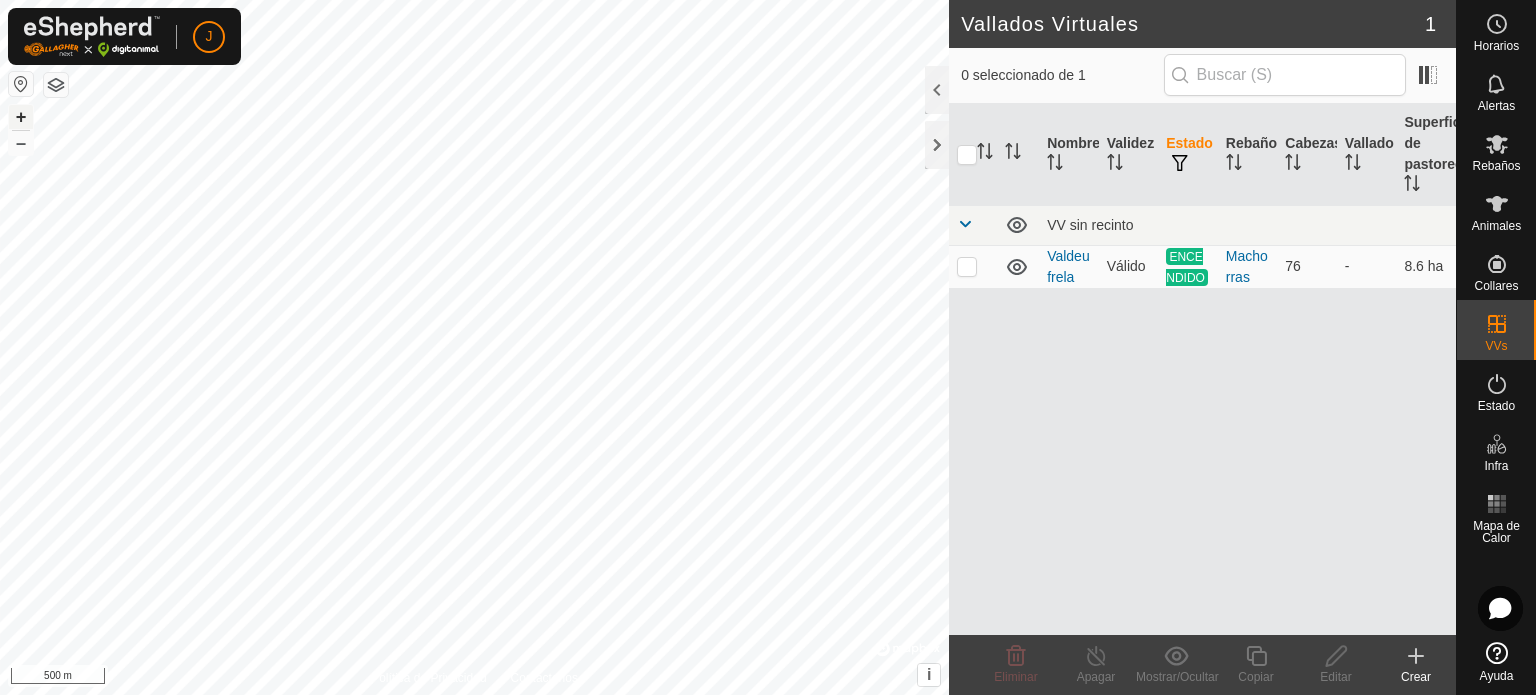 click on "+" at bounding box center (21, 117) 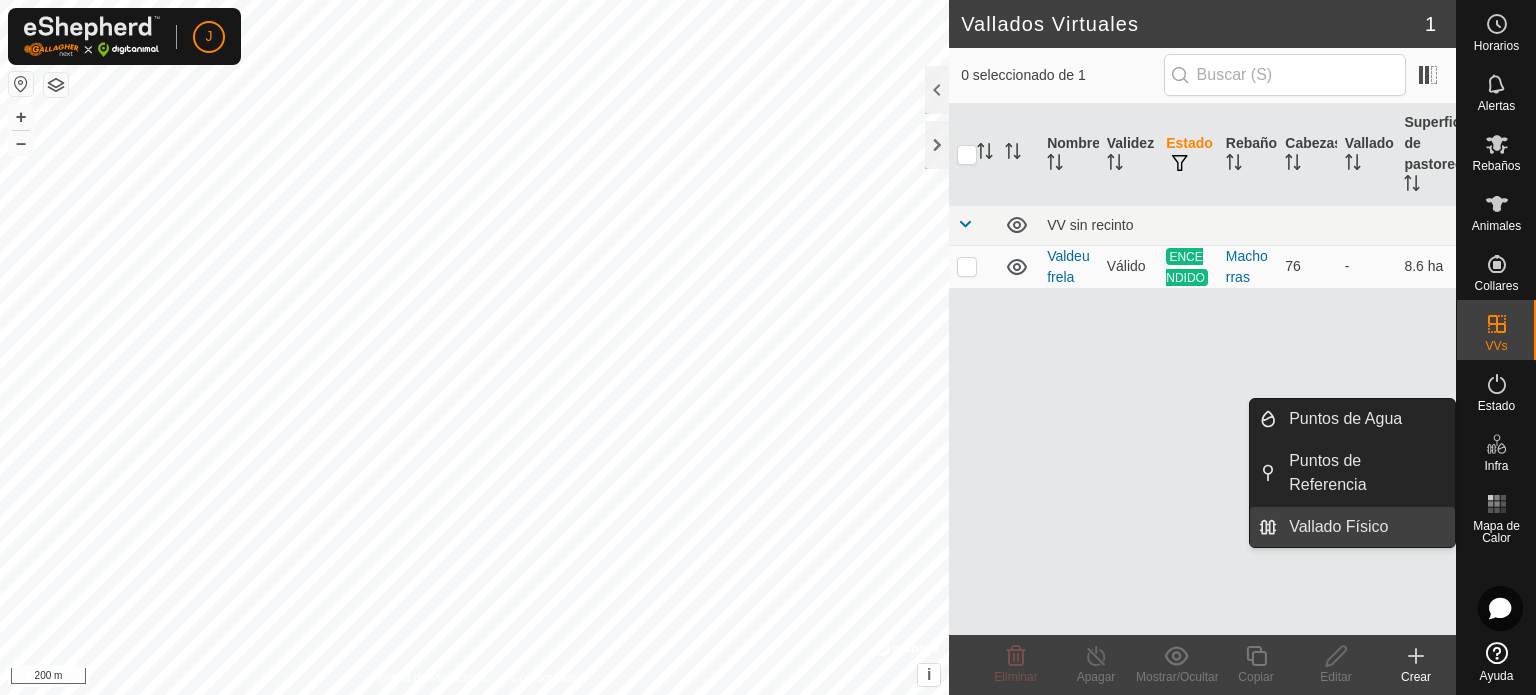 click on "Vallado Físico" at bounding box center [1366, 527] 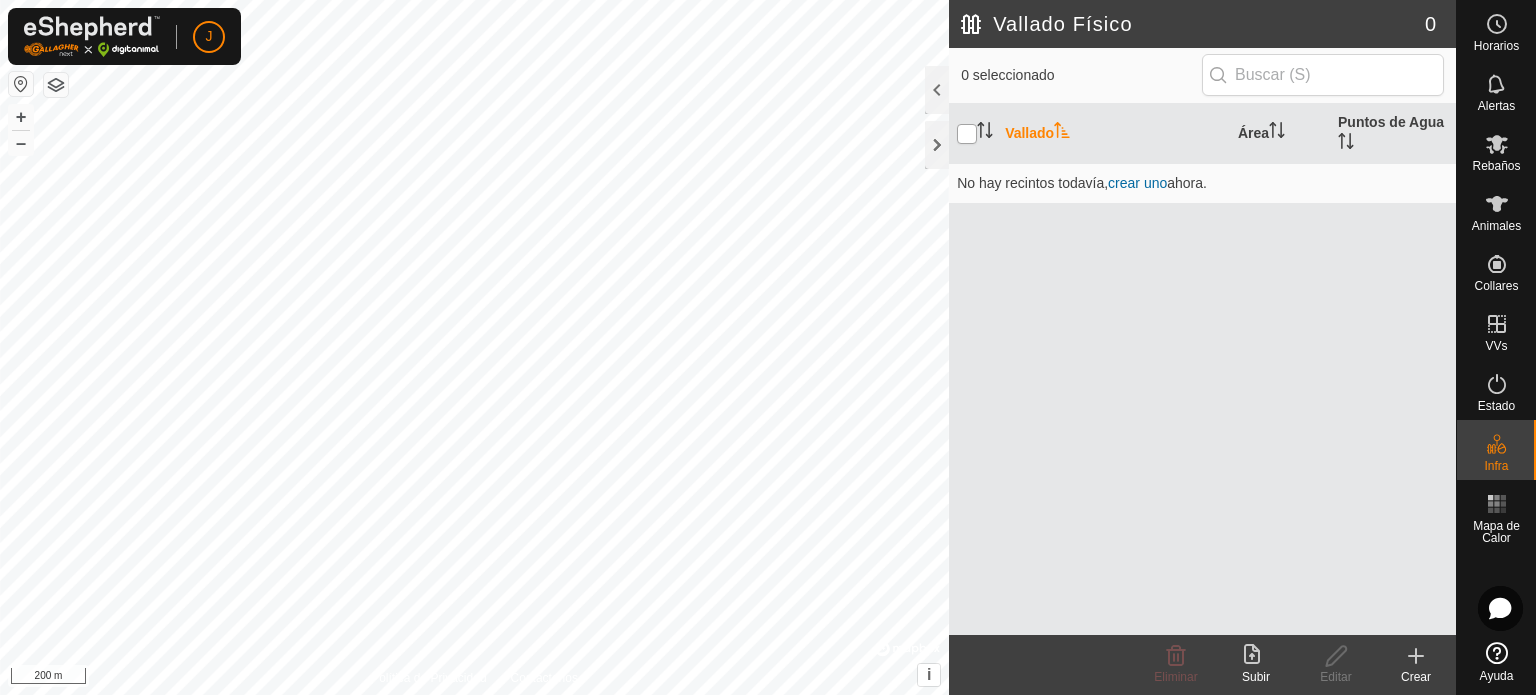 click at bounding box center [967, 134] 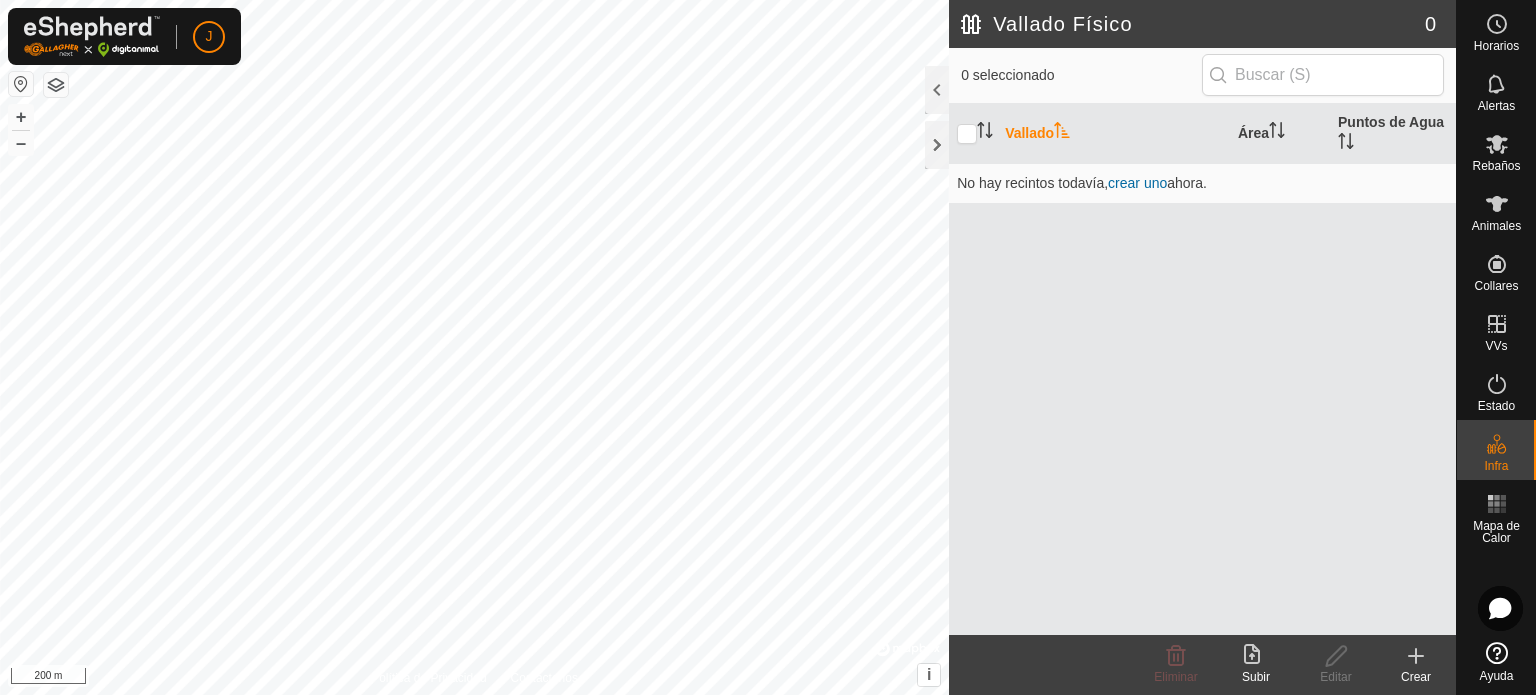 click 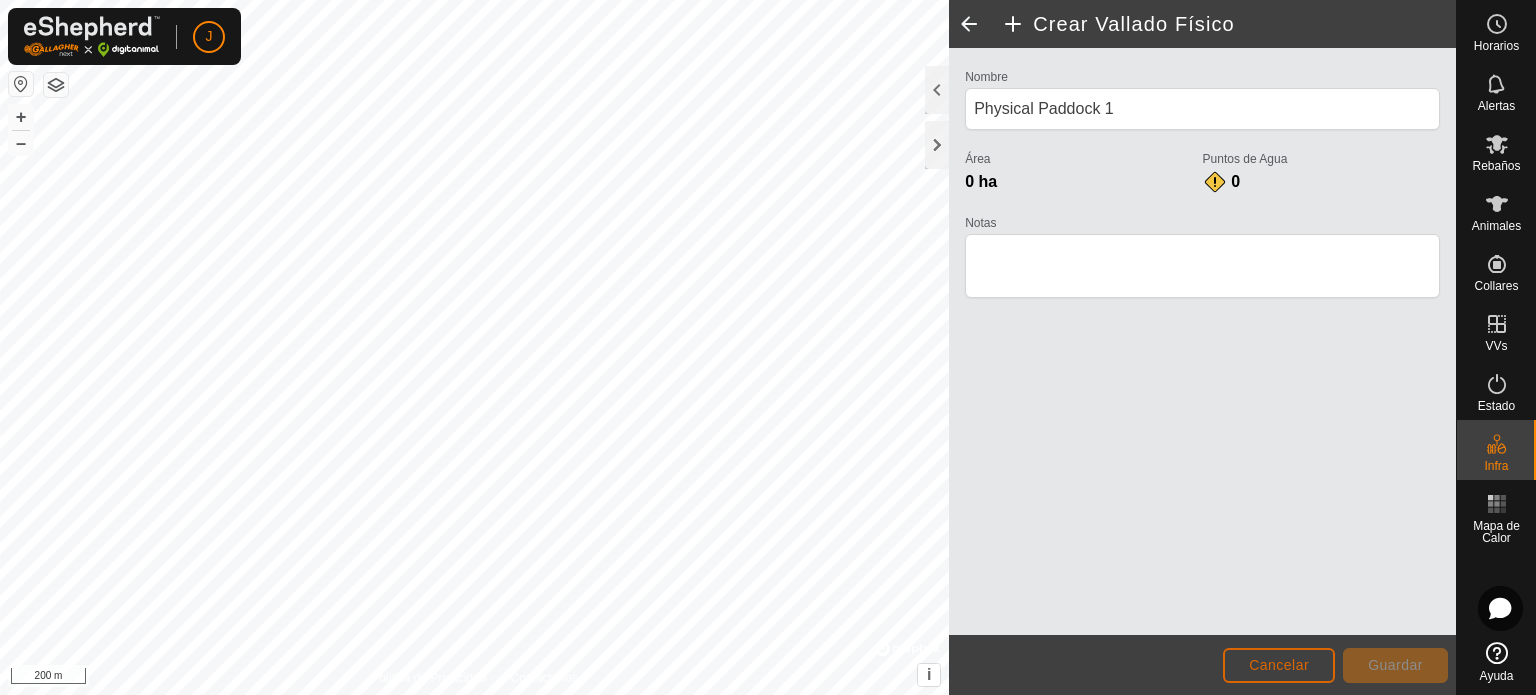 click on "Cancelar" 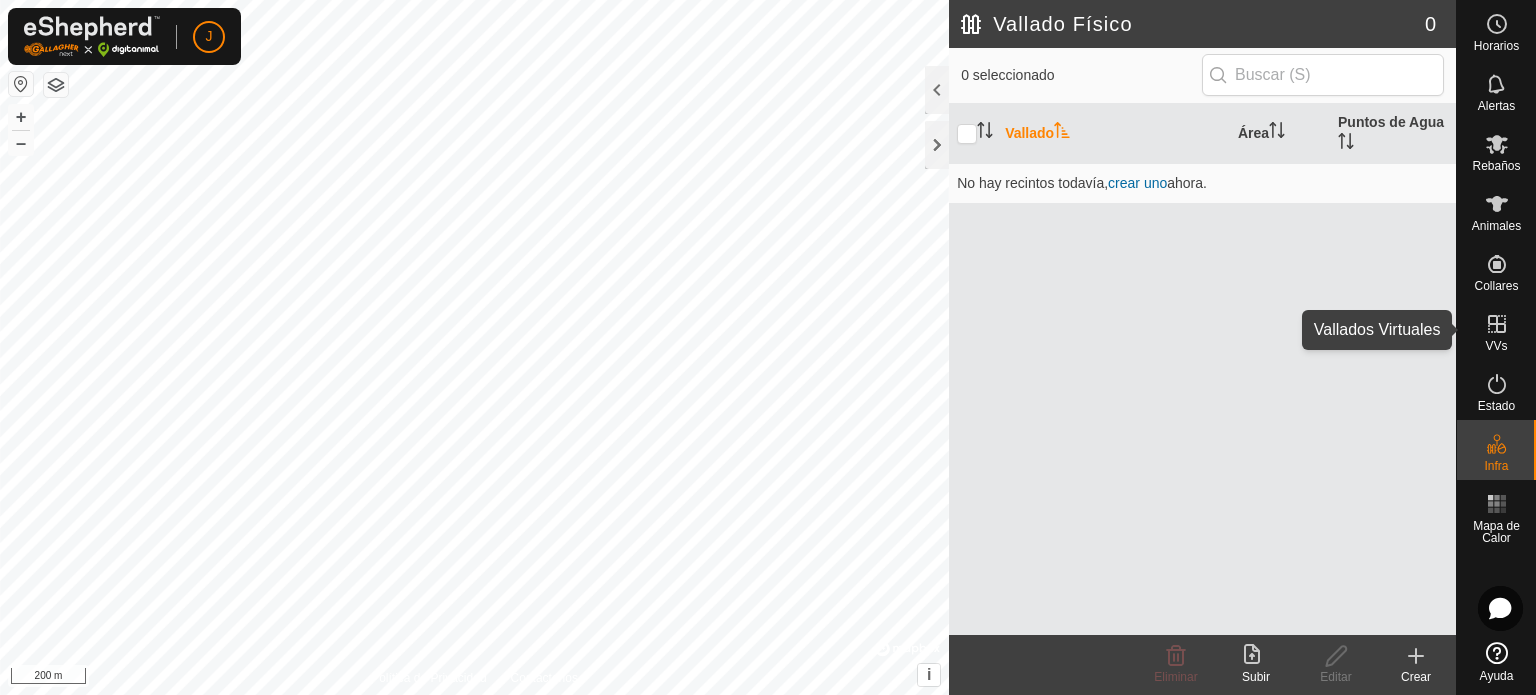 click at bounding box center [1497, 324] 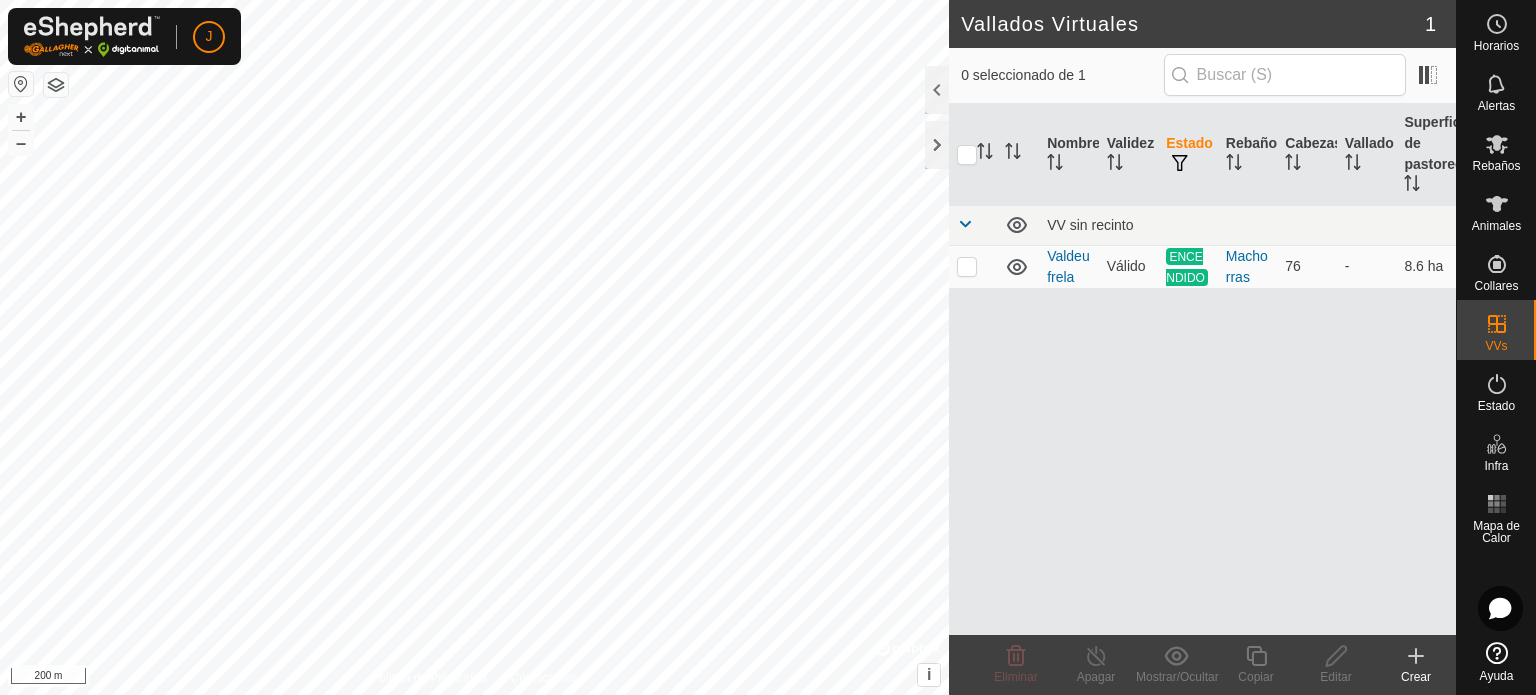 click 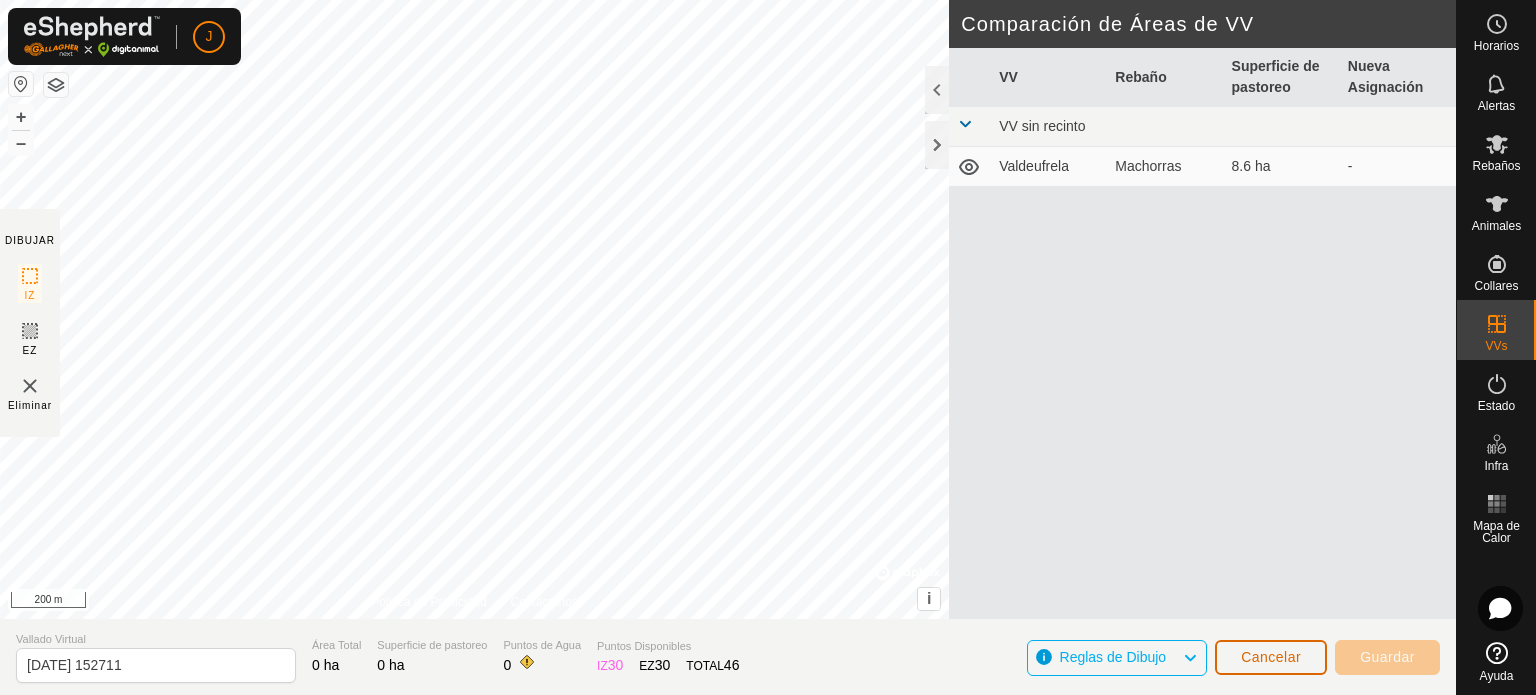 click on "Cancelar" 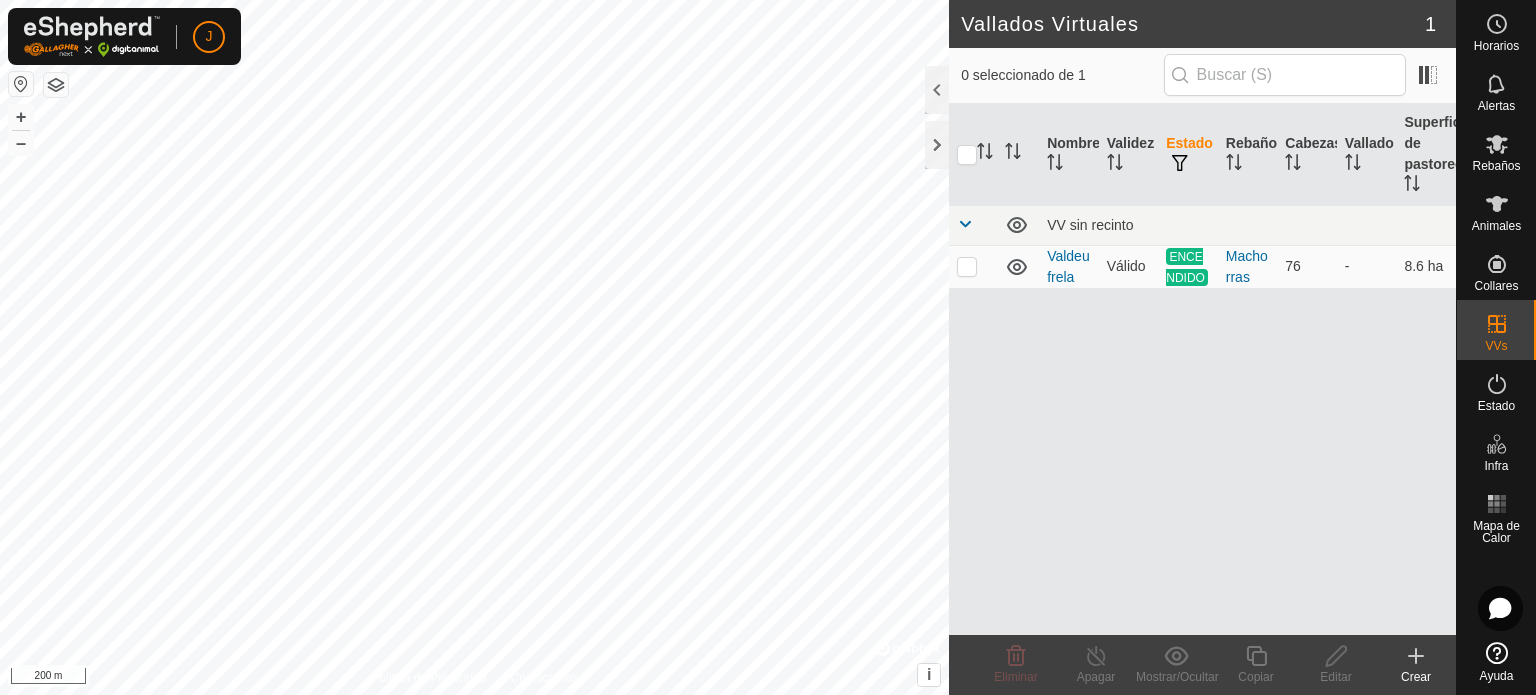 click 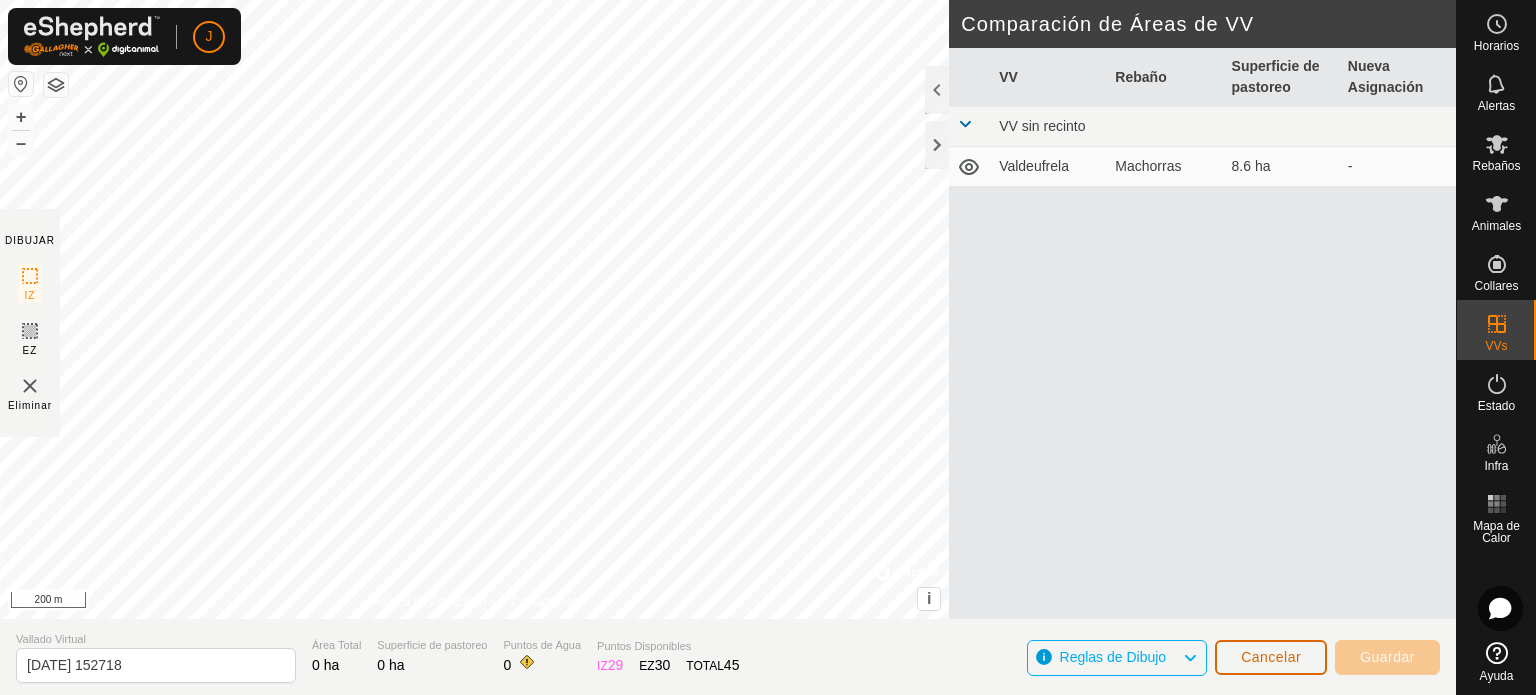 click on "Cancelar" 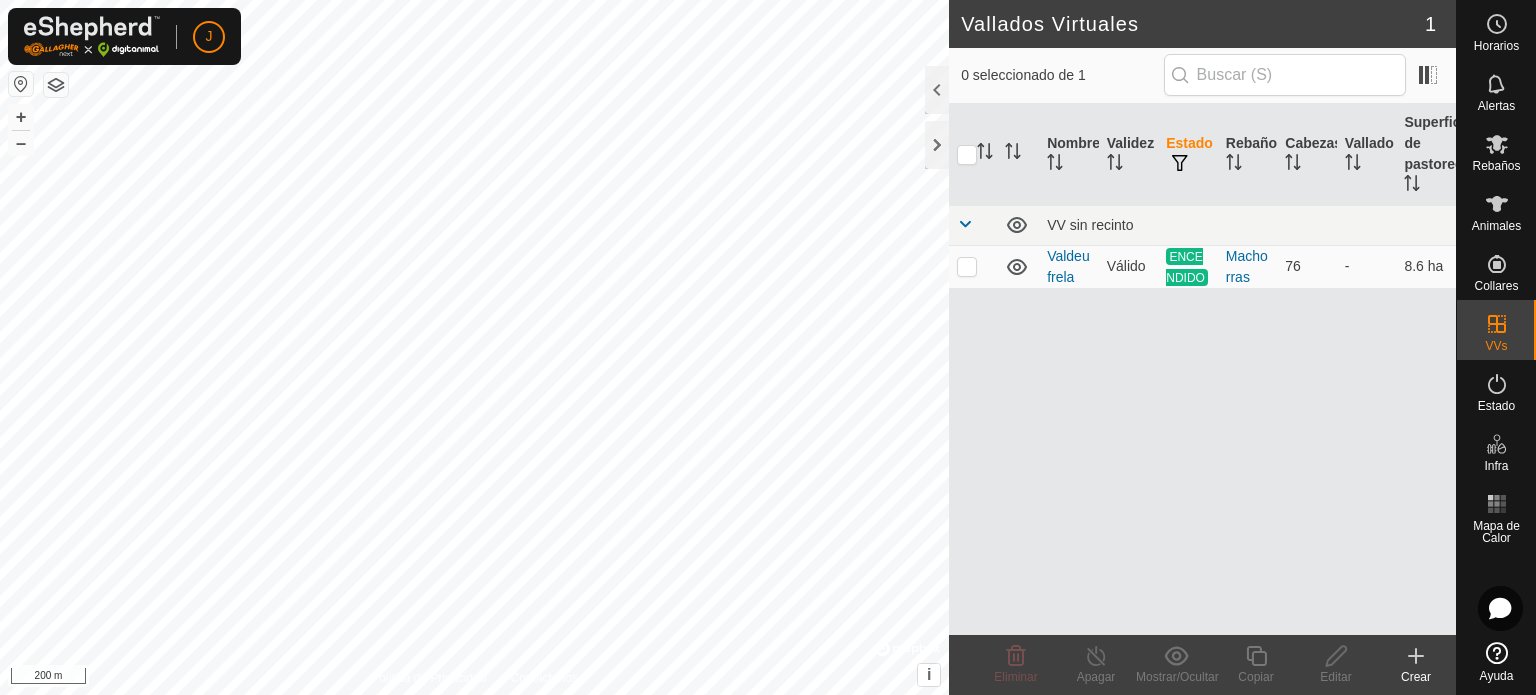 click 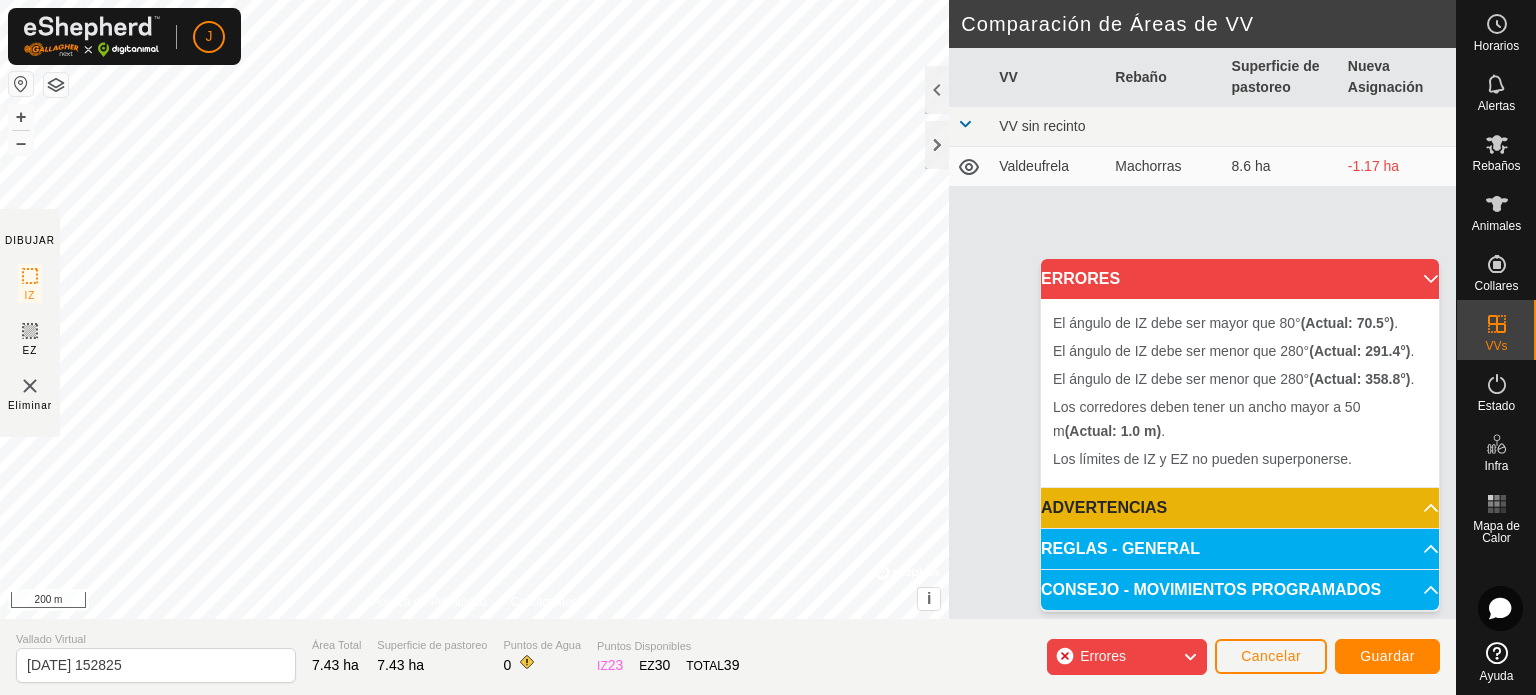 click on "El ángulo de IZ debe ser mayor que 80°  (Actual: 70.5°) . + – ⇧ i ©  Mapbox , ©  OpenStreetMap ,  Improve this map 200 m" at bounding box center [474, 309] 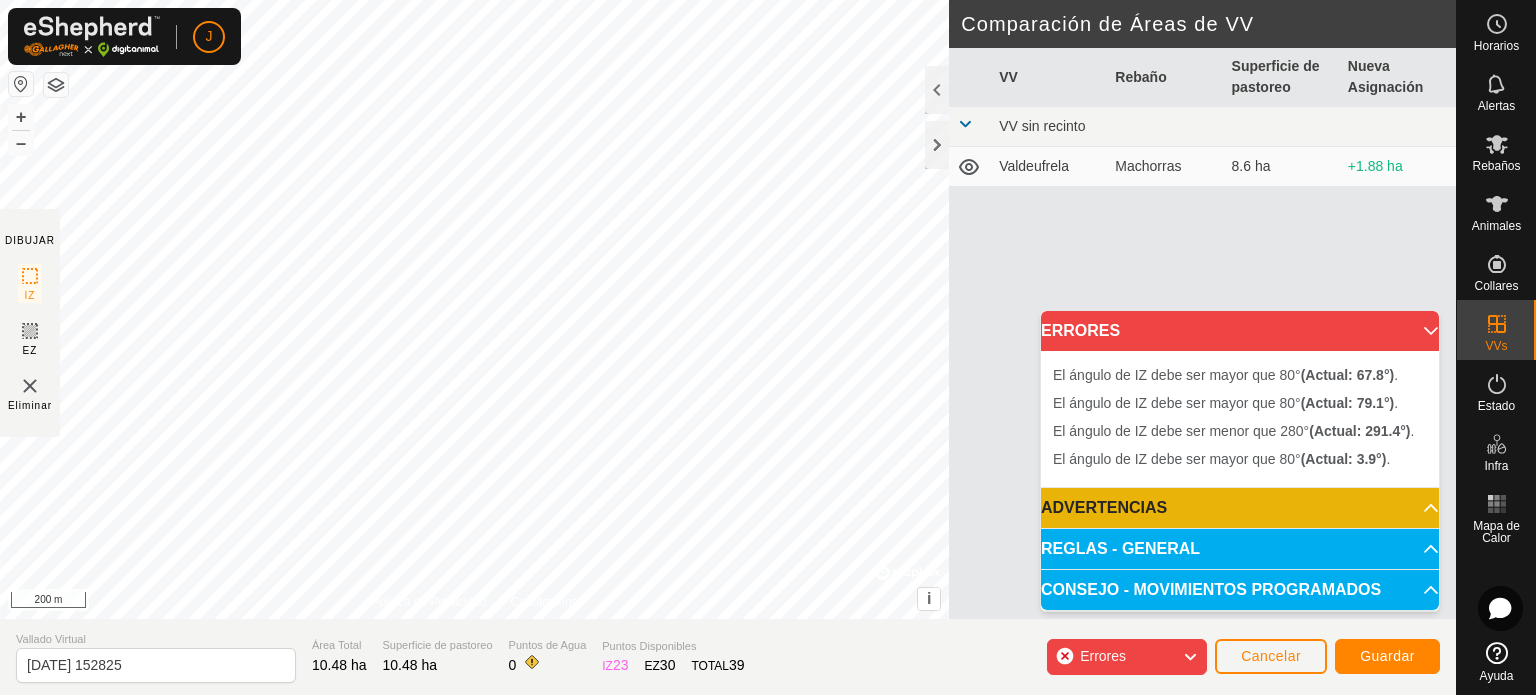 click 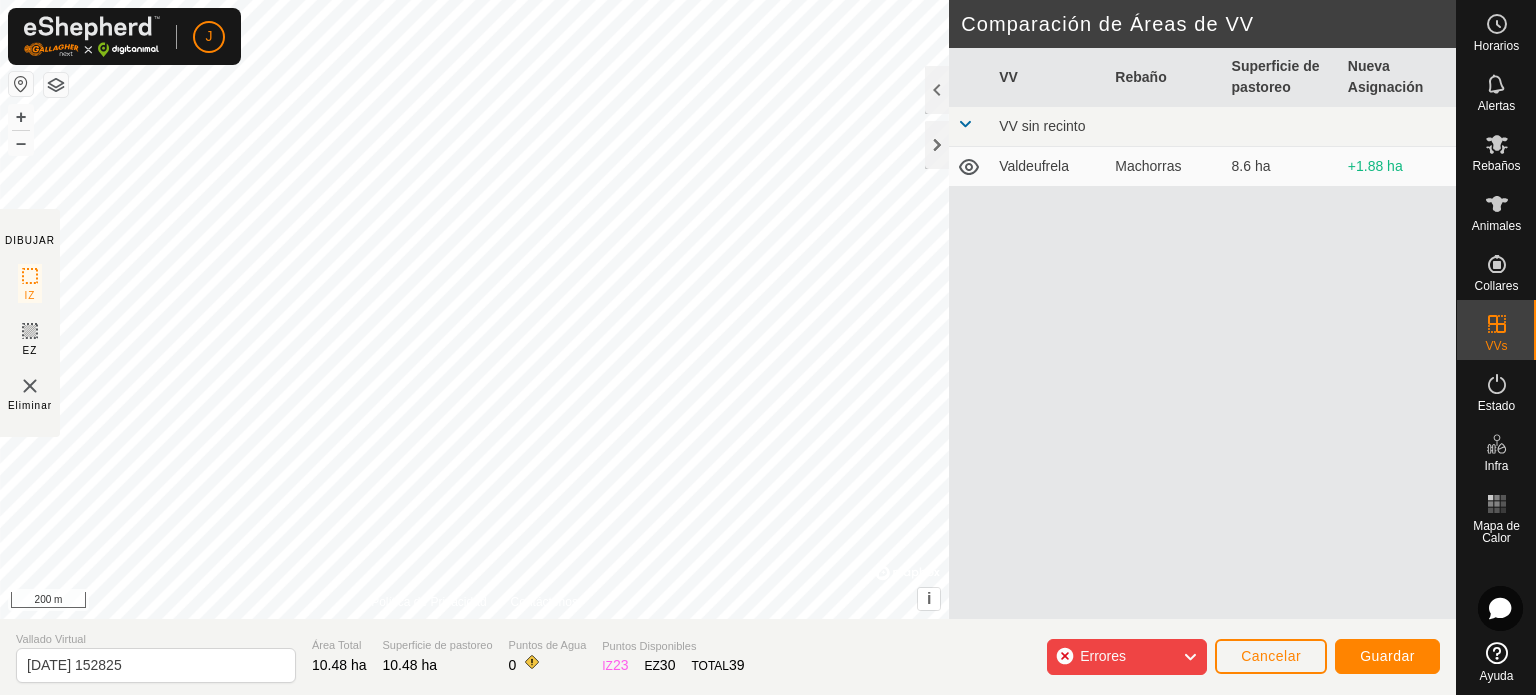 click on "Errores" 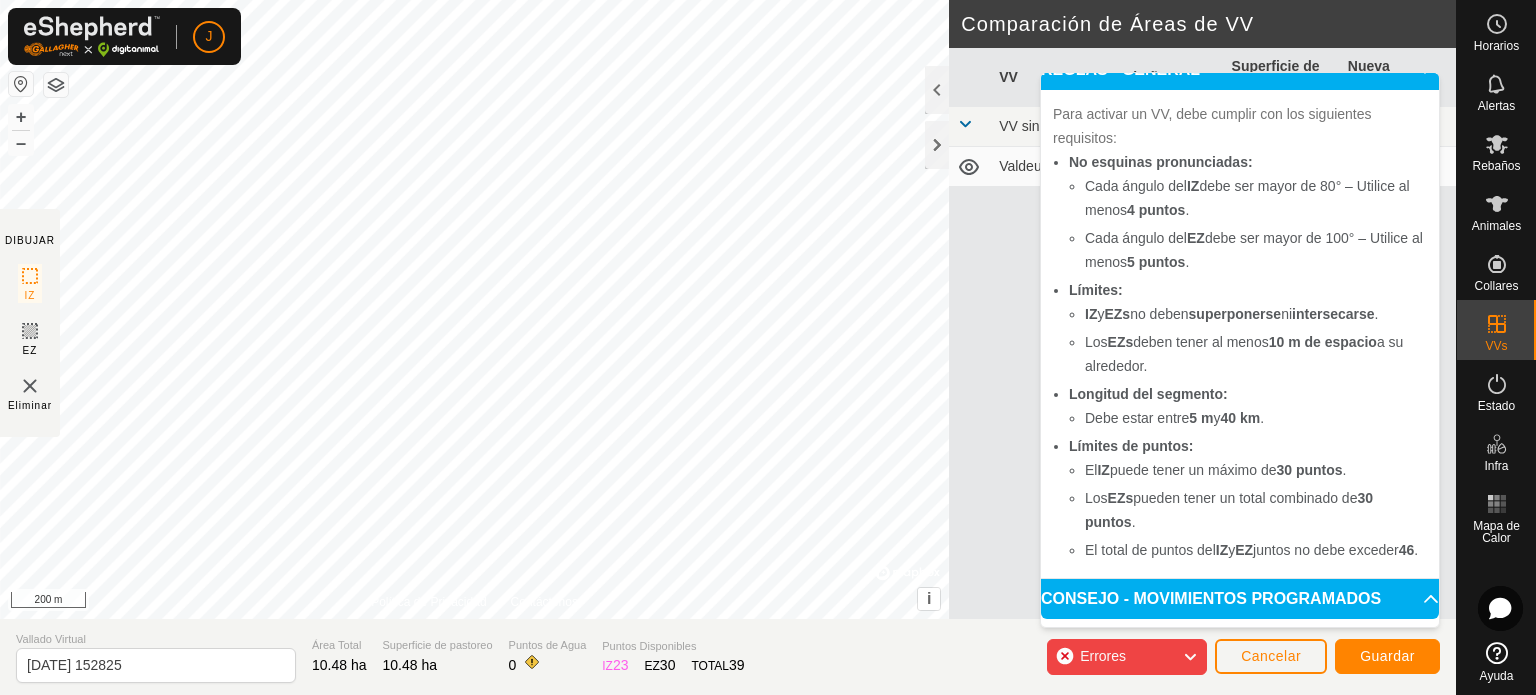 scroll, scrollTop: 373, scrollLeft: 0, axis: vertical 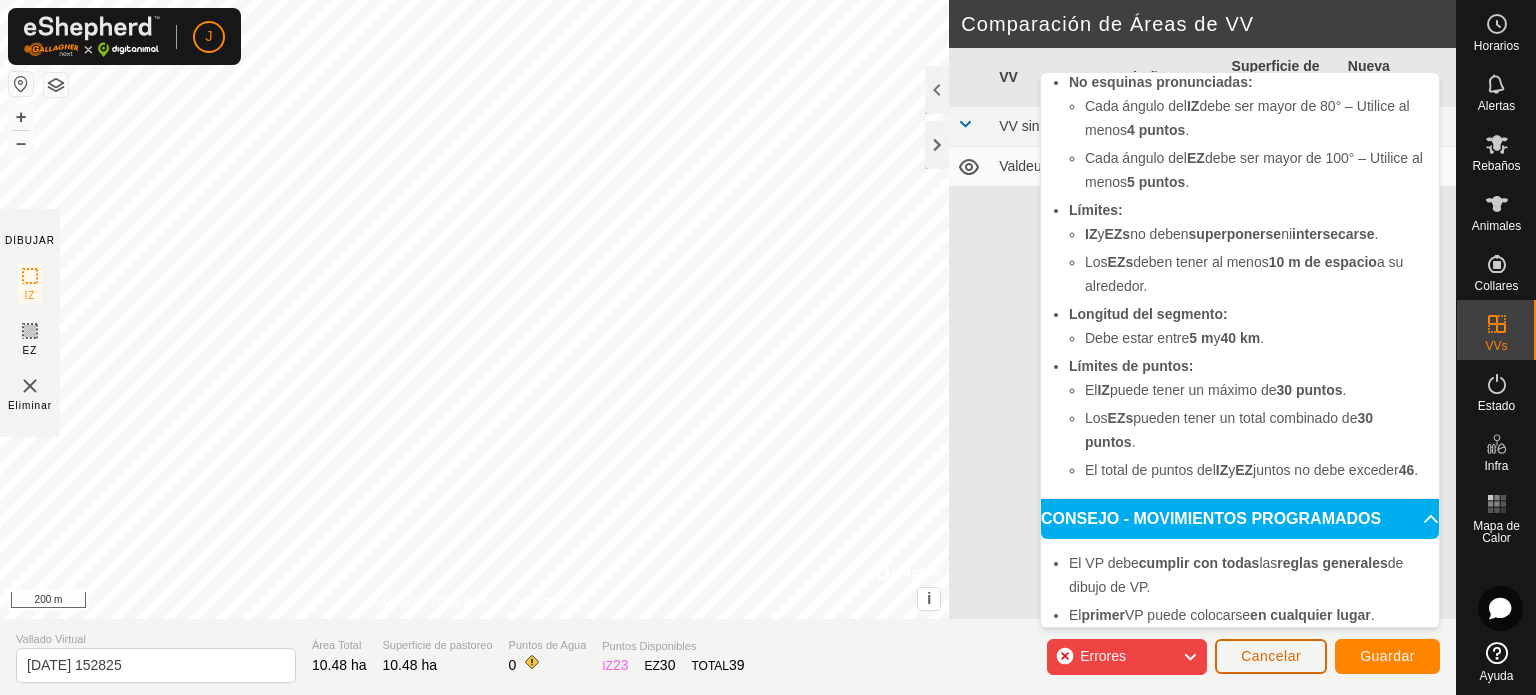 click on "Cancelar" 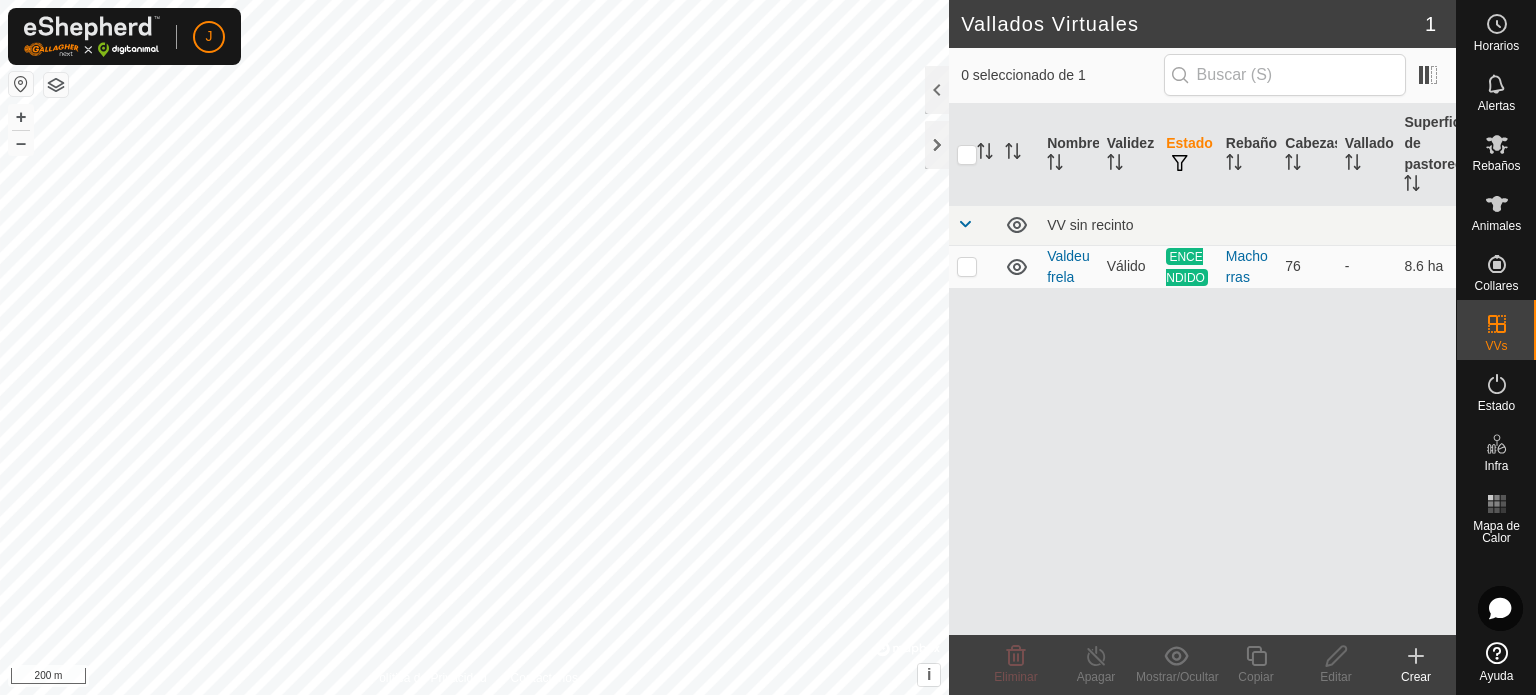click 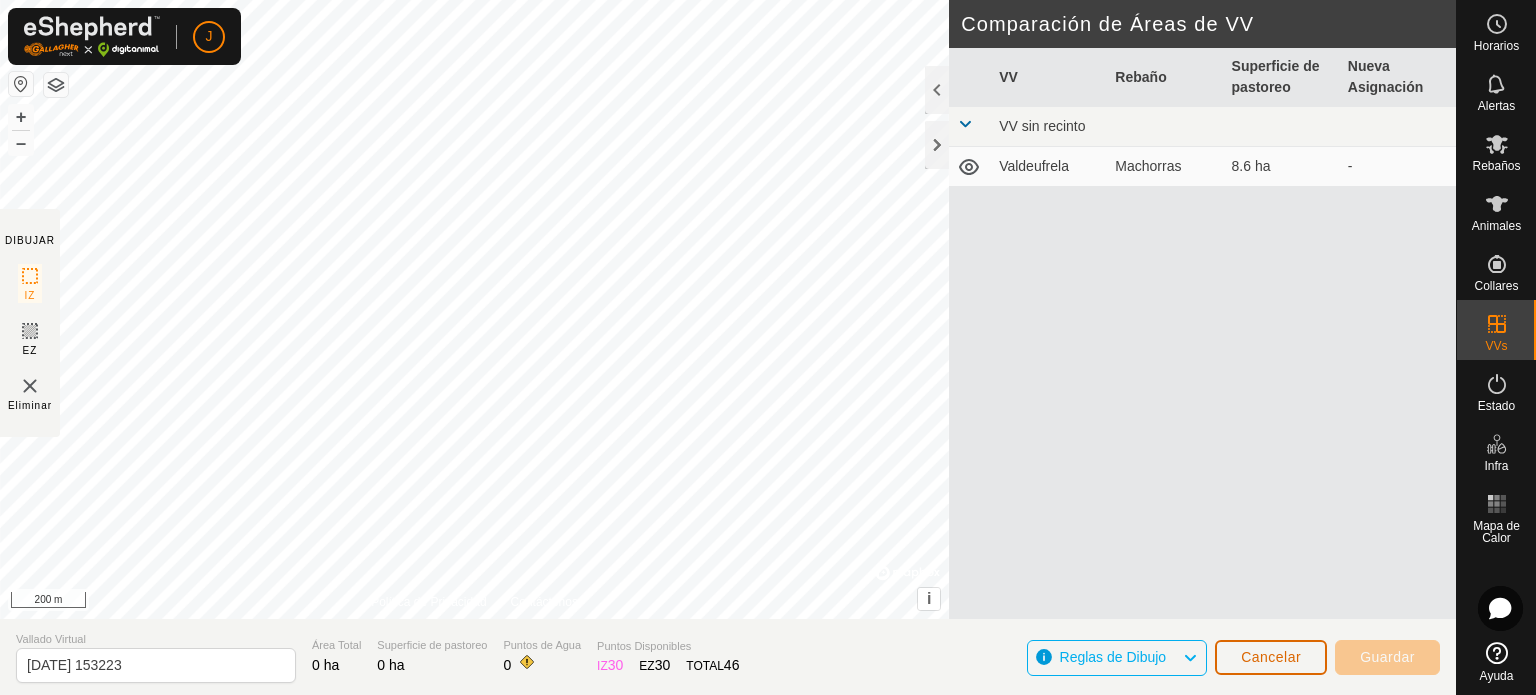 click on "Cancelar" 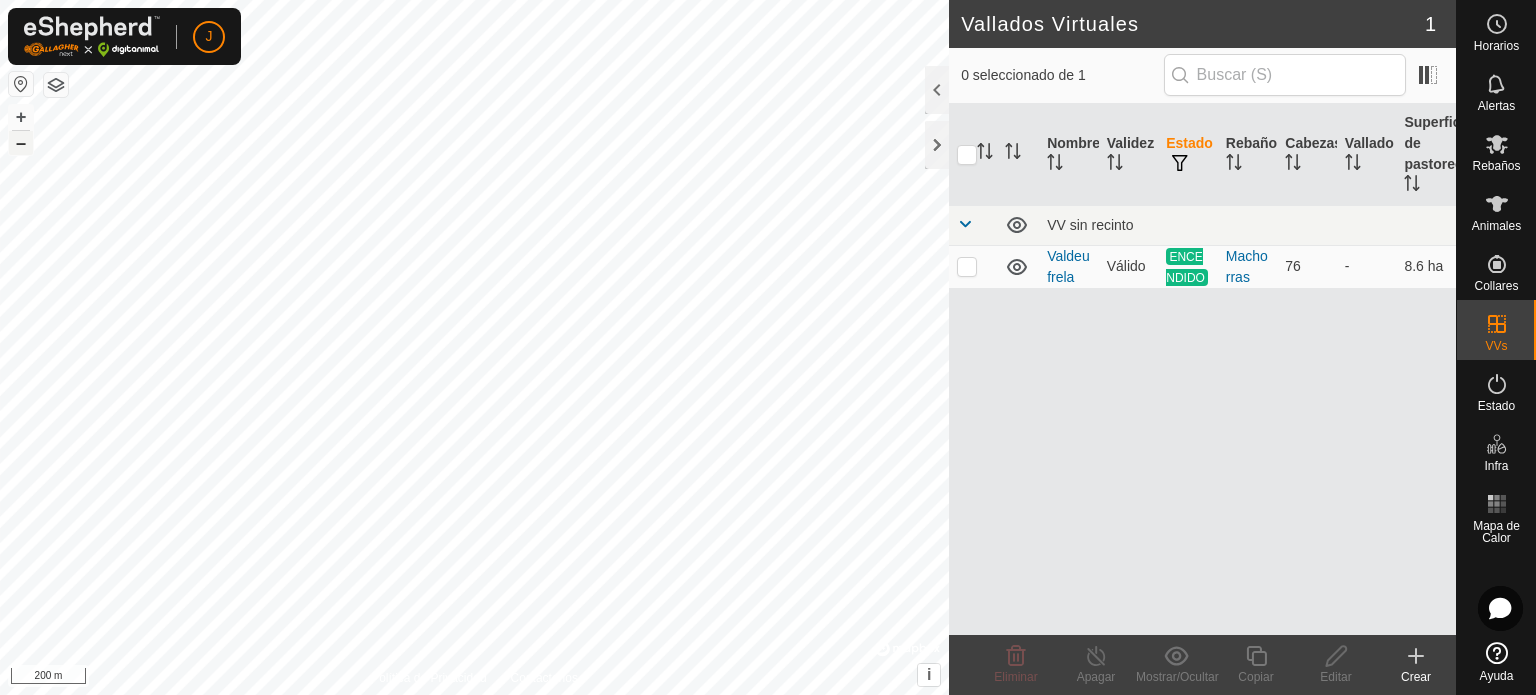 click on "–" at bounding box center (21, 143) 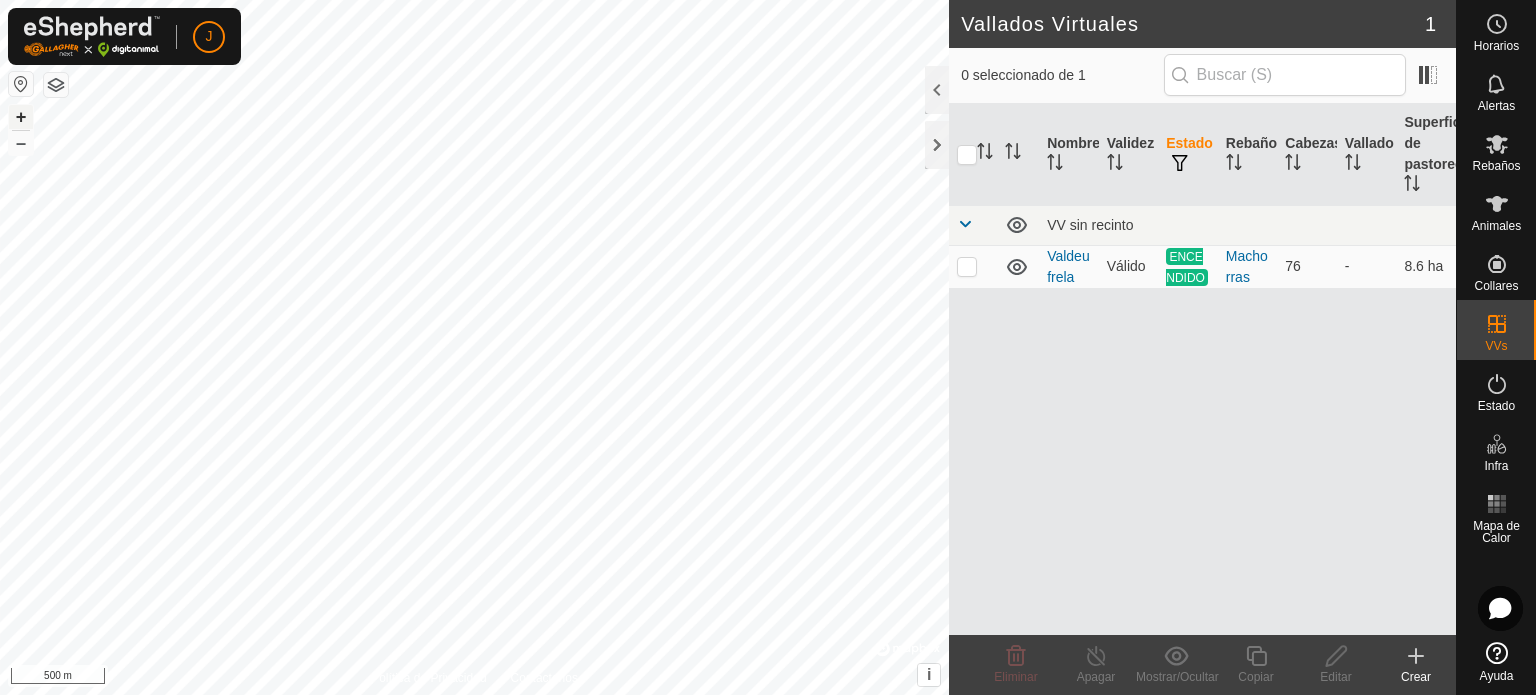 click on "+" at bounding box center [21, 117] 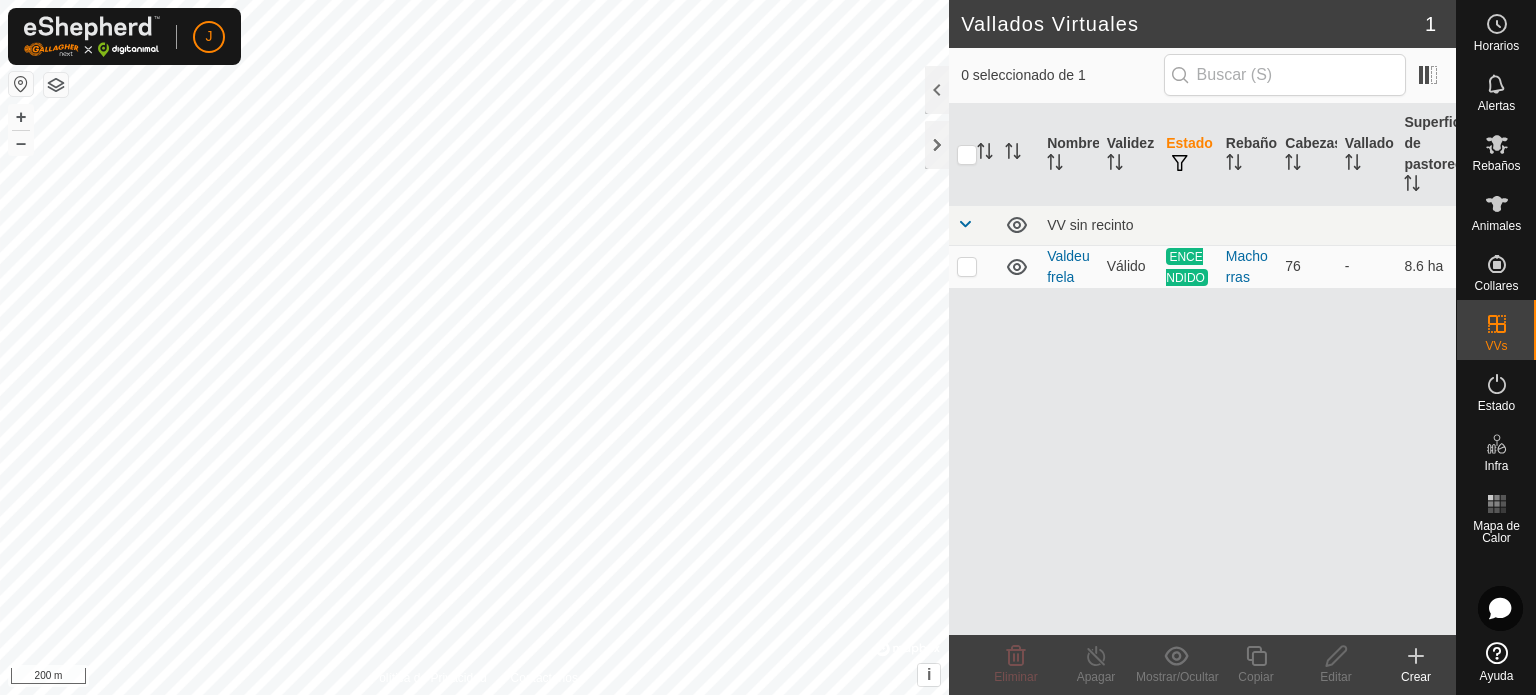 click 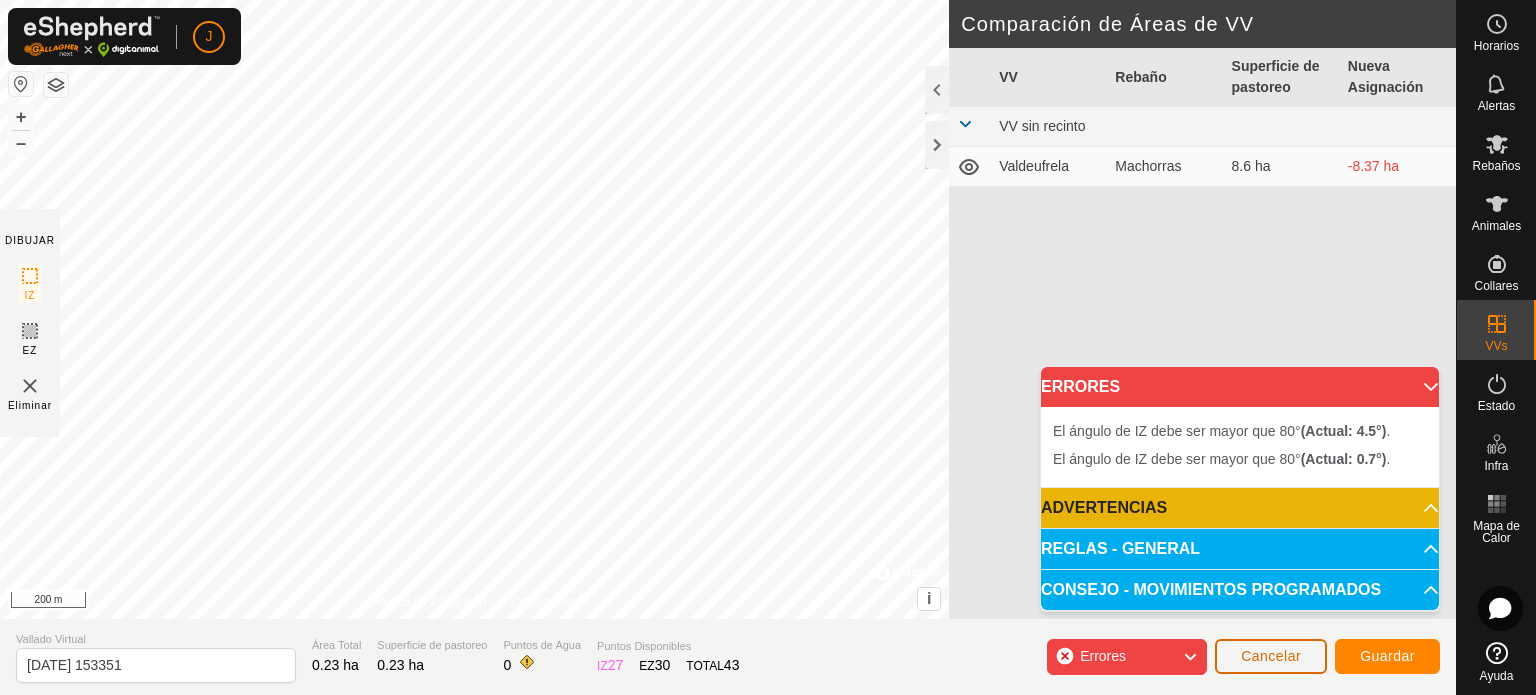 click on "Cancelar" 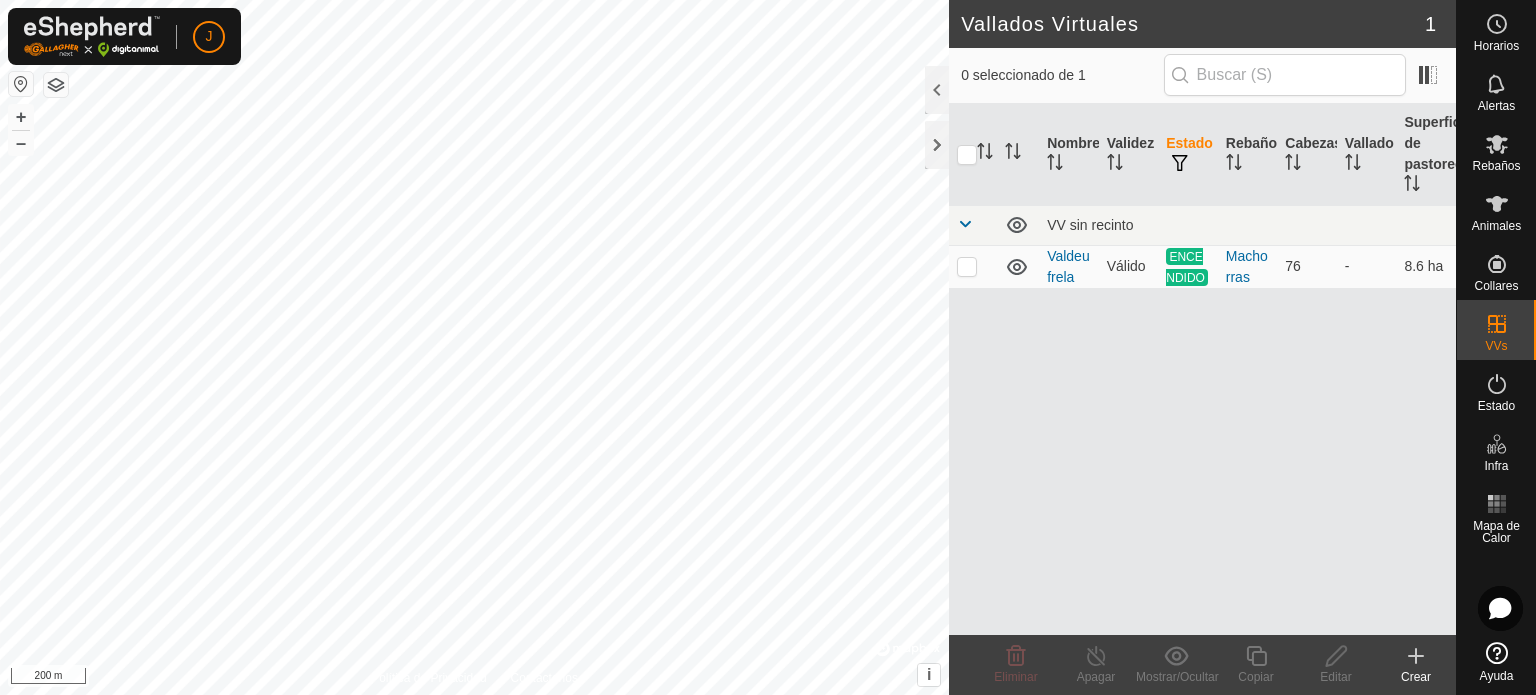 click 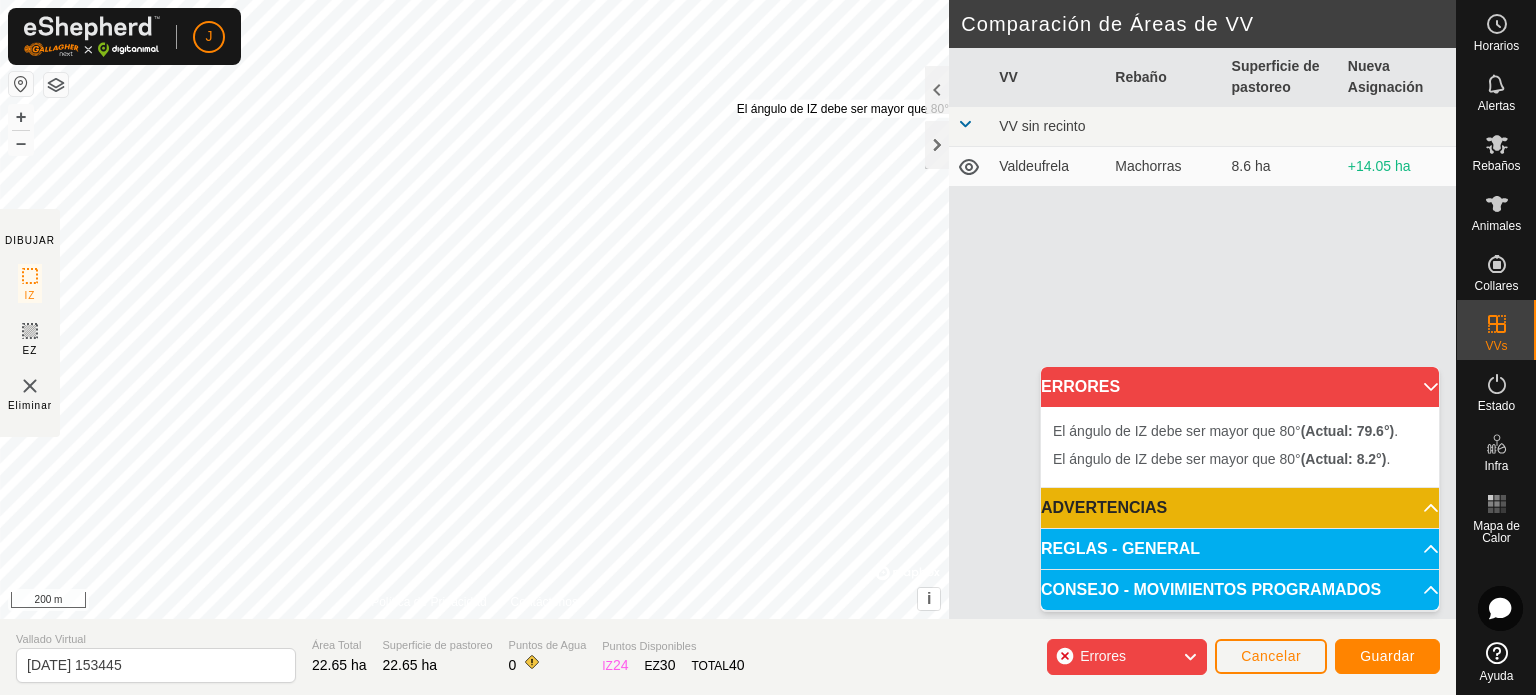 click on "El ángulo de IZ debe ser mayor que 80°  (Actual: 79.6°) . + – ⇧ i ©  Mapbox , ©  OpenStreetMap ,  Improve this map 200 m" at bounding box center (474, 309) 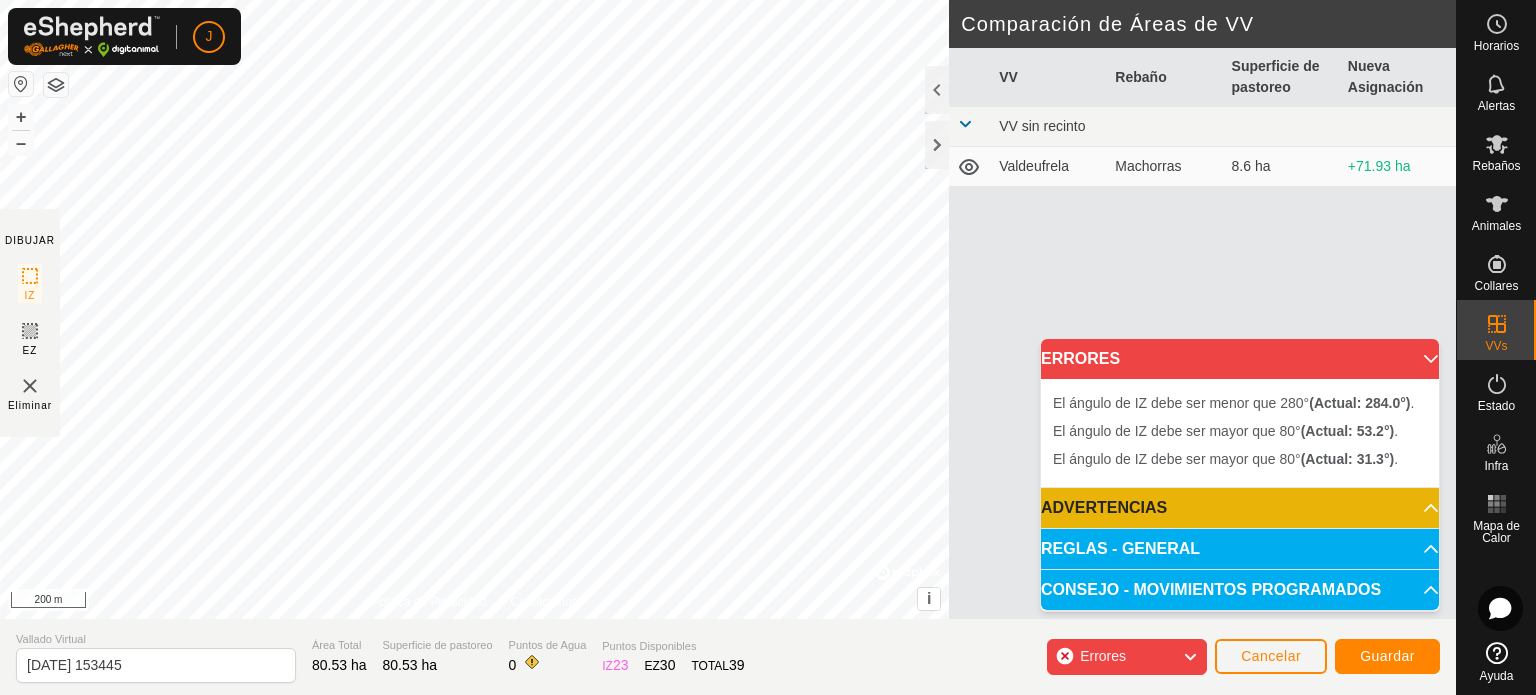 click on "El ángulo de IZ debe ser menor que 280°  (Actual: 284.0°) . + – ⇧ i ©  Mapbox , ©  OpenStreetMap ,  Improve this map 200 m" at bounding box center (474, 309) 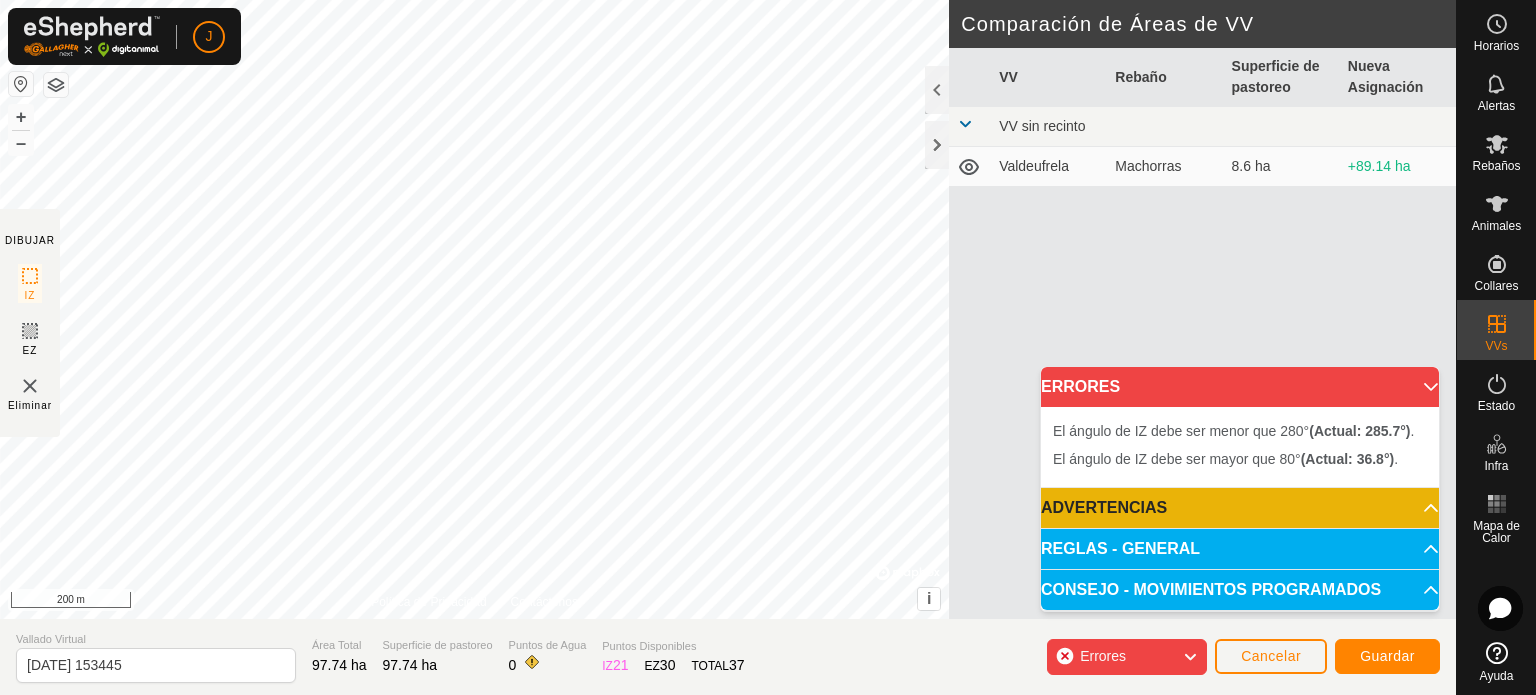 drag, startPoint x: 563, startPoint y: 182, endPoint x: 878, endPoint y: -8, distance: 367.86548 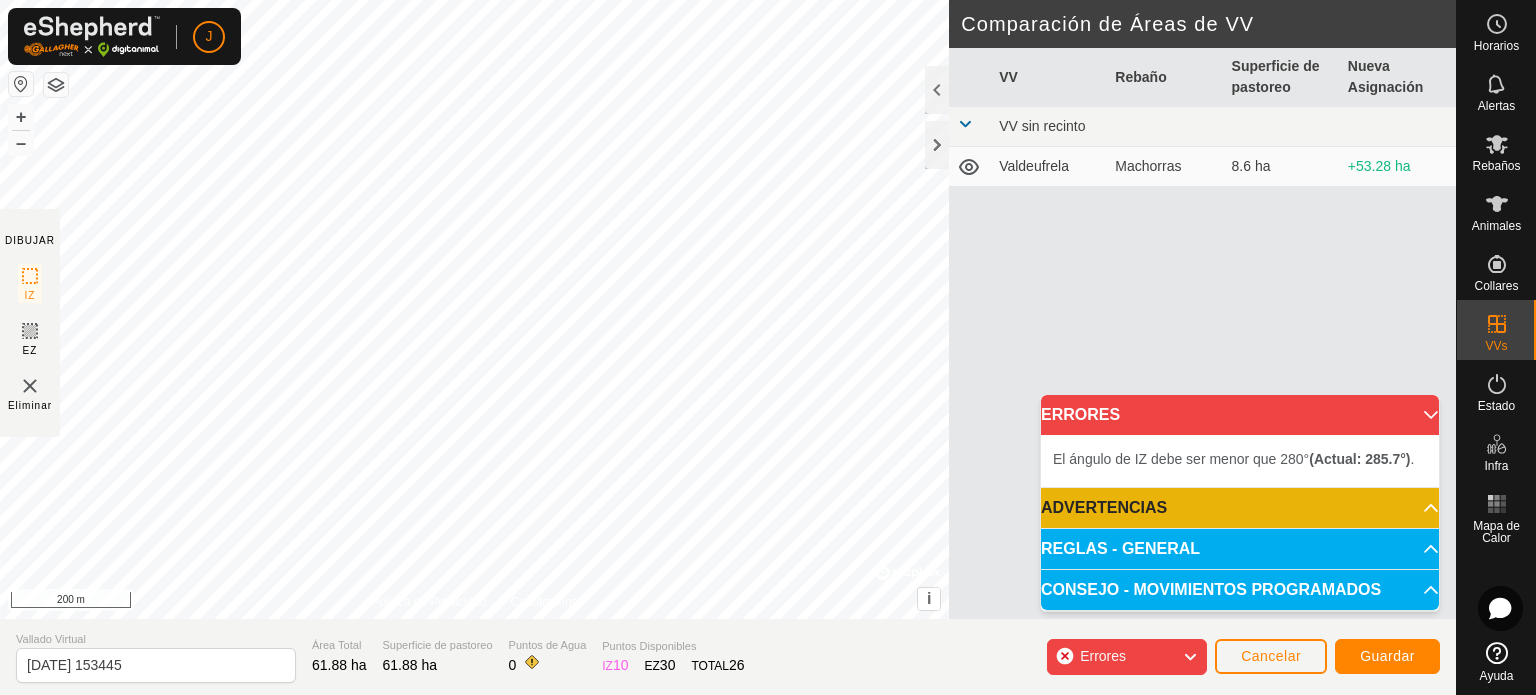 click on "DIBUJAR IZ EZ Eliminar Política de Privacidad Contáctenos El ángulo de IZ debe ser menor que 280°  (Actual: 291.7°) . + – ⇧ i ©  Mapbox , ©  OpenStreetMap ,  Improve this map 200 m Comparación de Áreas de VV     VV   Rebaño   Superficie de pastoreo   Nueva Asignación  VV sin recinto  Valdeufrela   Machorras    8.6 ha  +53.28 ha" 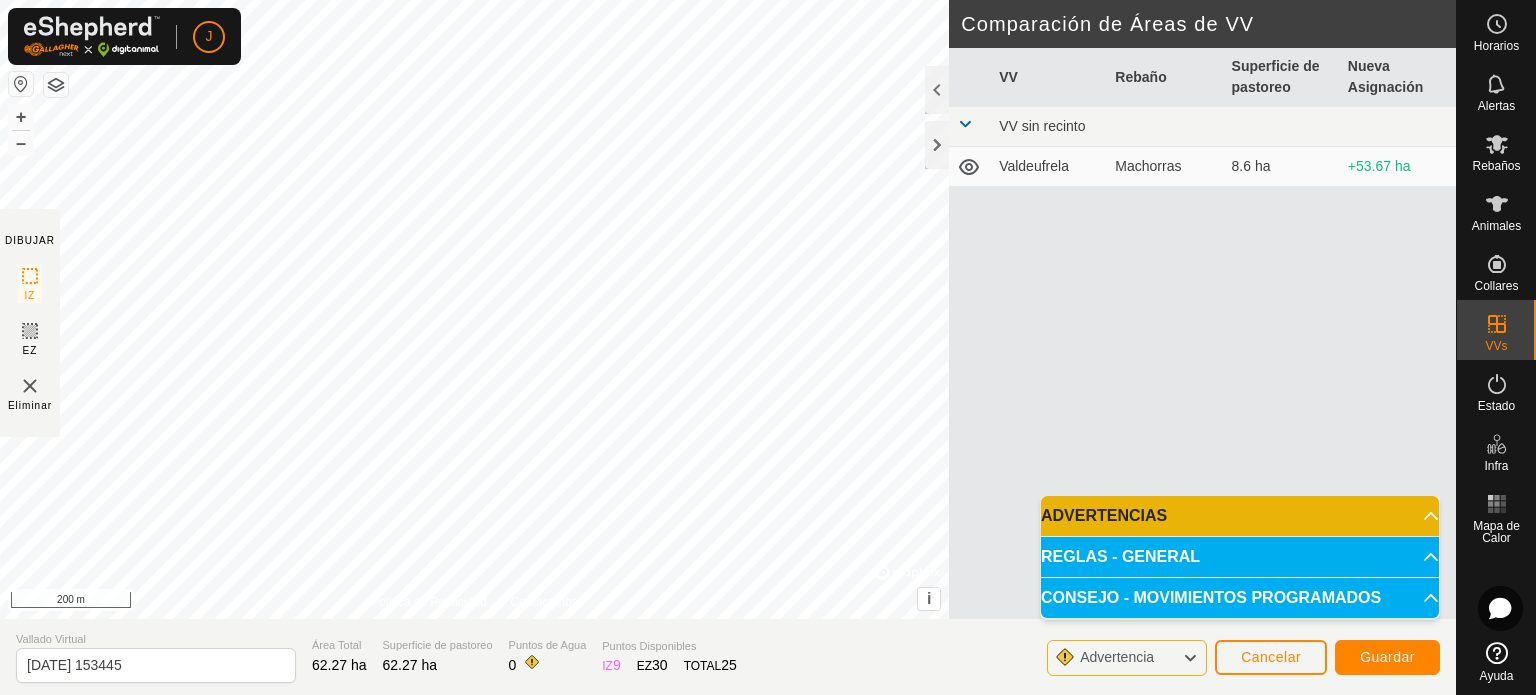 click on "VV   Rebaño   Superficie de pastoreo   Nueva Asignación  VV sin recinto  Valdeufrela   Machorras    8.6 ha  +53.67 ha" at bounding box center (1202, 357) 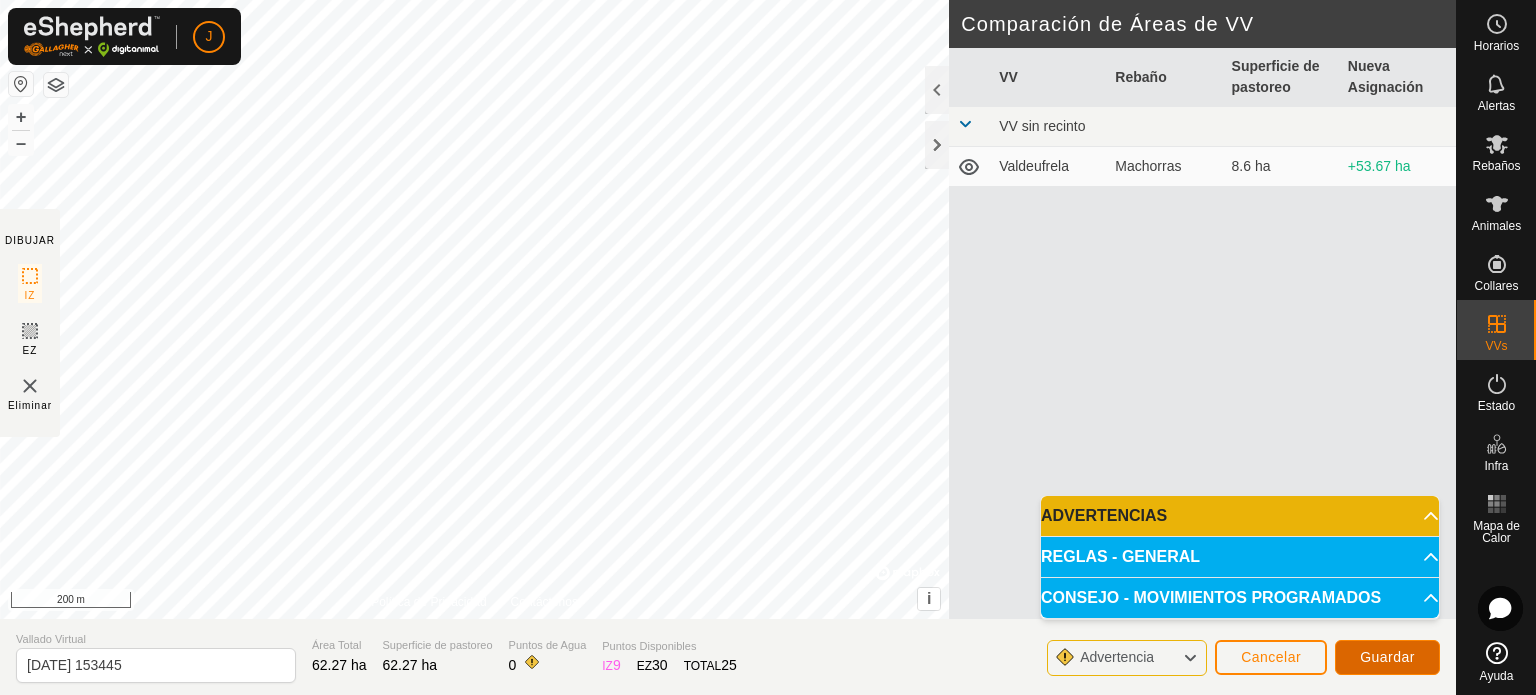click on "Guardar" 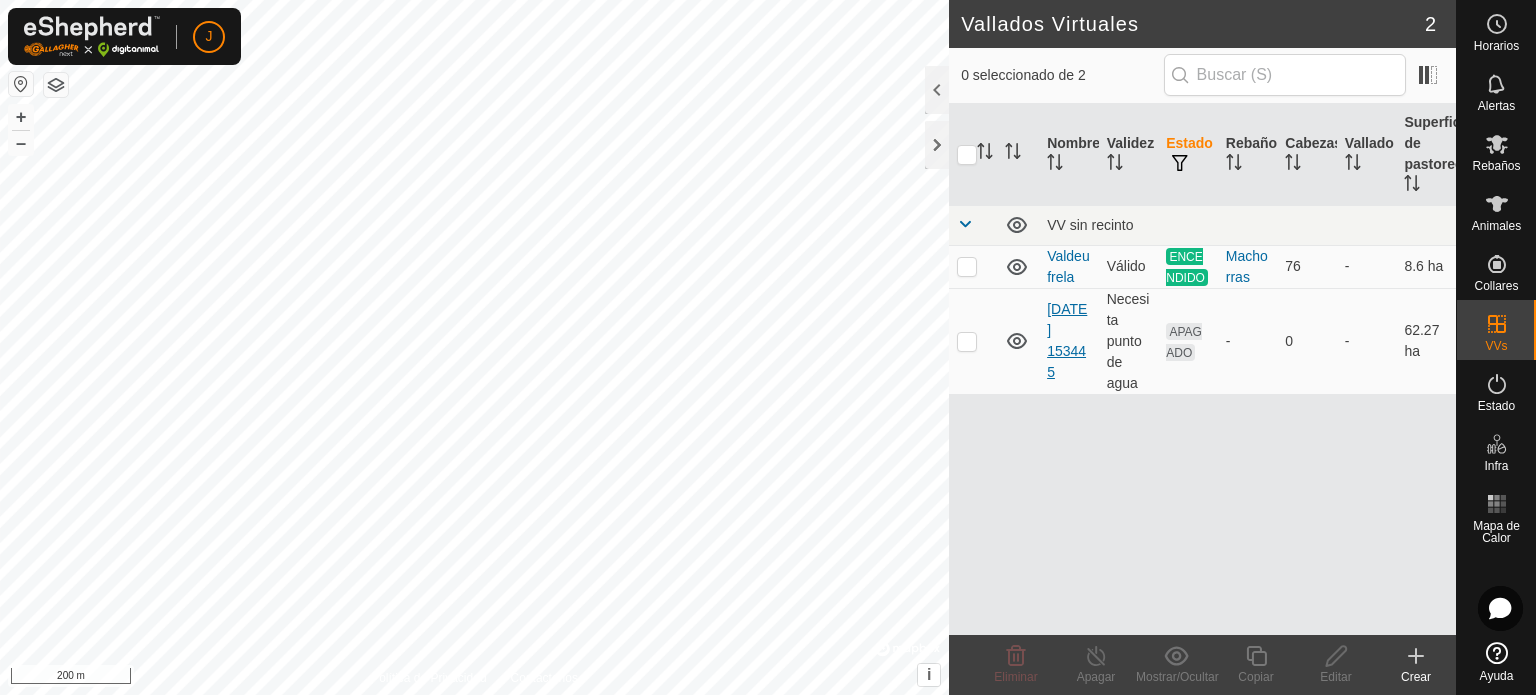 click on "[DATE] 153445" at bounding box center [1067, 340] 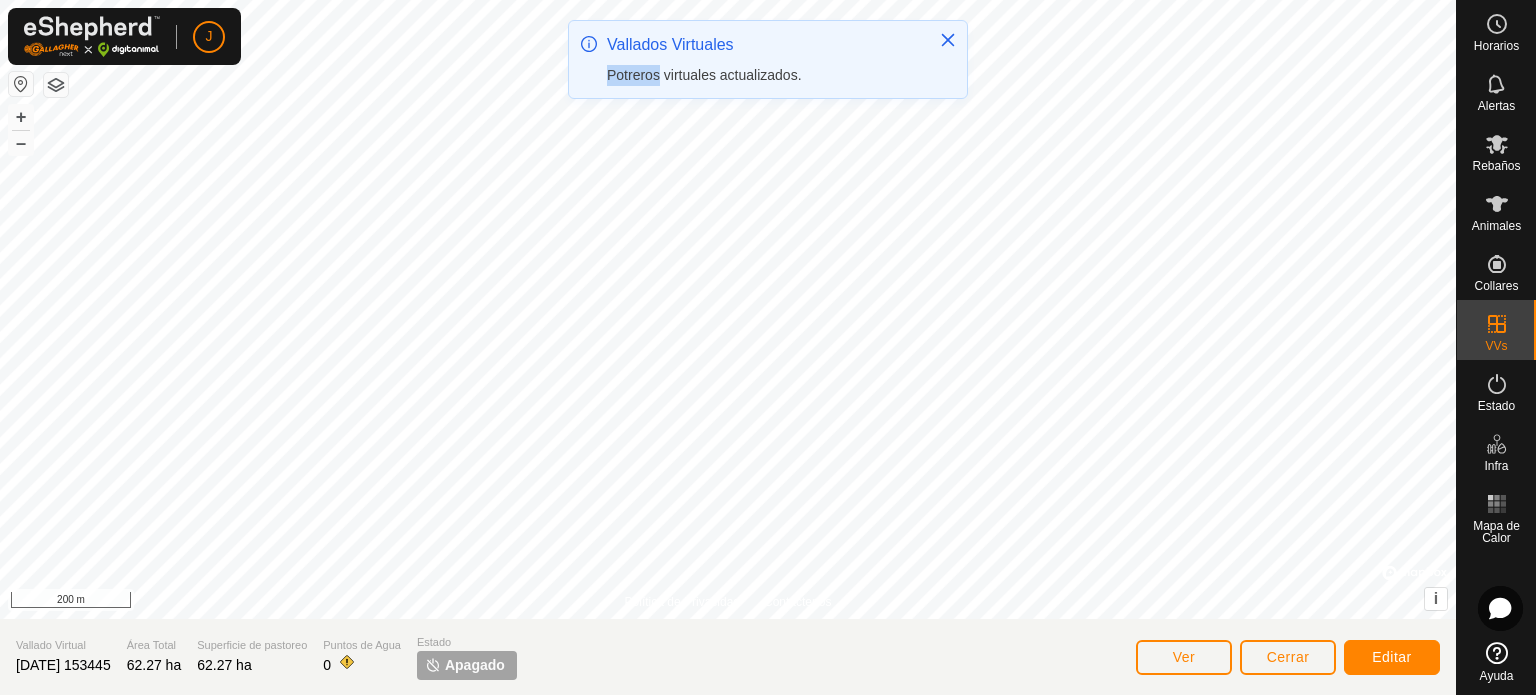 drag, startPoint x: 608, startPoint y: 80, endPoint x: 656, endPoint y: 73, distance: 48.507732 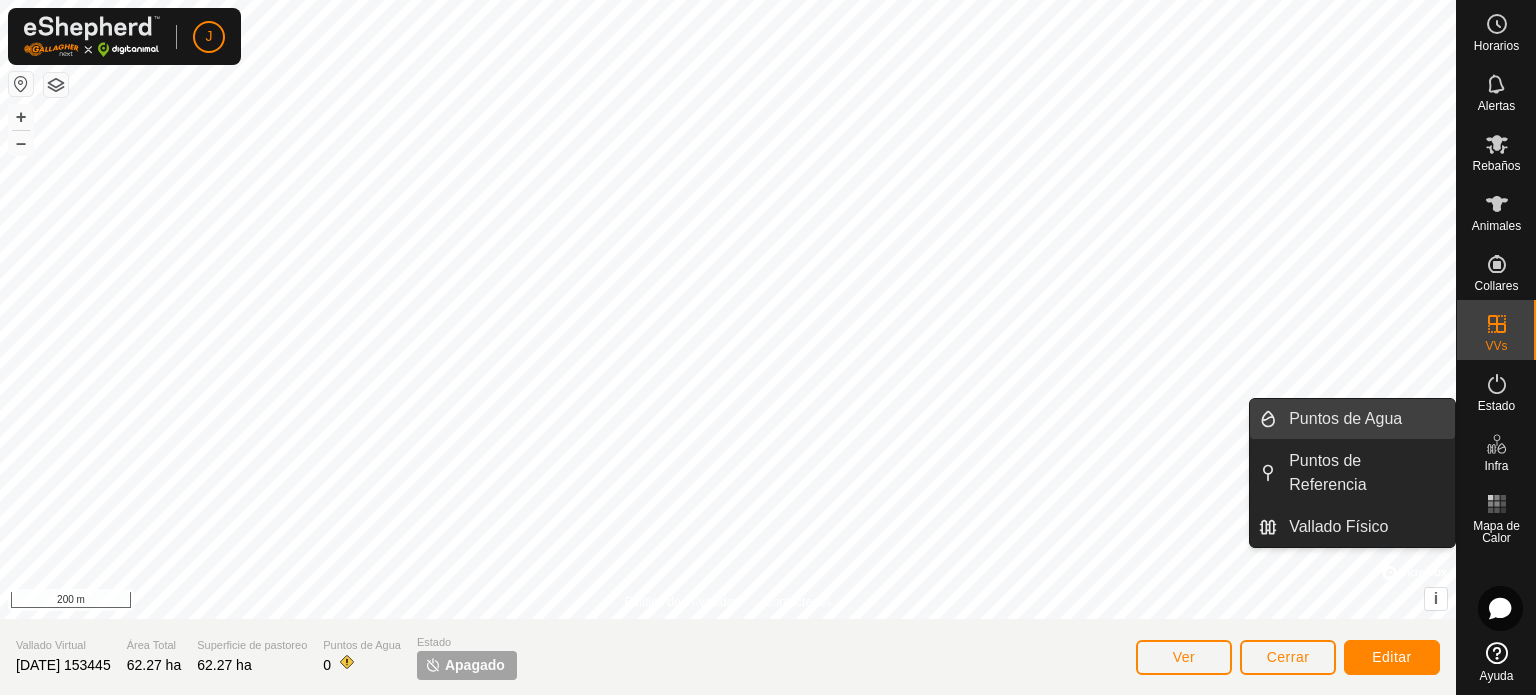 click on "Puntos de Agua" at bounding box center [1366, 419] 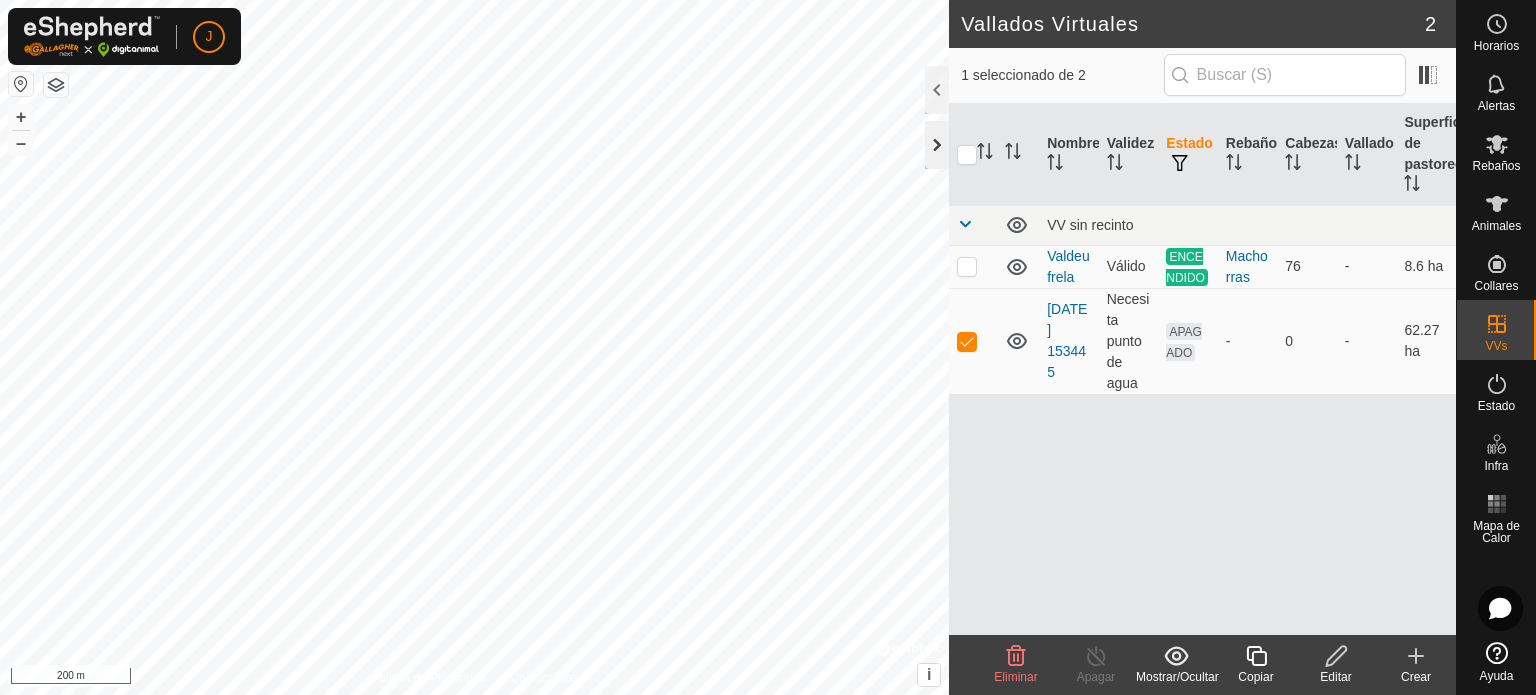 click 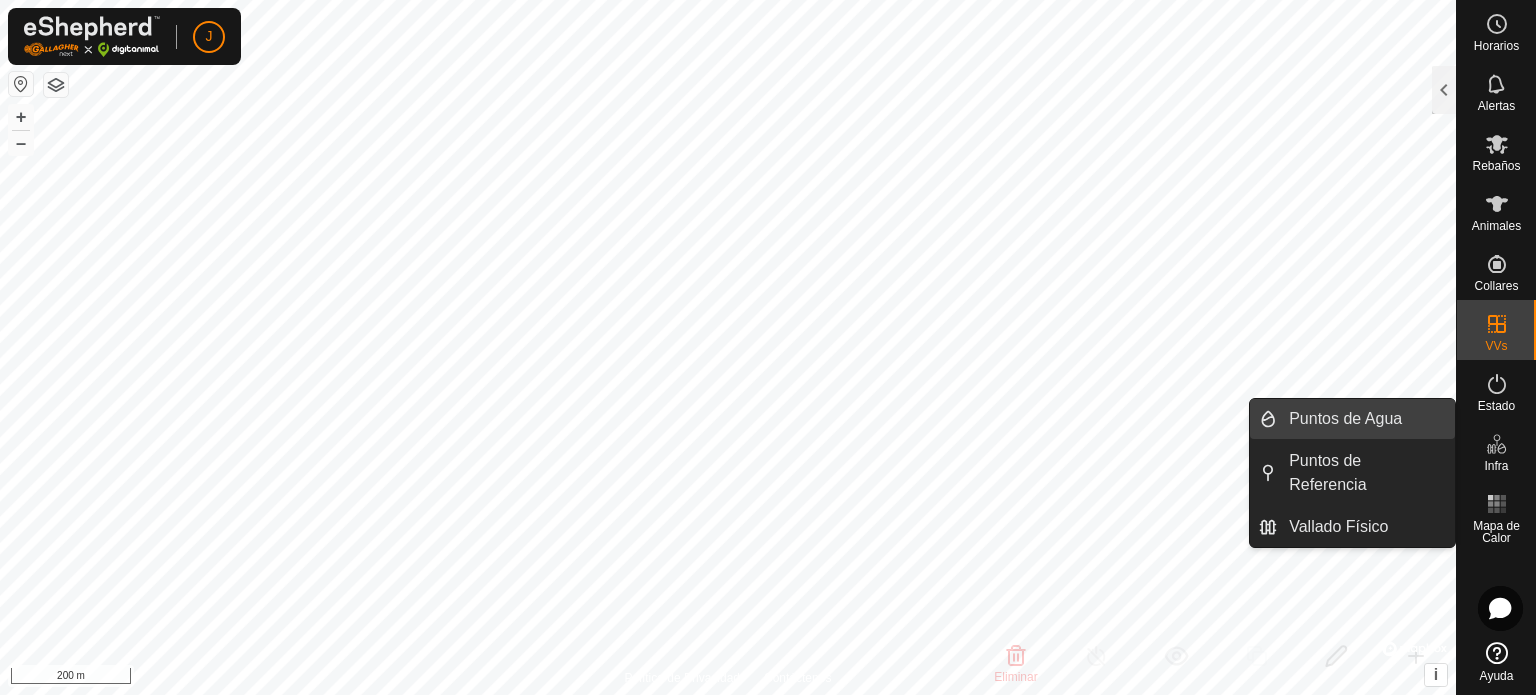 click on "Puntos de Agua" at bounding box center [1366, 419] 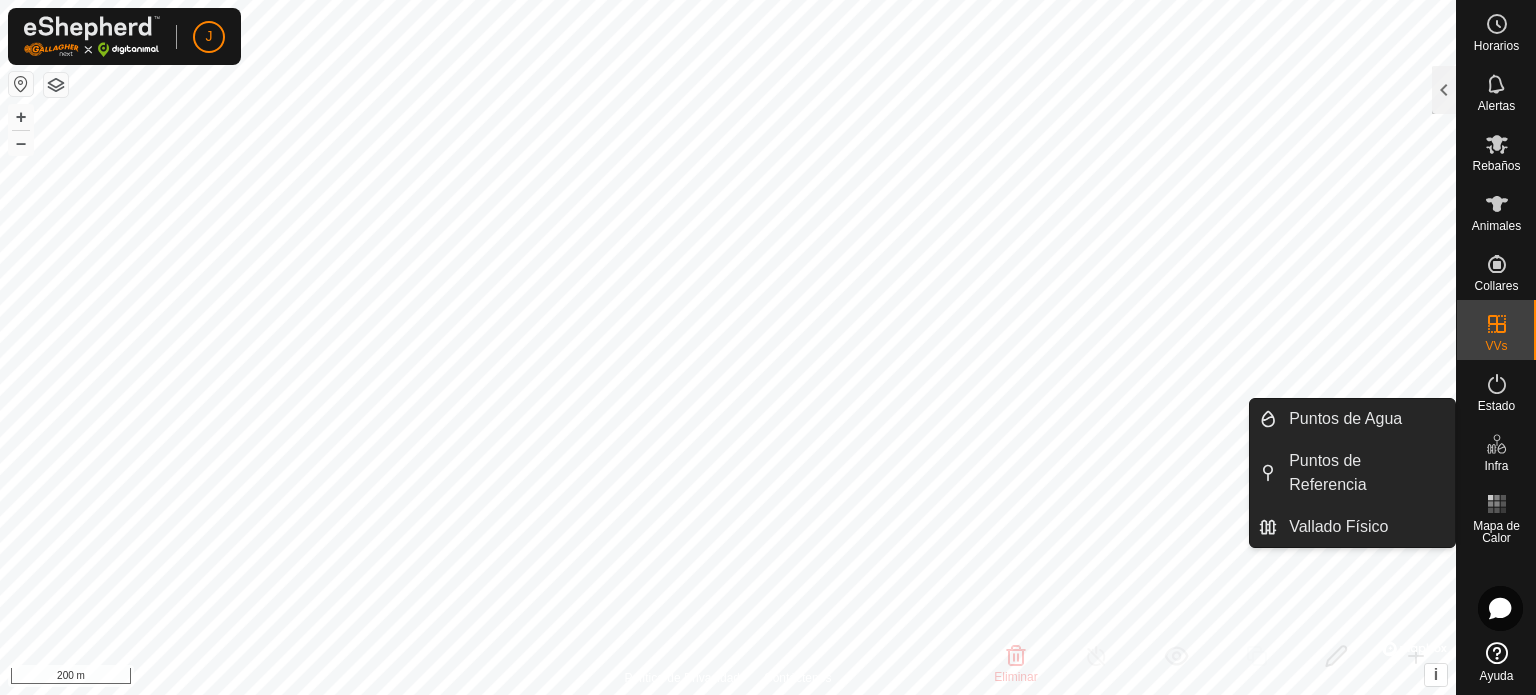 click on "Infra" at bounding box center (1496, 466) 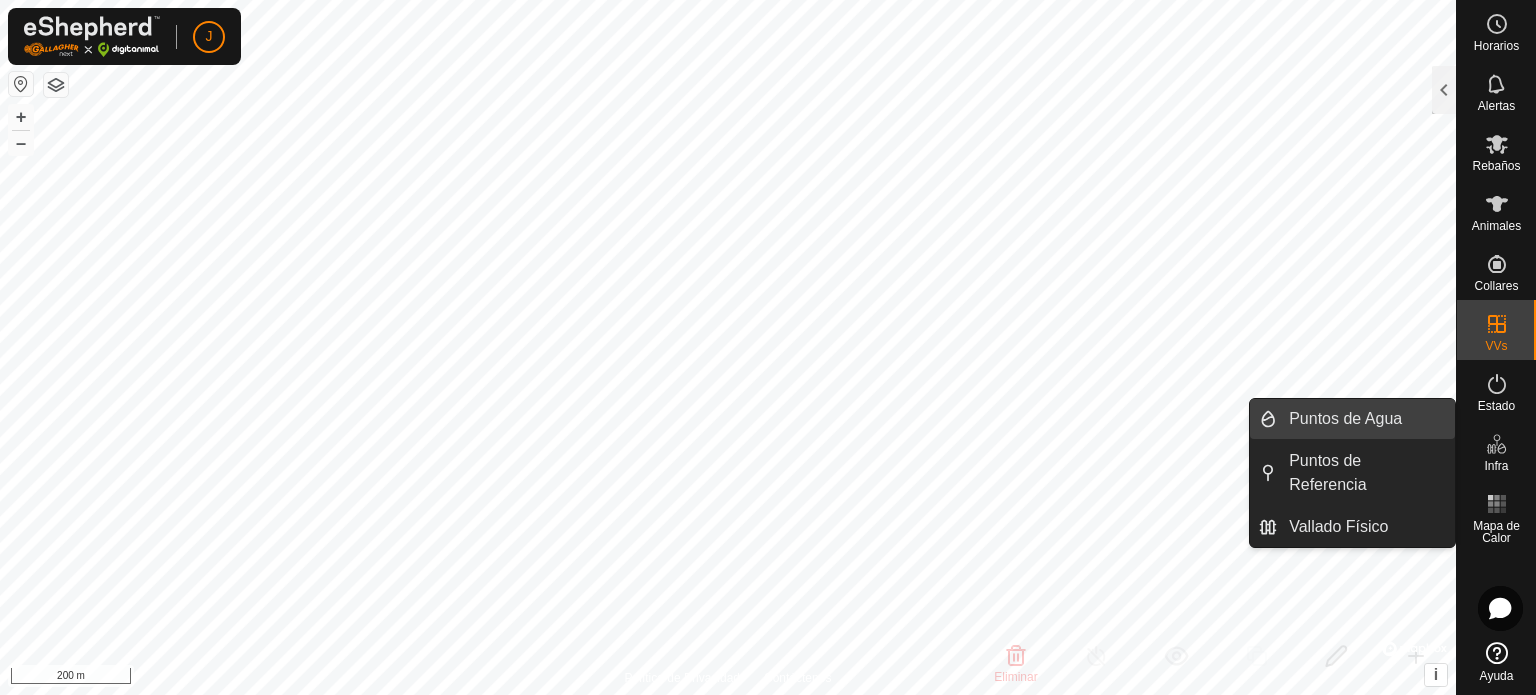 click on "Puntos de Agua" at bounding box center [1366, 419] 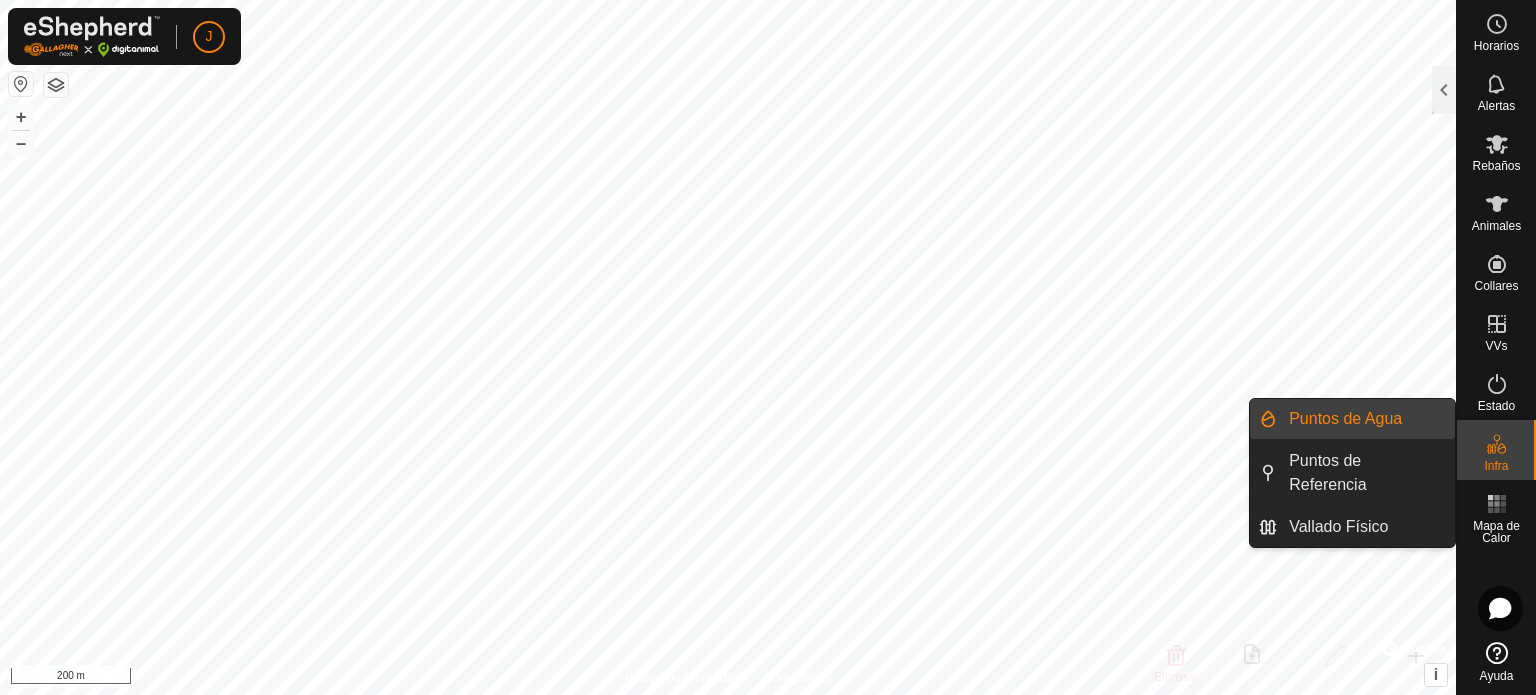 click on "Puntos de Agua" at bounding box center [1366, 419] 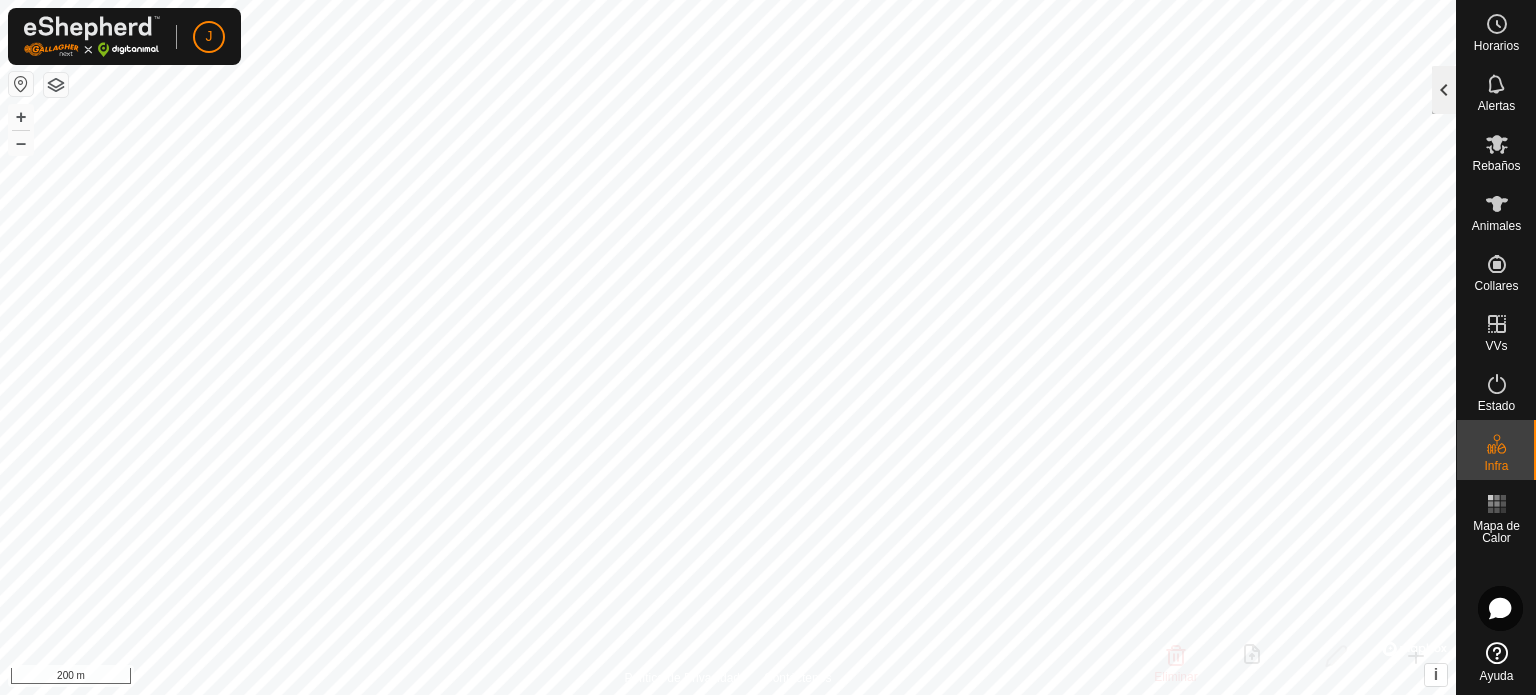 click 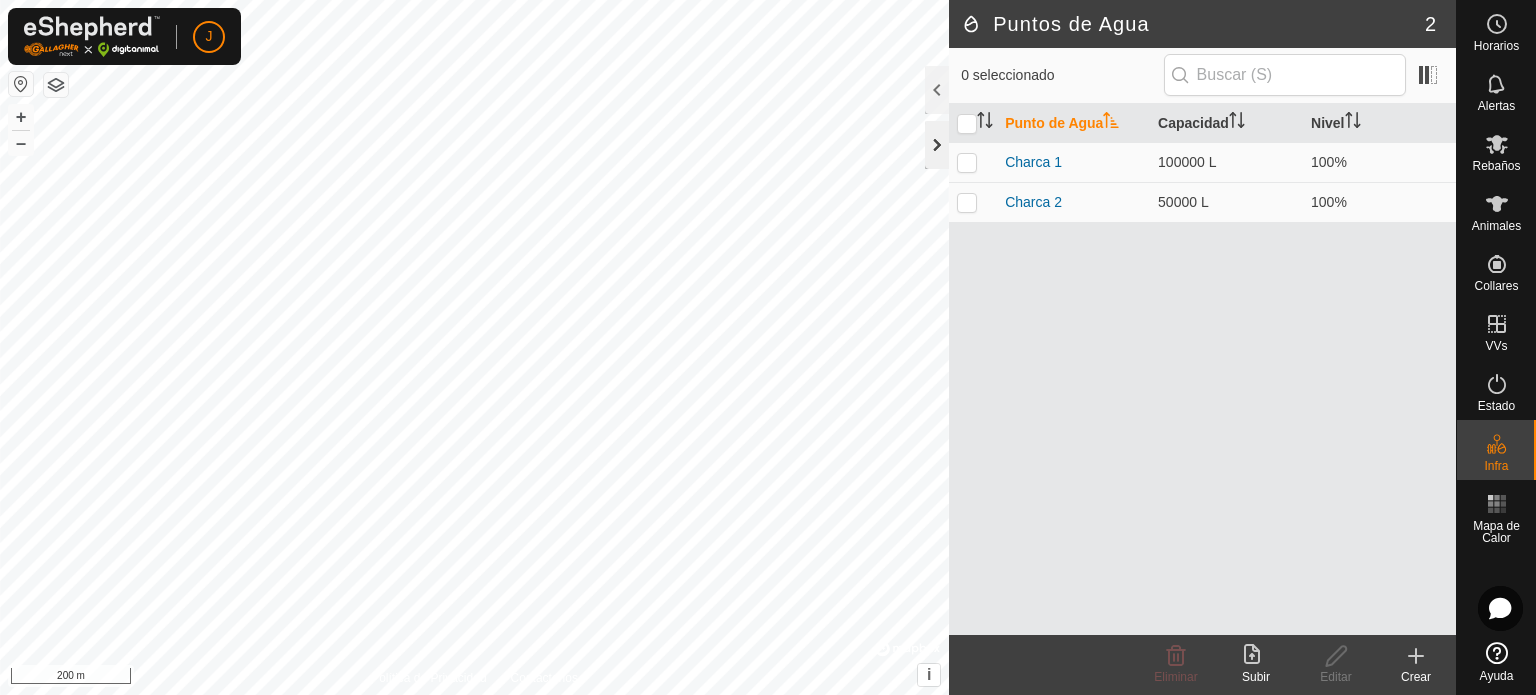 click 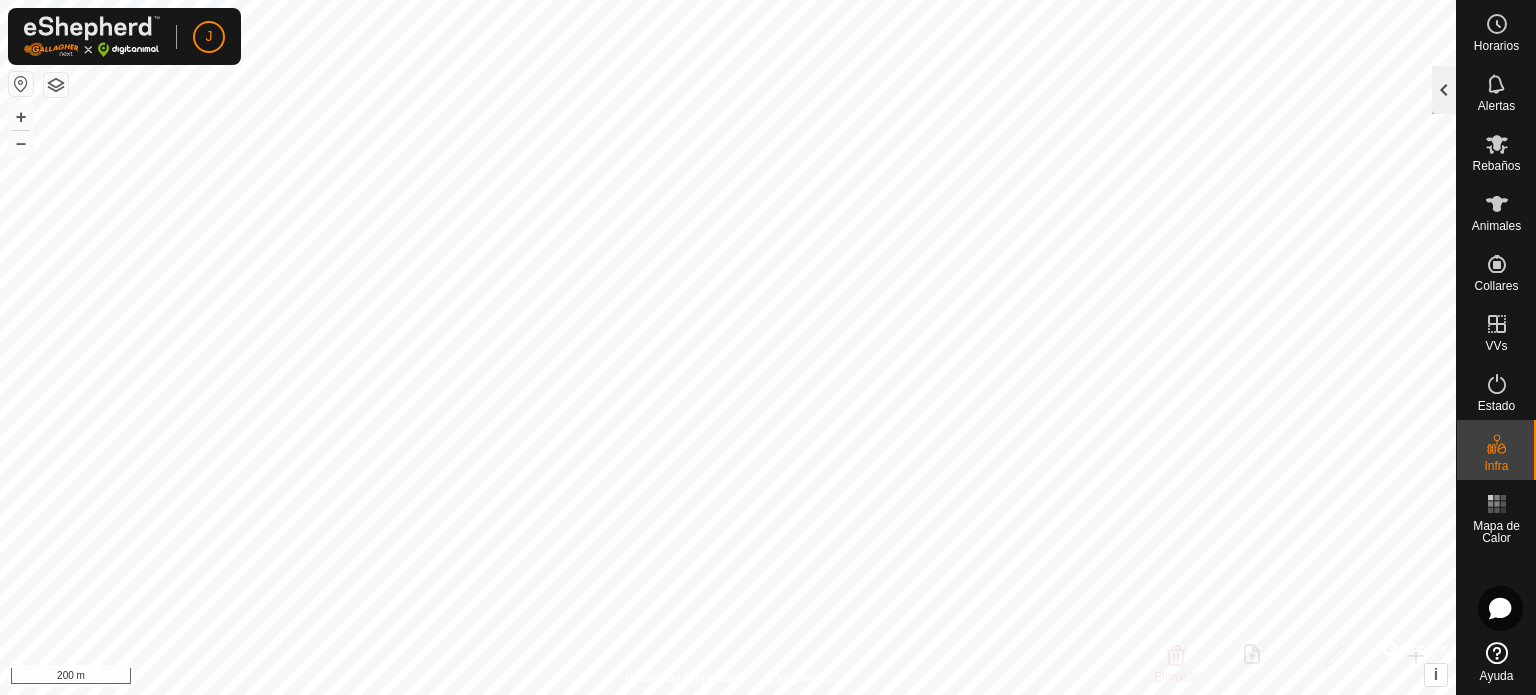 click 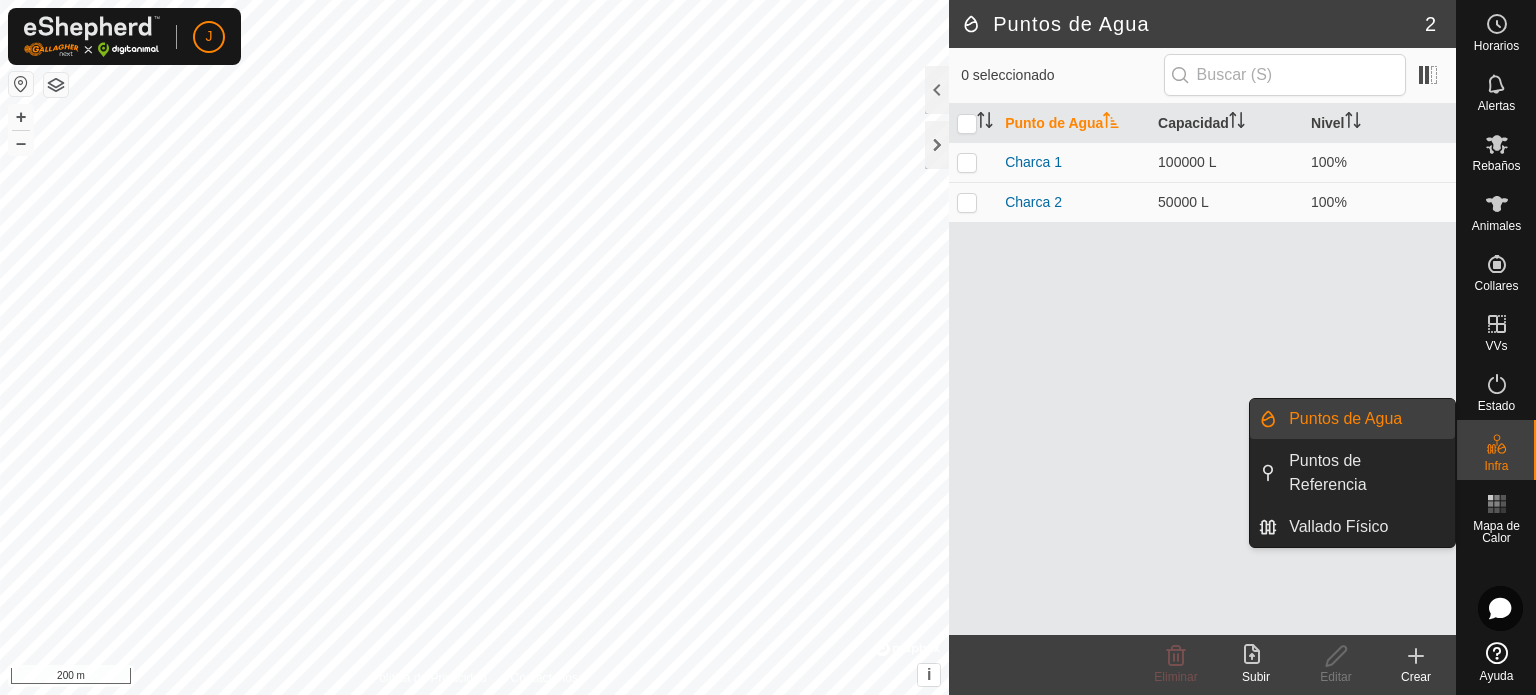 click on "Puntos de Agua" at bounding box center [1366, 419] 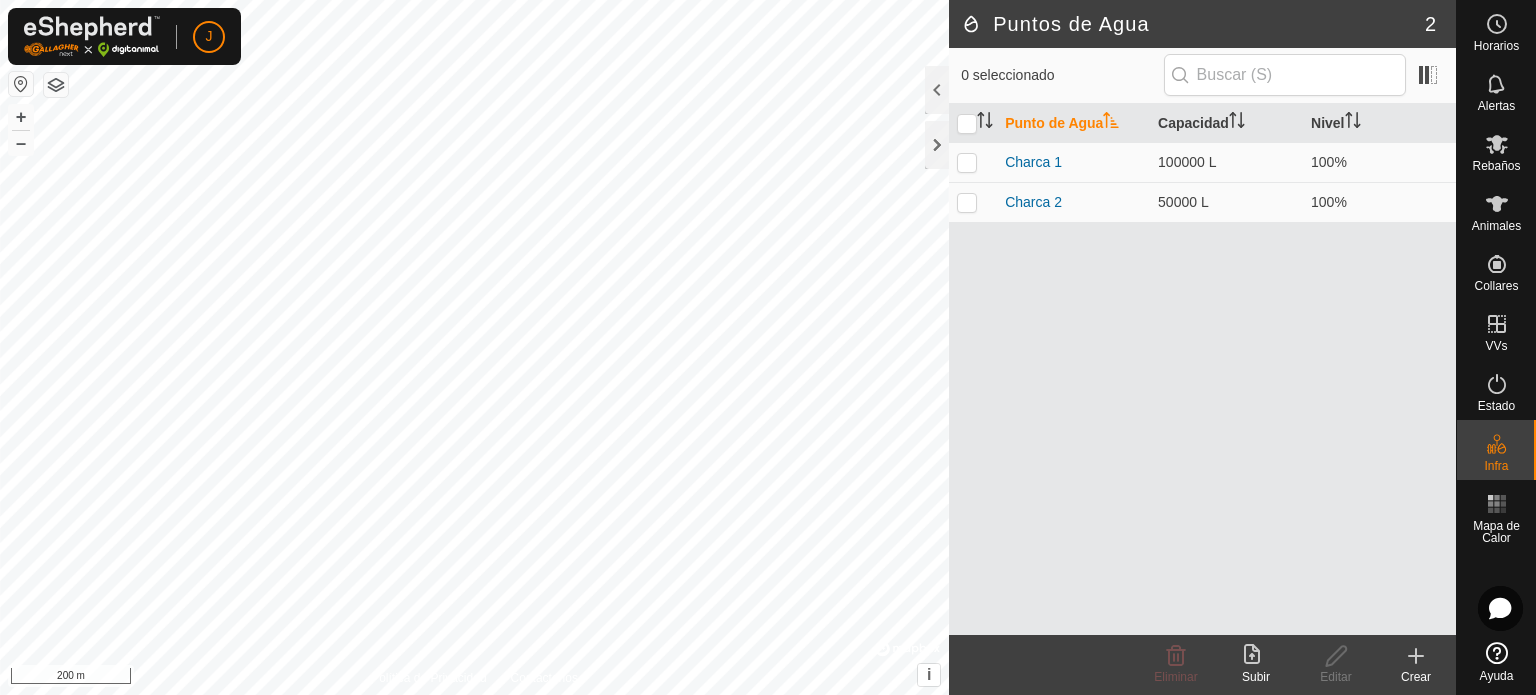 click 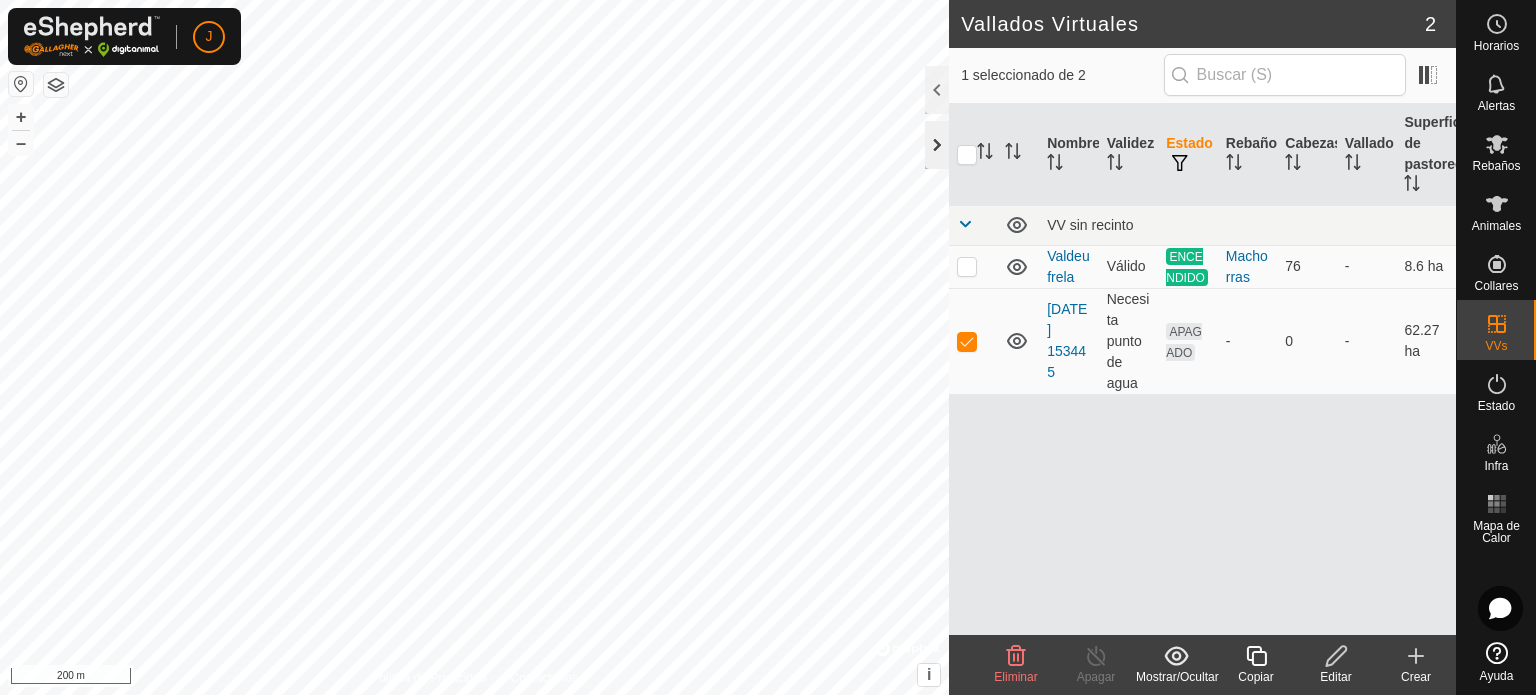 click 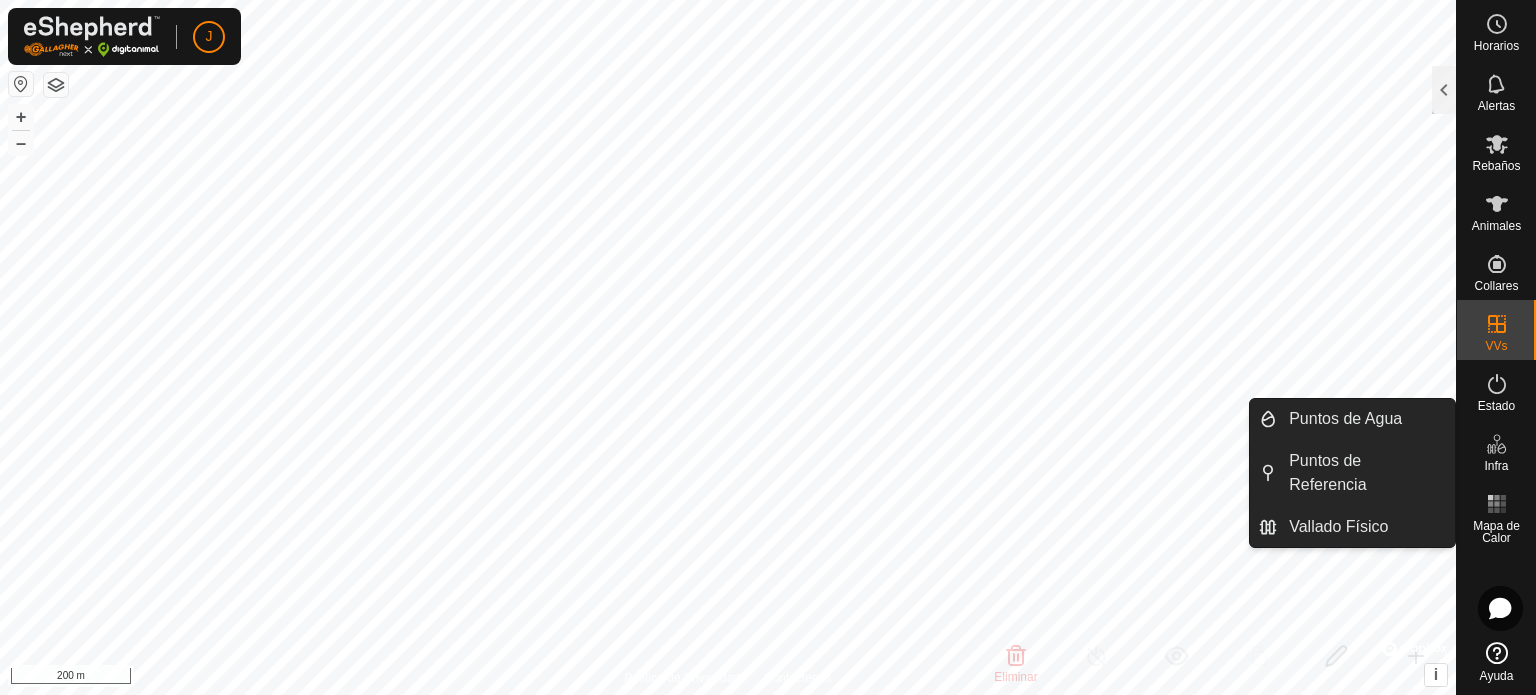 click on "Infra" at bounding box center (1496, 466) 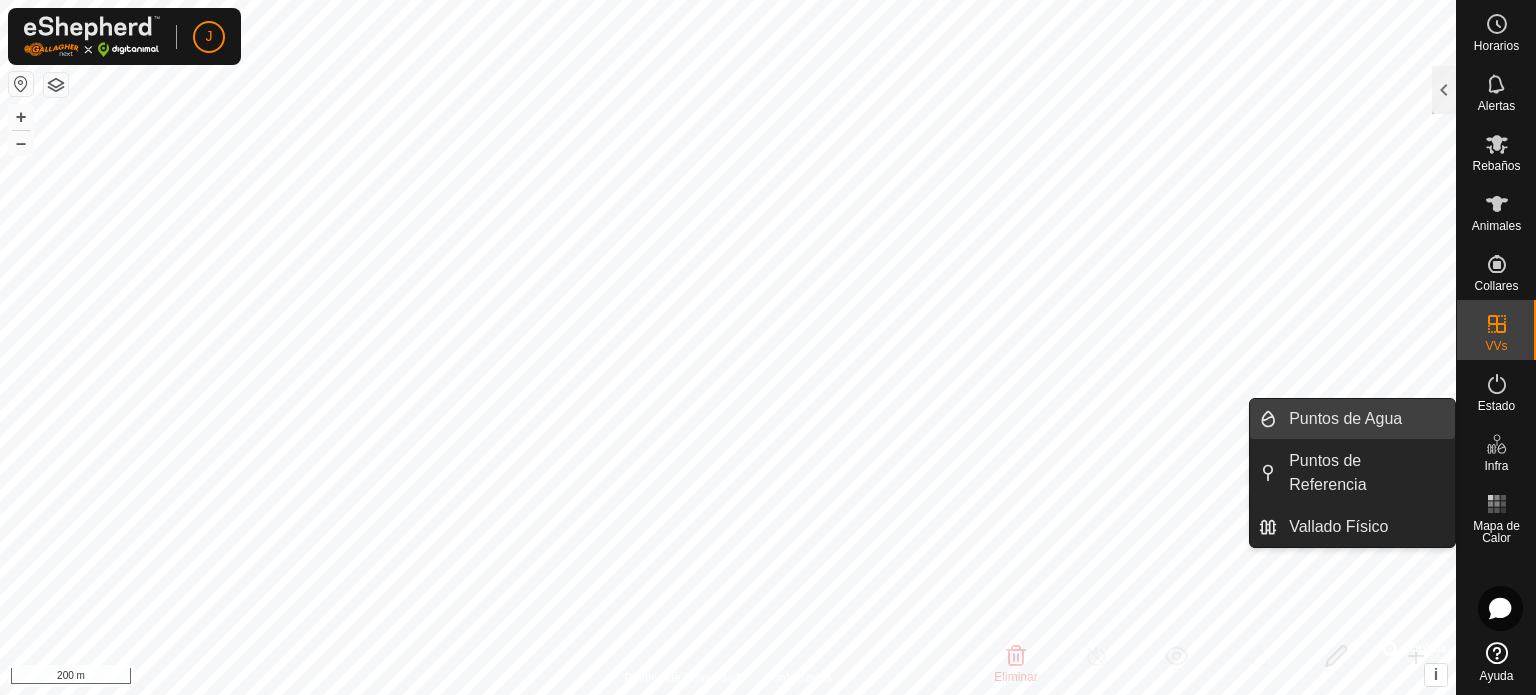 click on "Puntos de Agua" at bounding box center [1366, 419] 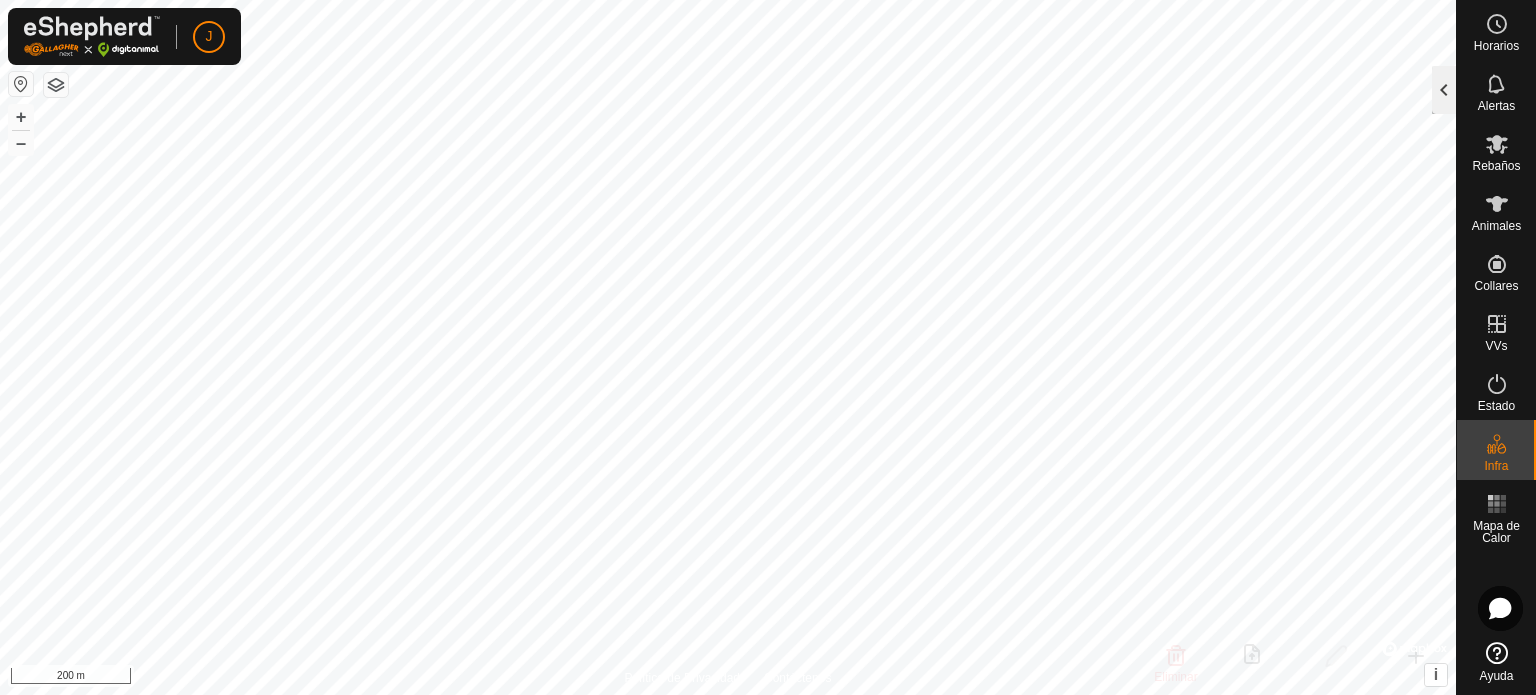click 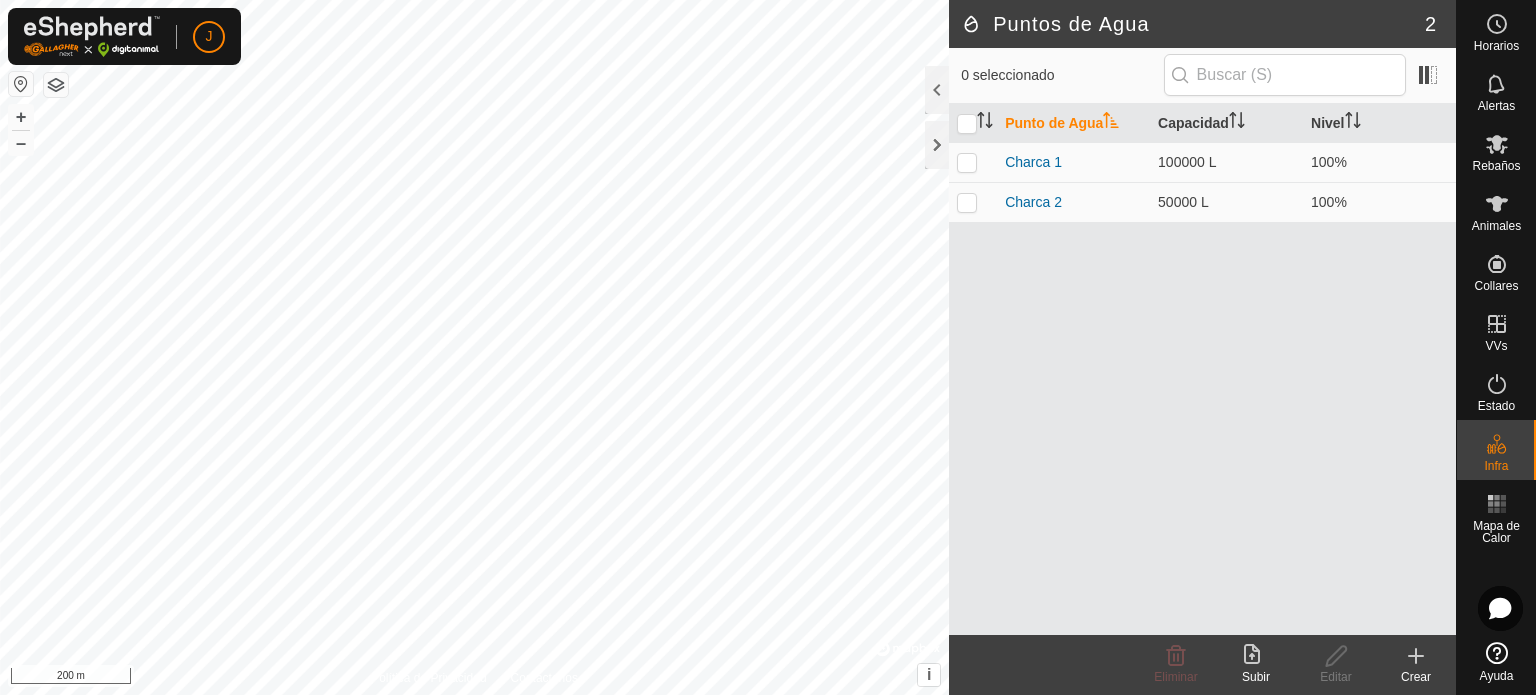 click 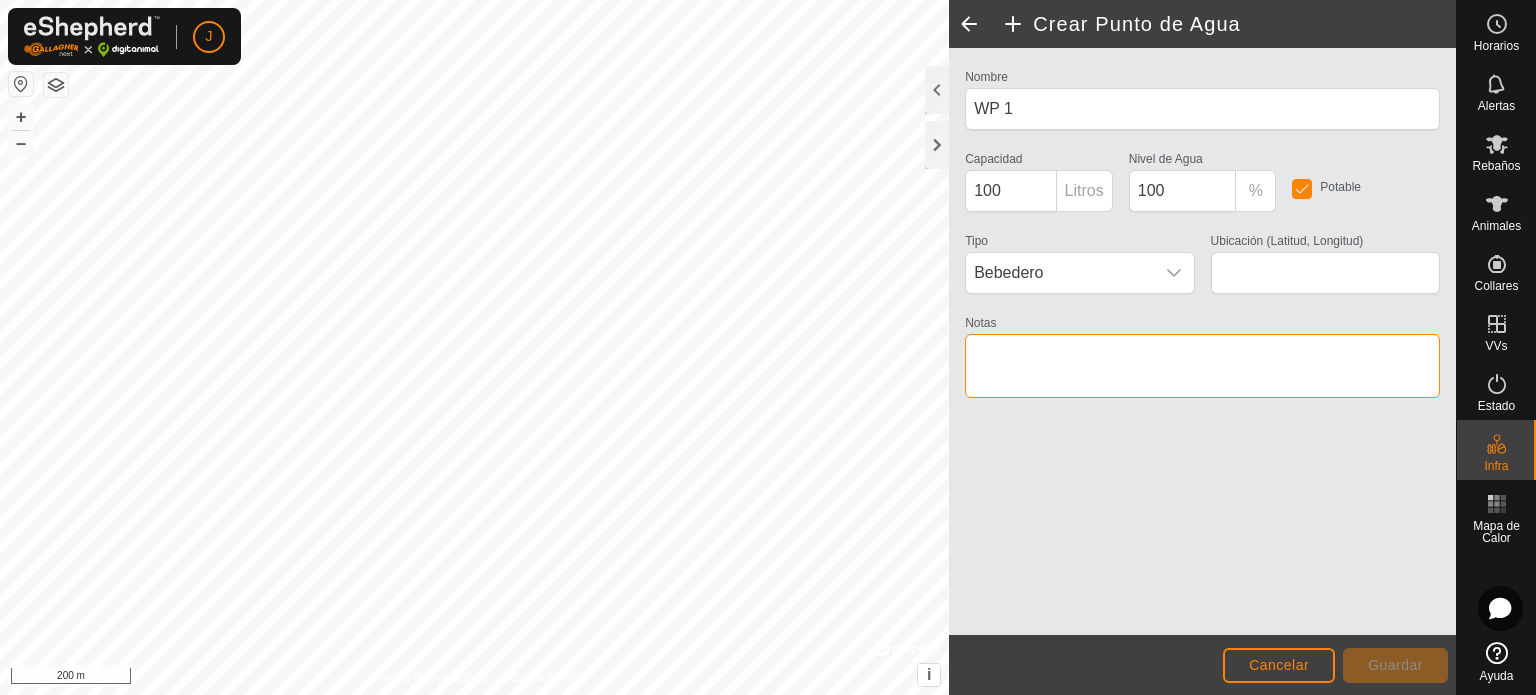 click on "Notas" at bounding box center [1202, 366] 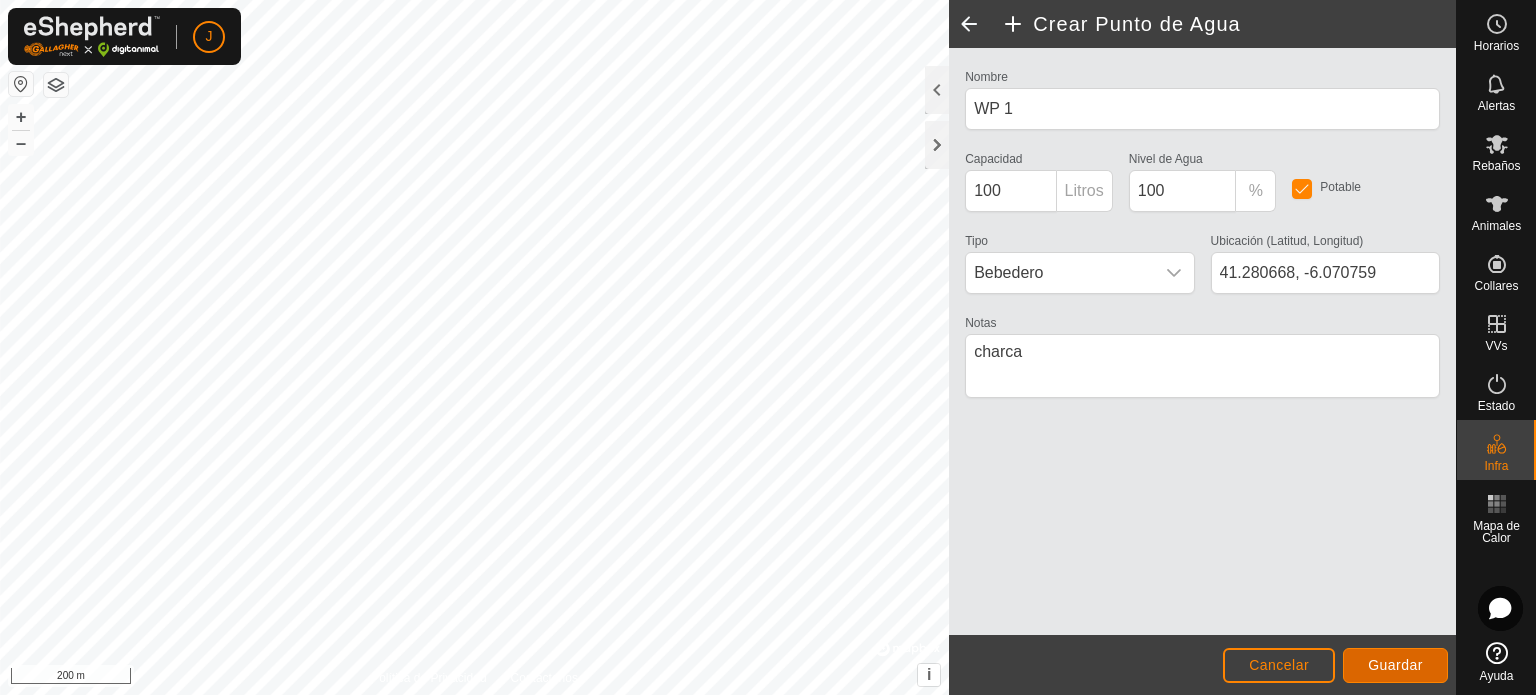 click on "Guardar" 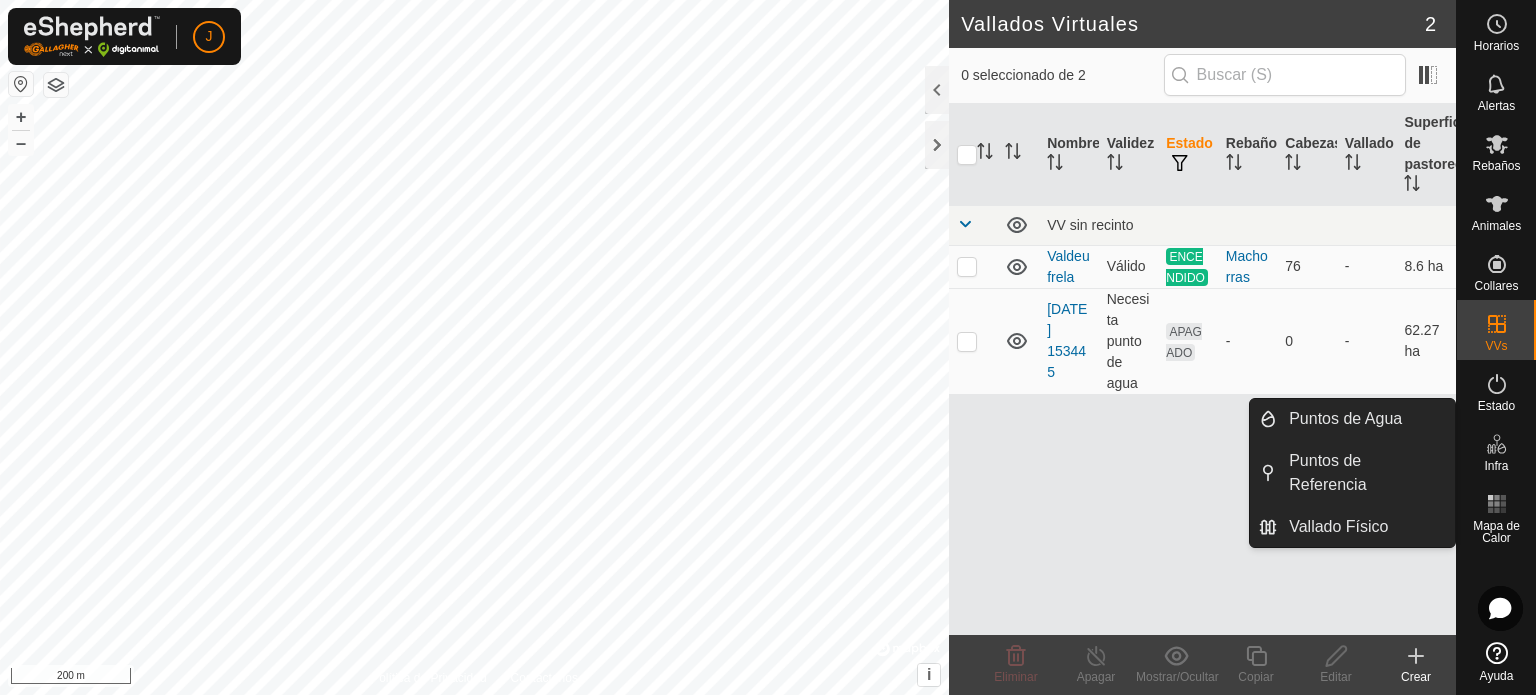 click on "Infra" at bounding box center [1496, 466] 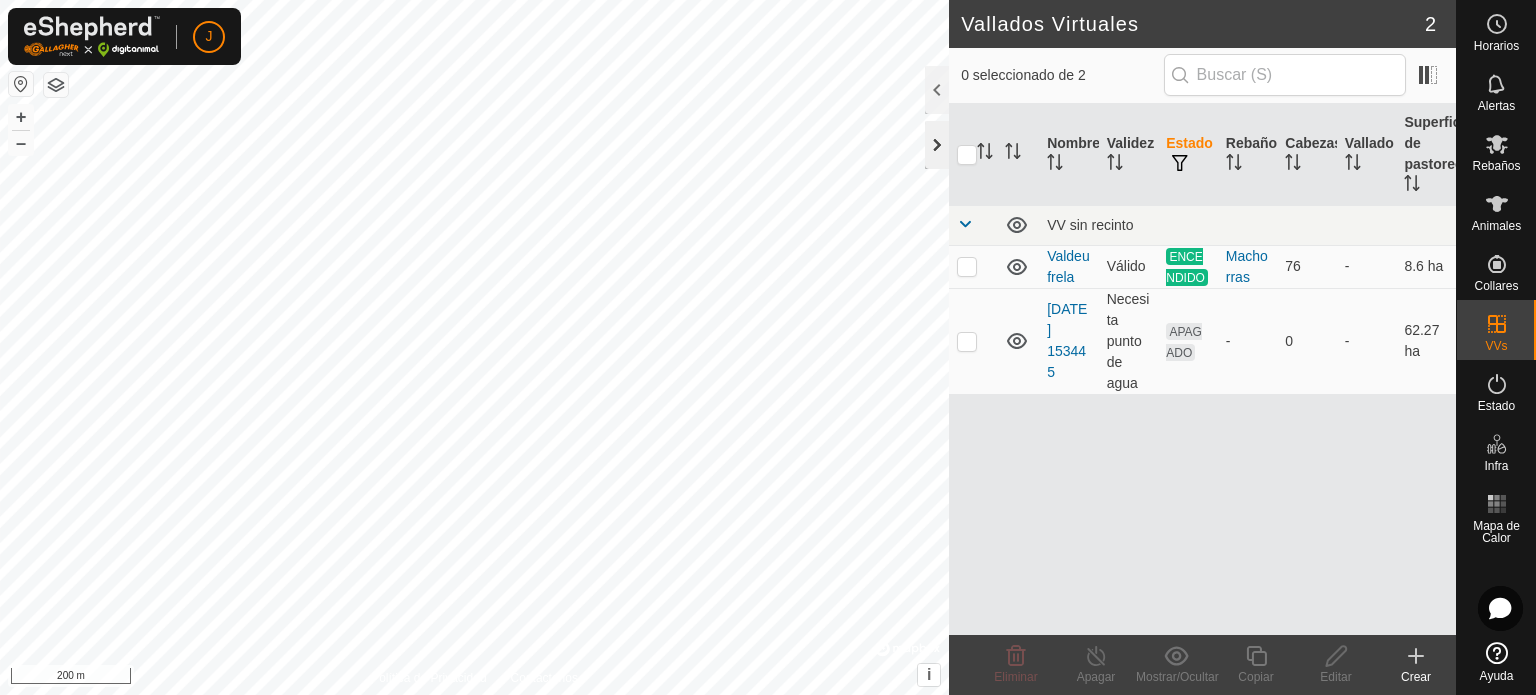 click 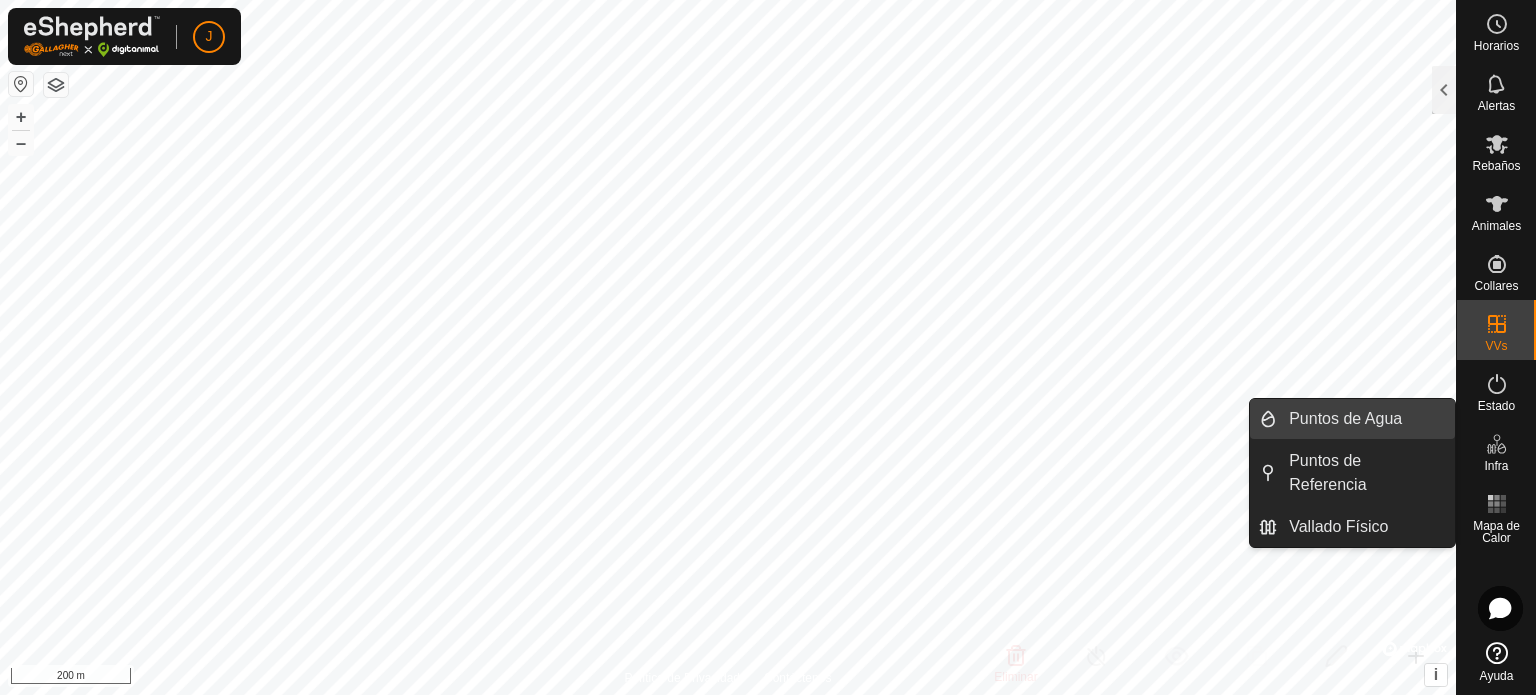 click on "Puntos de Agua" at bounding box center [1366, 419] 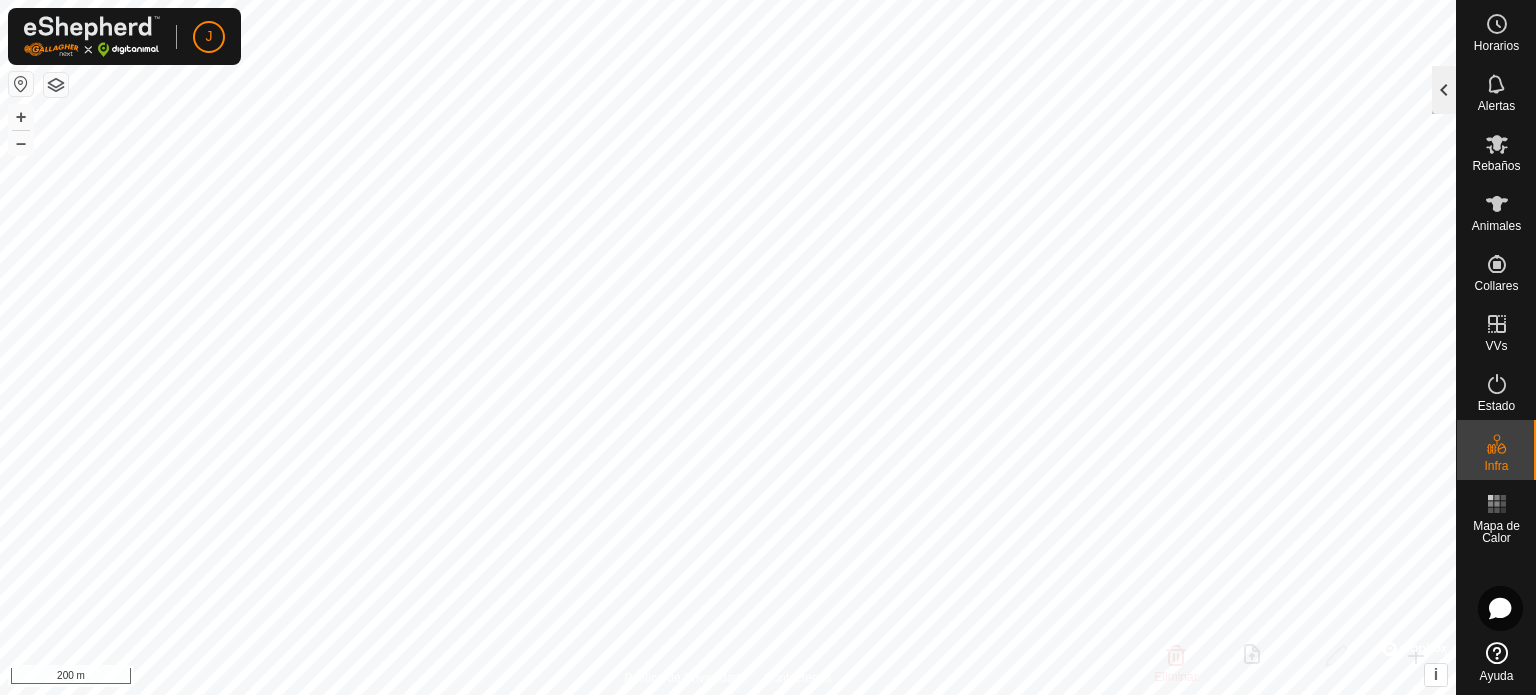 click 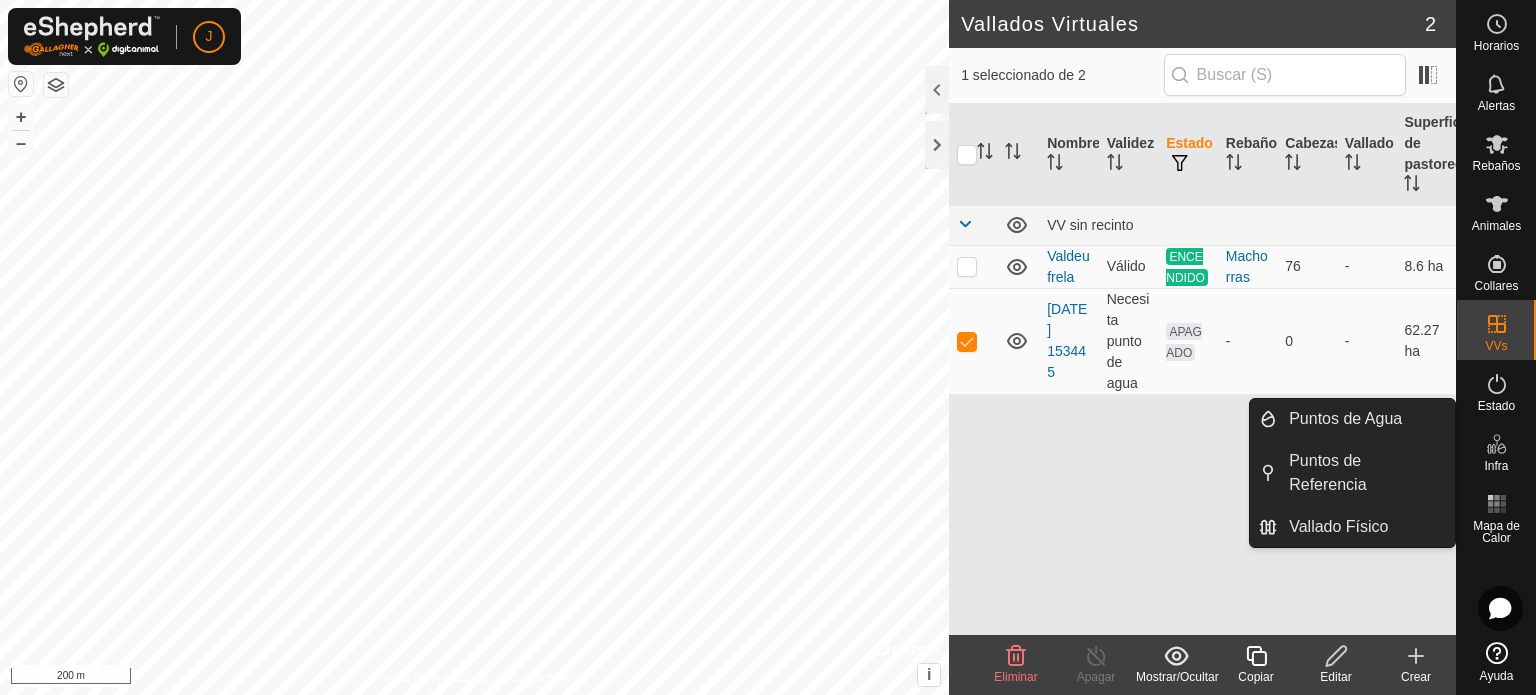 click 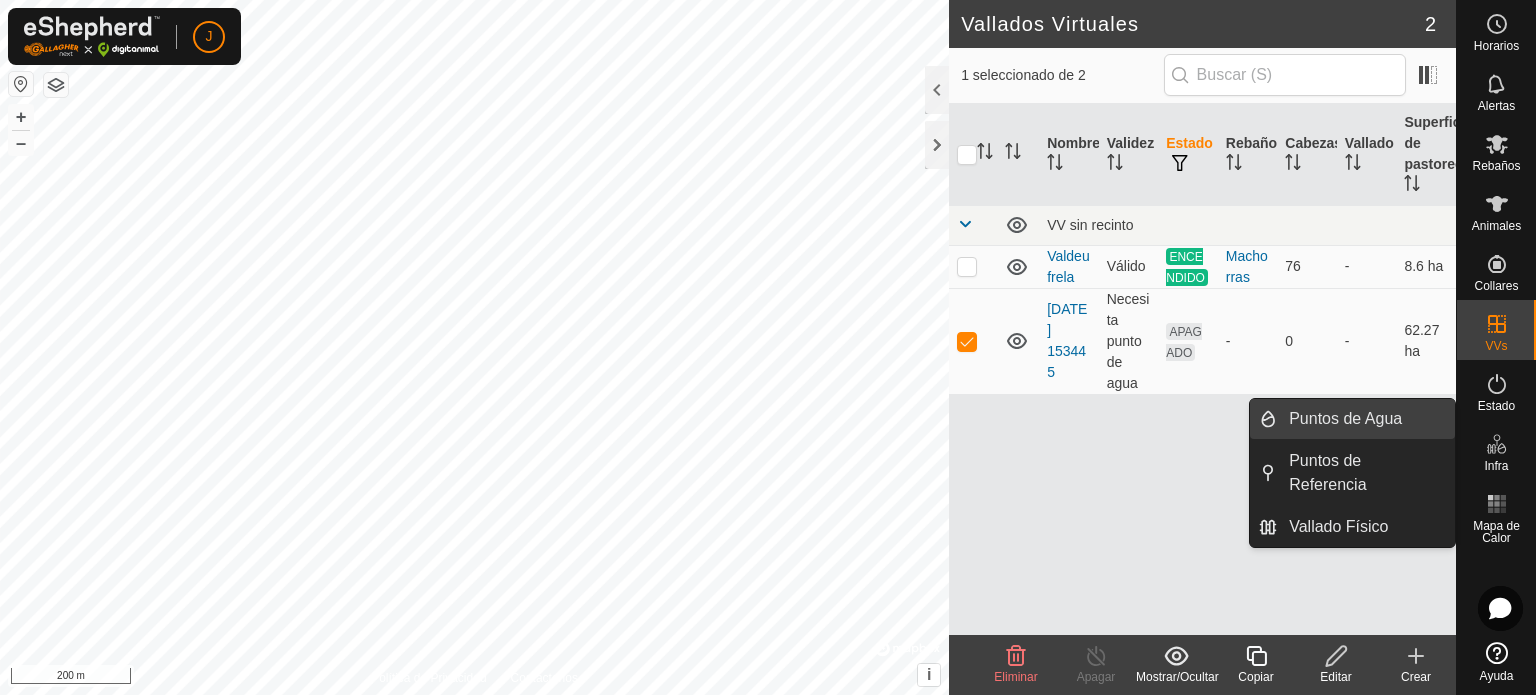 click on "Puntos de Agua" at bounding box center [1366, 419] 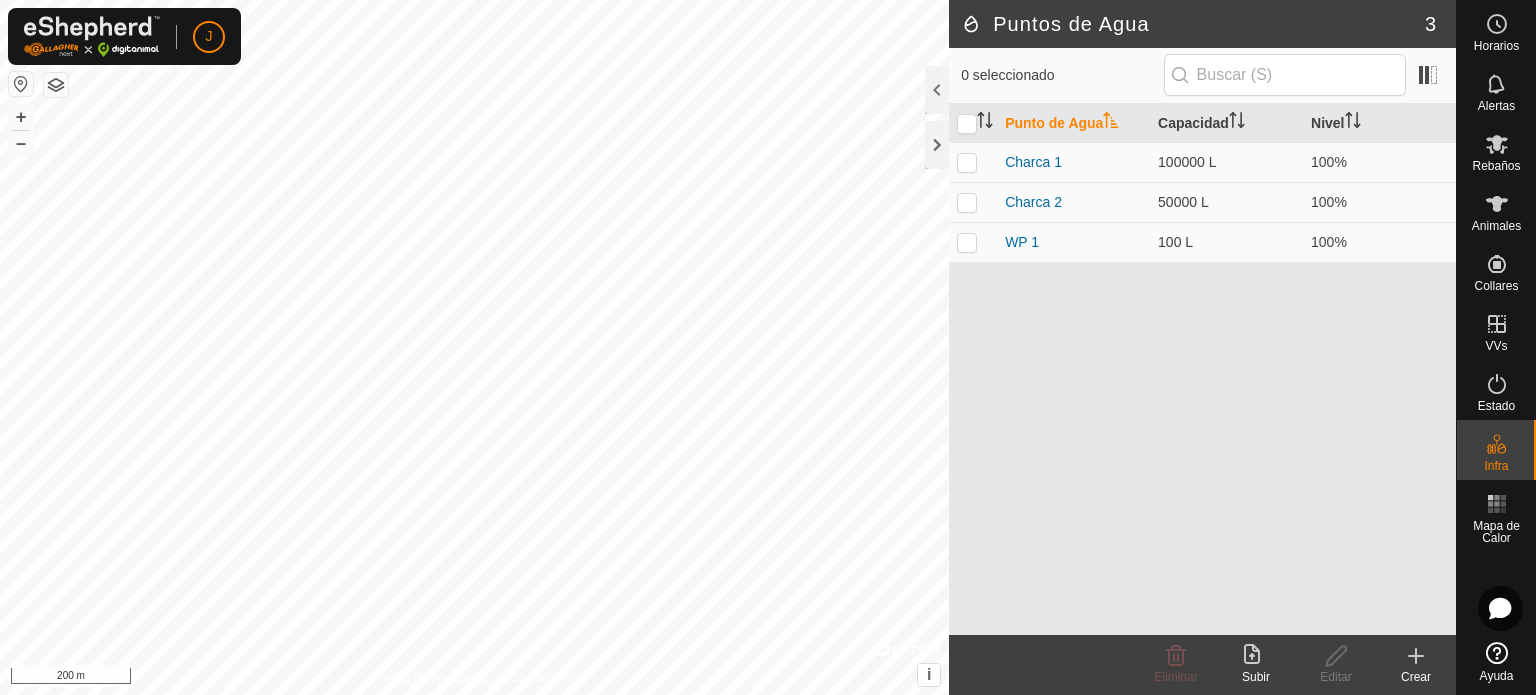 click 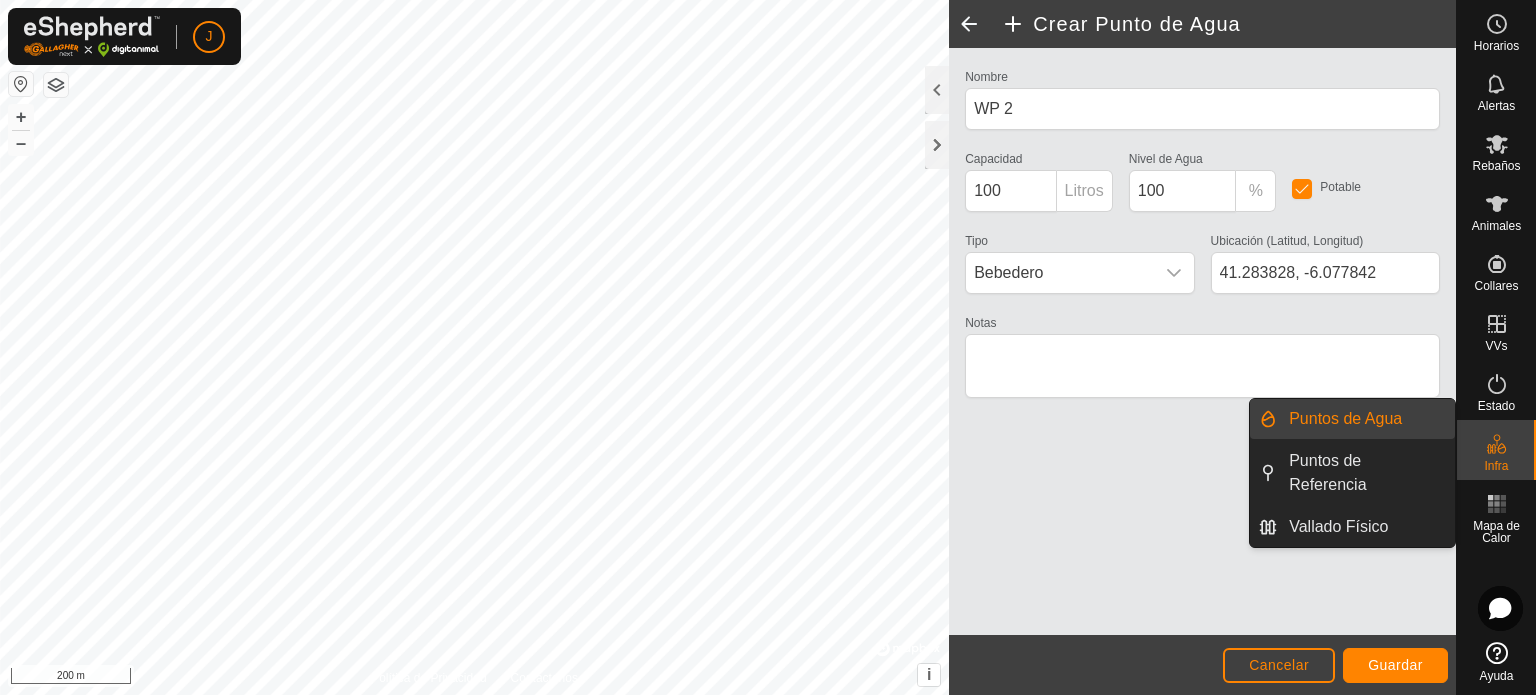 click on "Puntos de Agua" at bounding box center (1366, 419) 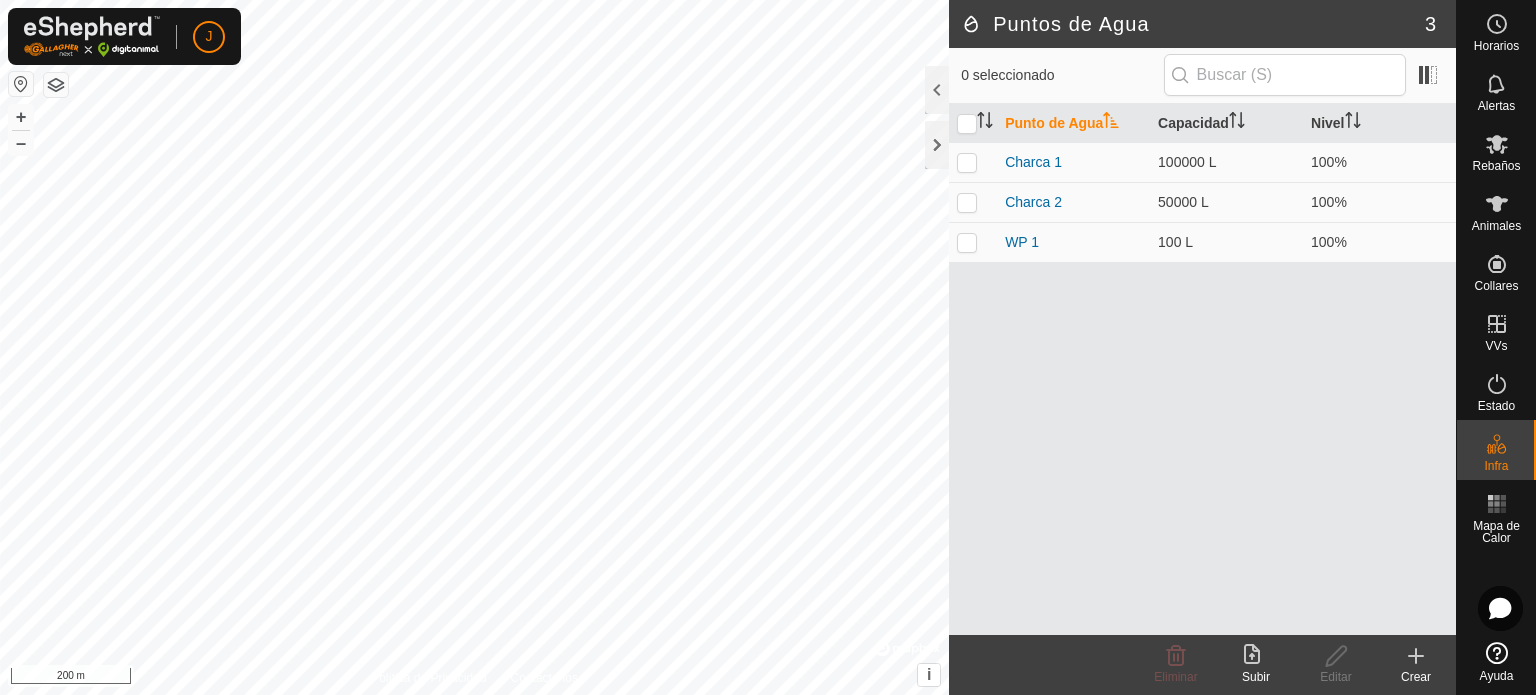 click 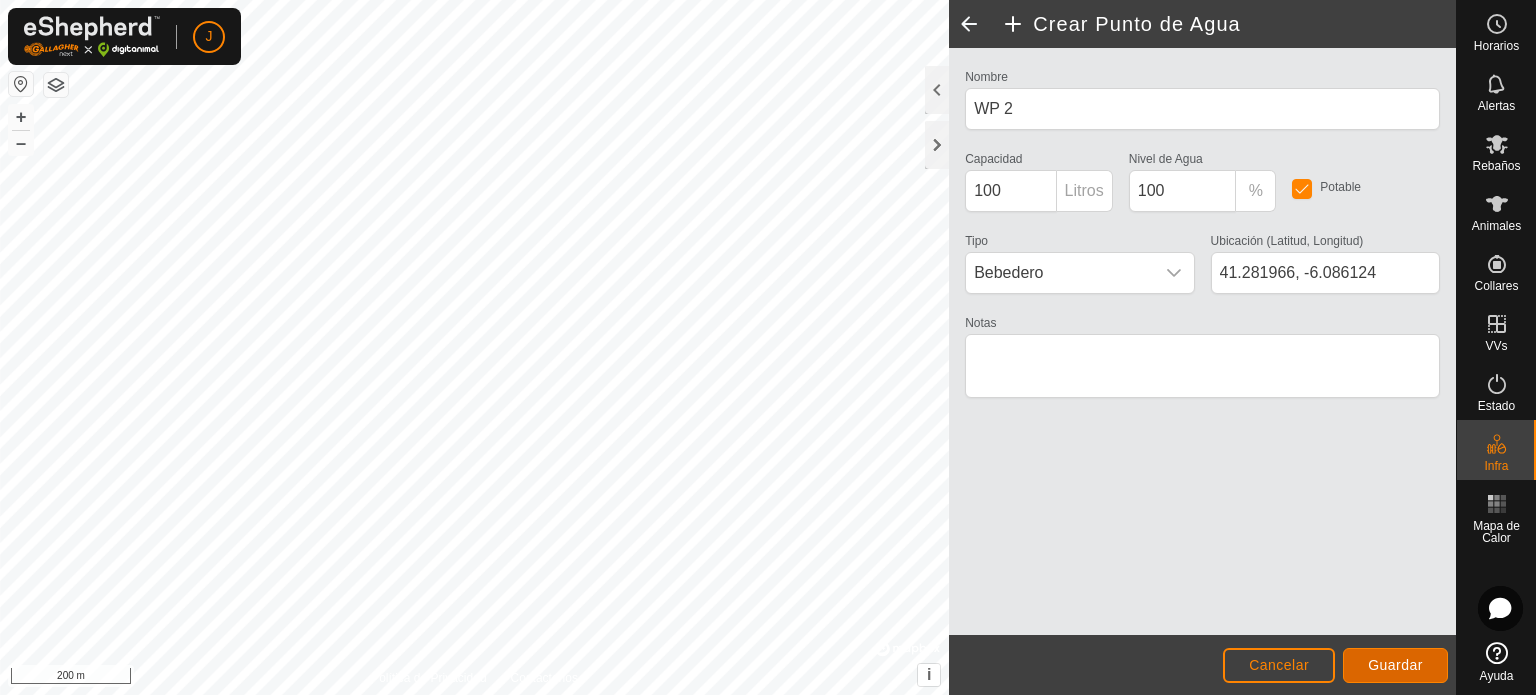 click on "Guardar" 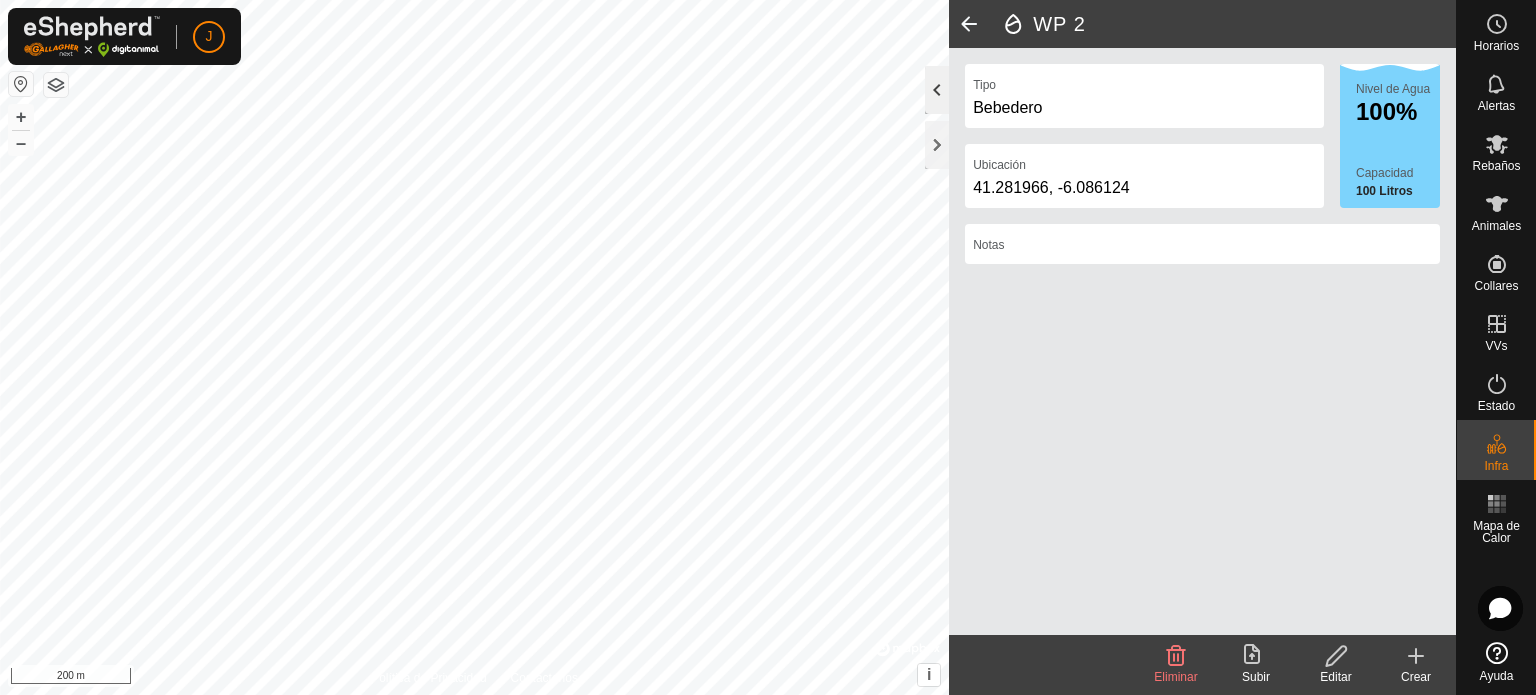 click 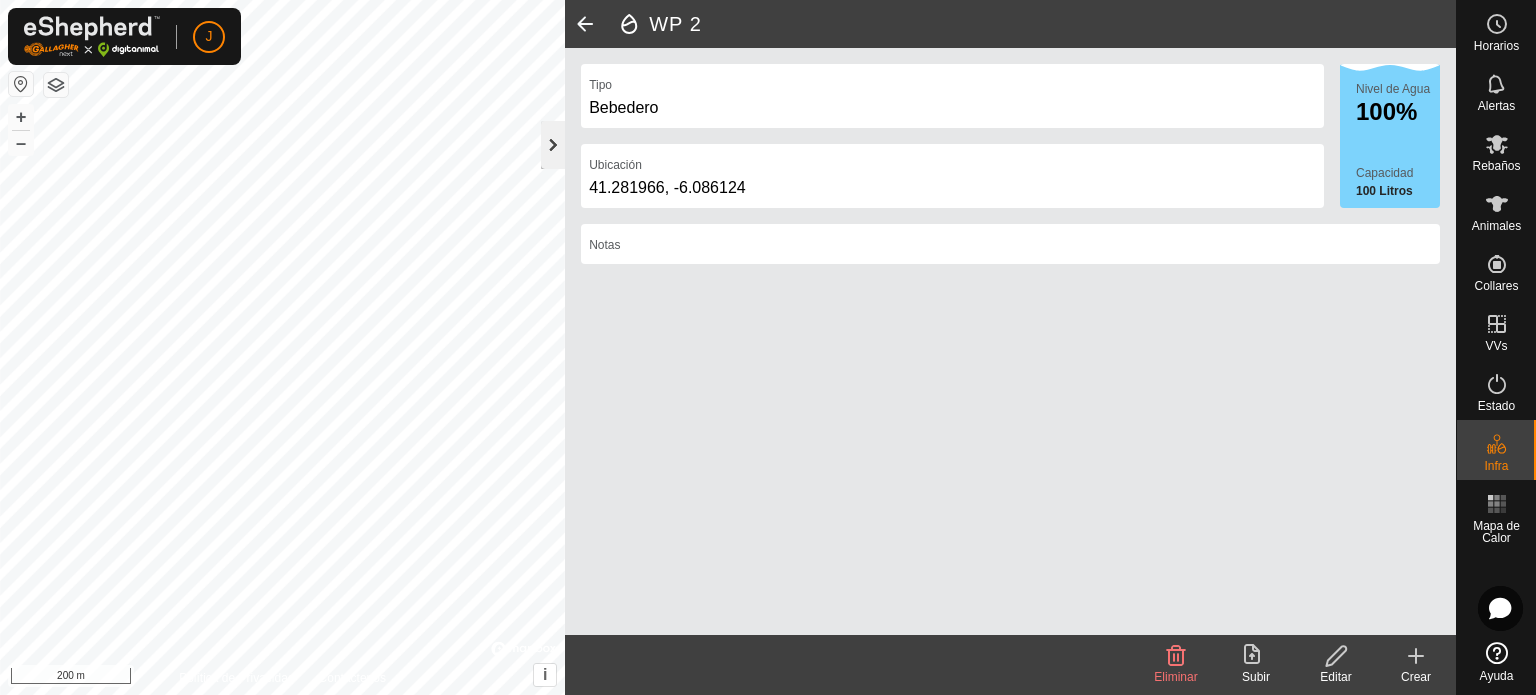 click 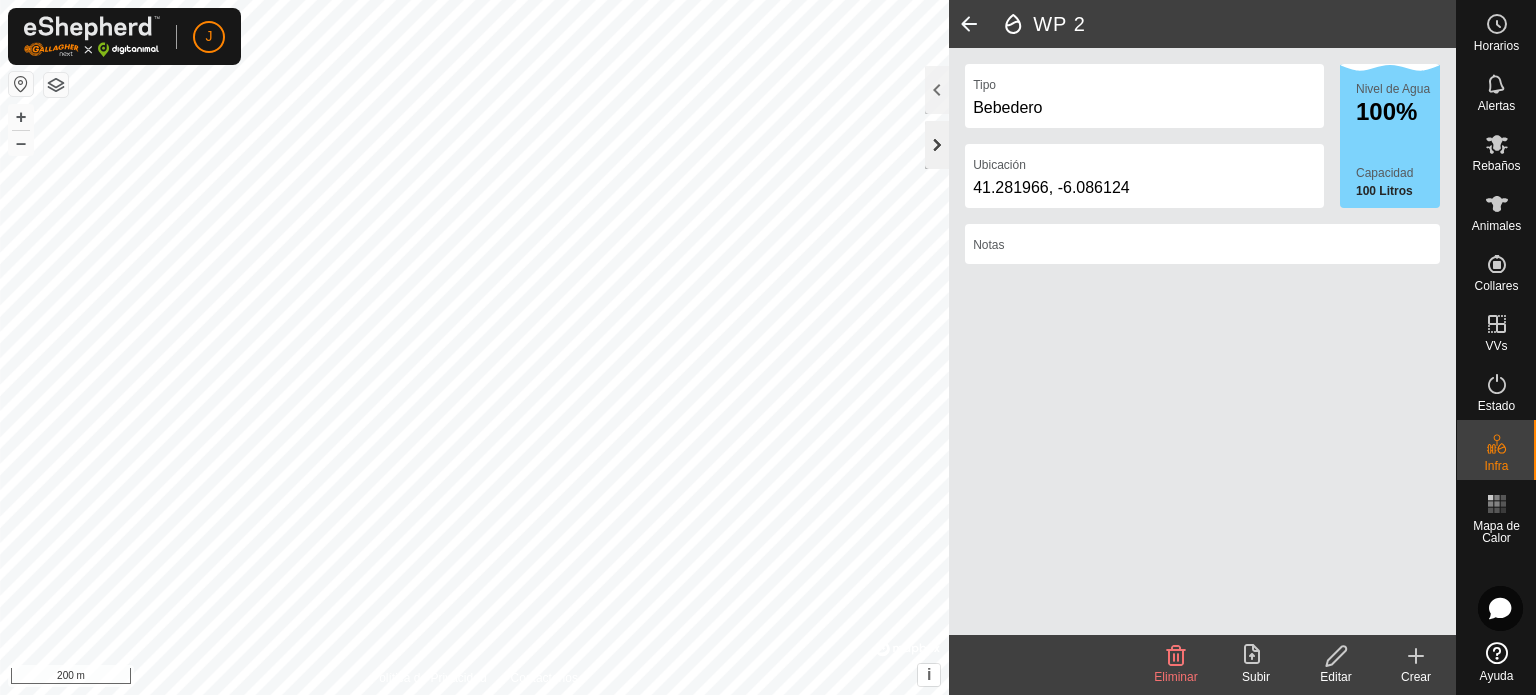click 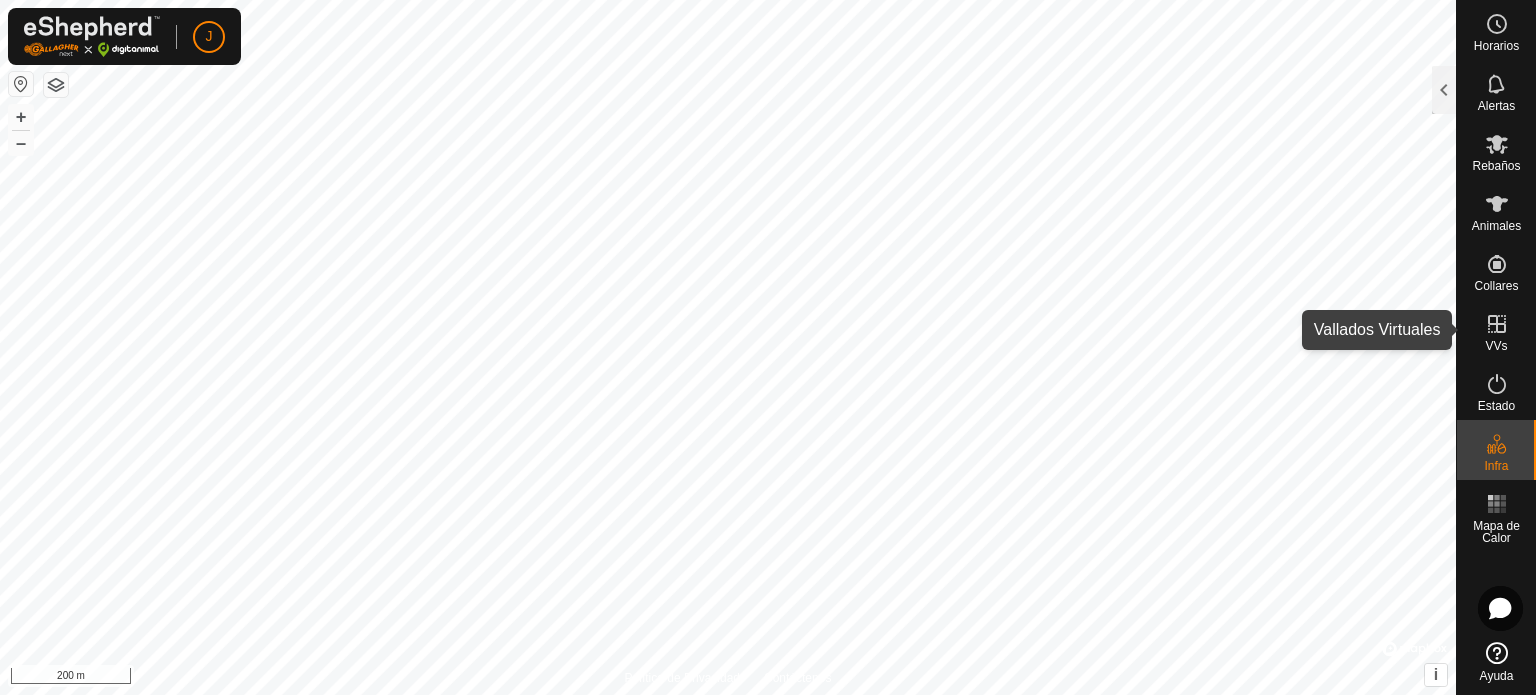 click 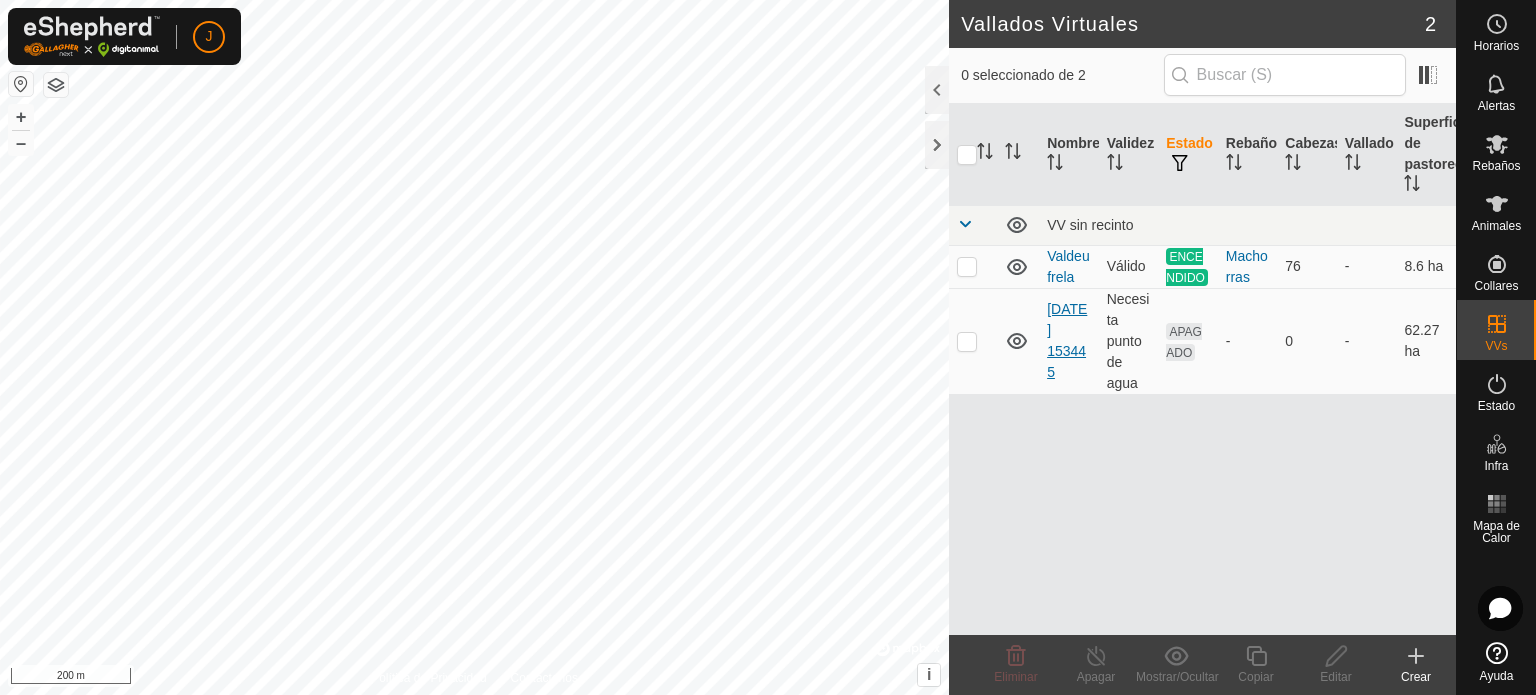 click on "[DATE] 153445" at bounding box center [1067, 340] 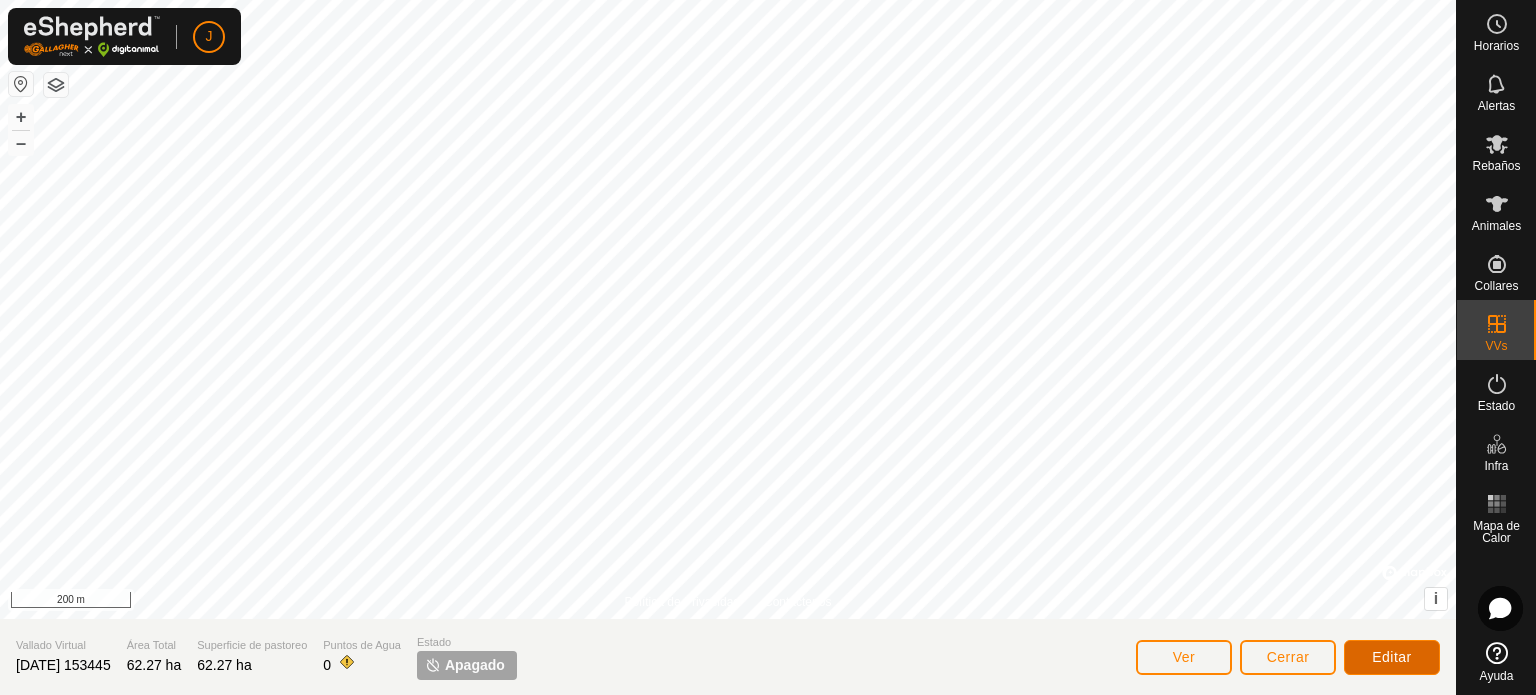 click on "Editar" 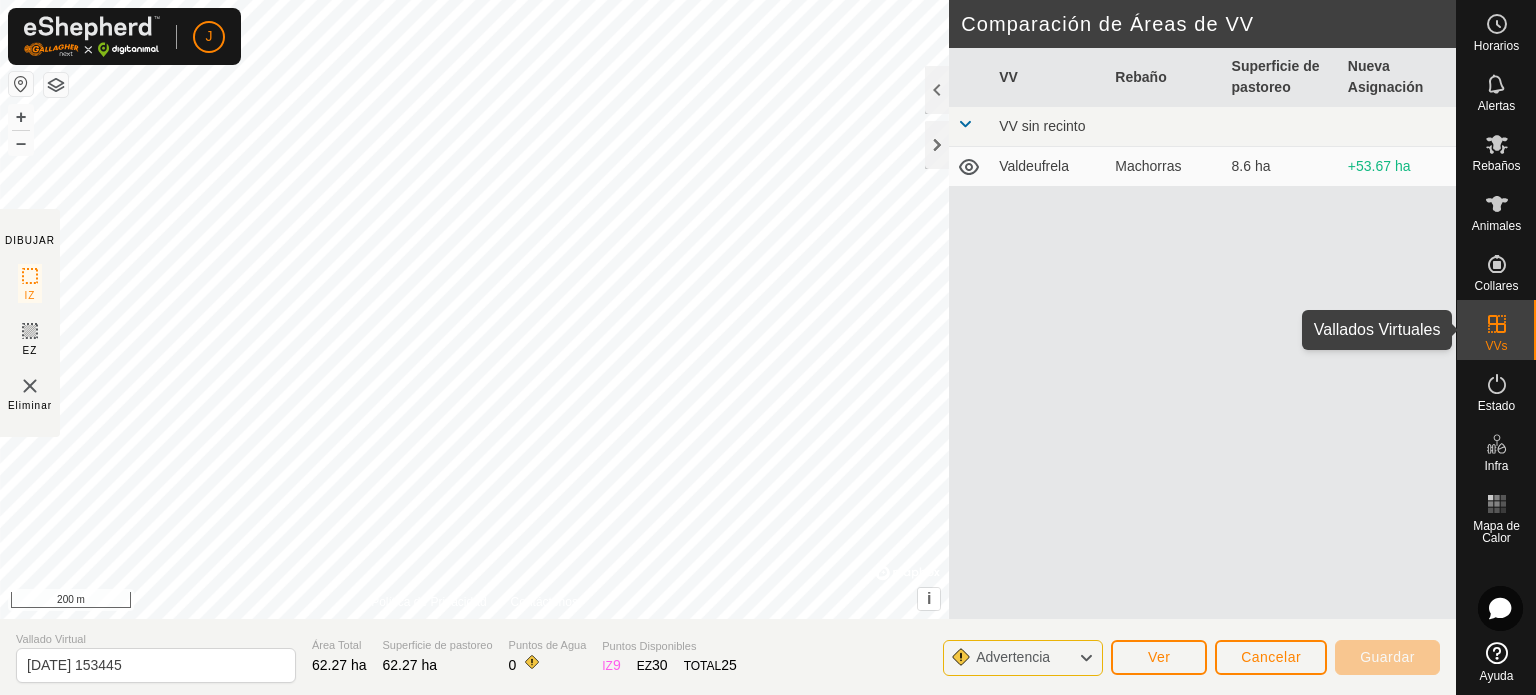 click on "VVs" at bounding box center [1496, 346] 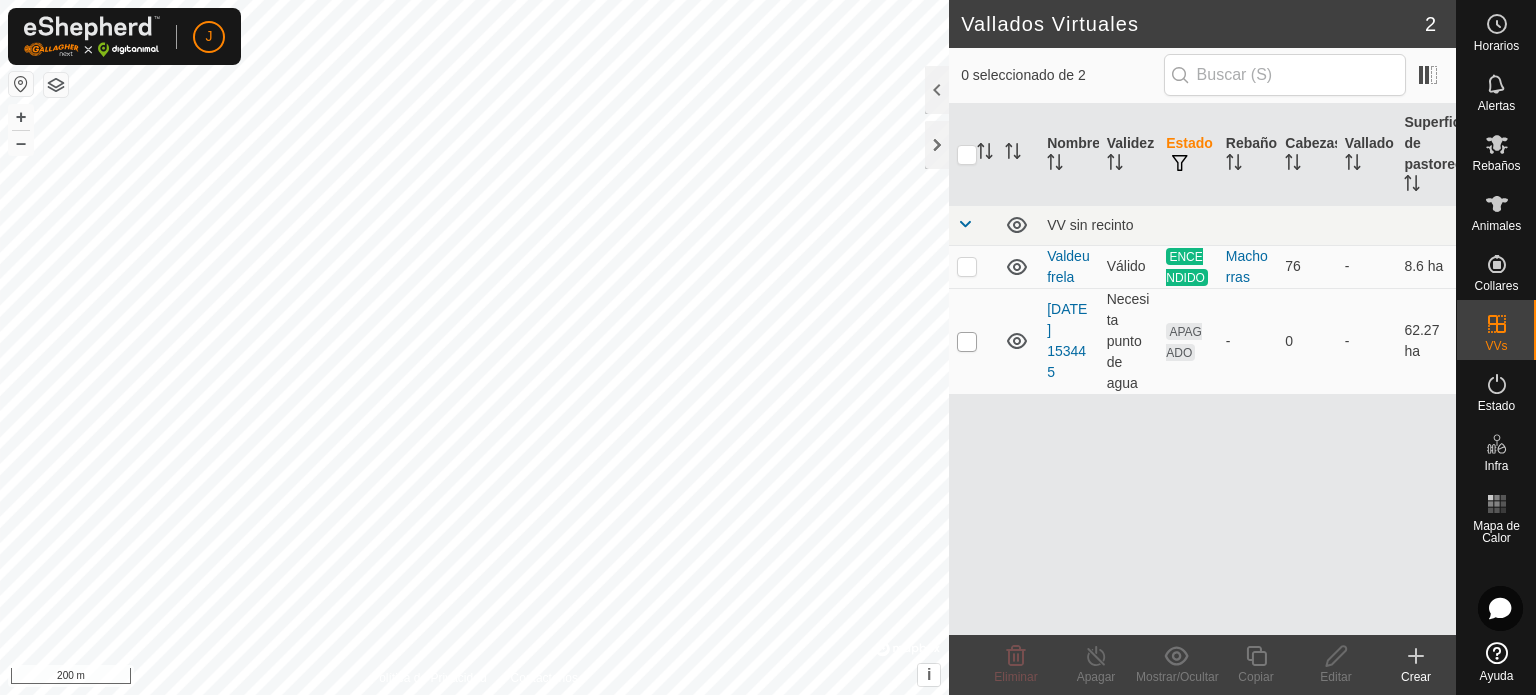click at bounding box center [967, 342] 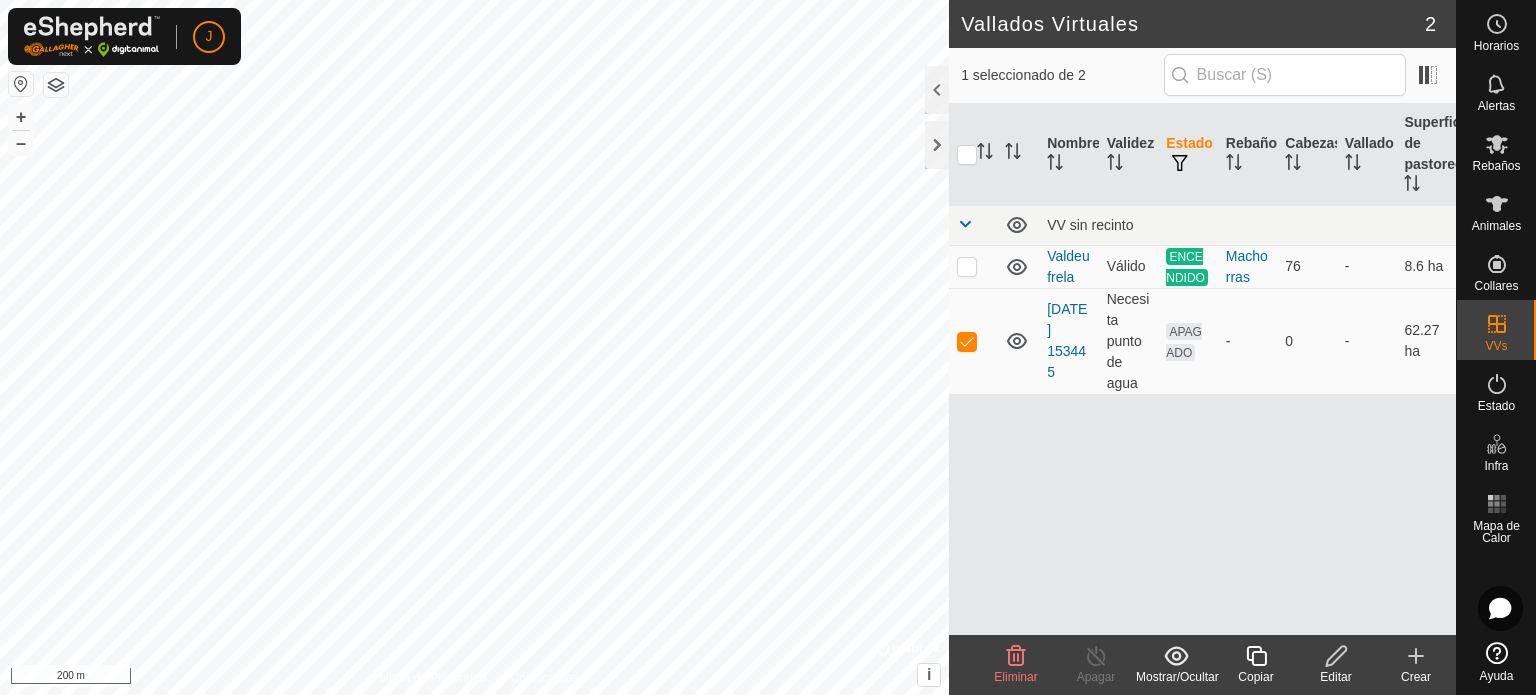 click 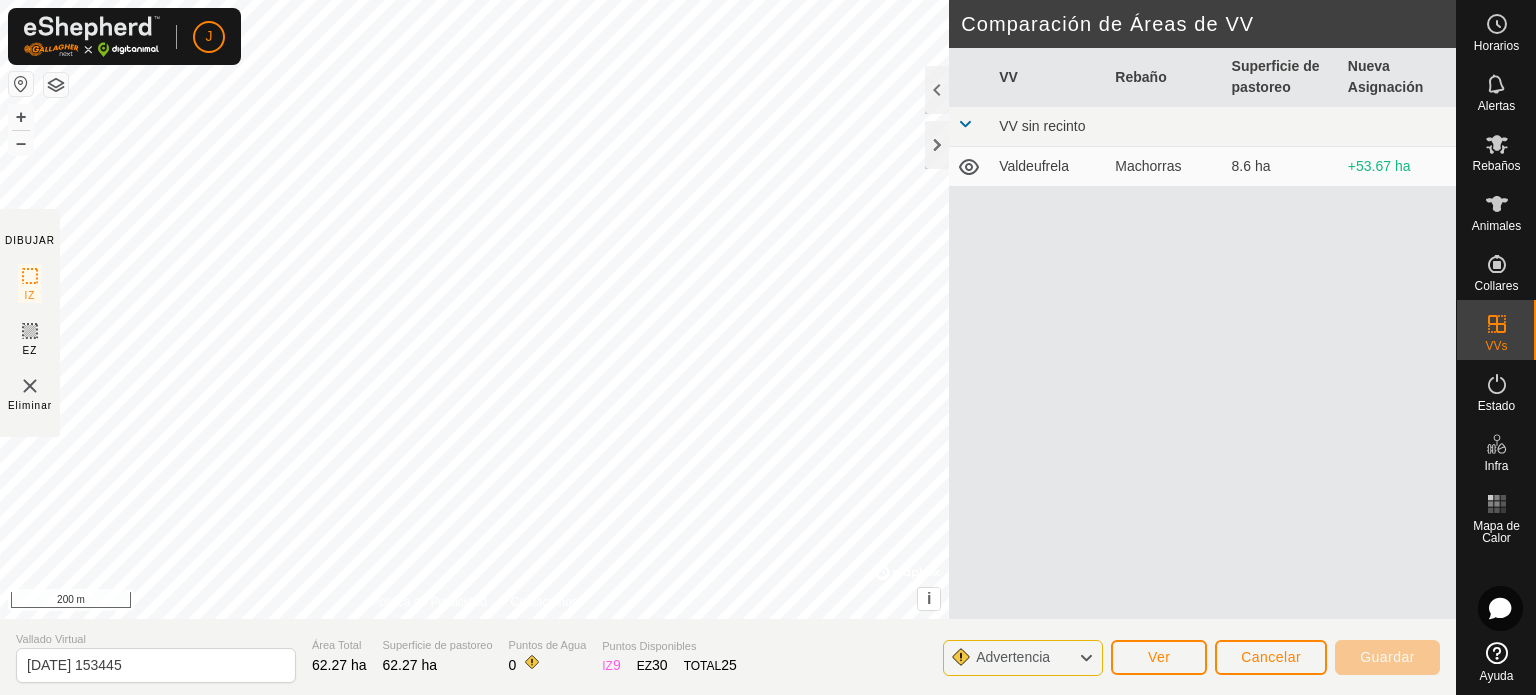 click at bounding box center [970, 127] 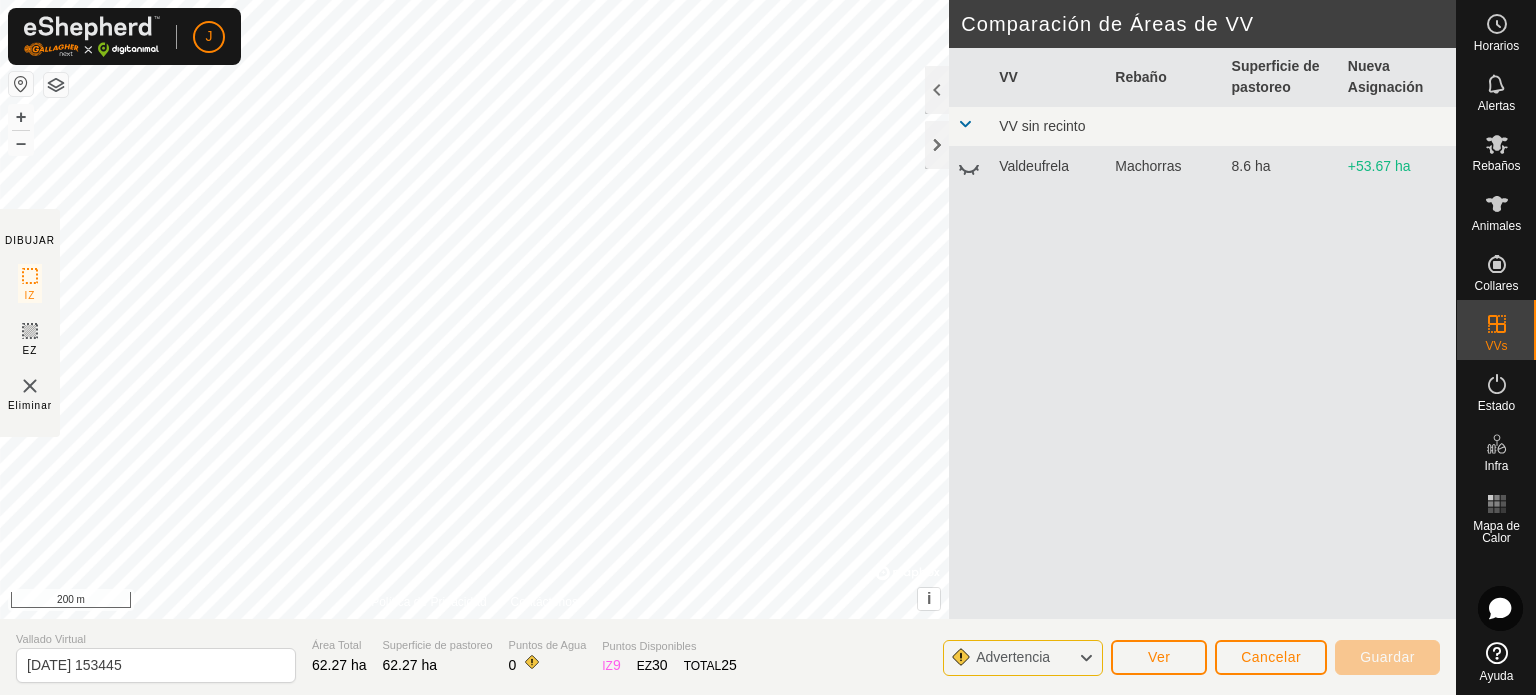 click 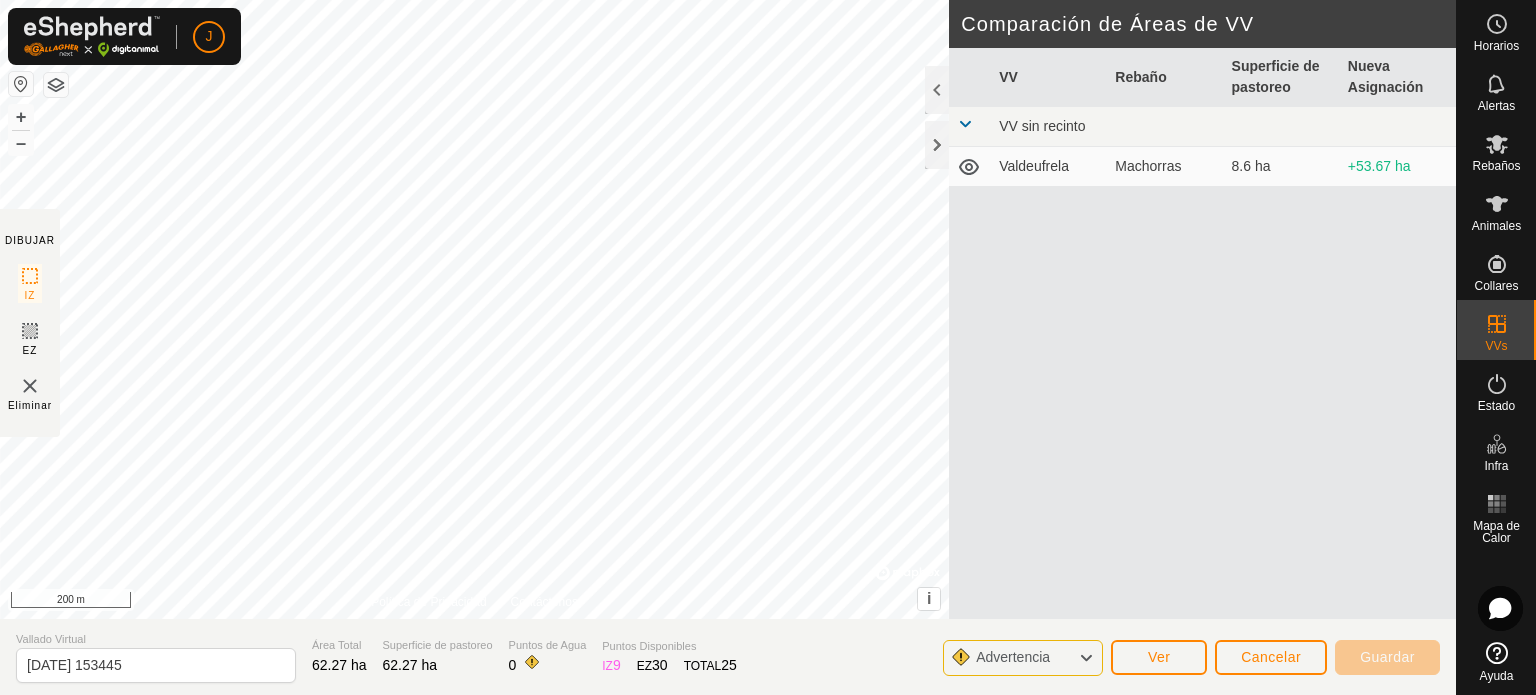 click at bounding box center [965, 124] 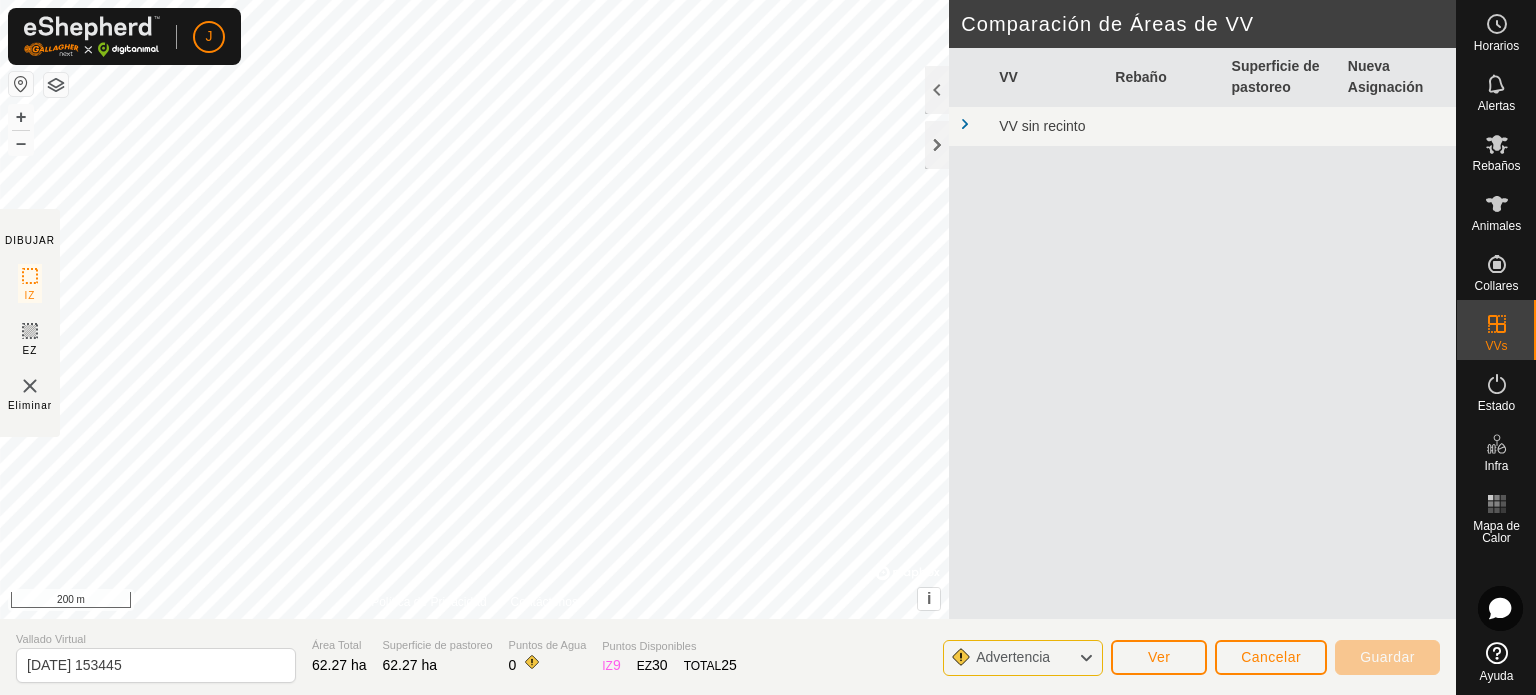 click at bounding box center (965, 124) 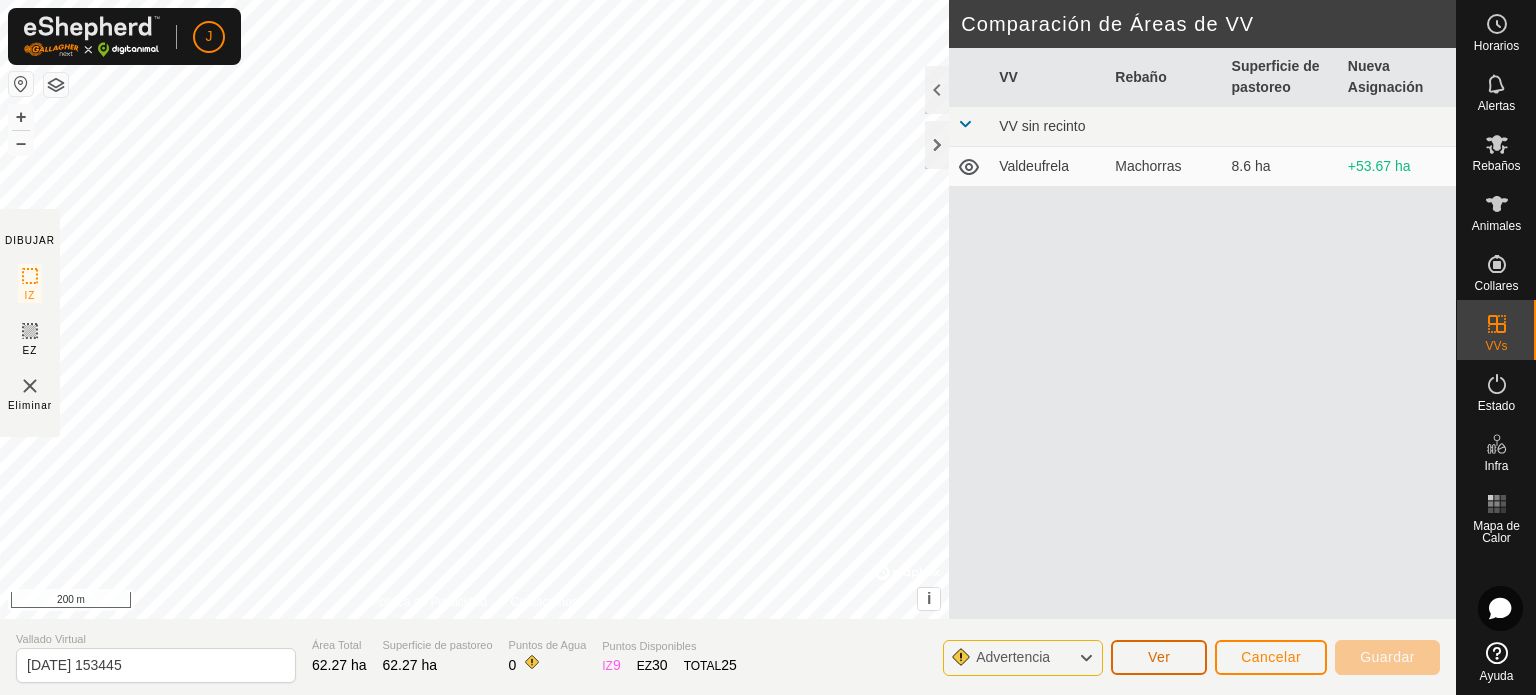 click on "Ver" 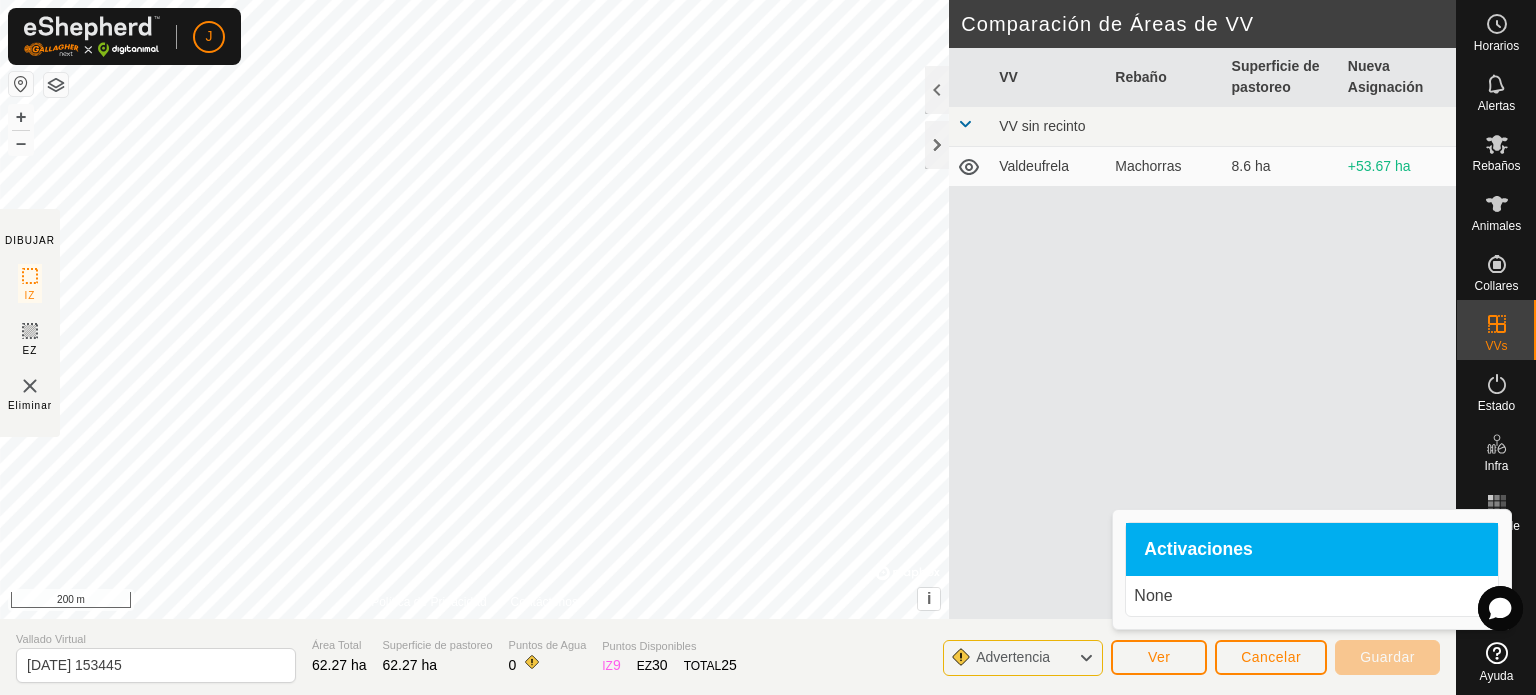 click on "None" at bounding box center [1312, 596] 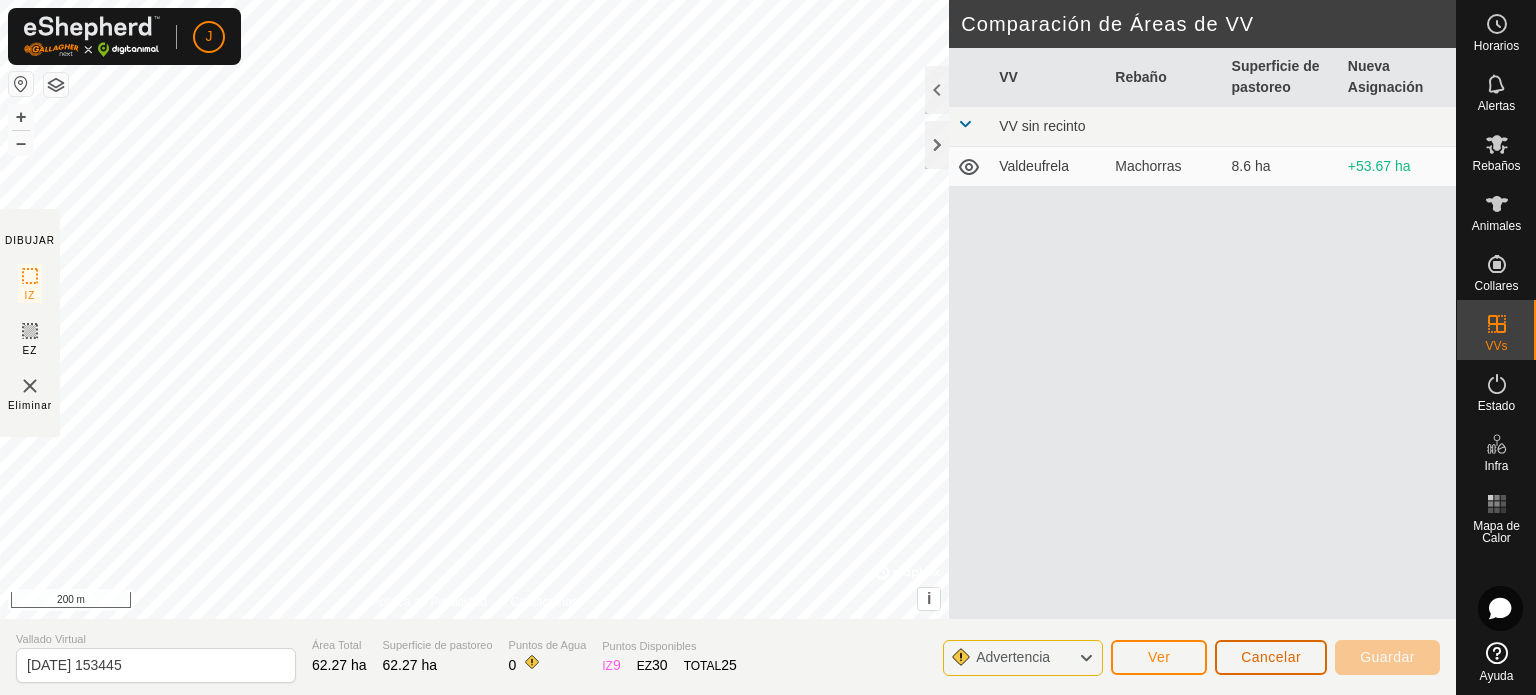 click on "Cancelar" 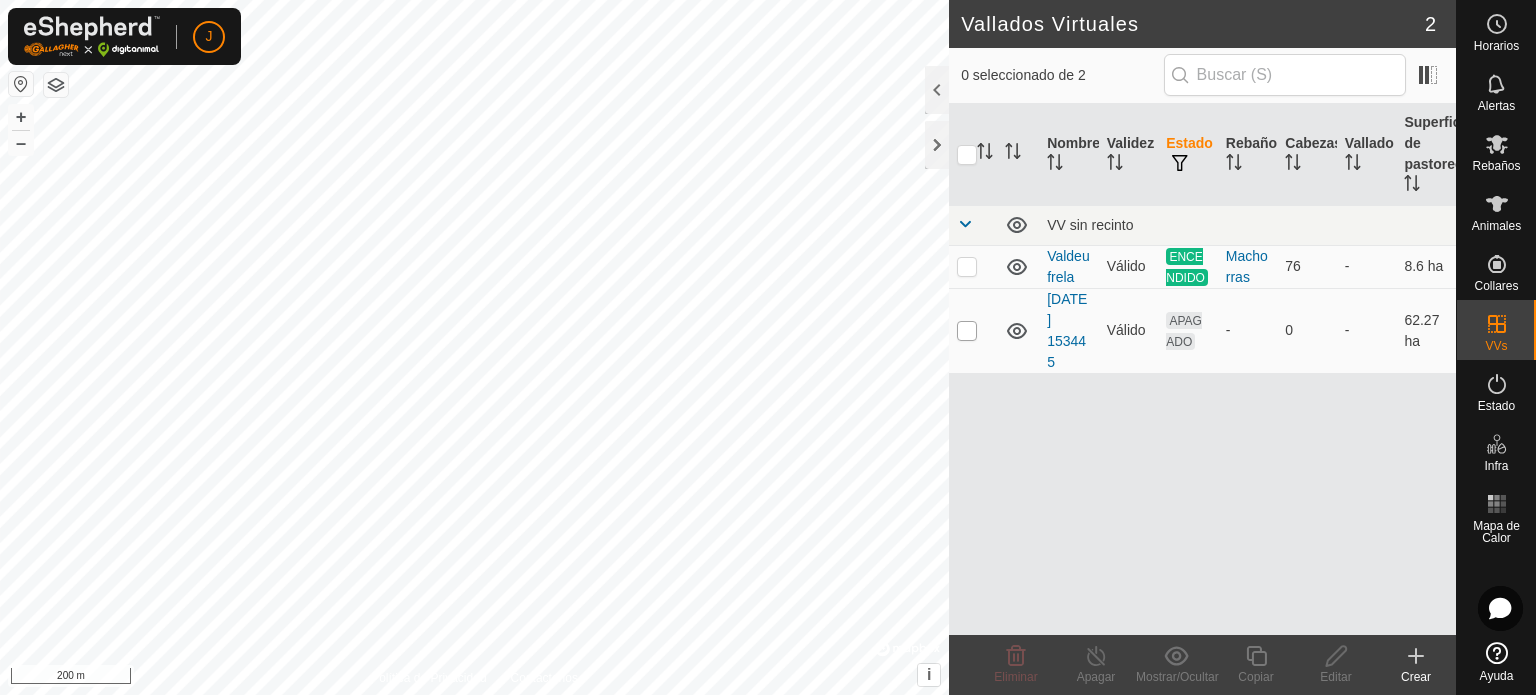 click at bounding box center [967, 331] 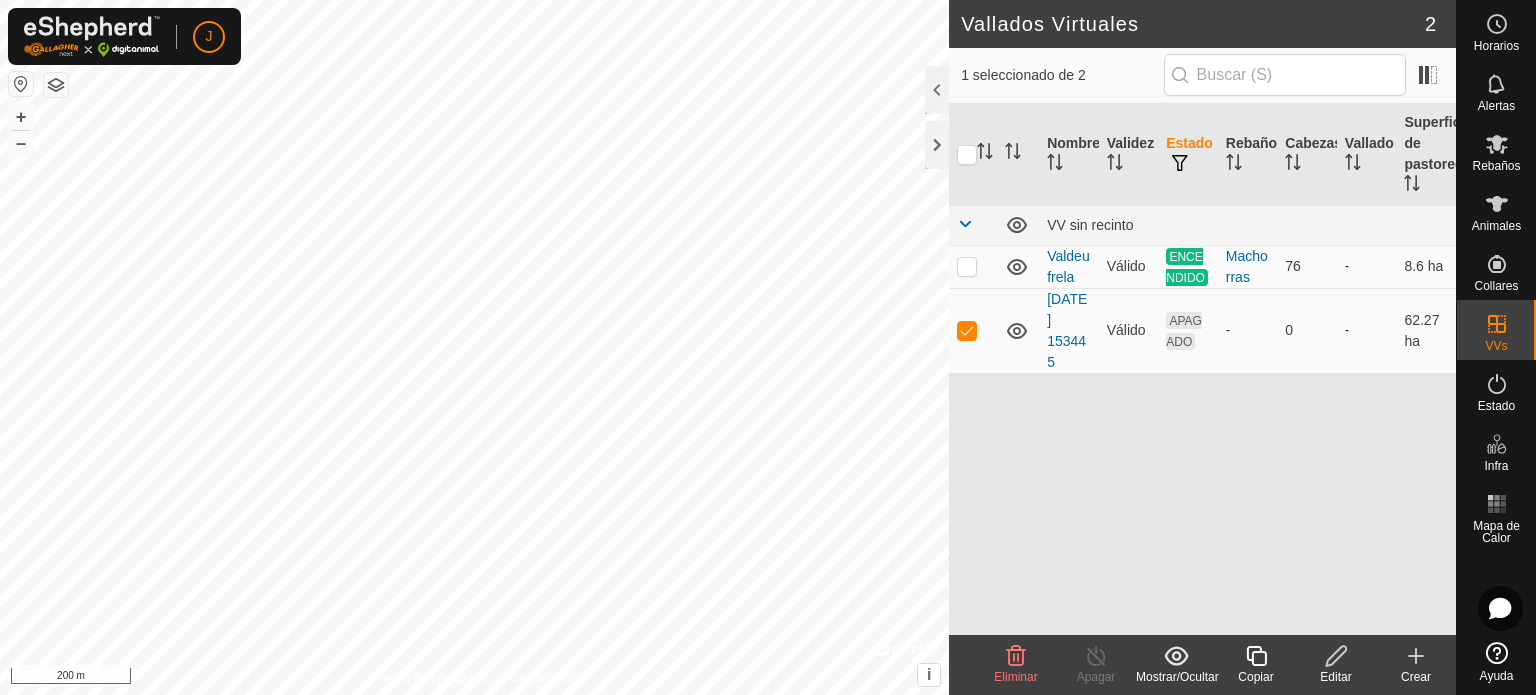 click on "Editar" 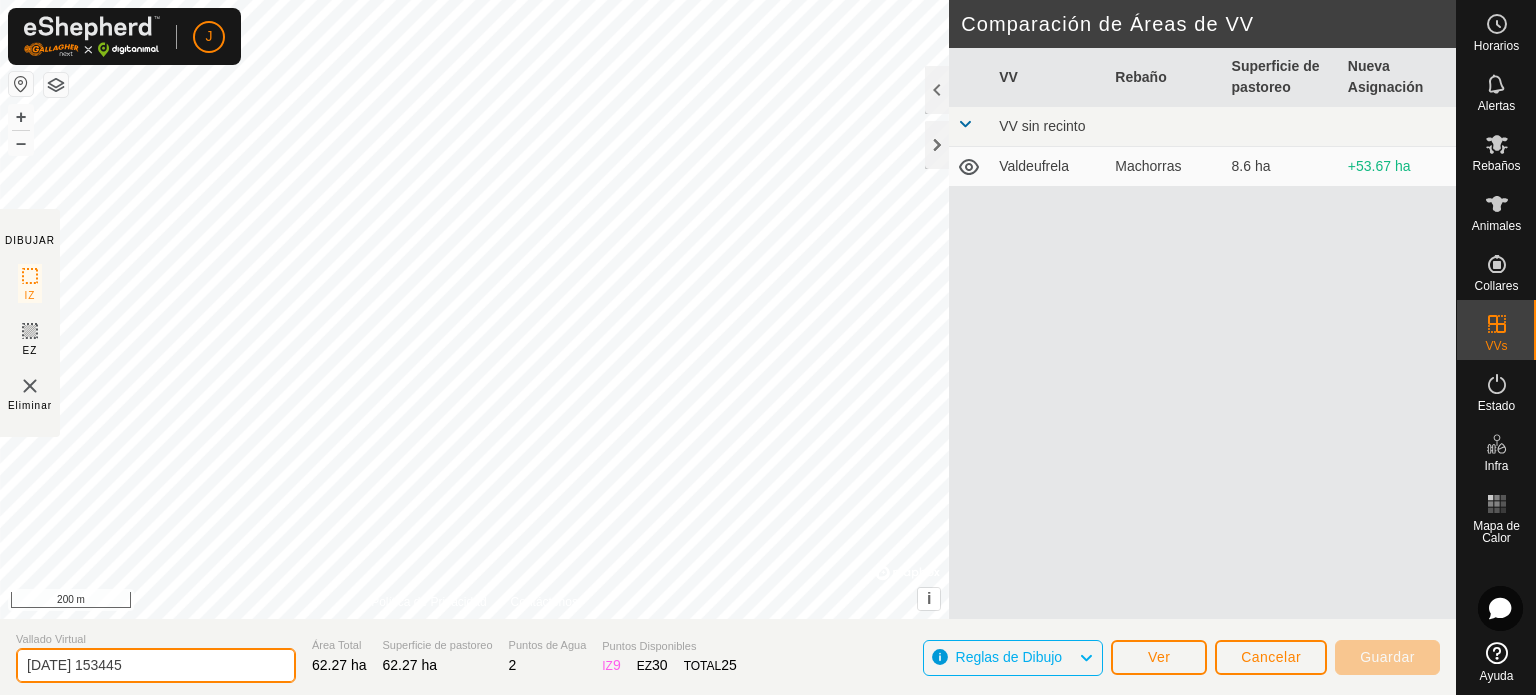 drag, startPoint x: 208, startPoint y: 657, endPoint x: 16, endPoint y: 666, distance: 192.21082 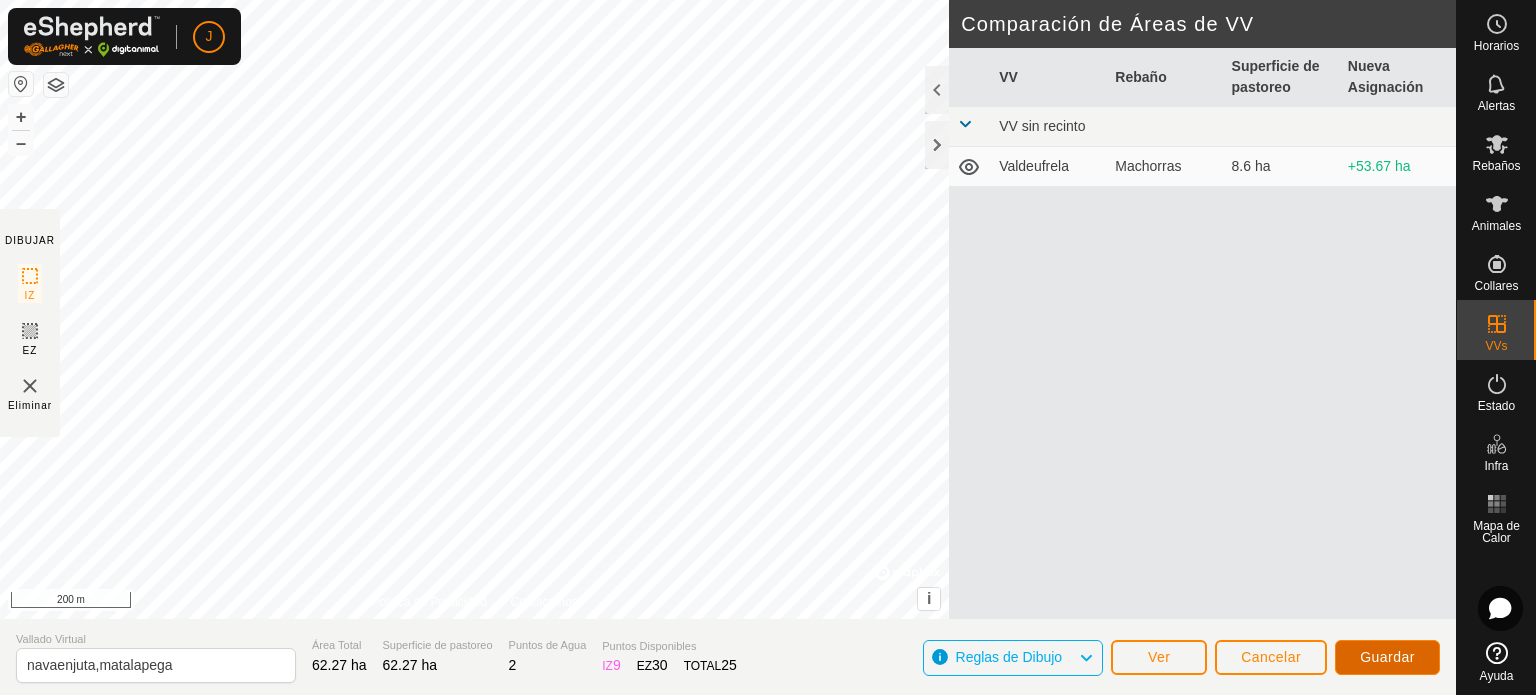 click on "Guardar" 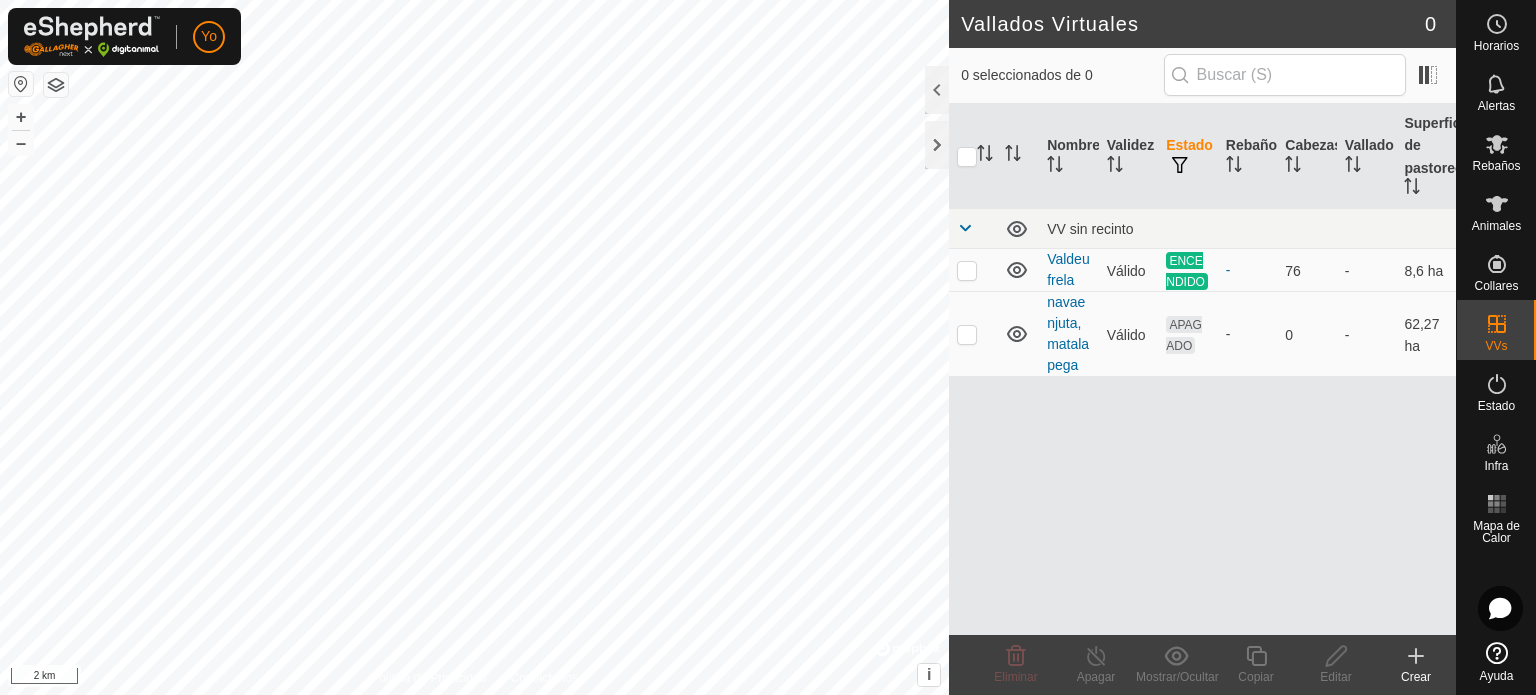 scroll, scrollTop: 0, scrollLeft: 0, axis: both 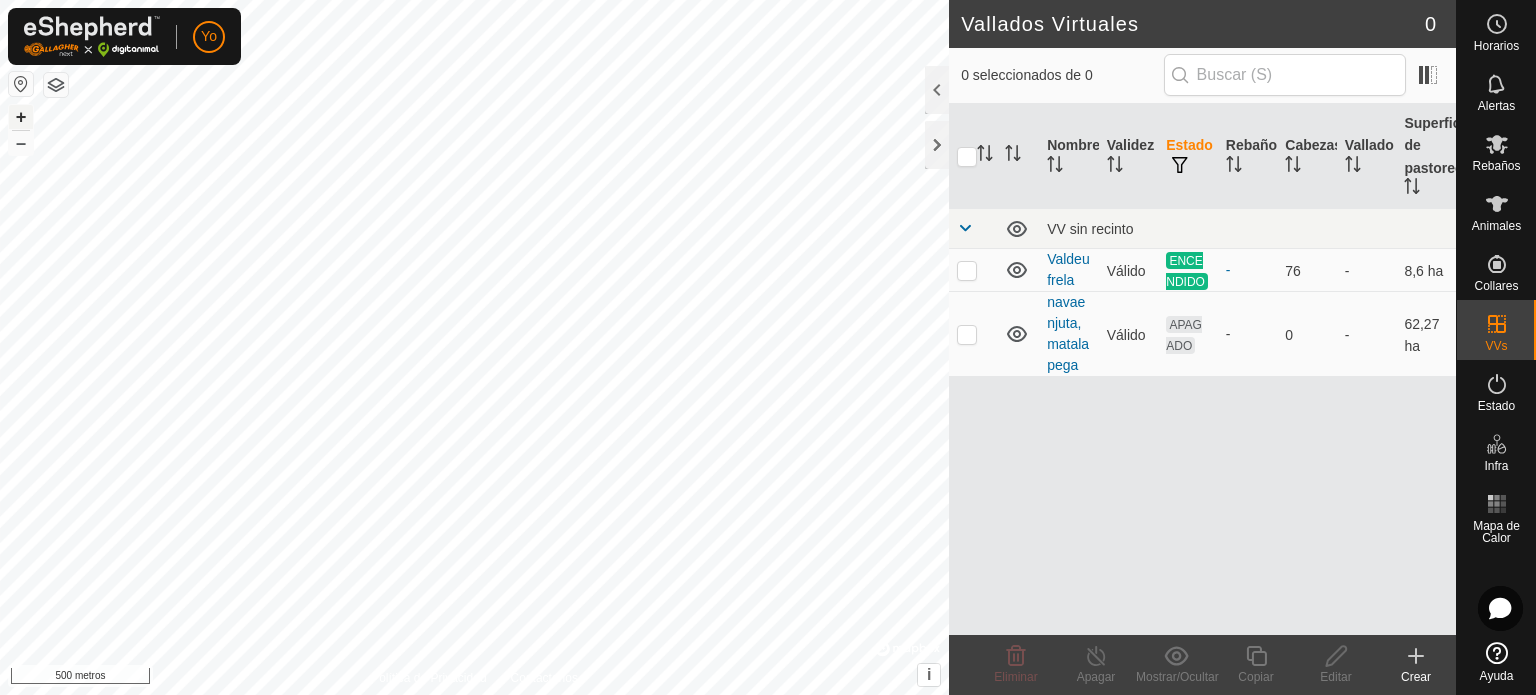 click on "+" at bounding box center [21, 117] 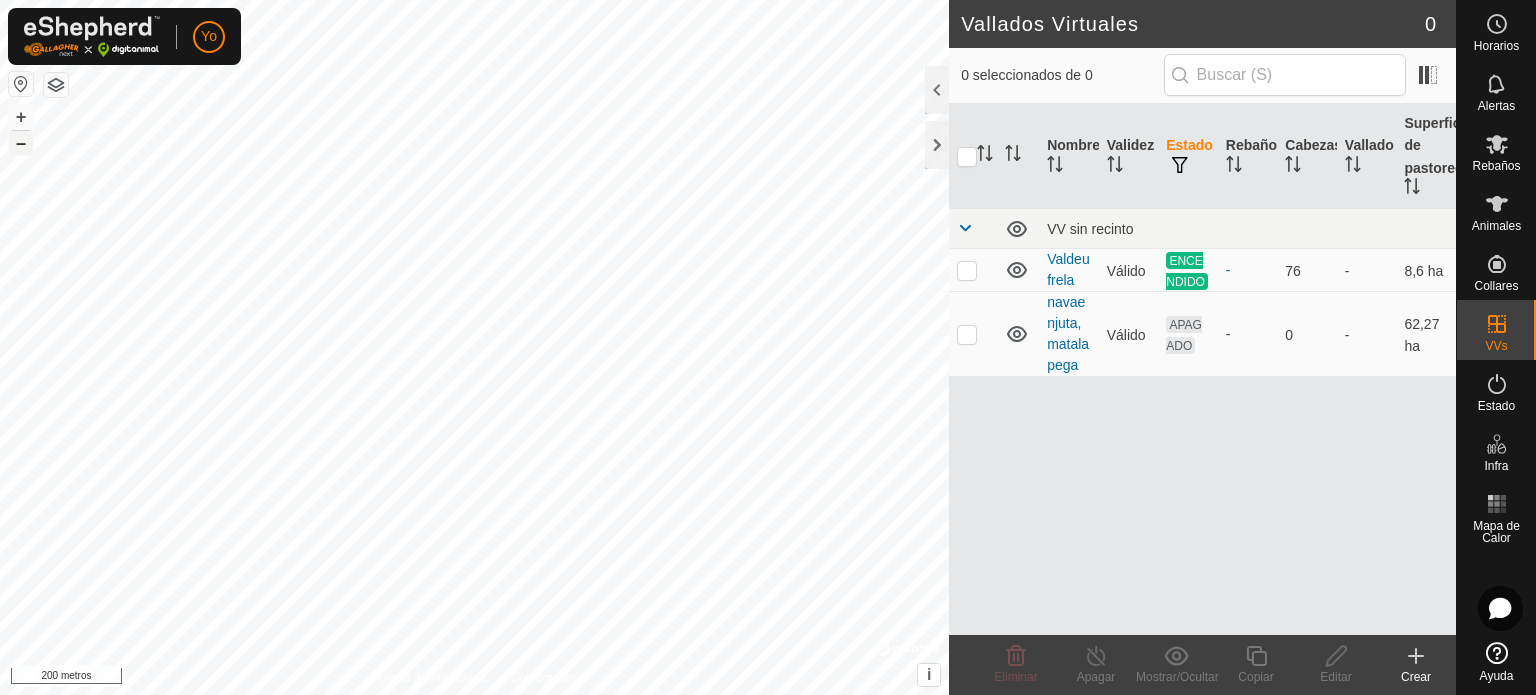 click on "–" at bounding box center (21, 143) 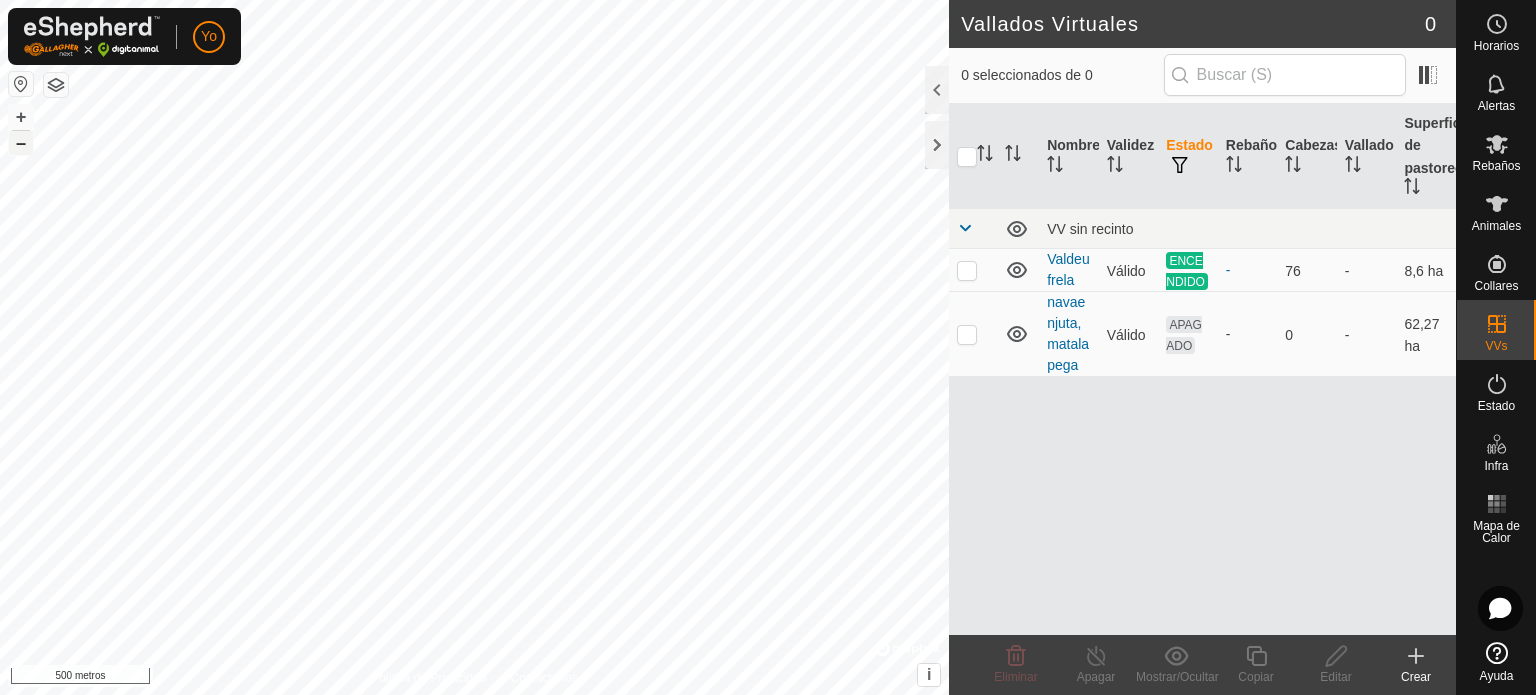 click on "–" at bounding box center [21, 143] 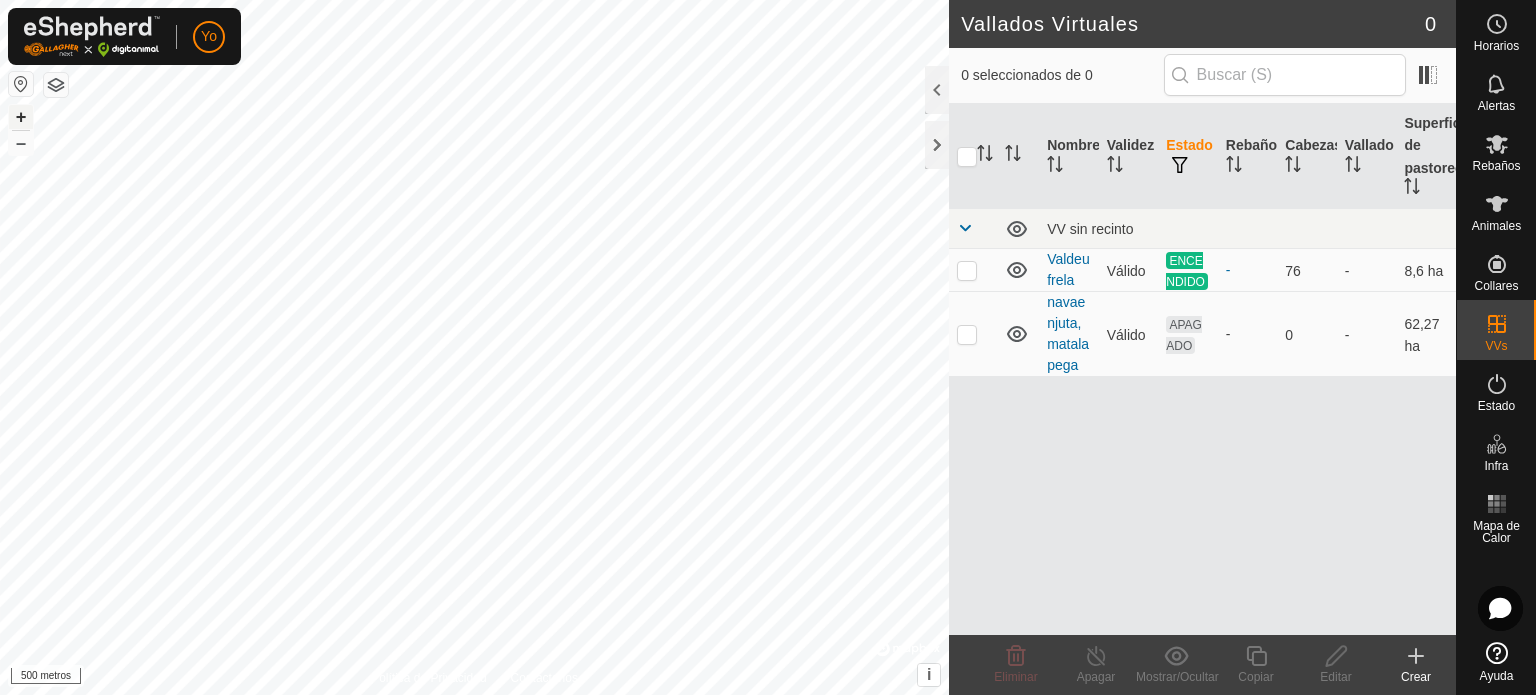 click on "+" at bounding box center (21, 117) 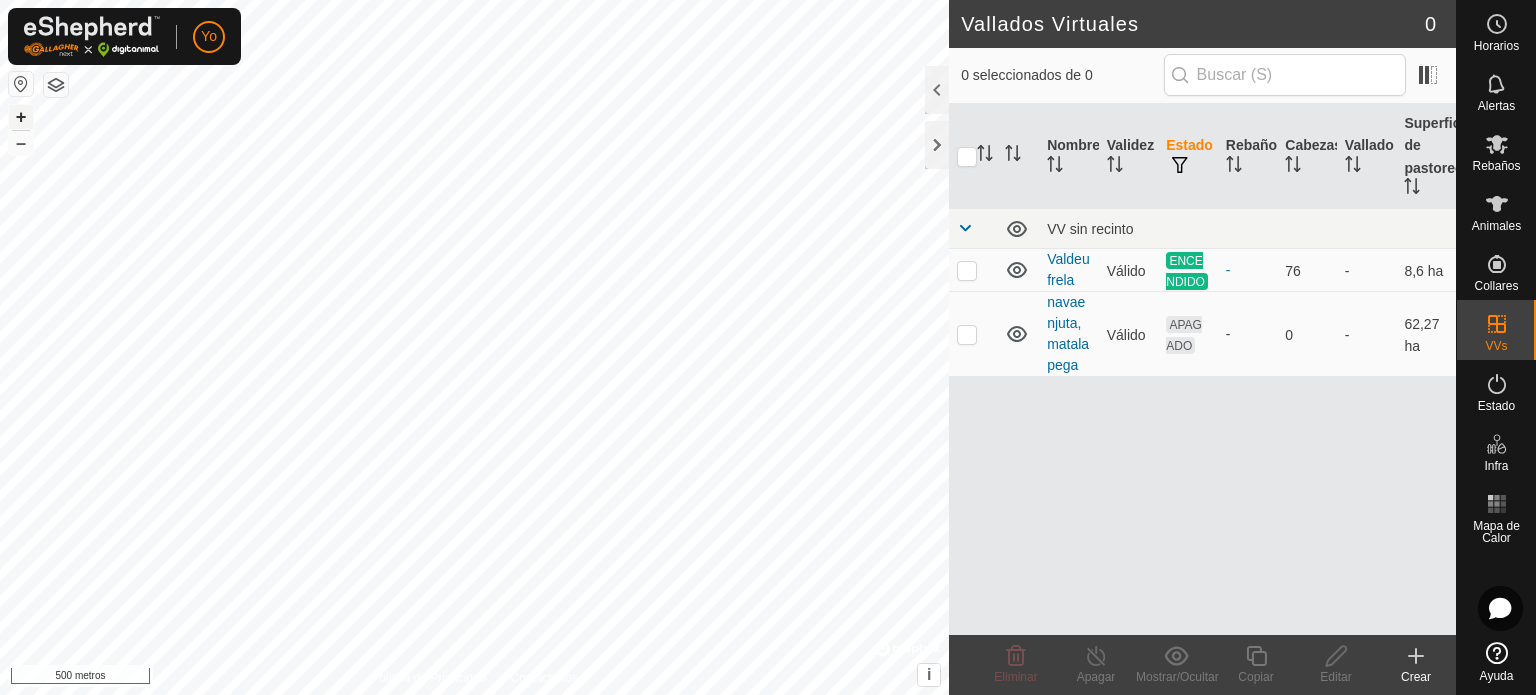 click on "+" at bounding box center [21, 117] 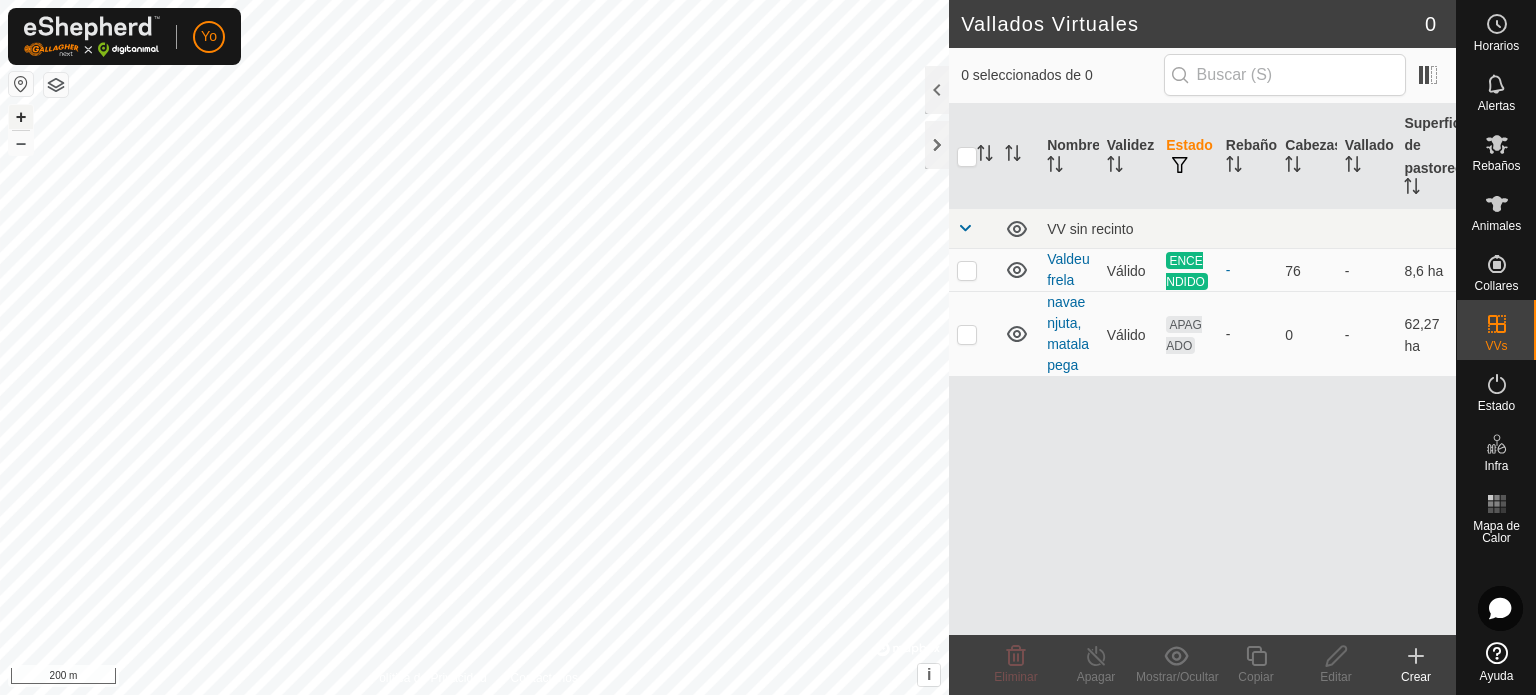 click on "+" at bounding box center (21, 117) 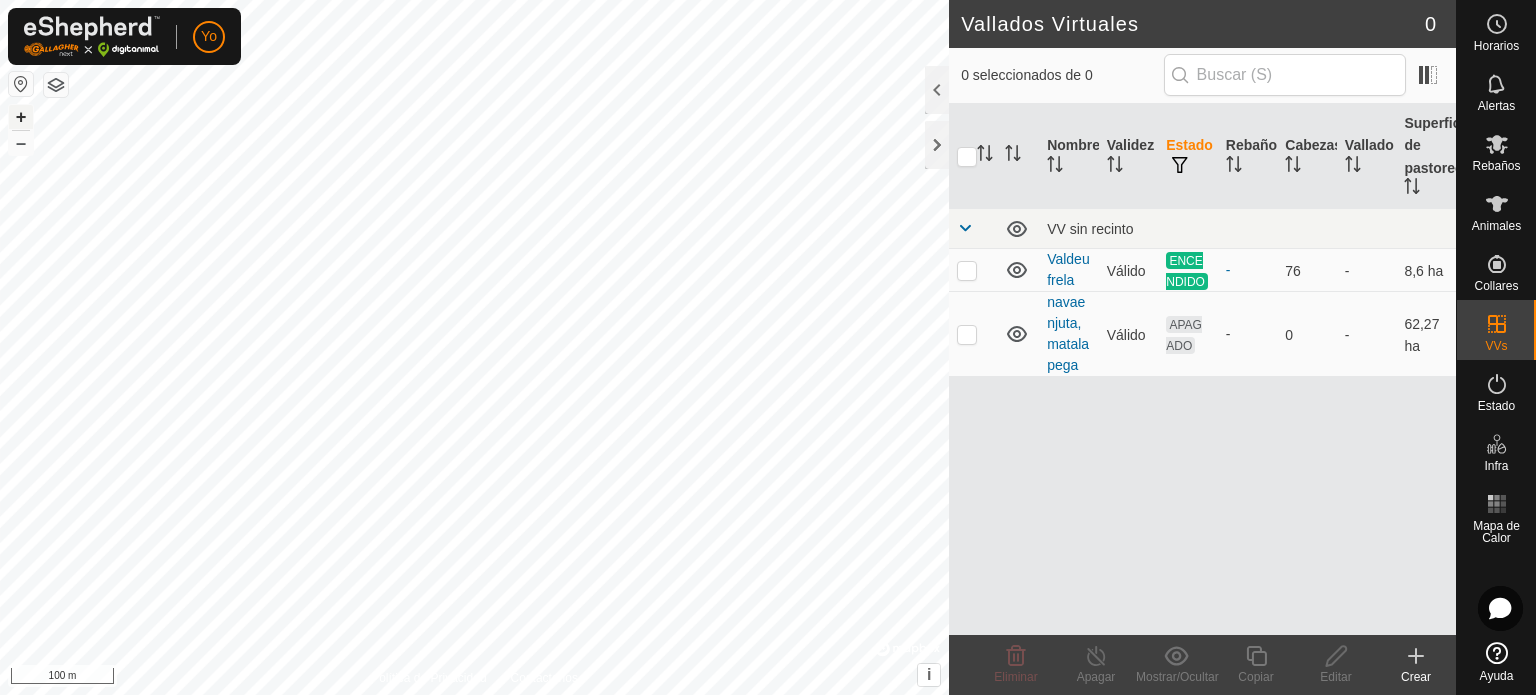 click on "+" at bounding box center (21, 117) 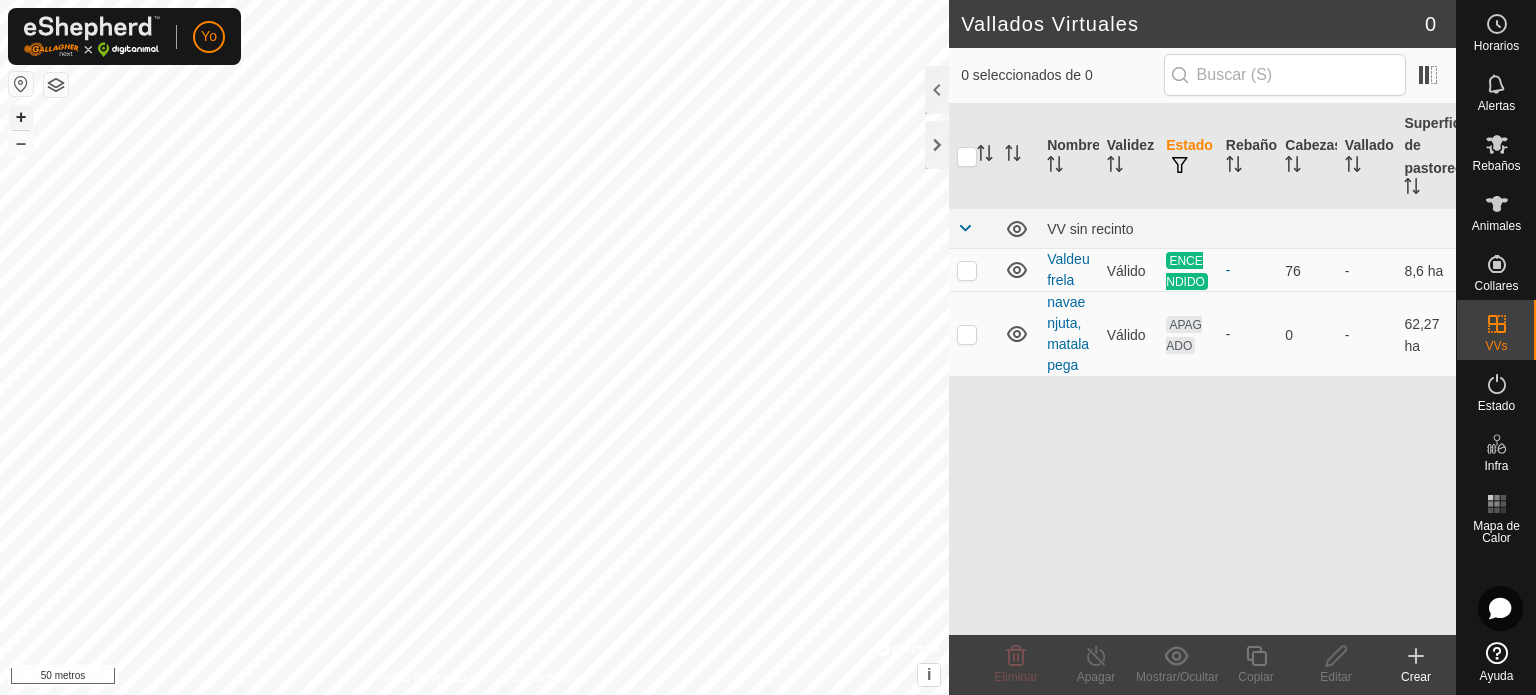 click on "+" at bounding box center (21, 117) 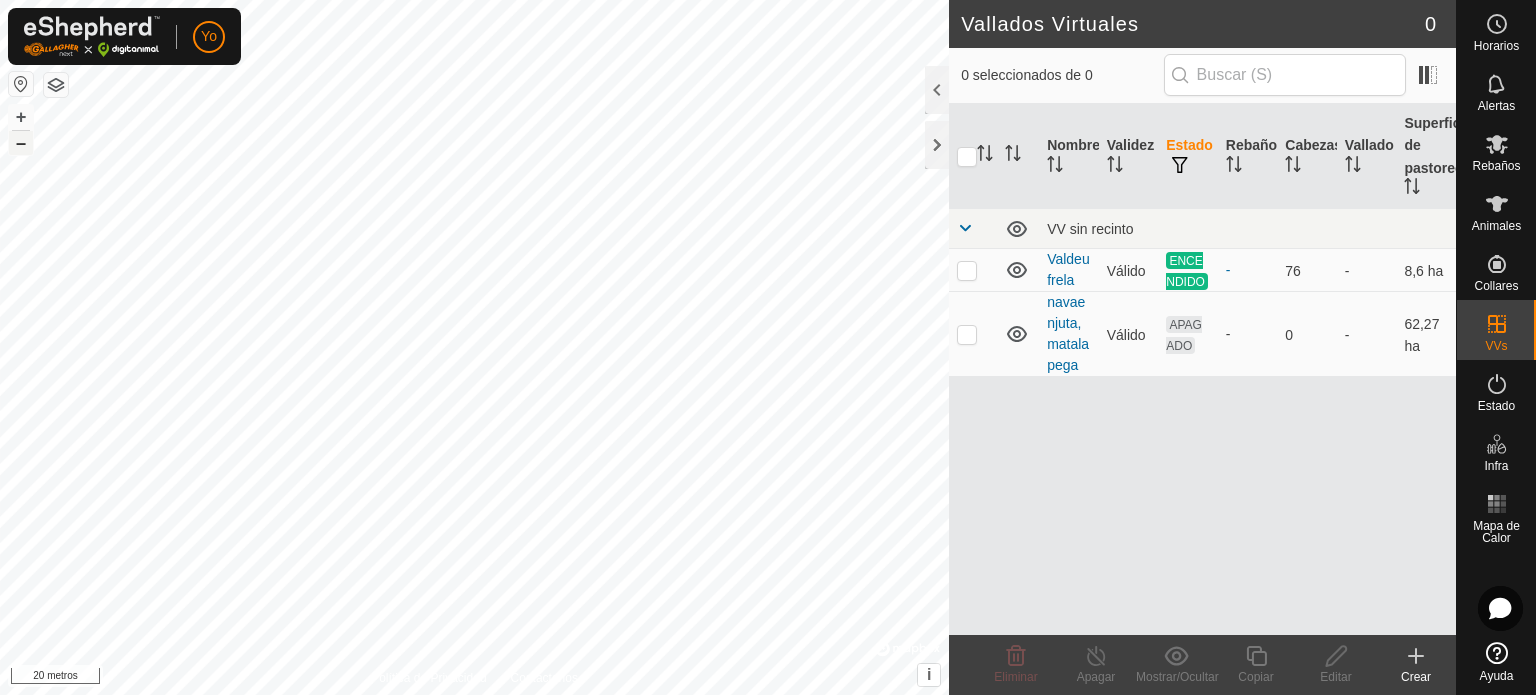 click on "–" at bounding box center [21, 142] 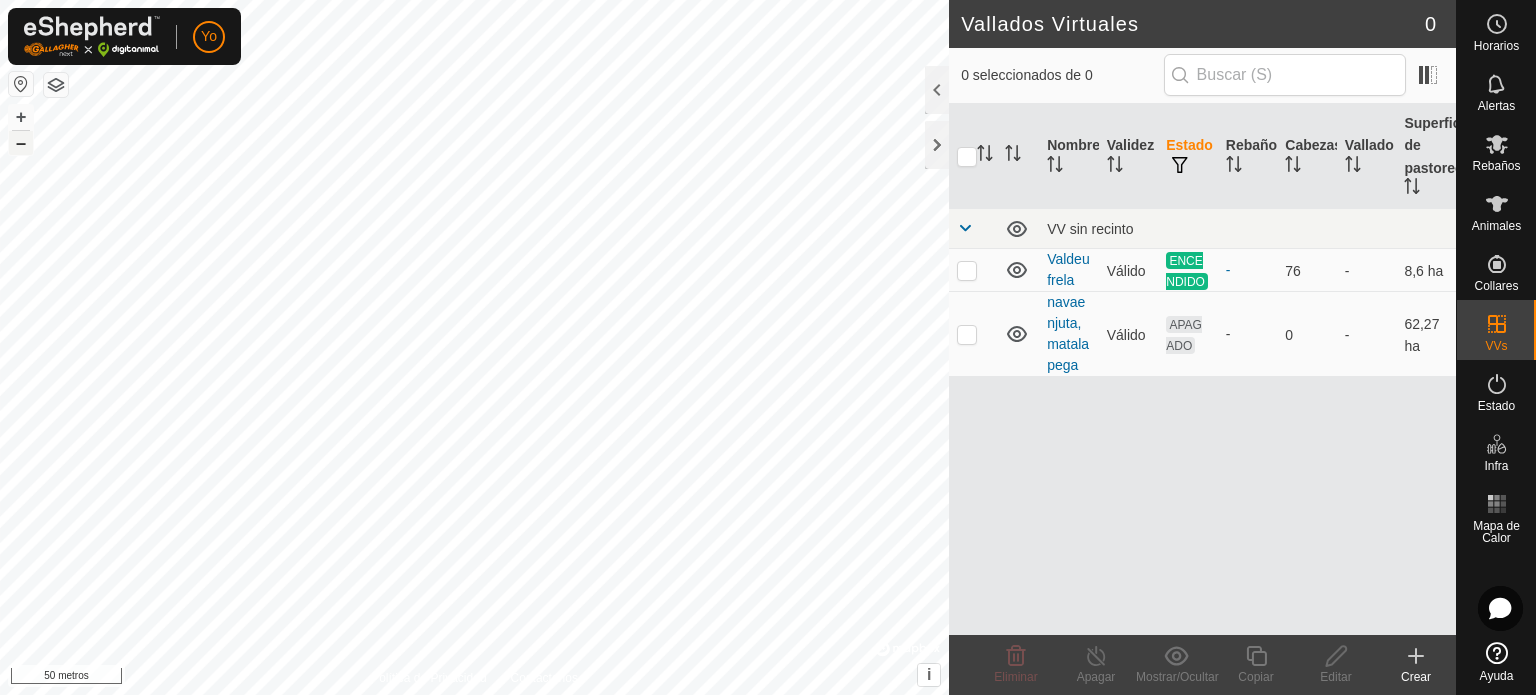 click on "–" at bounding box center [21, 142] 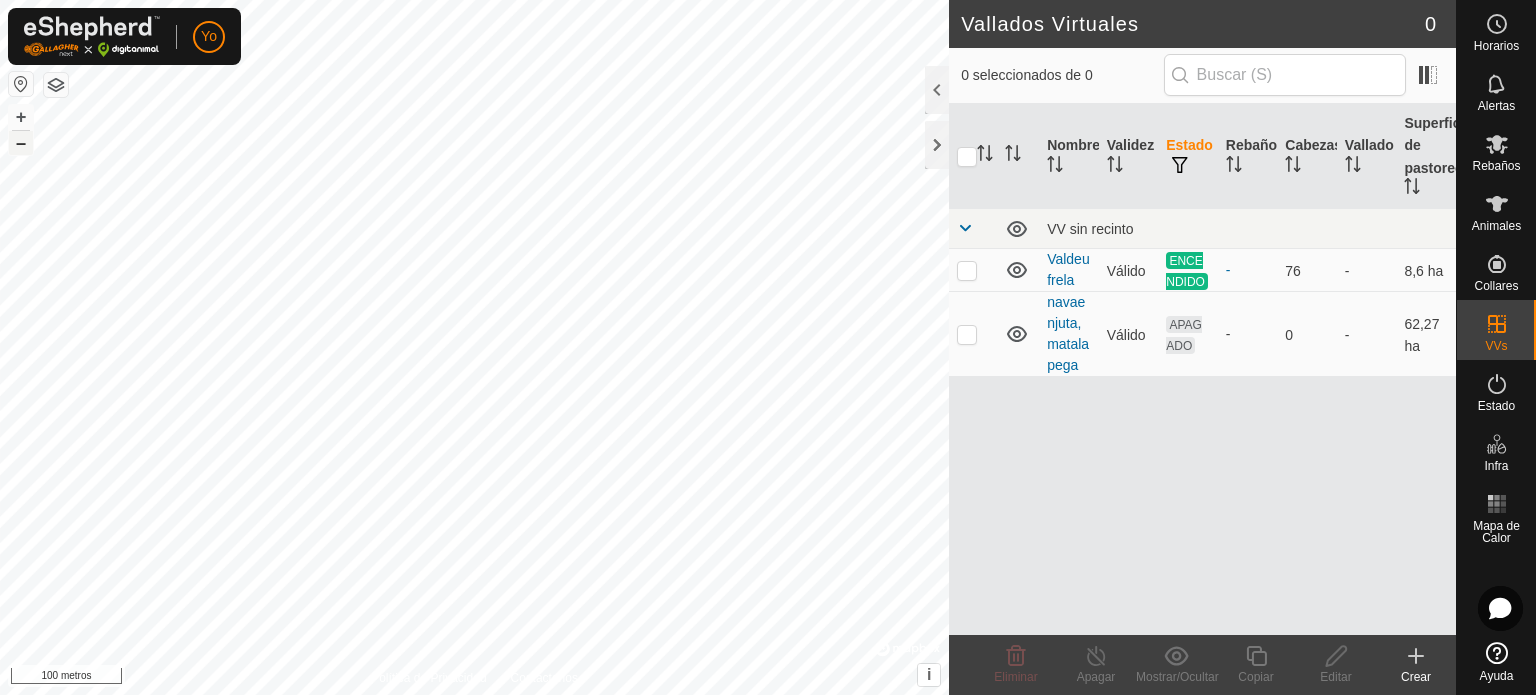 click on "–" at bounding box center [21, 142] 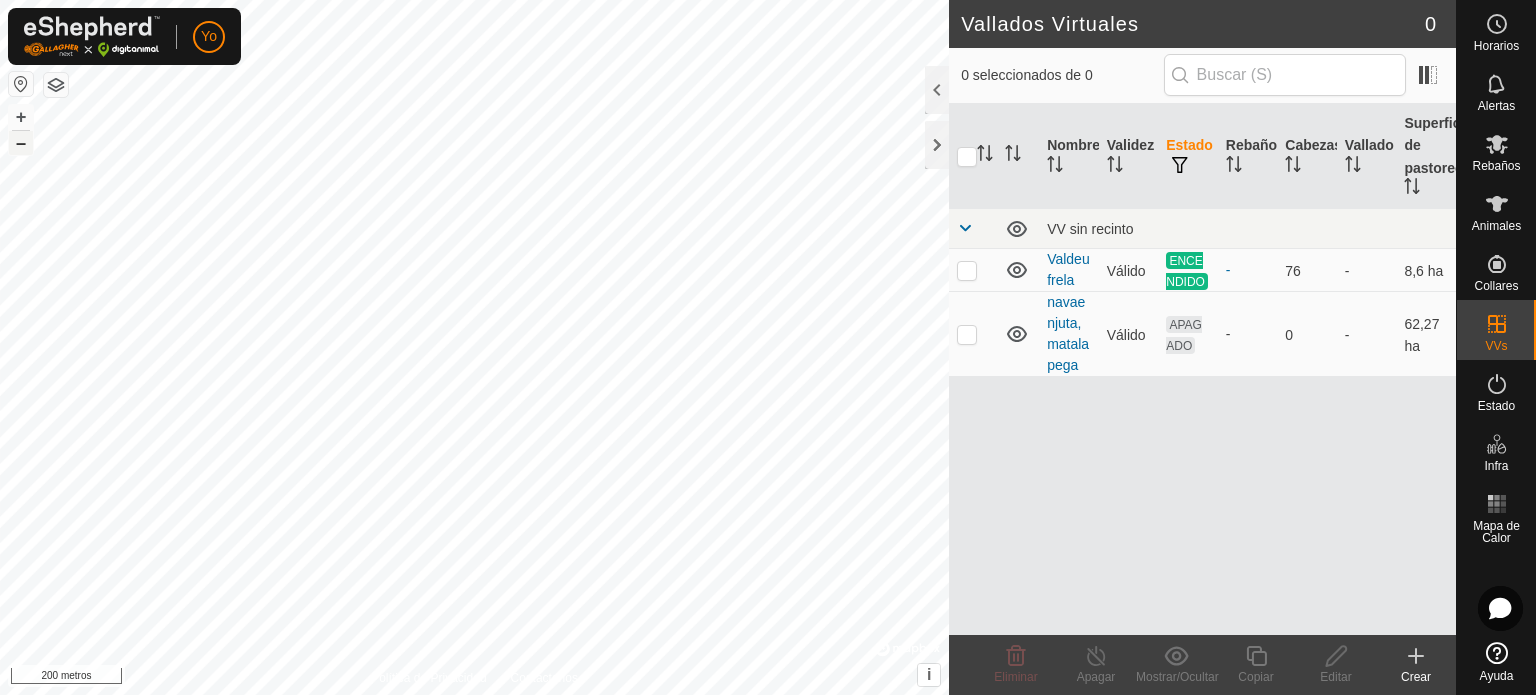 click on "–" at bounding box center [21, 142] 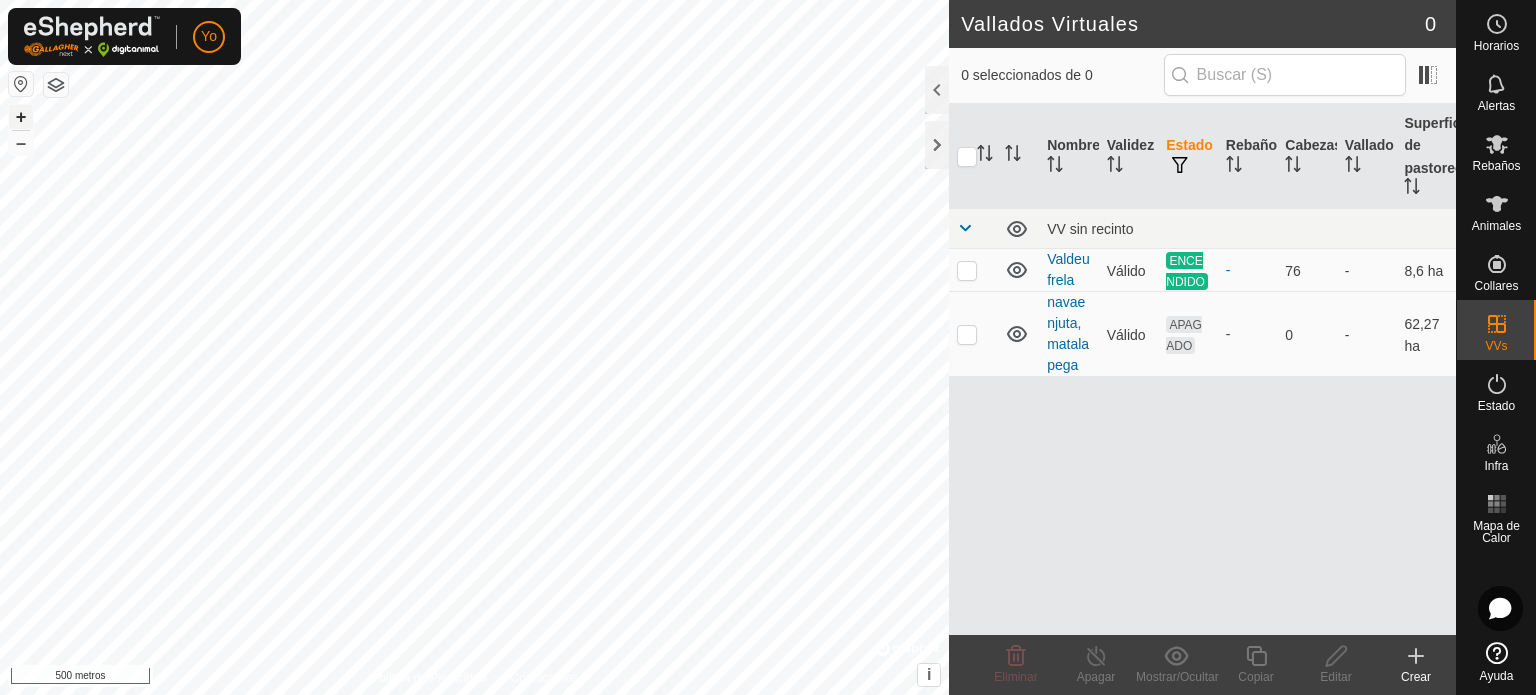 click on "+" at bounding box center [21, 116] 